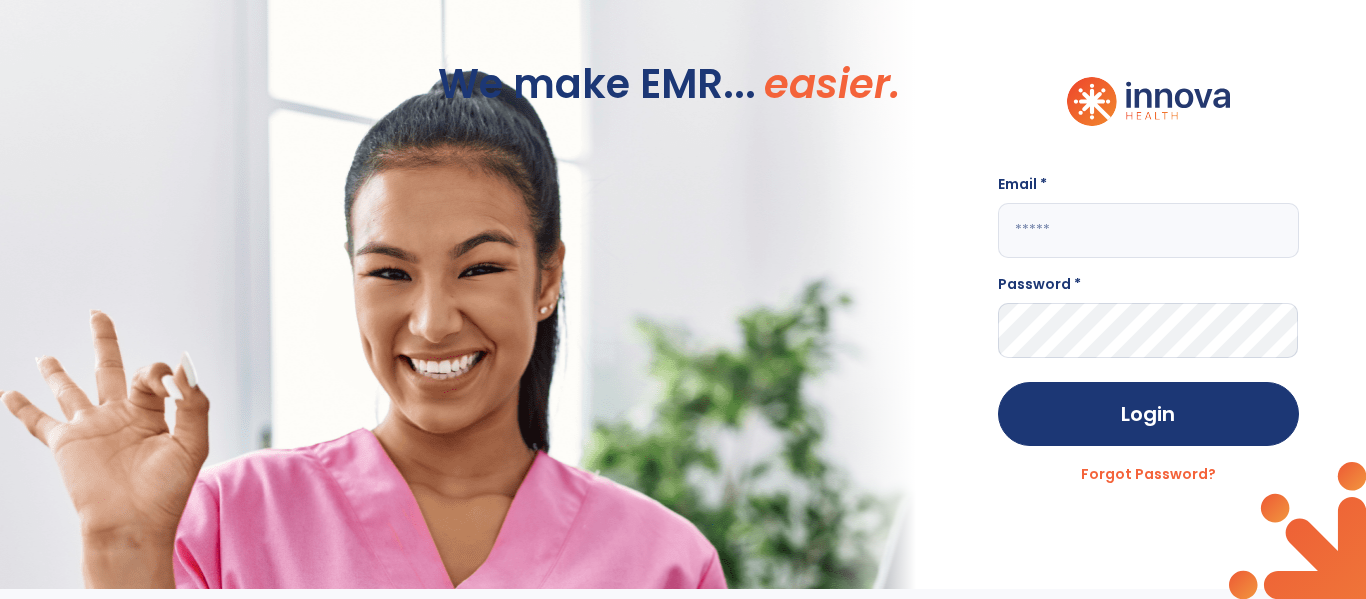 scroll, scrollTop: 0, scrollLeft: 0, axis: both 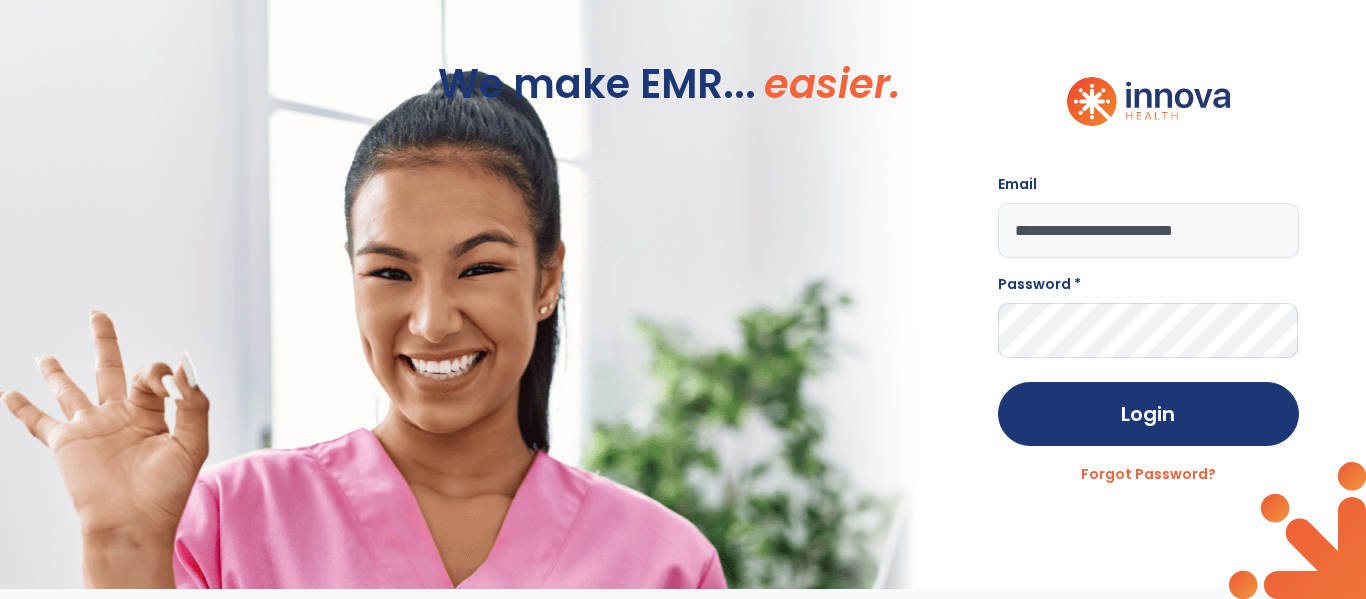 type on "**********" 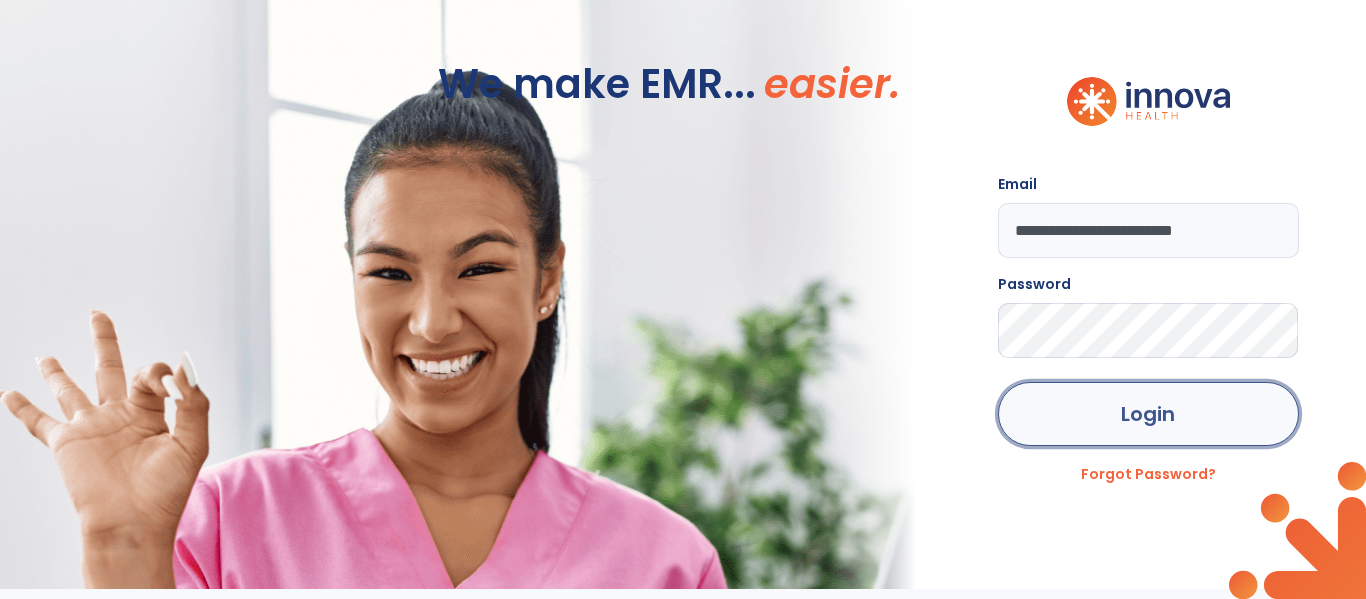 click on "Login" 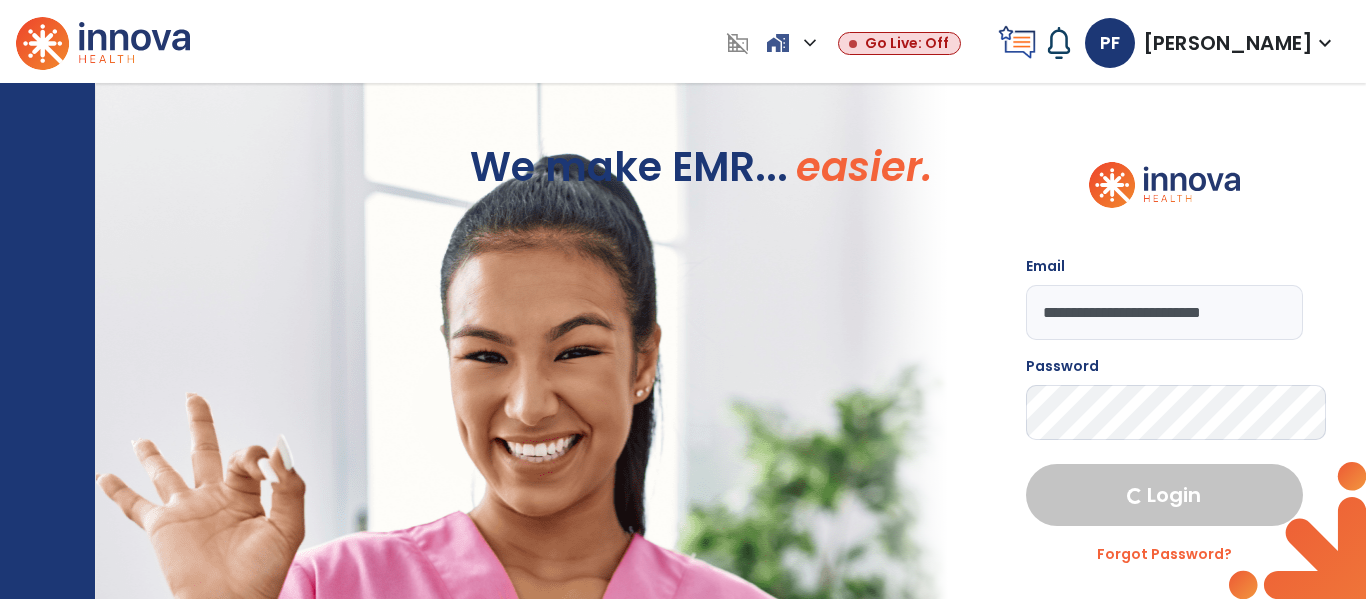 select on "****" 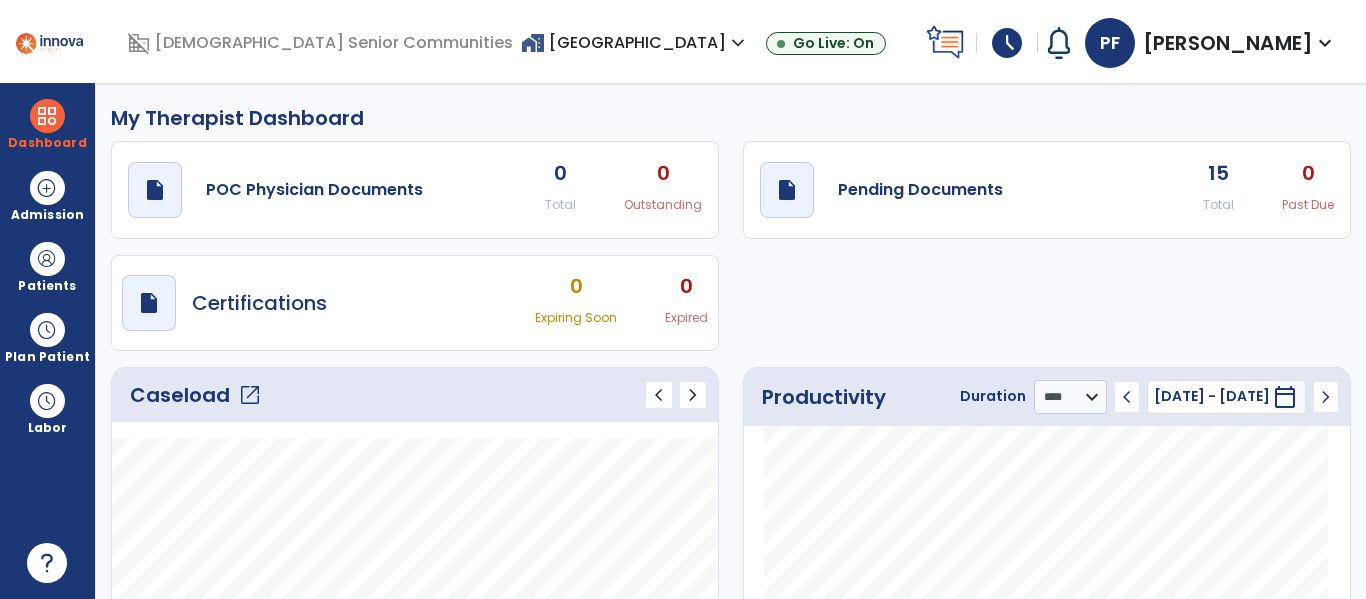 click on "open_in_new" 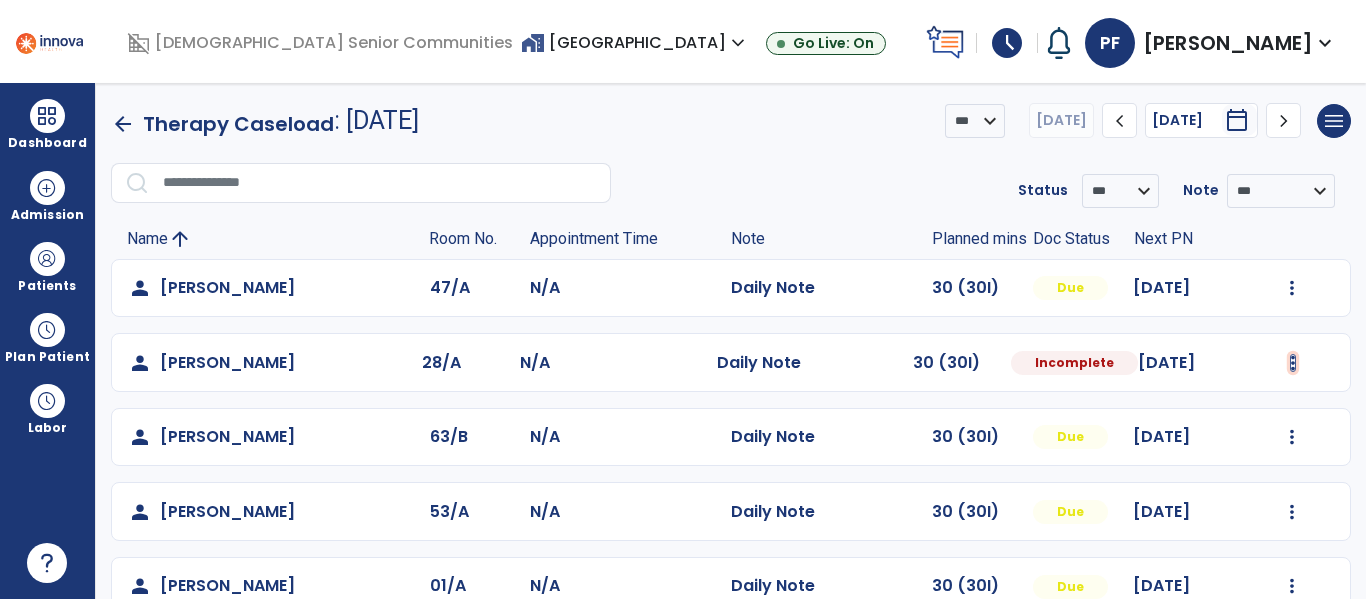 click at bounding box center [1292, 288] 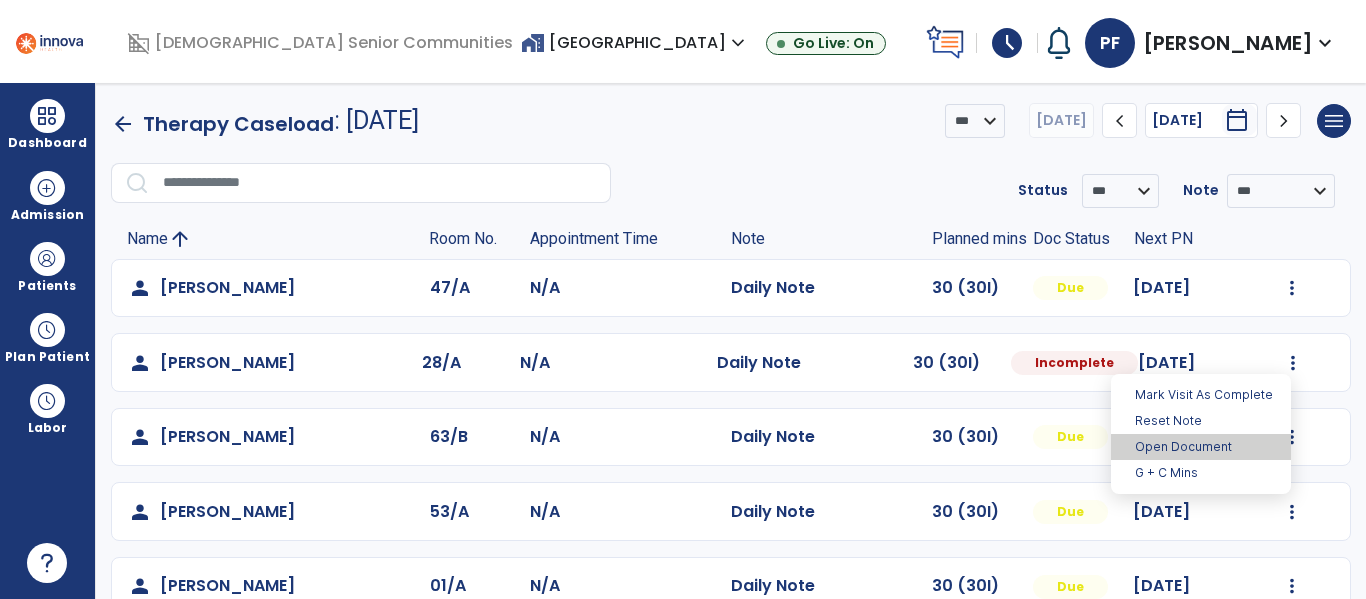click on "Open Document" at bounding box center (1201, 447) 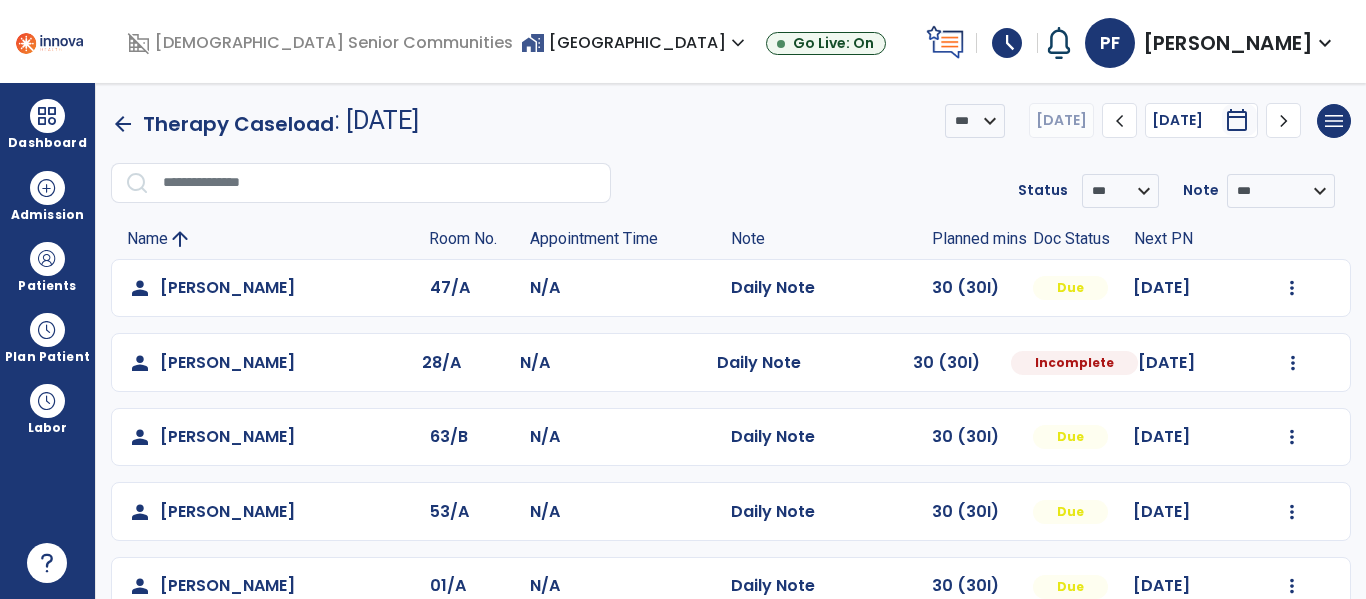 select on "*" 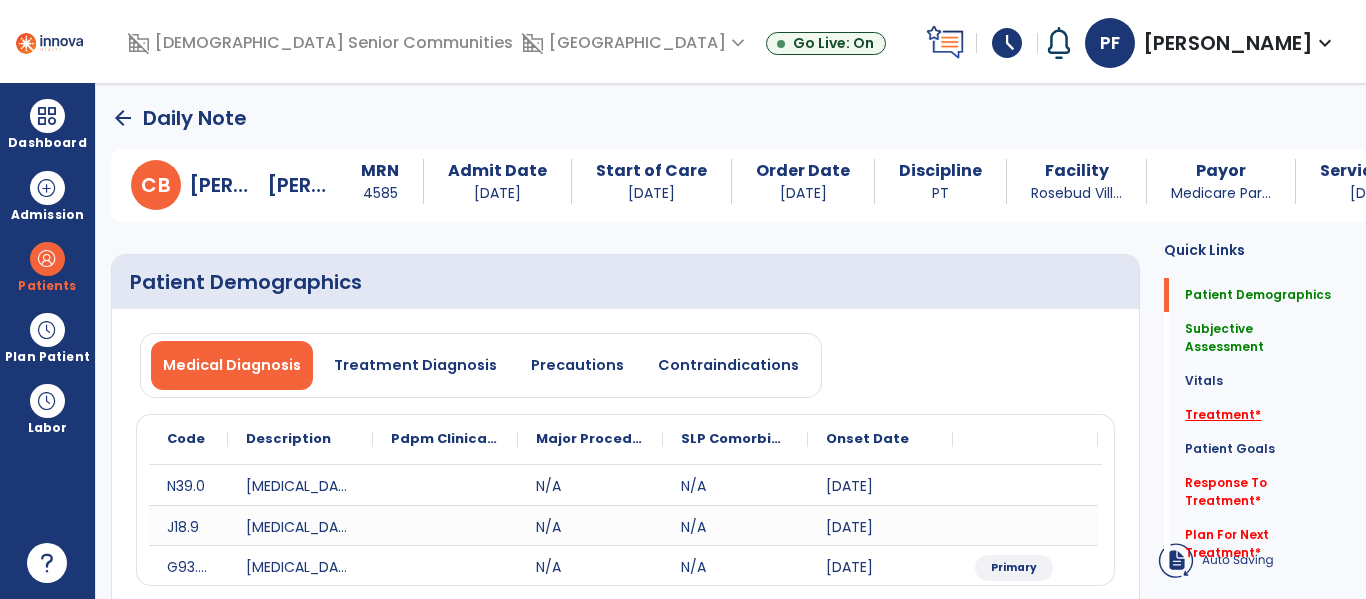click on "Treatment   *" 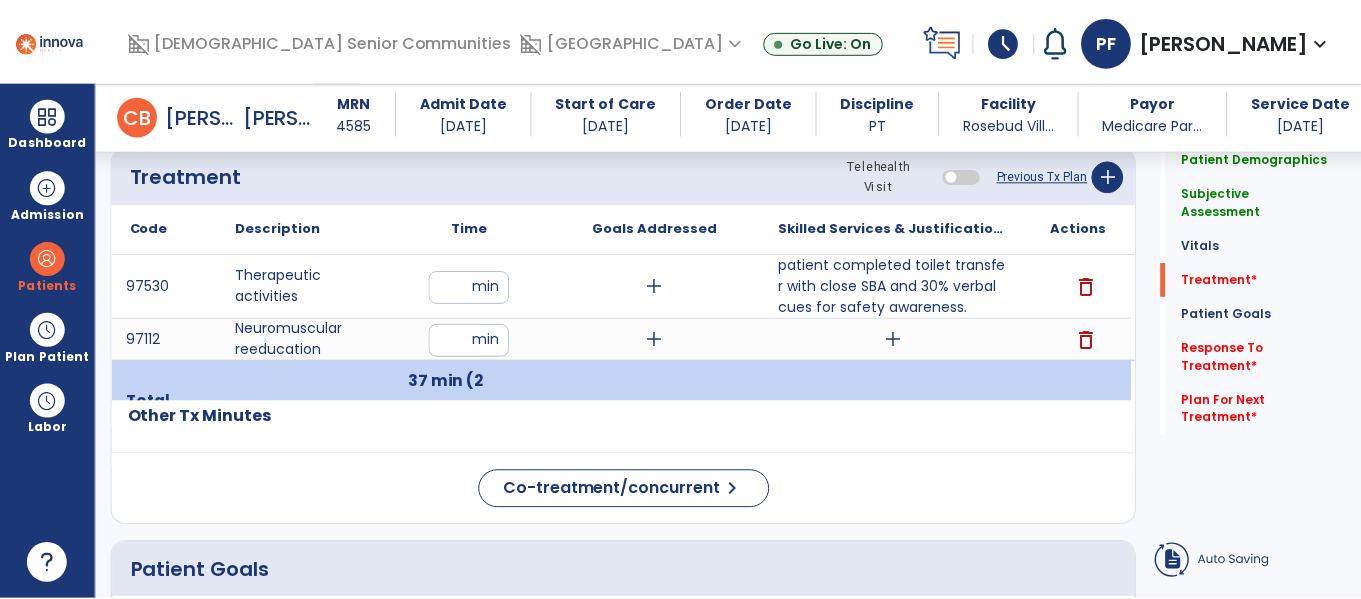 scroll, scrollTop: 1195, scrollLeft: 0, axis: vertical 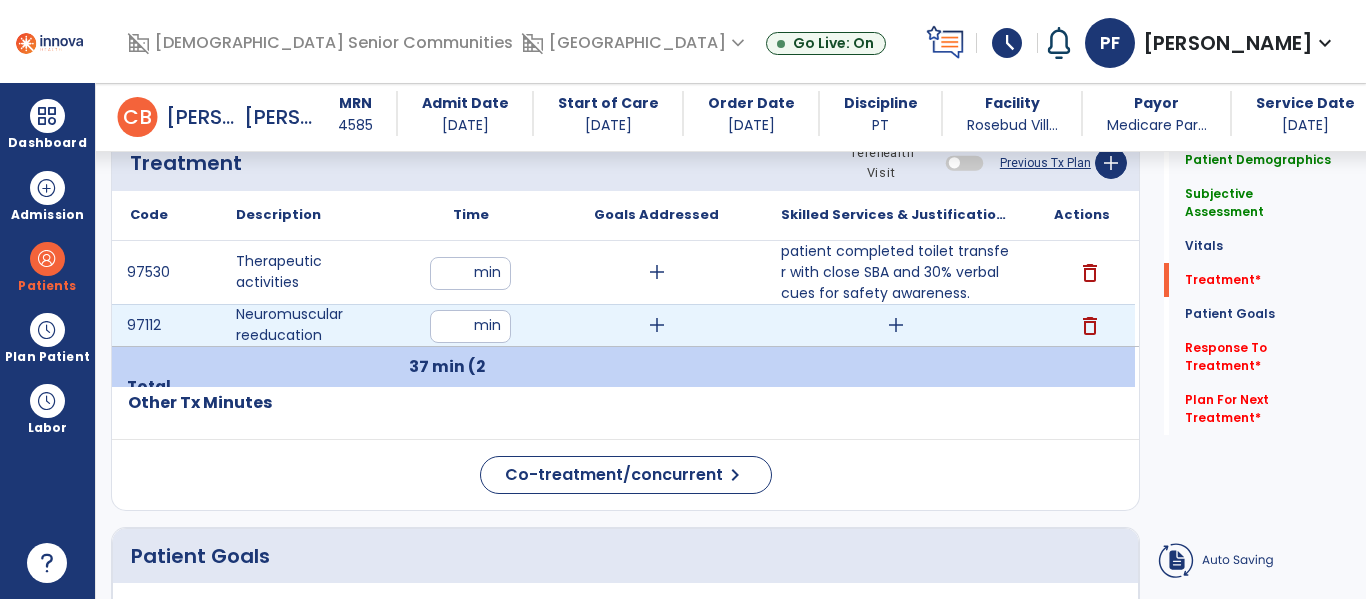 click on "add" at bounding box center (896, 325) 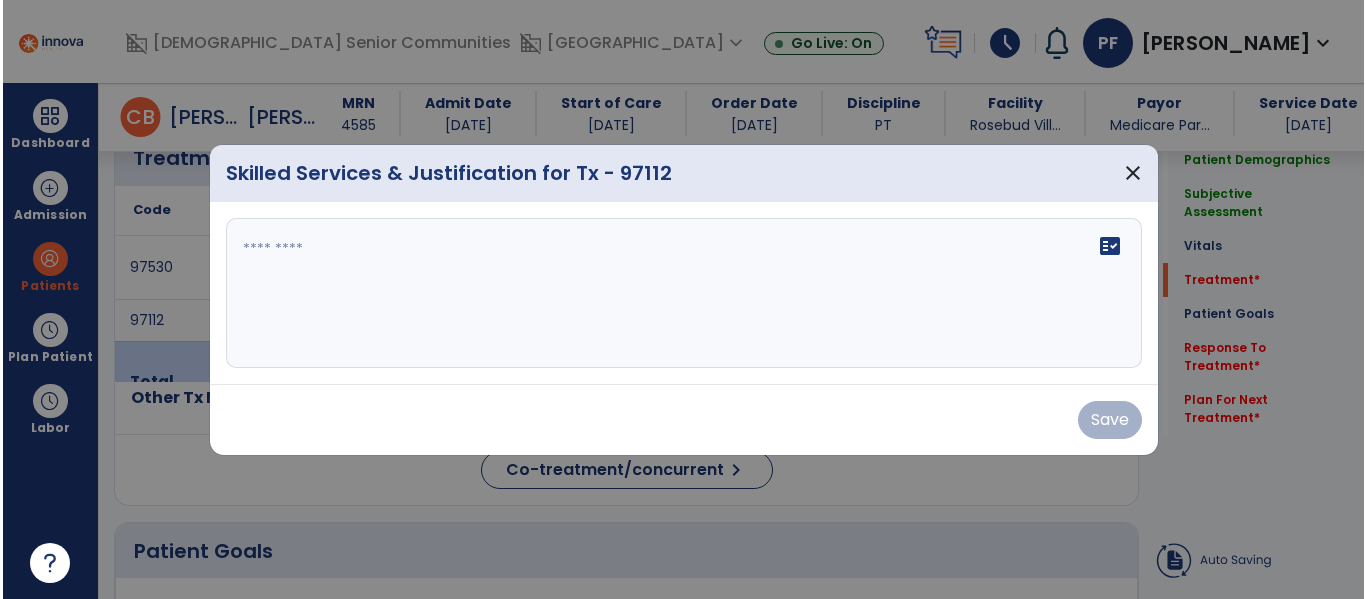 scroll, scrollTop: 1195, scrollLeft: 0, axis: vertical 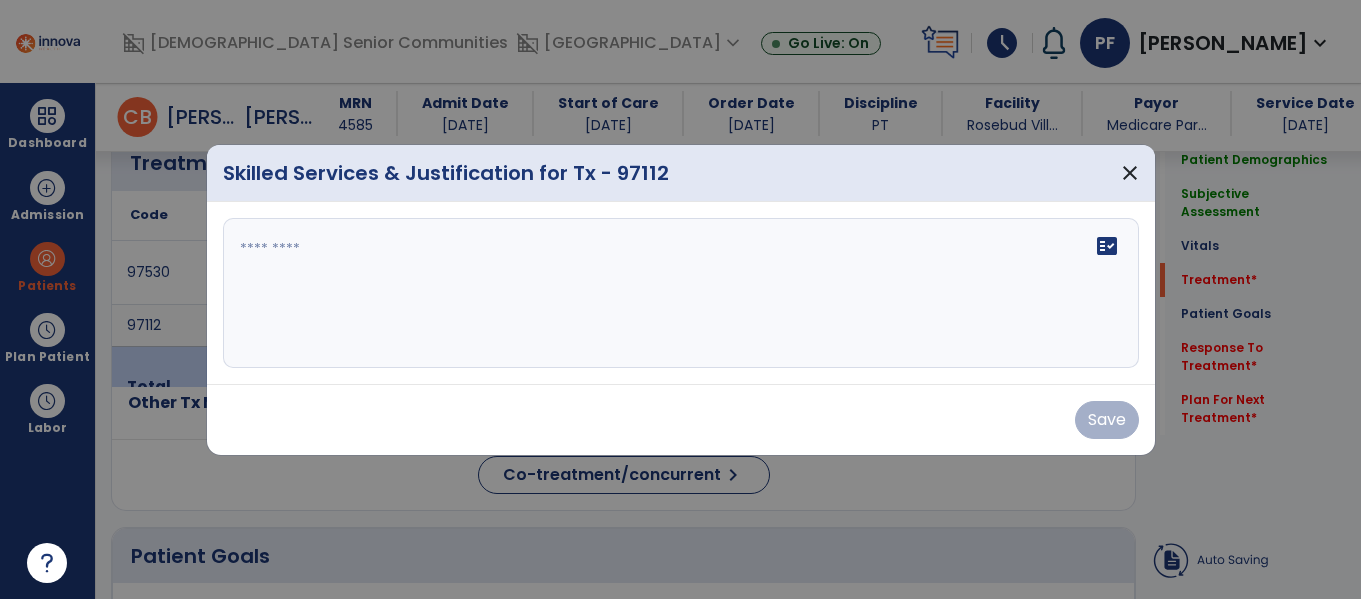 click on "fact_check" at bounding box center [681, 293] 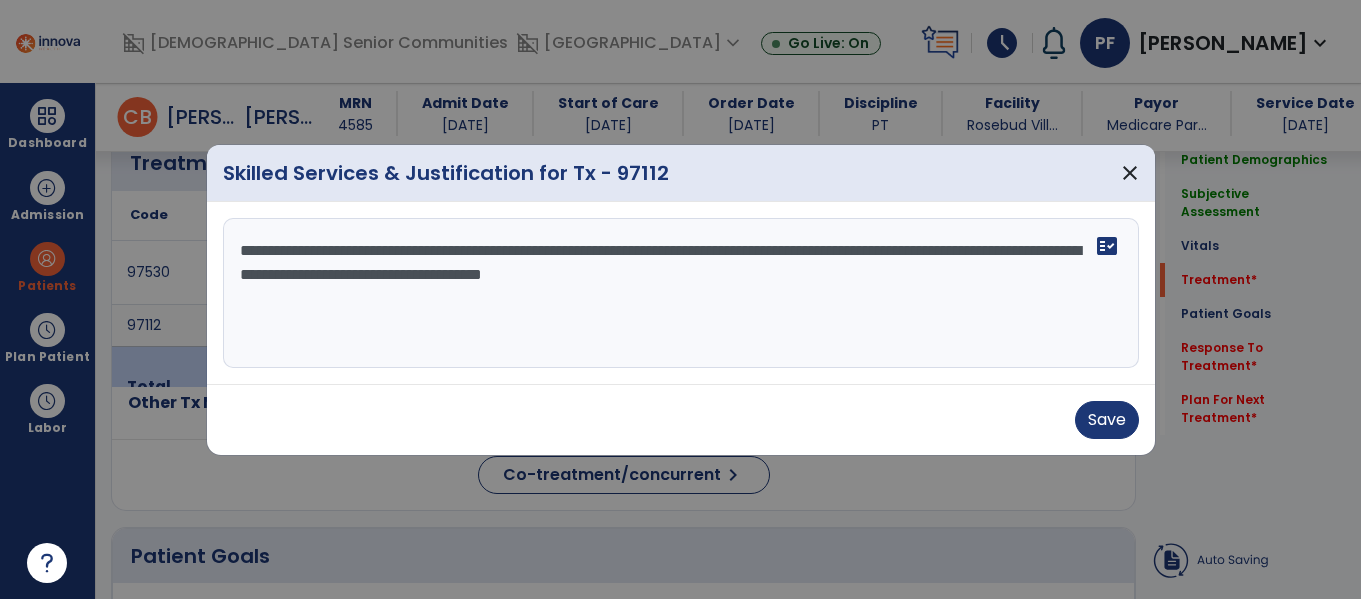 click on "**********" at bounding box center (681, 293) 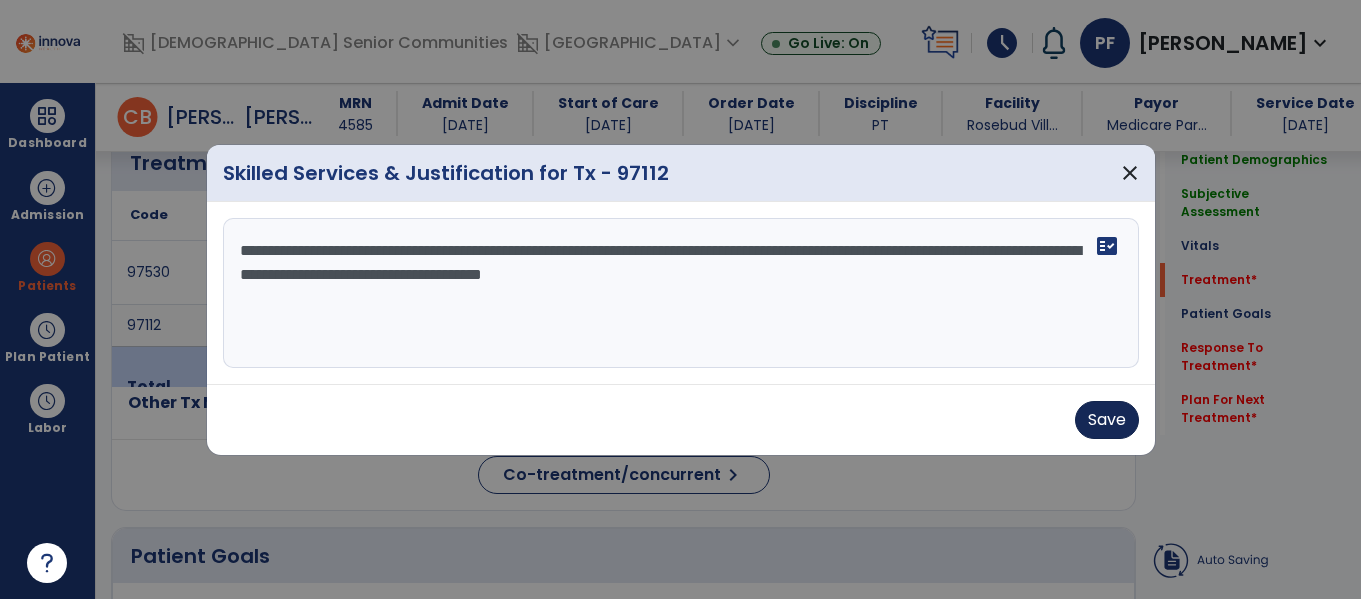 type on "**********" 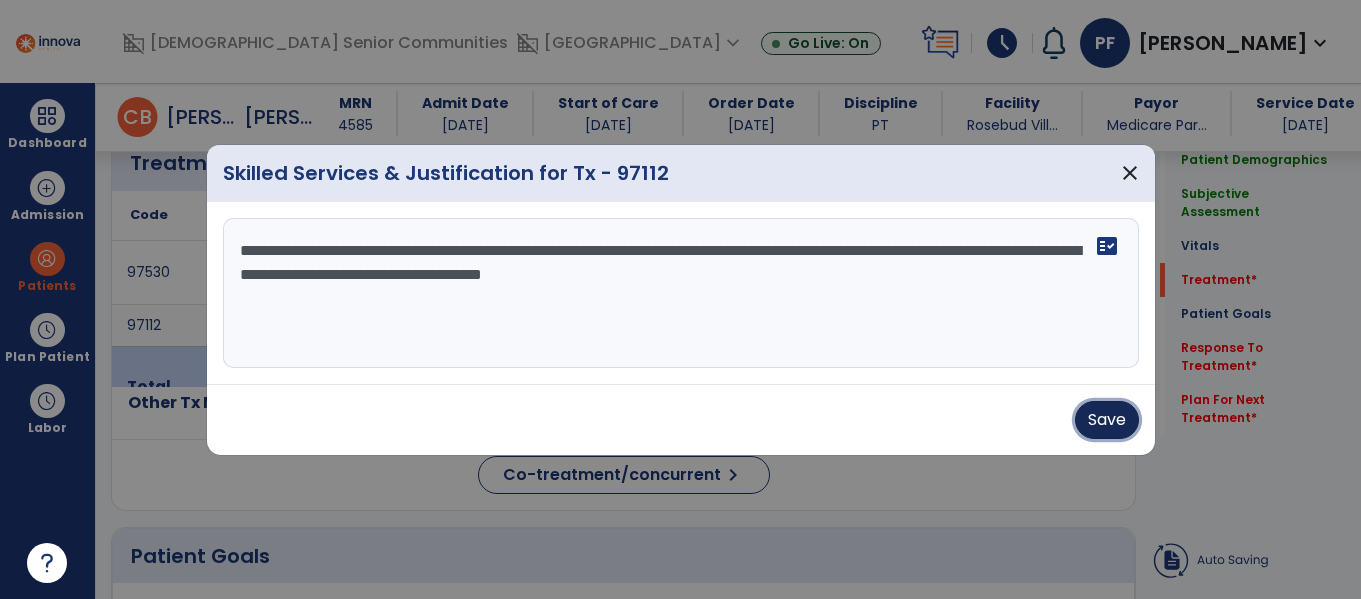 click on "Save" at bounding box center [1107, 420] 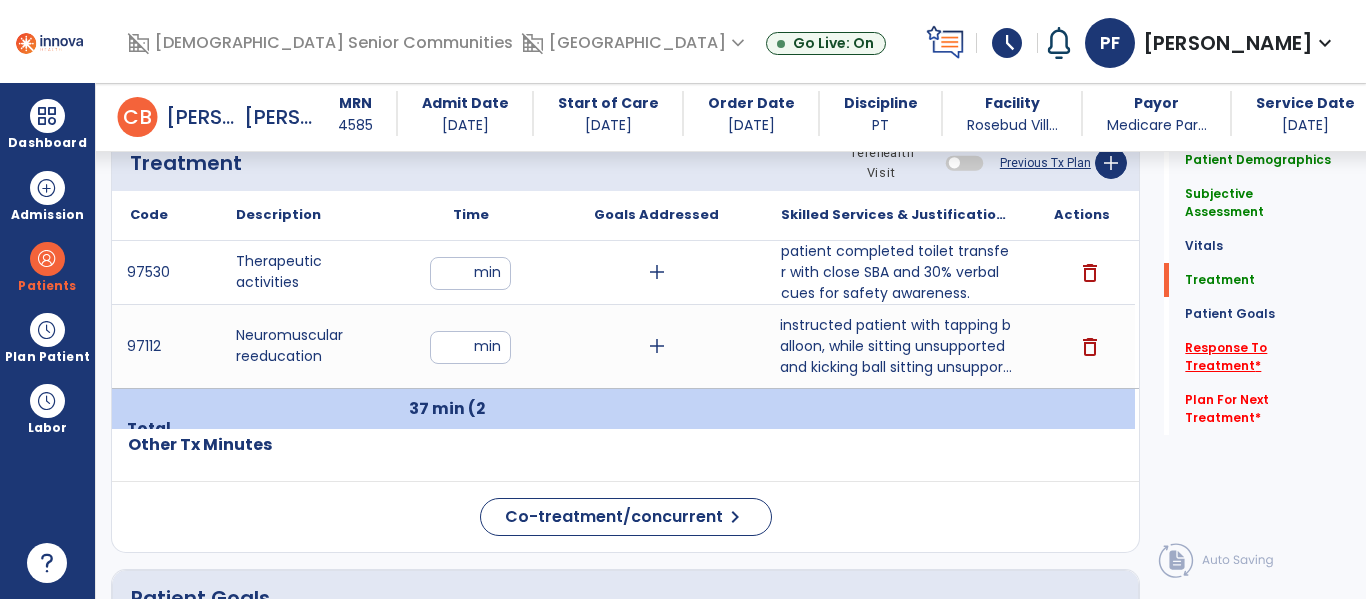 click on "Response To Treatment   *" 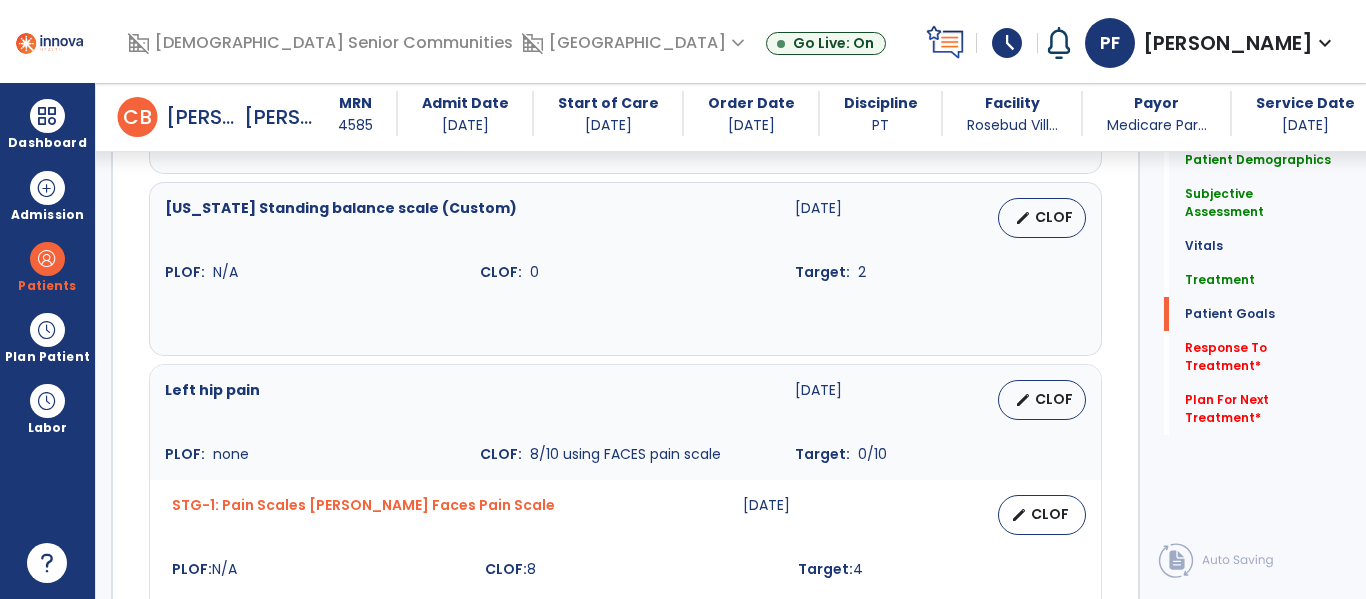 scroll, scrollTop: 2815, scrollLeft: 0, axis: vertical 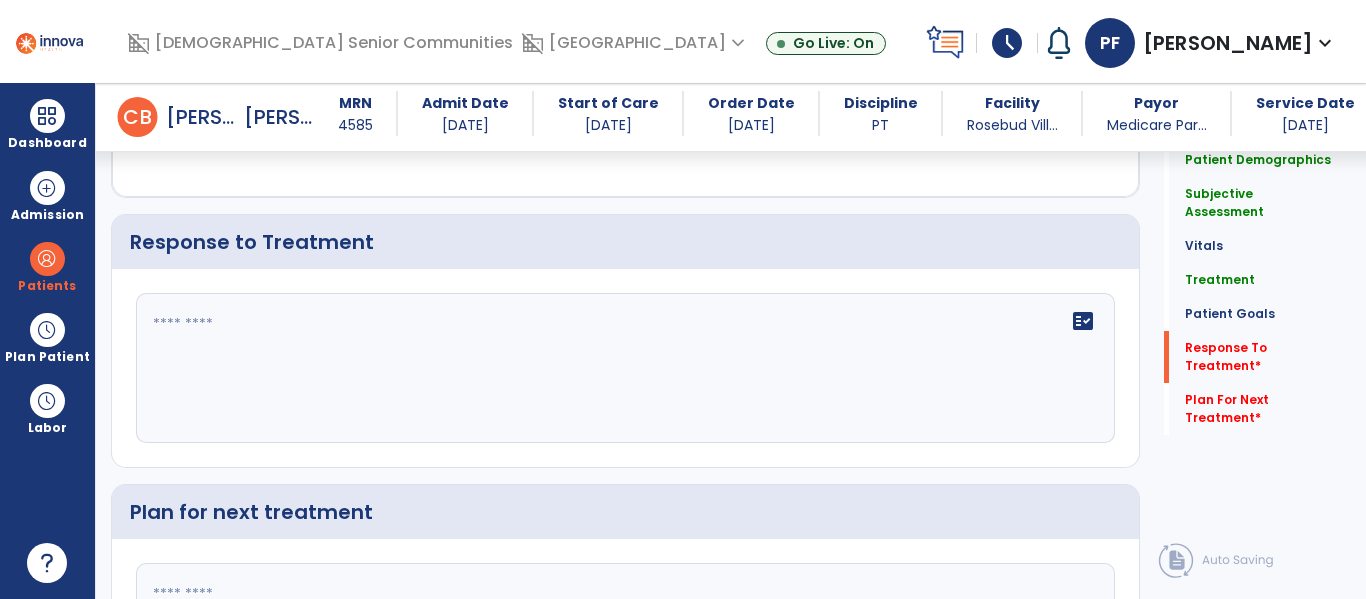 click on "fact_check" 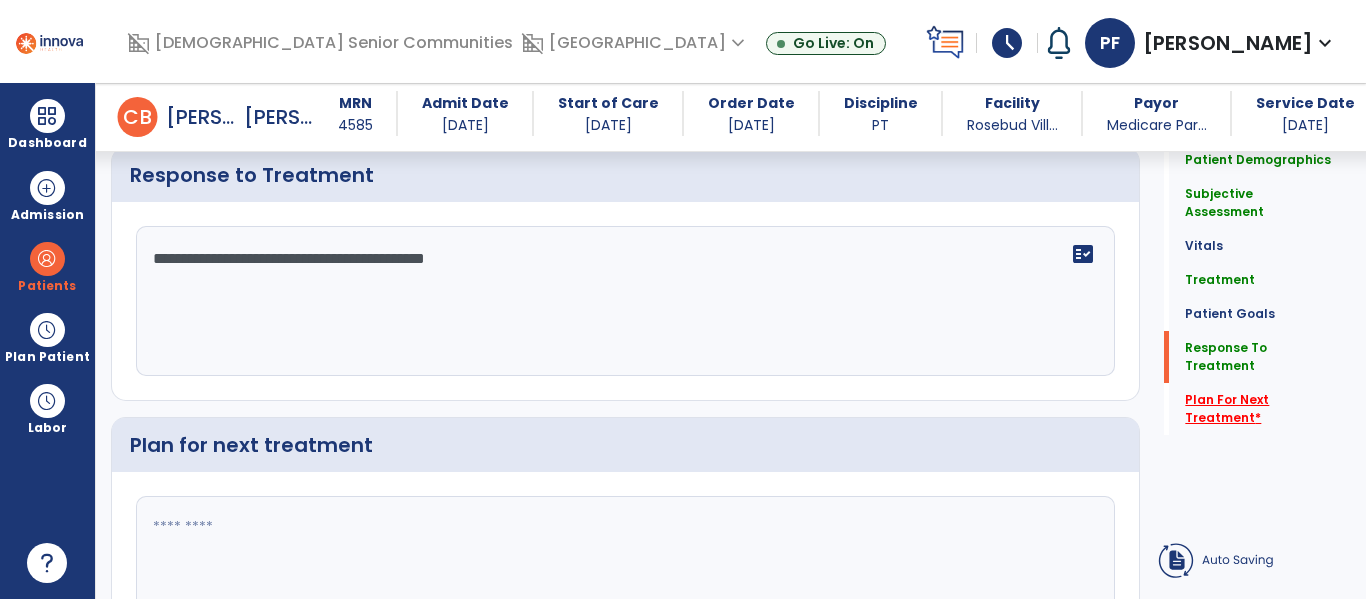 type on "**********" 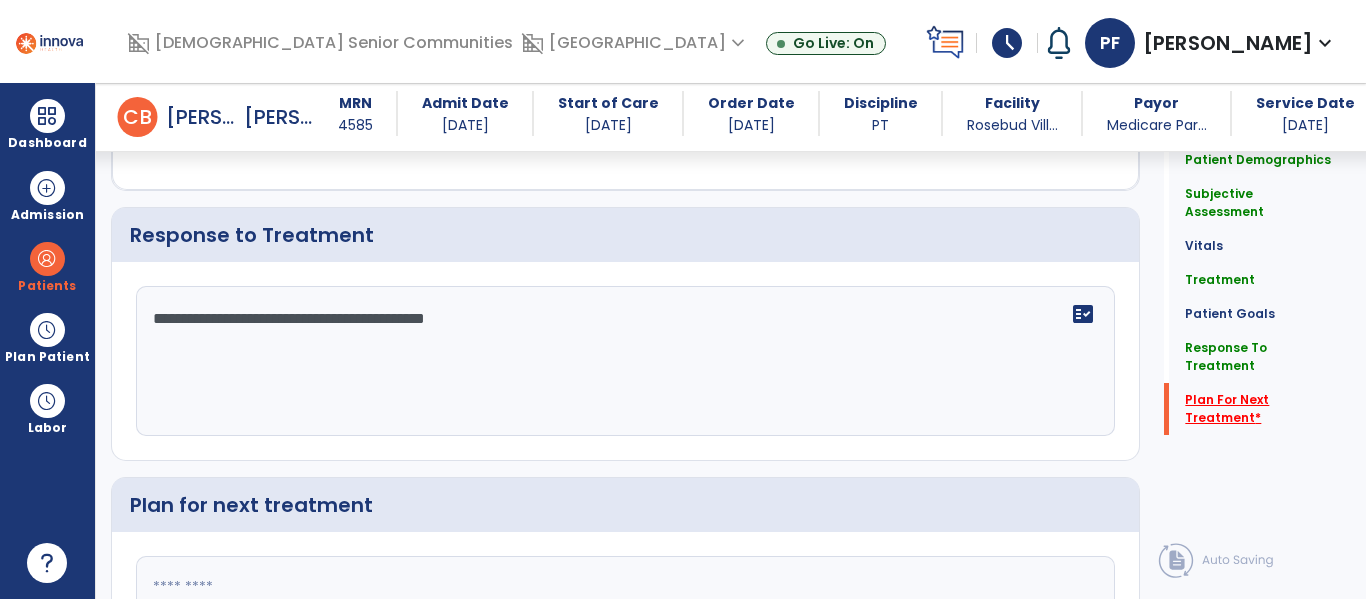 scroll, scrollTop: 3020, scrollLeft: 0, axis: vertical 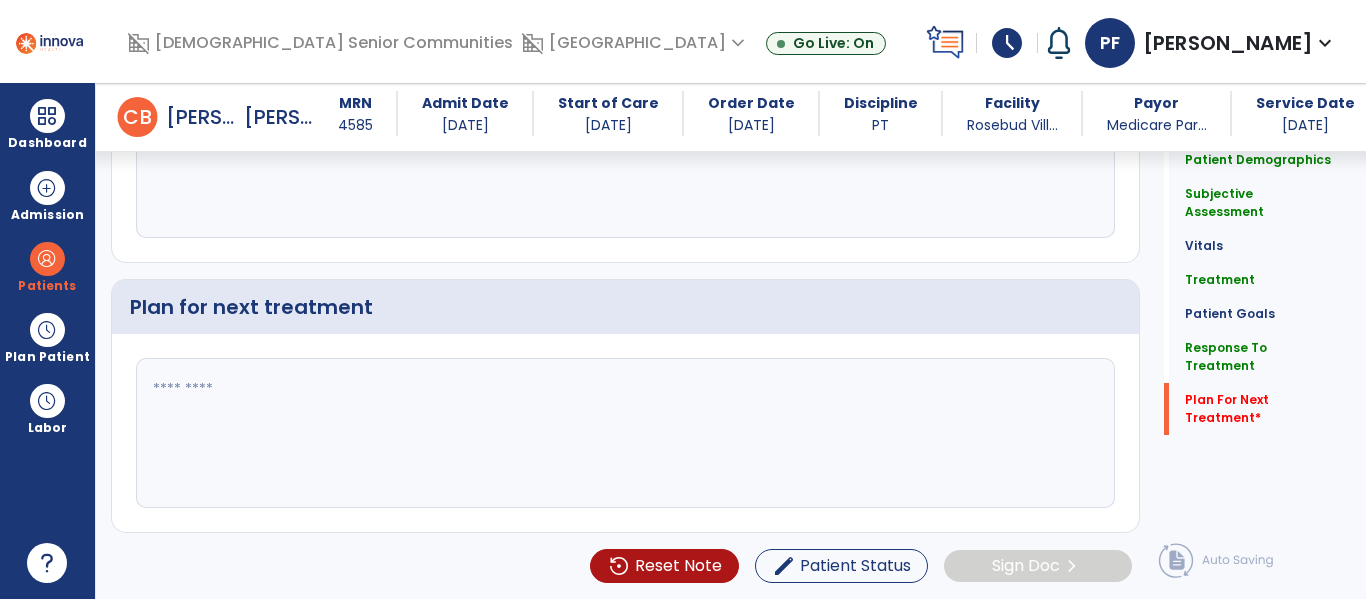 click 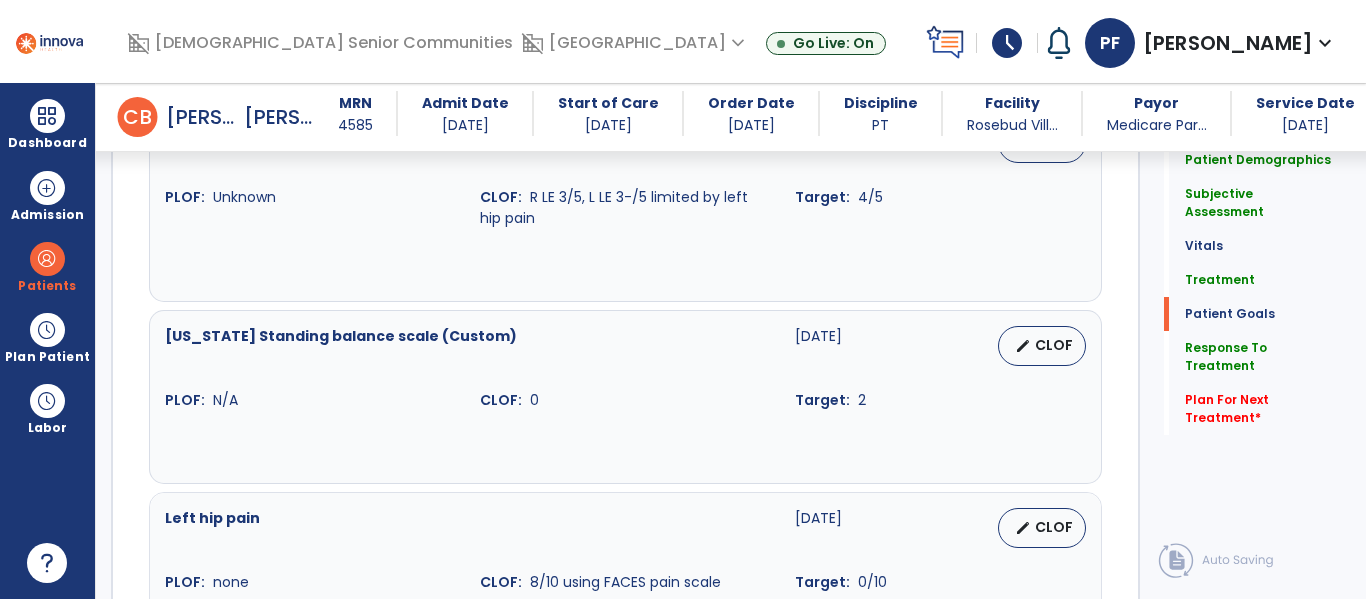 scroll, scrollTop: 2203, scrollLeft: 0, axis: vertical 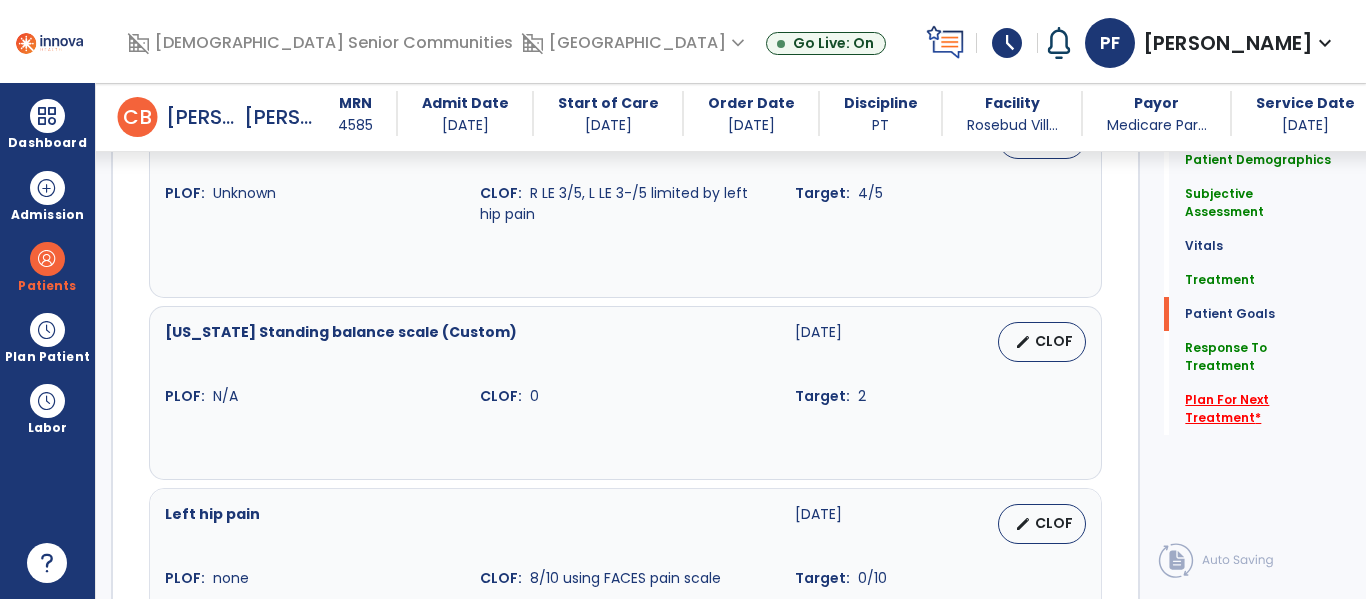 click on "Plan For Next Treatment   *" 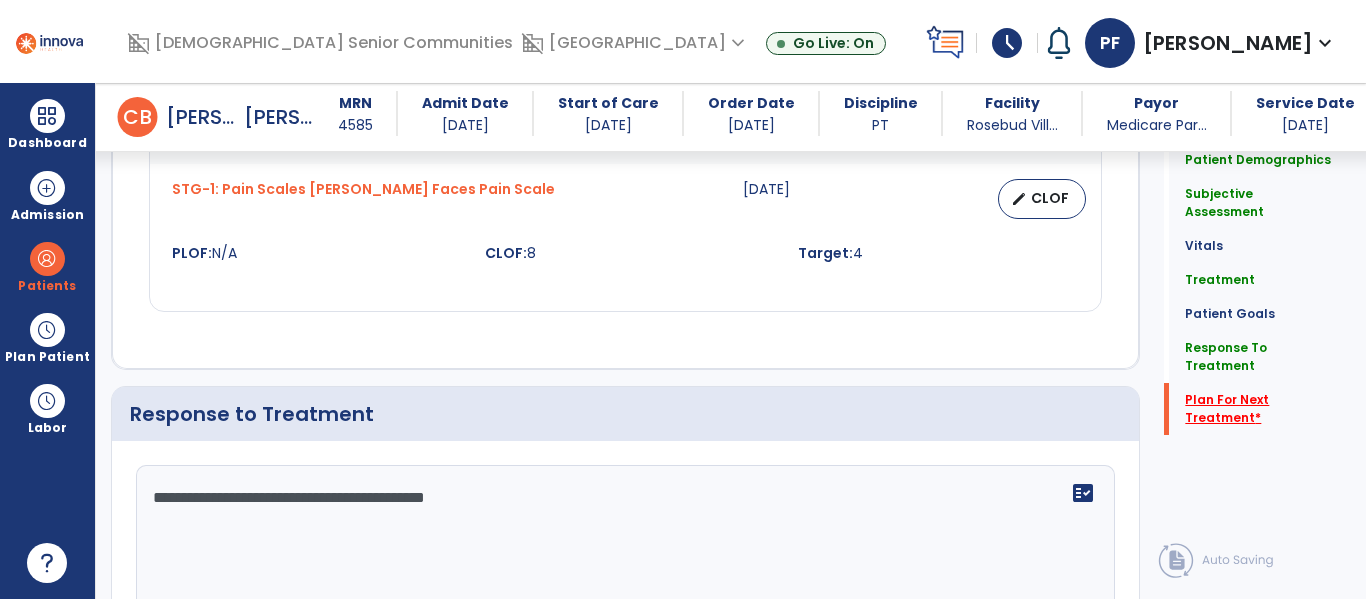 scroll, scrollTop: 3020, scrollLeft: 0, axis: vertical 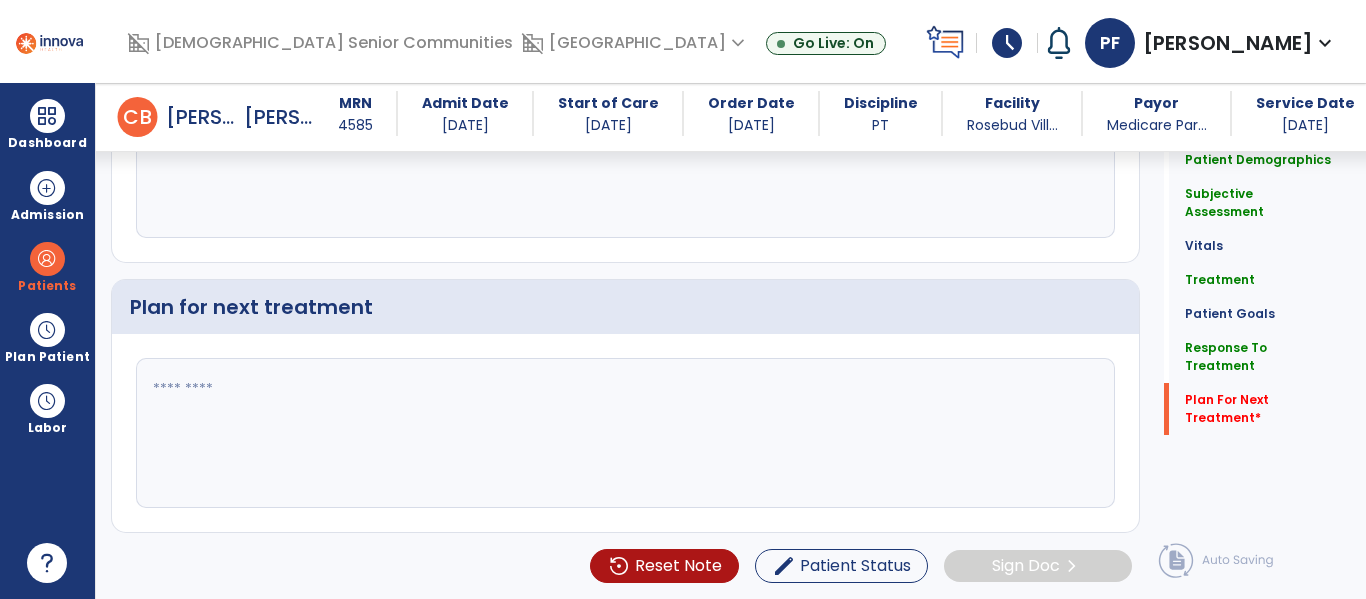 click 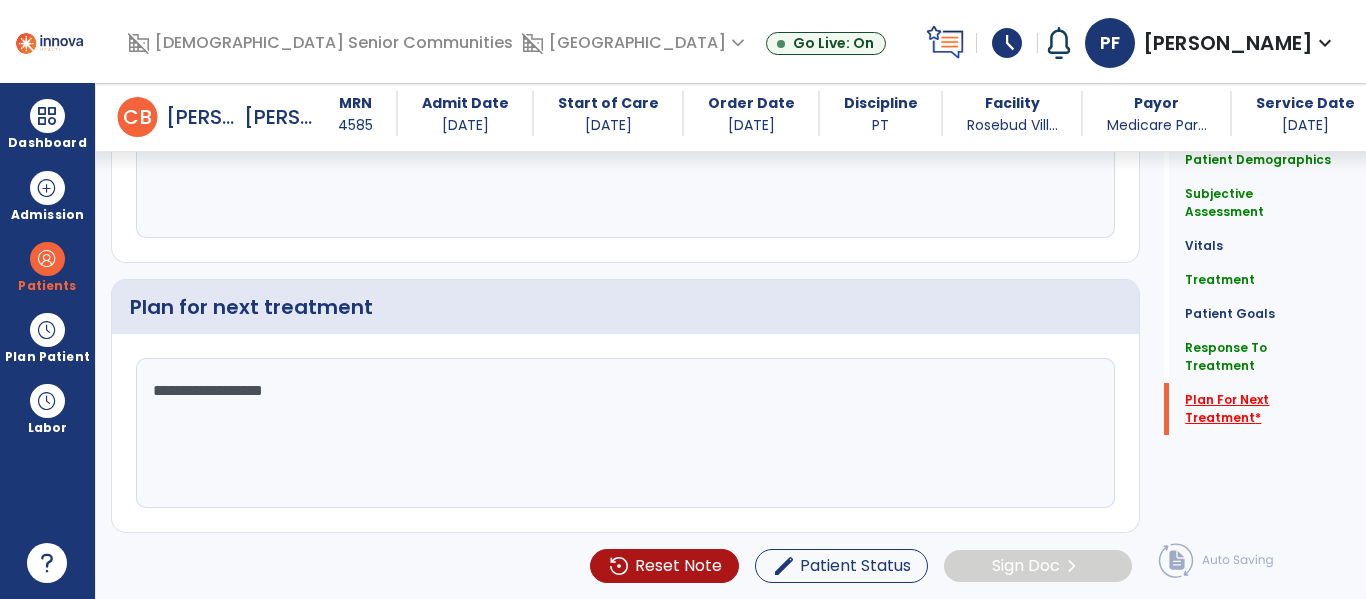 type on "**********" 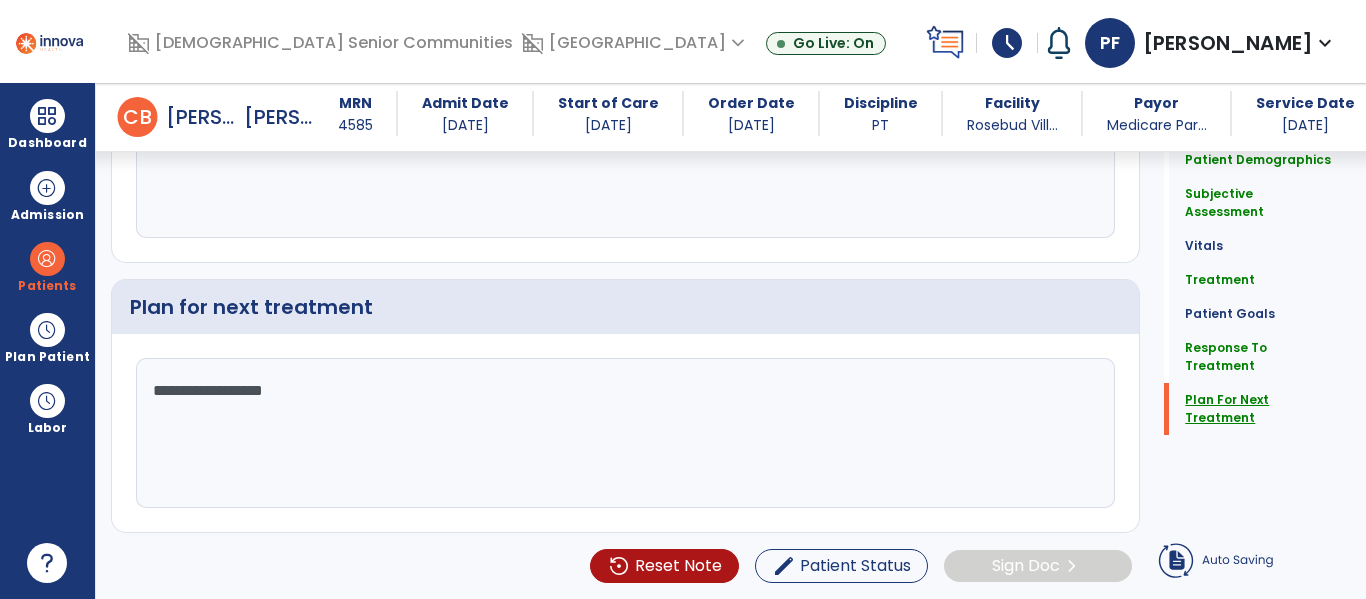 click on "Plan For Next Treatment" 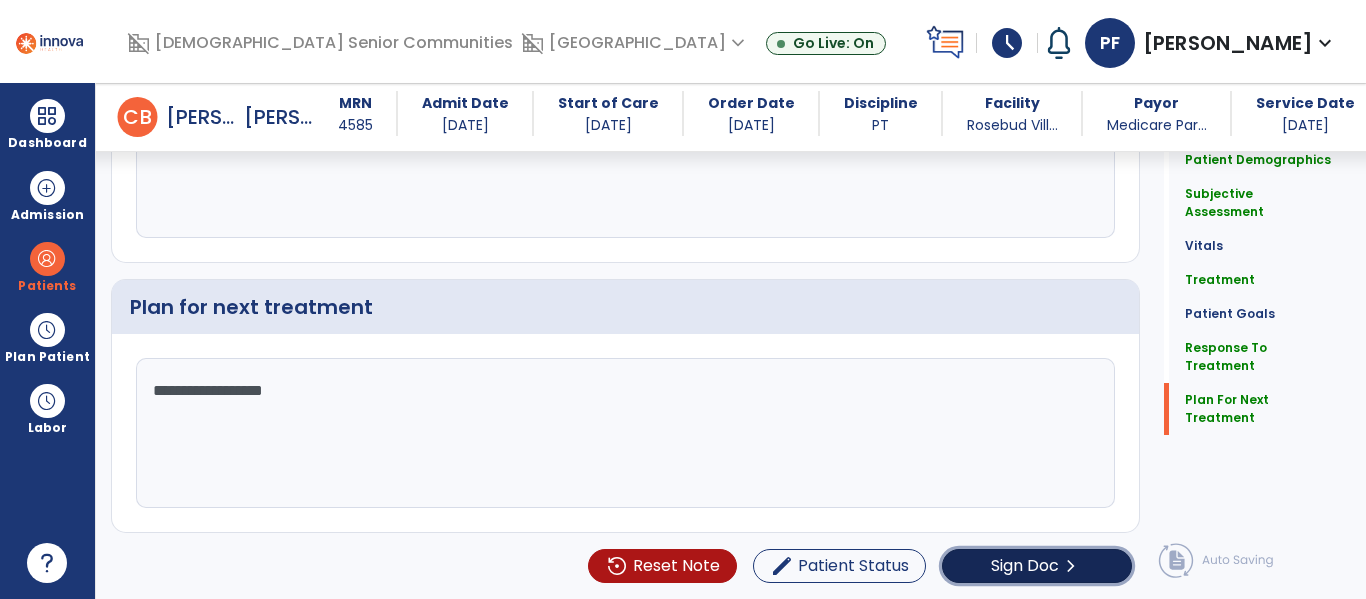 click on "chevron_right" 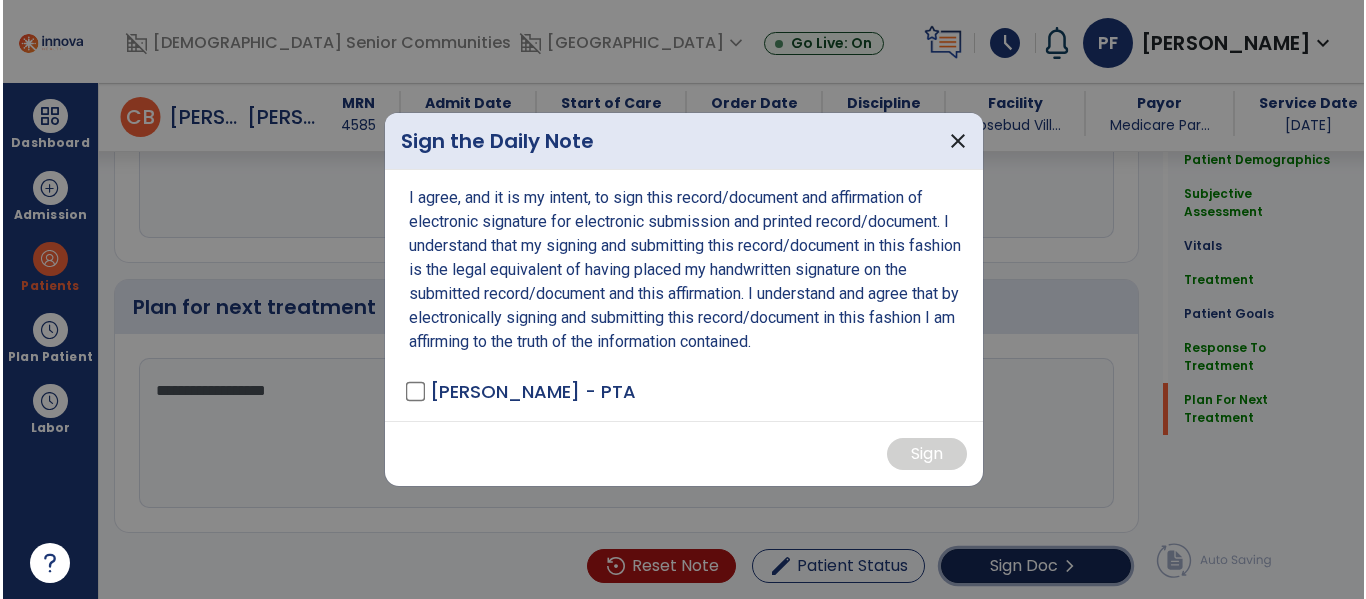 scroll, scrollTop: 3020, scrollLeft: 0, axis: vertical 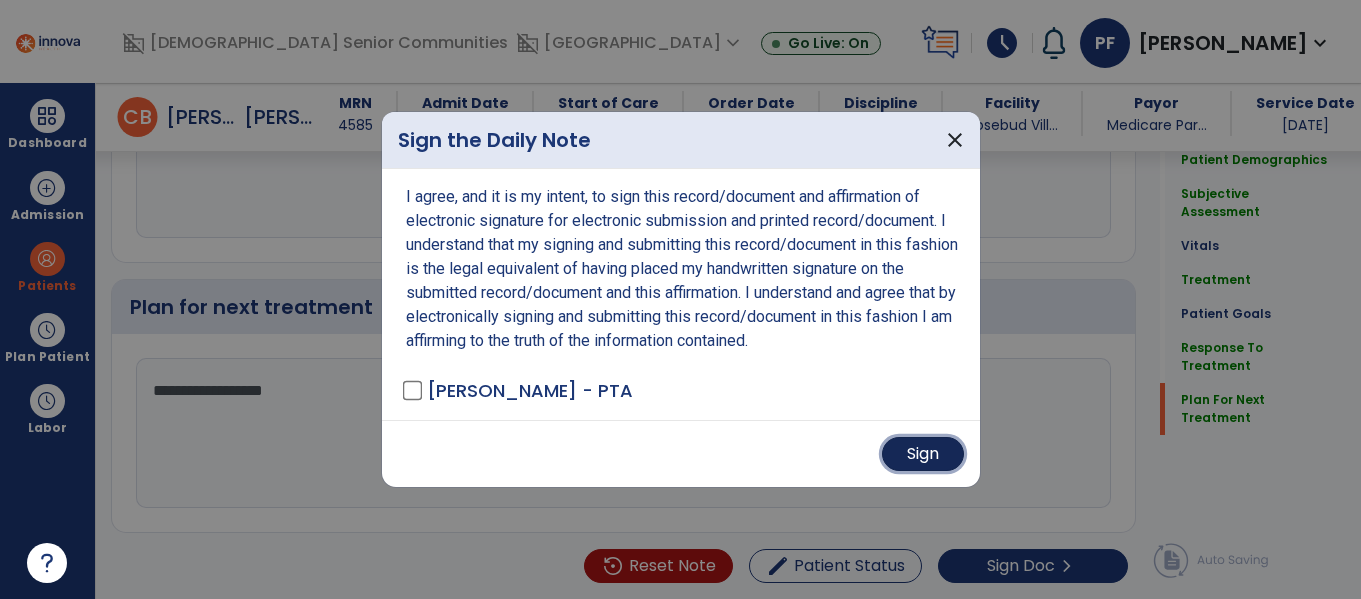 click on "Sign" at bounding box center [923, 454] 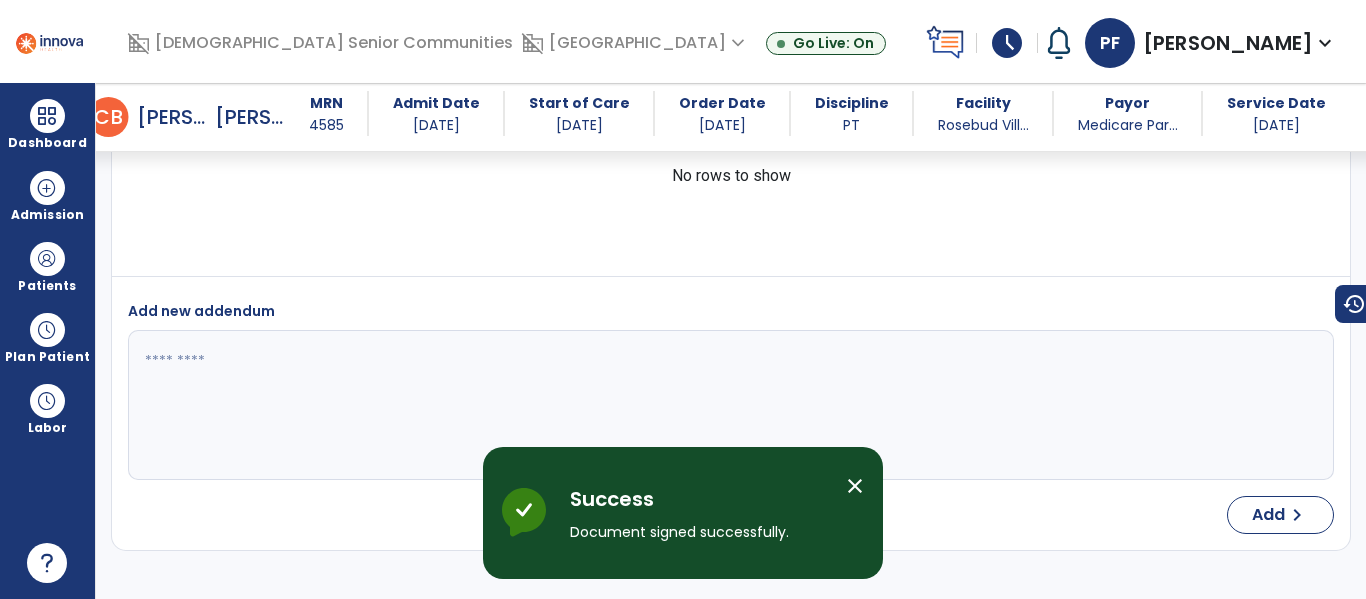 click on "close" at bounding box center [855, 486] 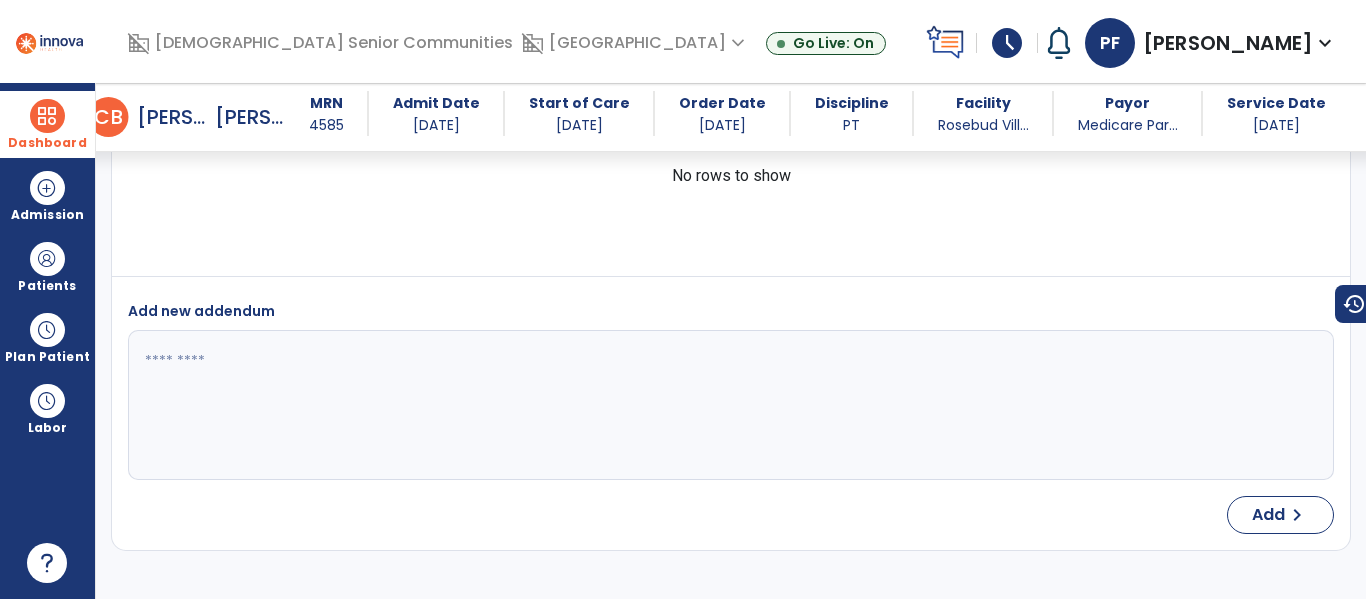 scroll, scrollTop: 3960, scrollLeft: 0, axis: vertical 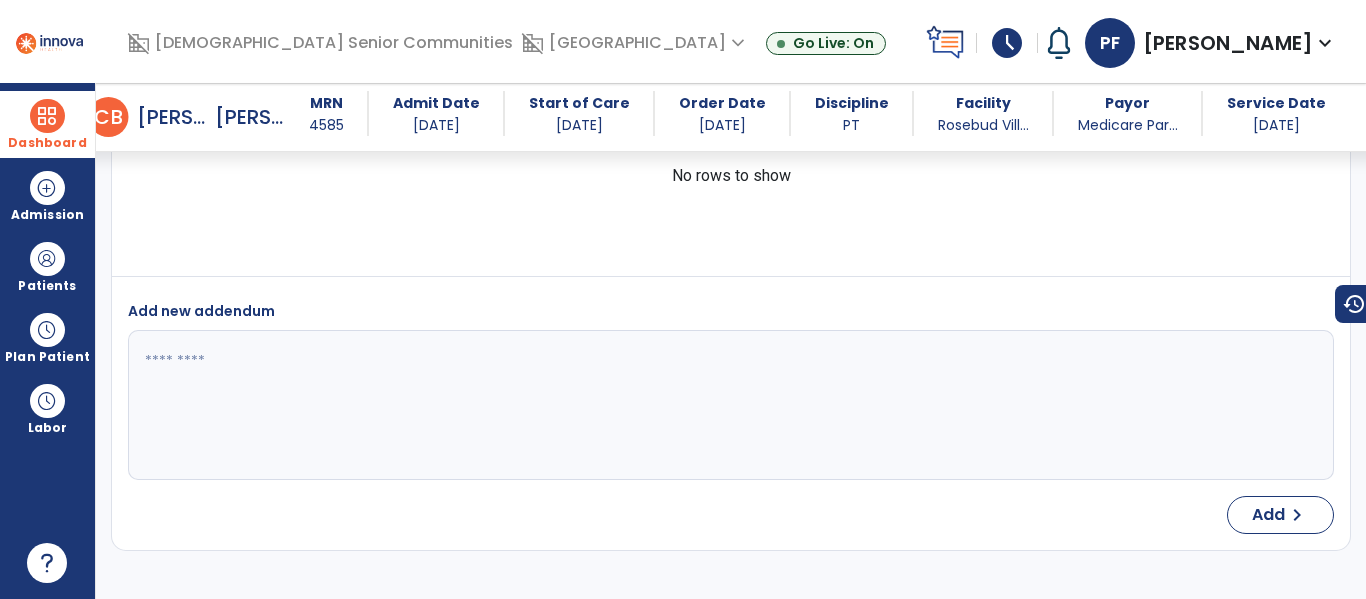 click at bounding box center (47, 116) 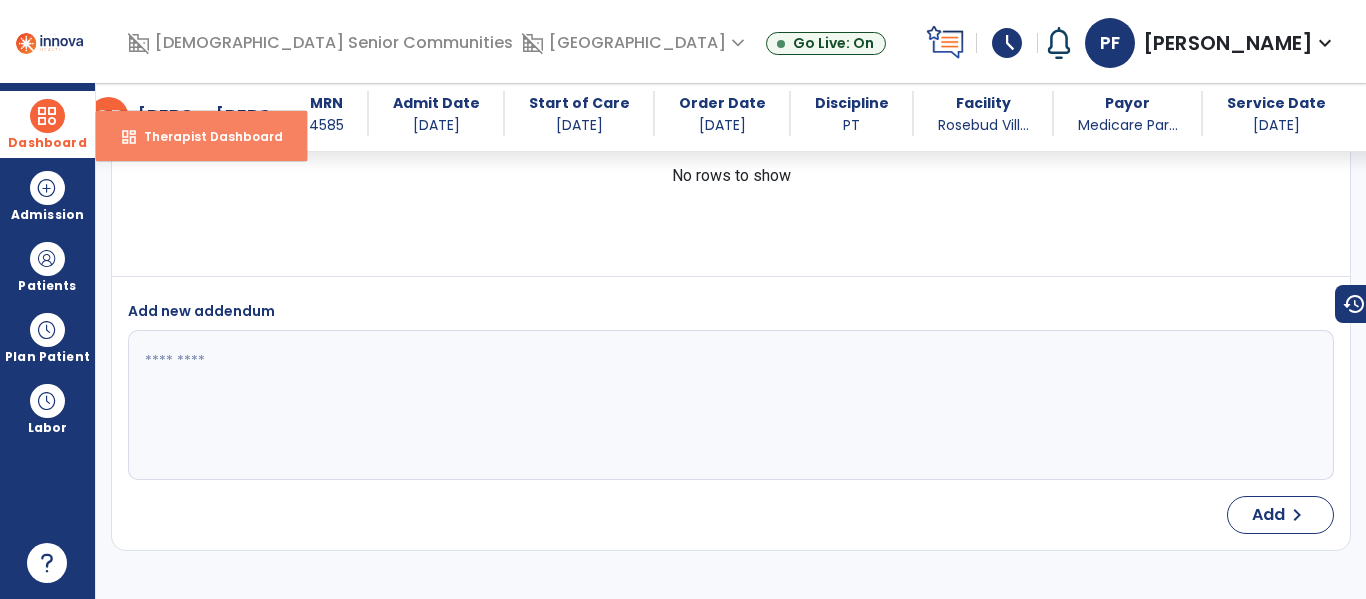 click on "Therapist Dashboard" at bounding box center (205, 136) 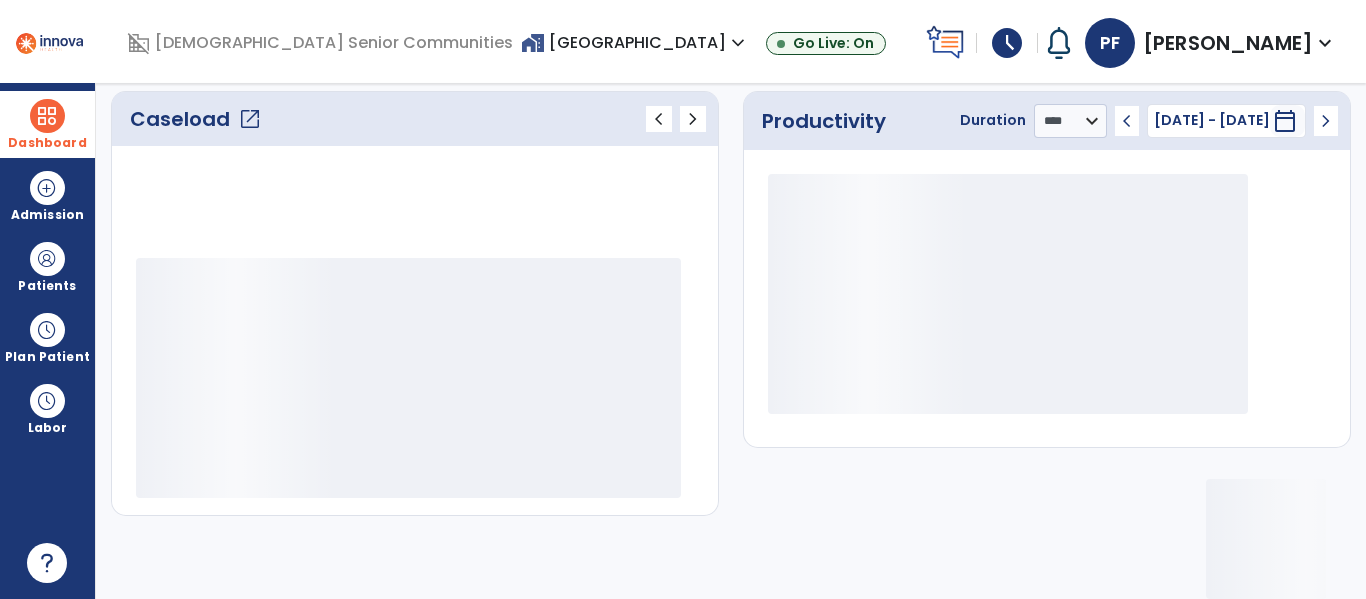 scroll, scrollTop: 276, scrollLeft: 0, axis: vertical 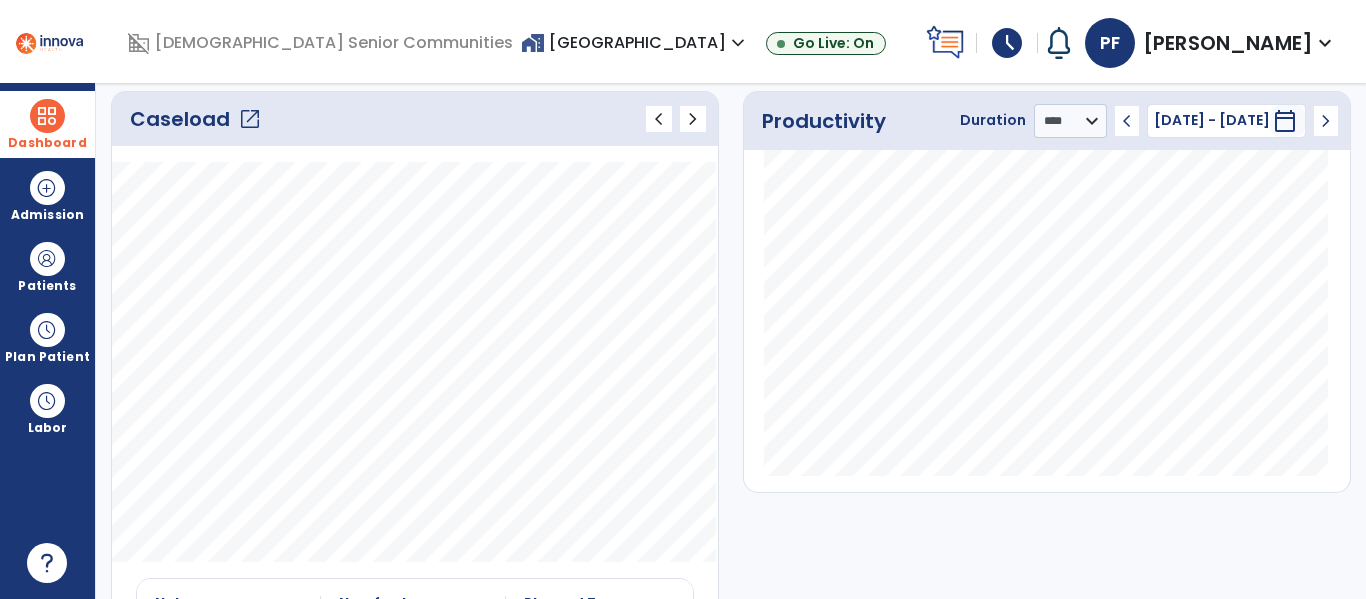 click on "open_in_new" 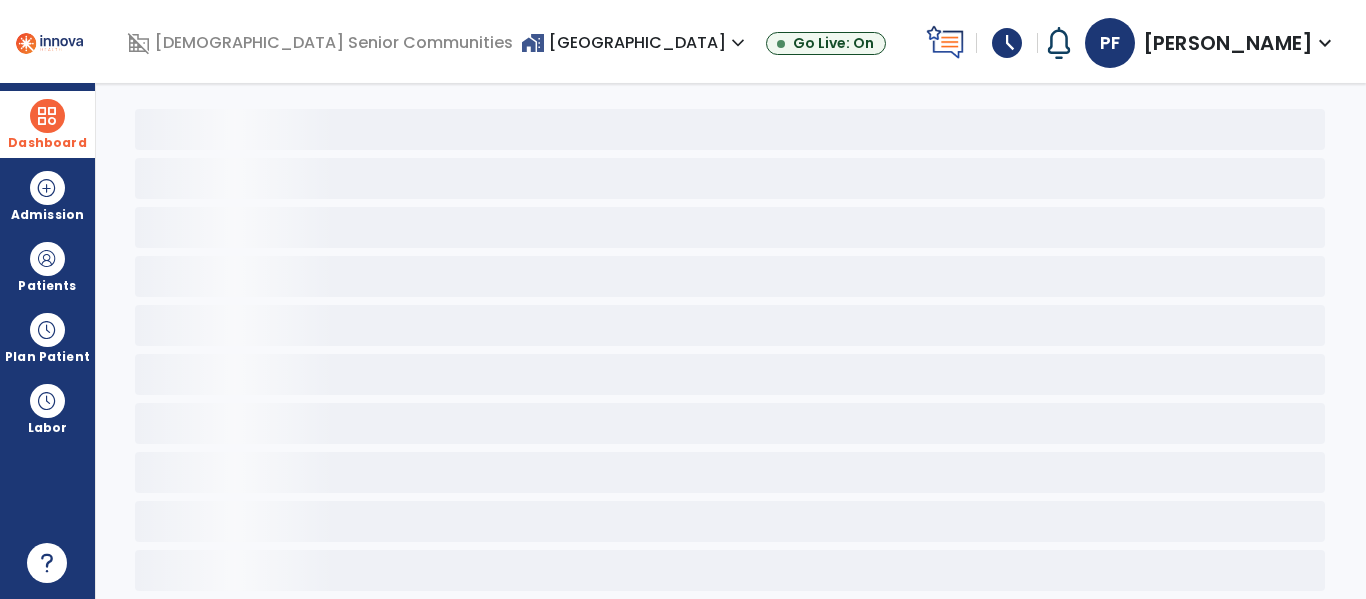 scroll, scrollTop: 78, scrollLeft: 0, axis: vertical 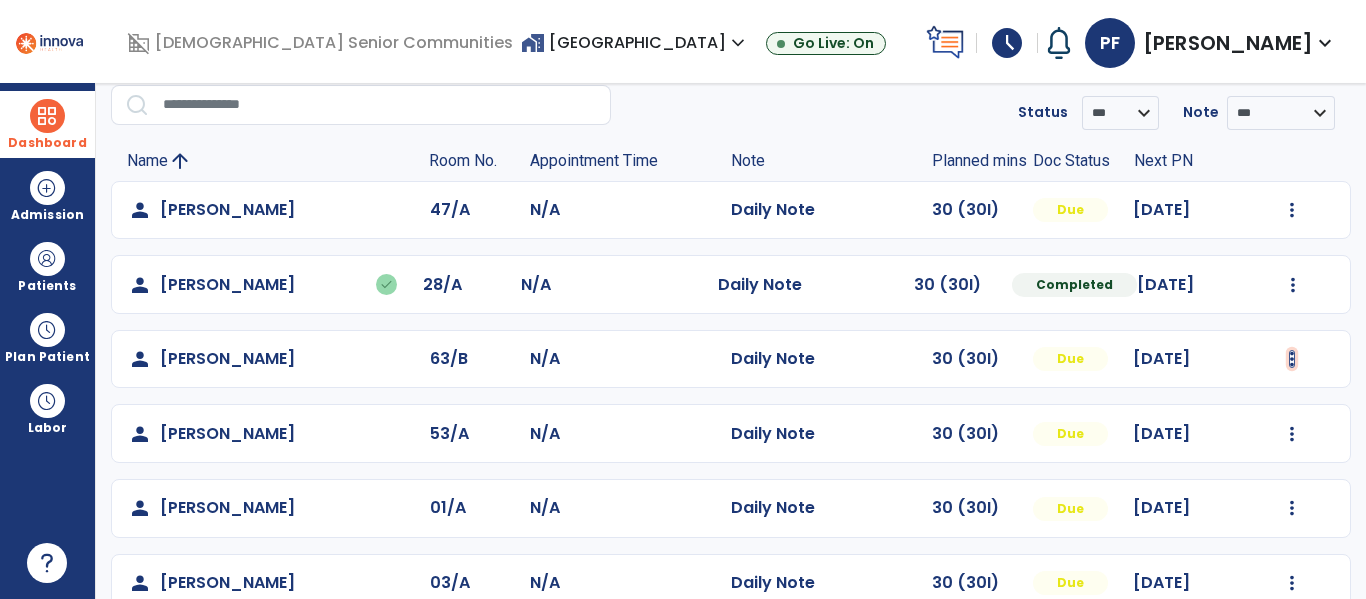 click at bounding box center [1292, 210] 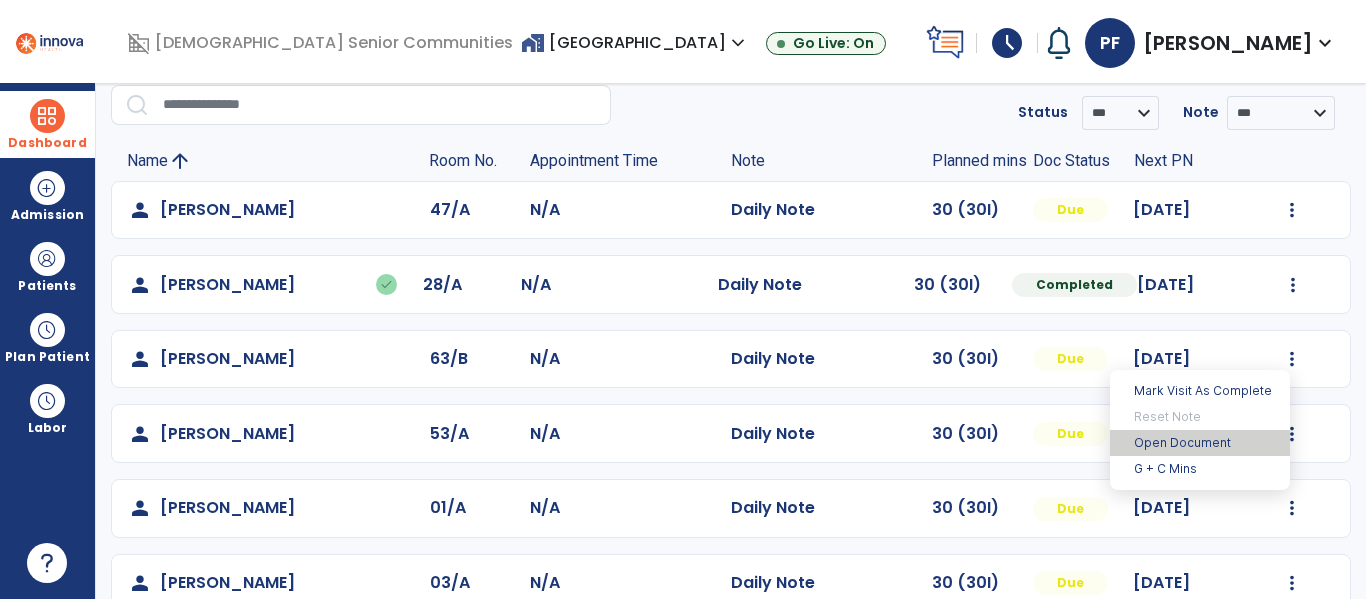 click on "Open Document" at bounding box center [1200, 443] 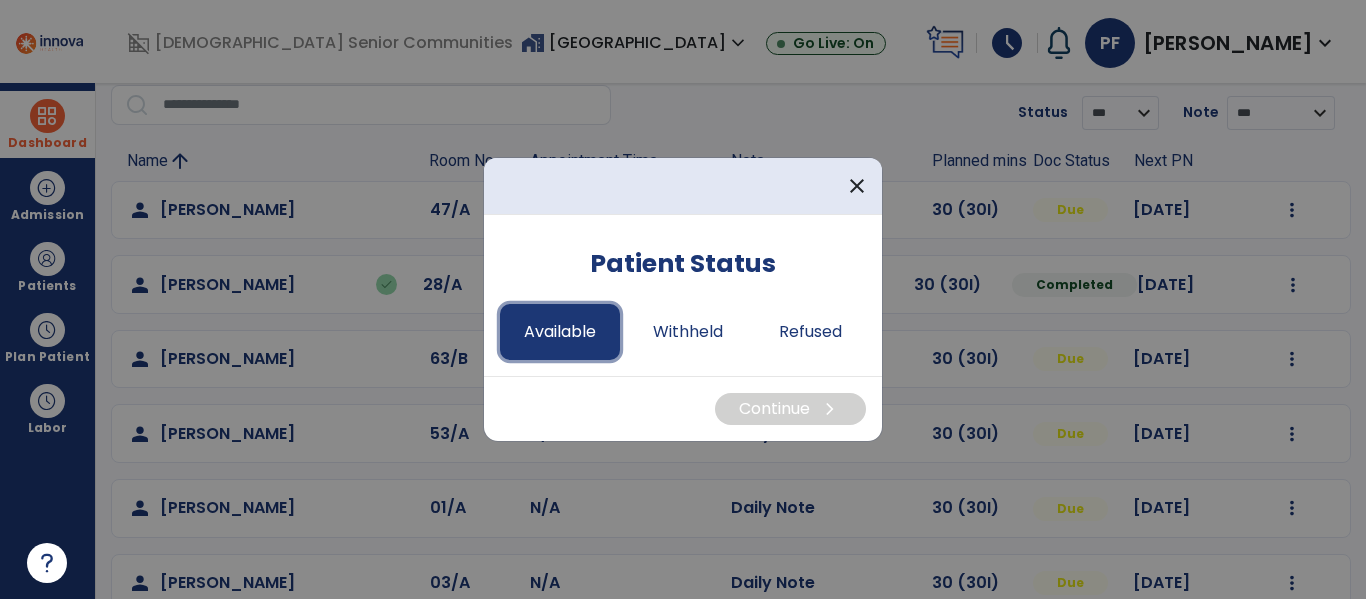click on "Available" at bounding box center [560, 332] 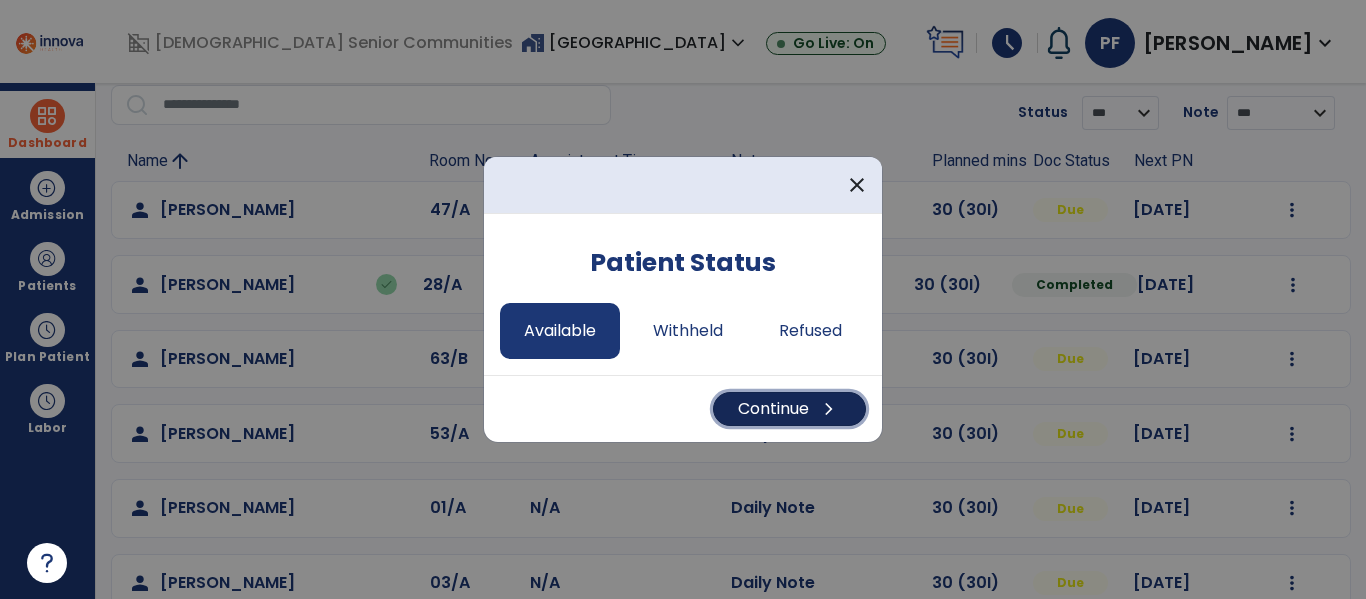 click on "Continue   chevron_right" at bounding box center (789, 409) 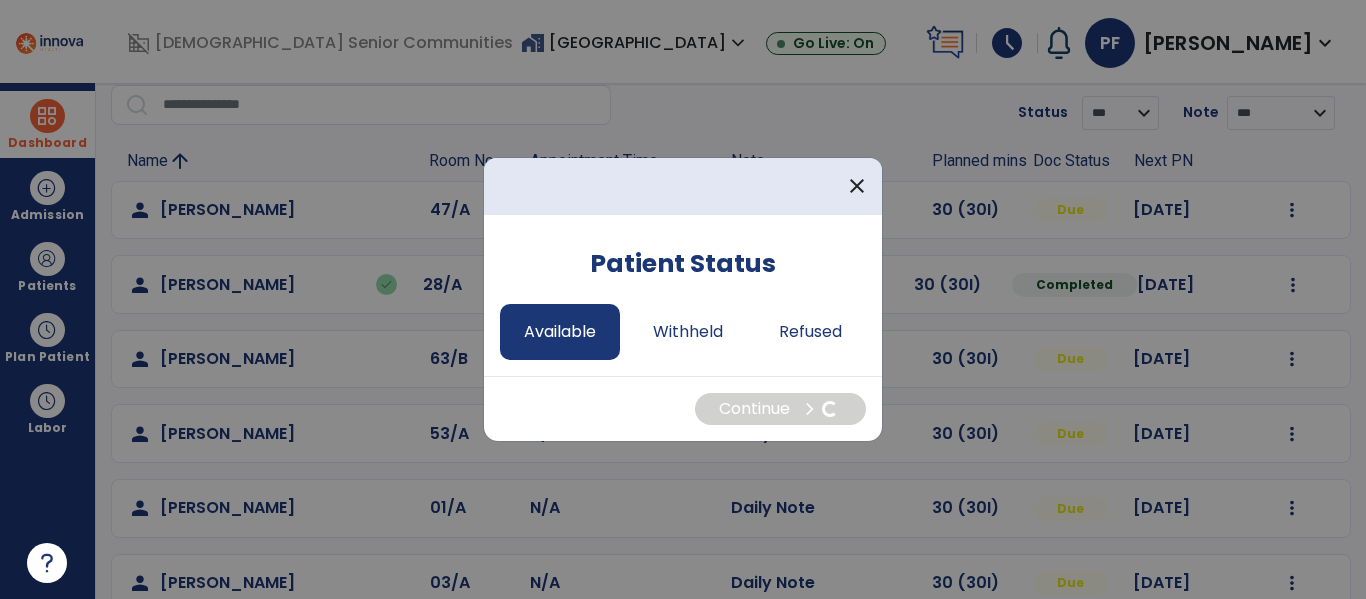 select on "*" 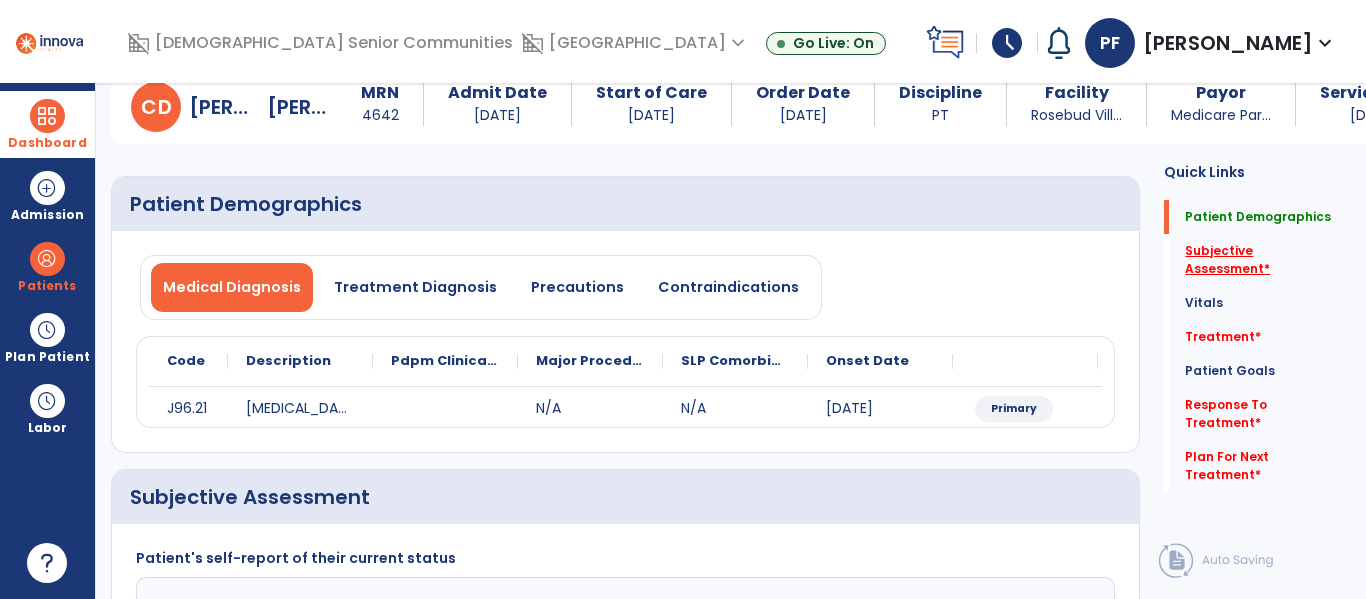 click on "Subjective Assessment   *" 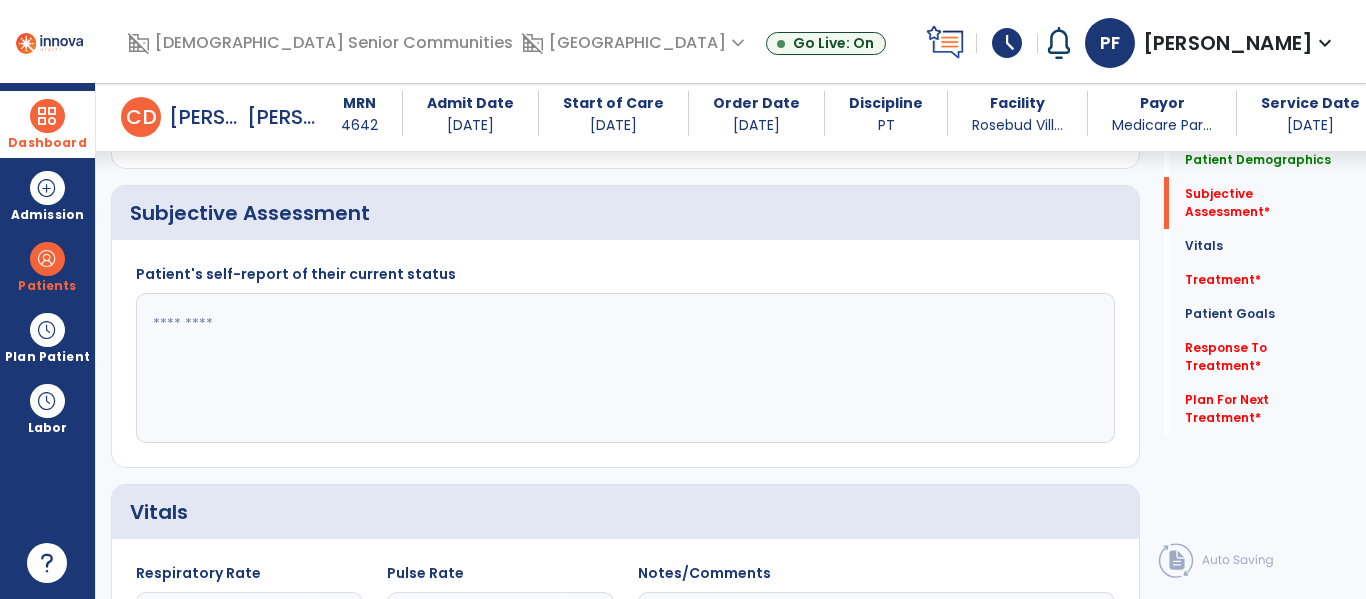 scroll, scrollTop: 347, scrollLeft: 0, axis: vertical 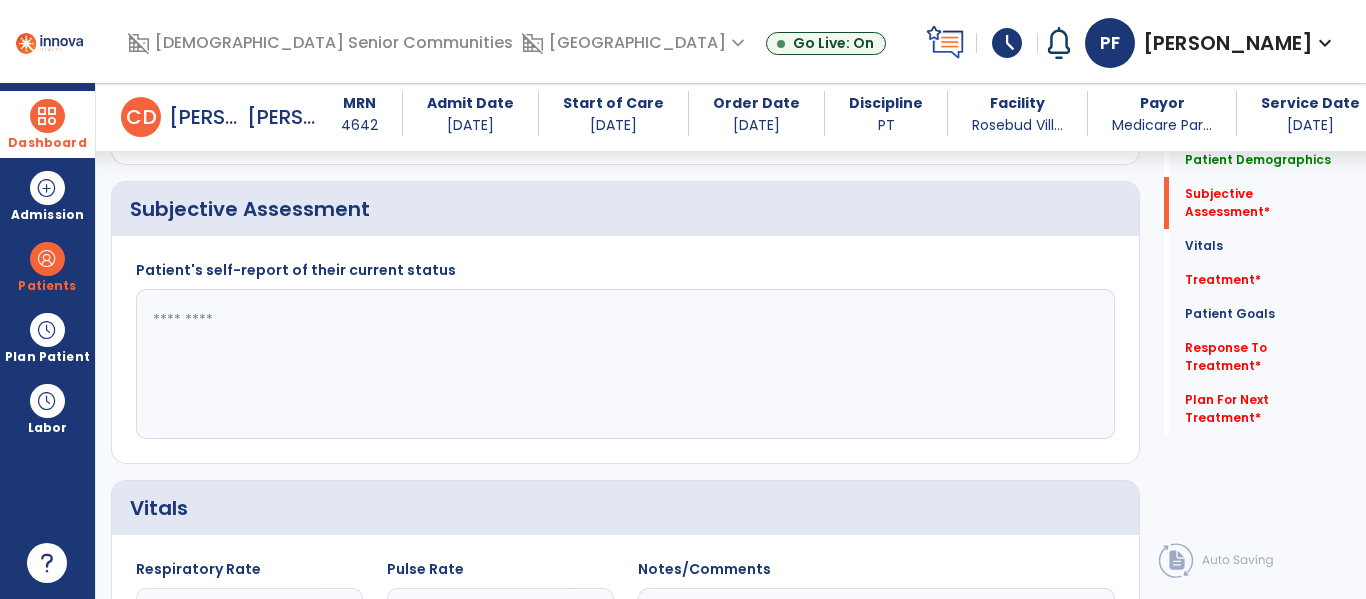 click 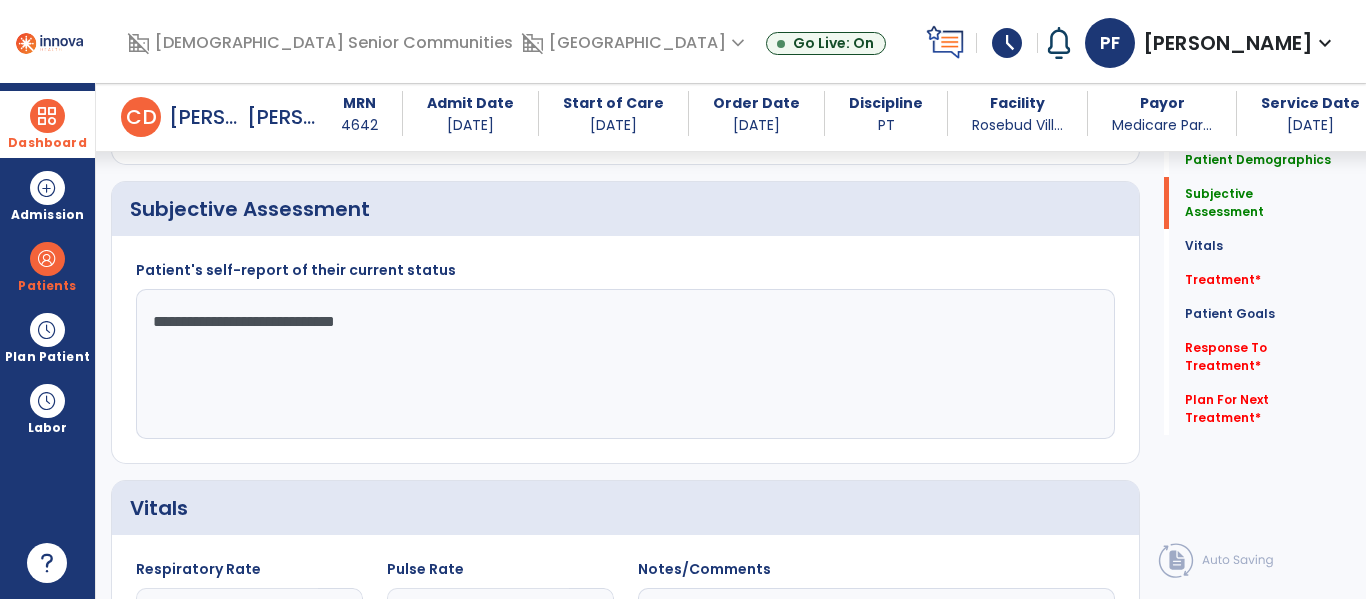 click on "**********" 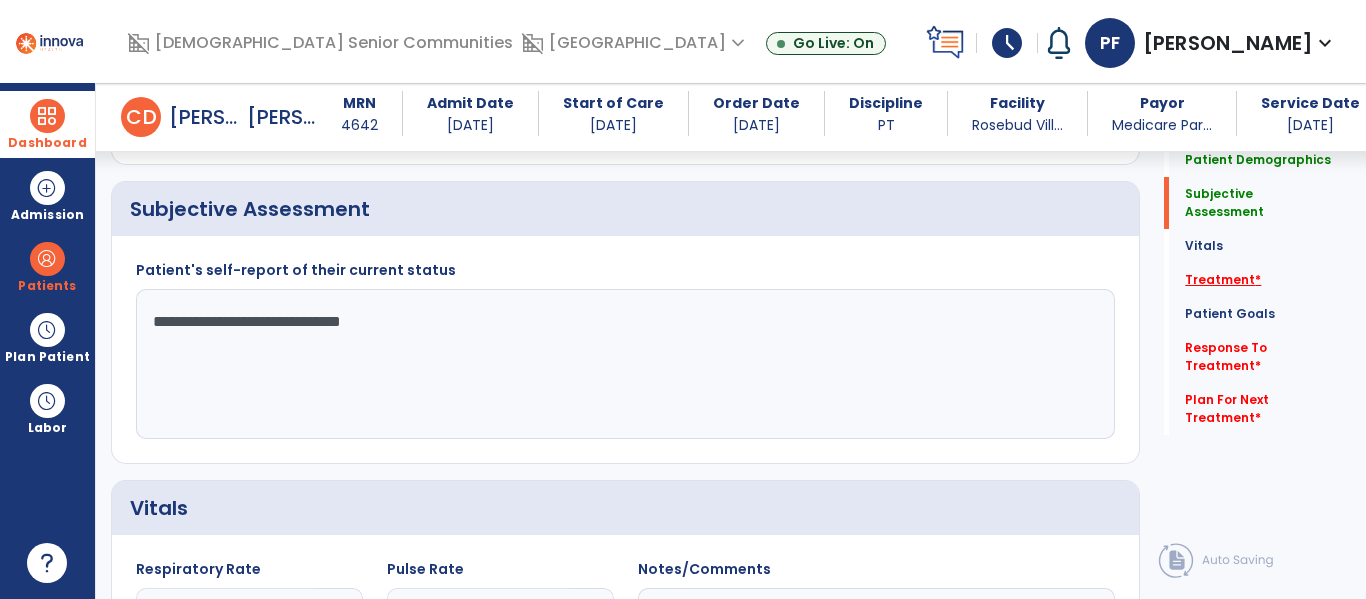 type on "**********" 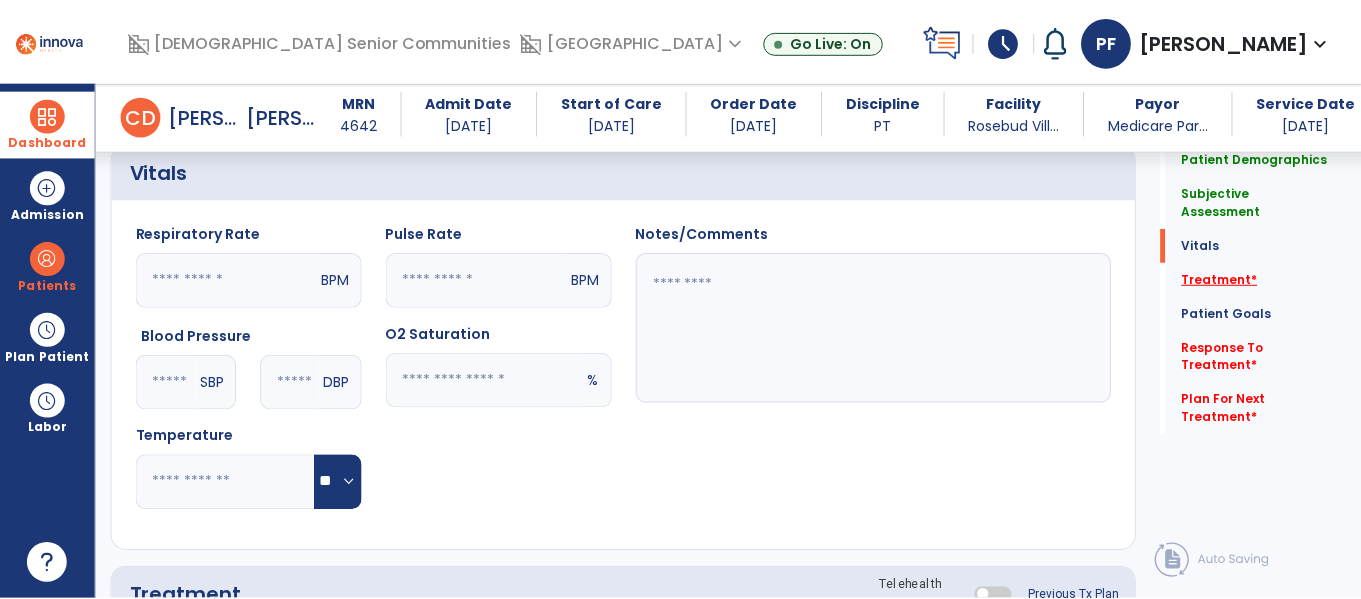 scroll, scrollTop: 1036, scrollLeft: 0, axis: vertical 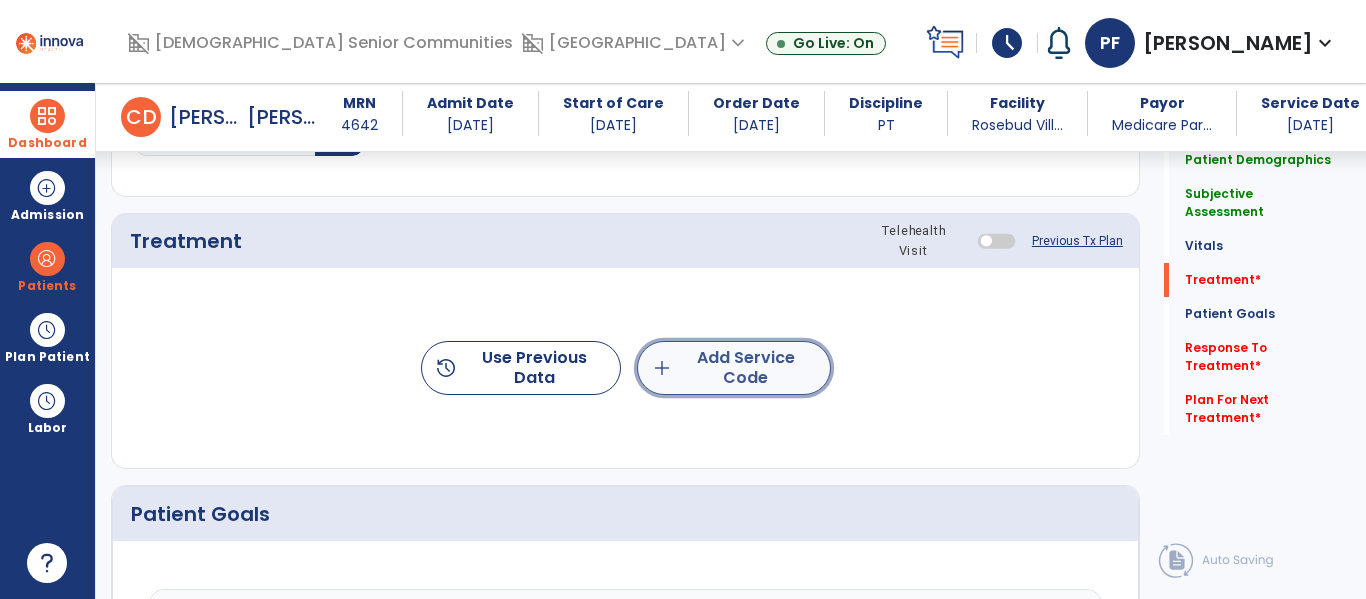 click on "add  Add Service Code" 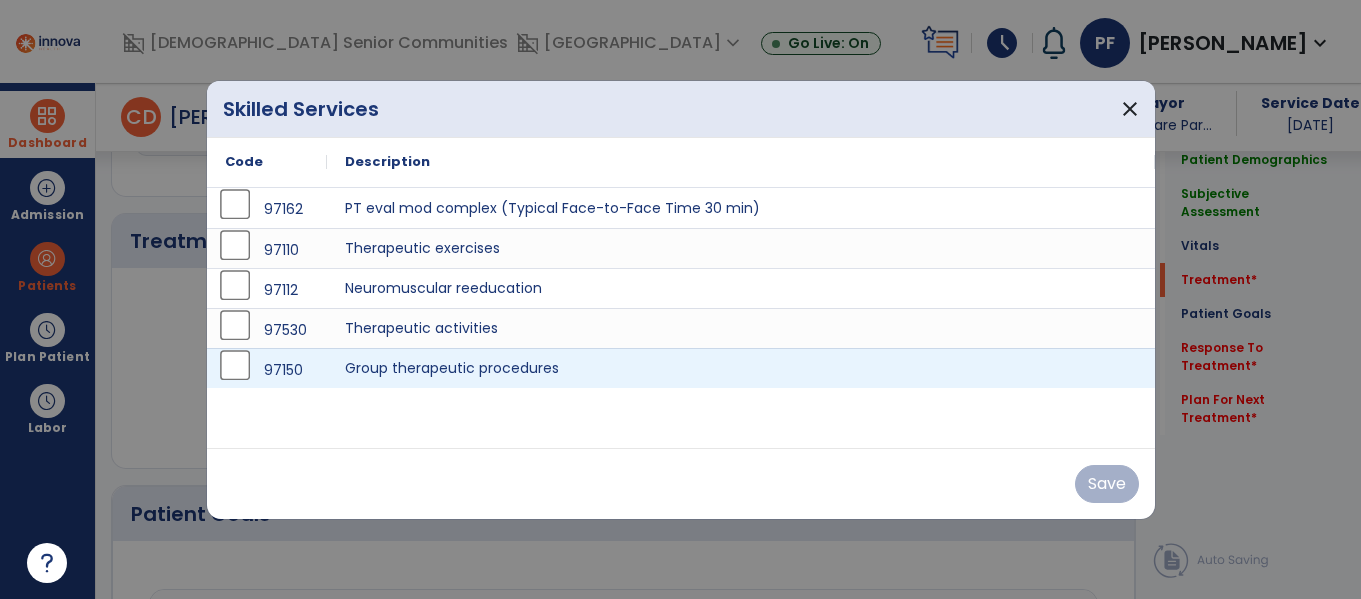 scroll, scrollTop: 1036, scrollLeft: 0, axis: vertical 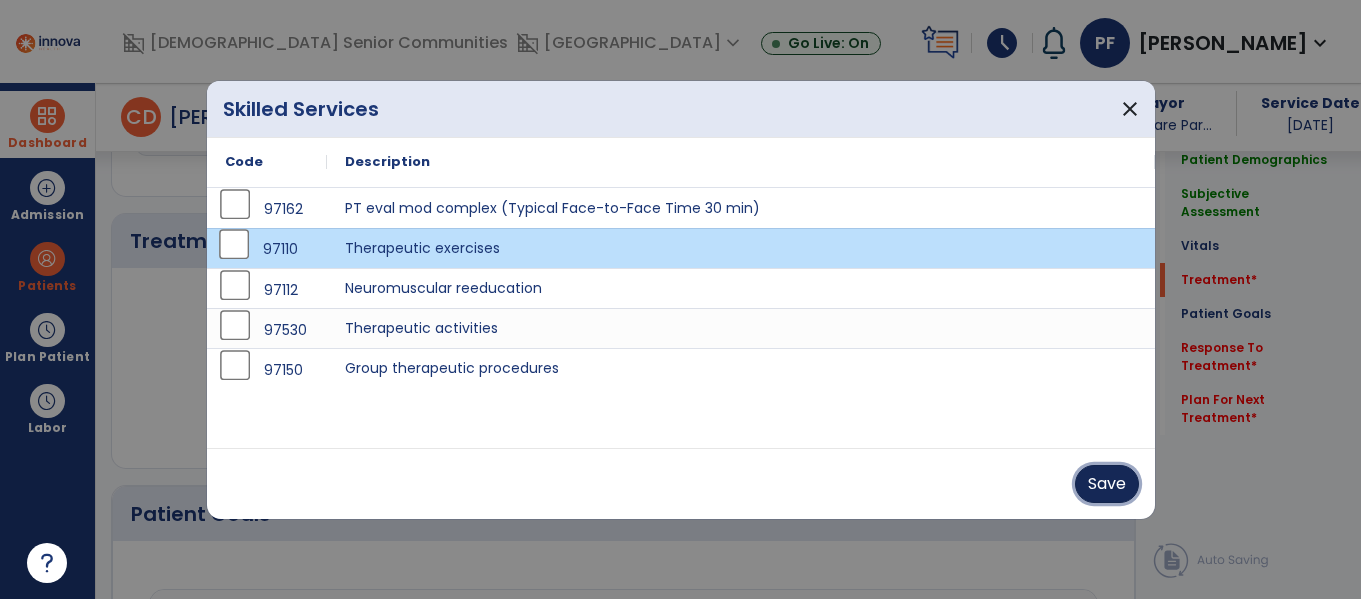 click on "Save" at bounding box center (1107, 484) 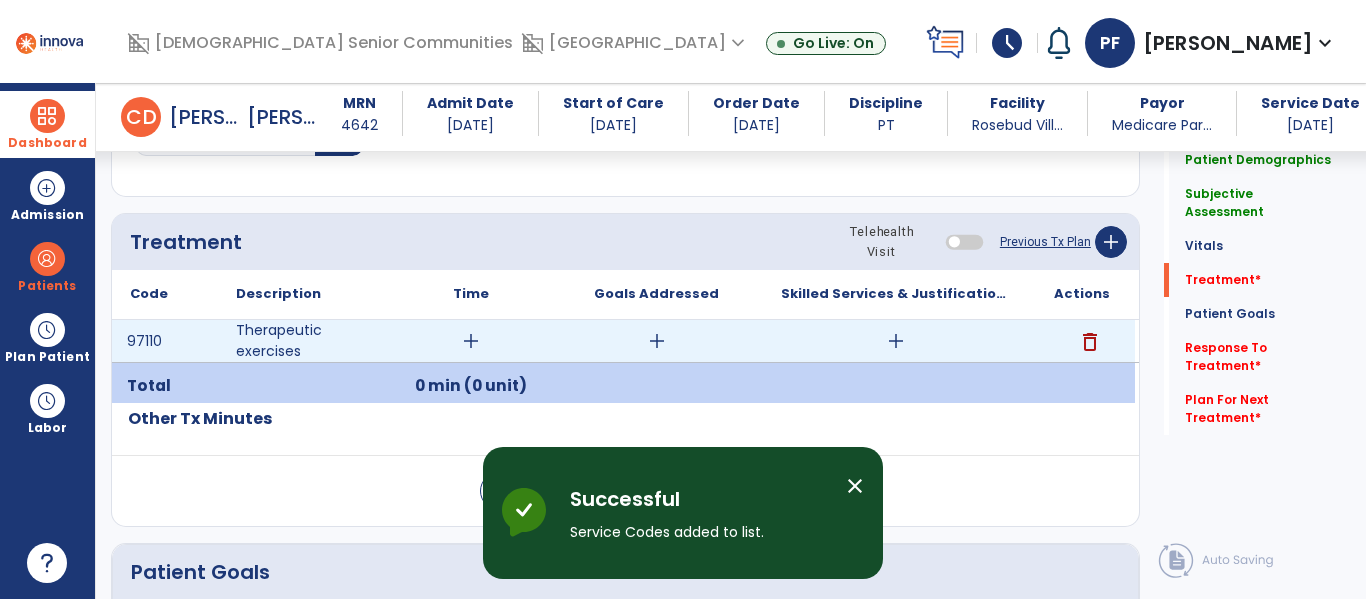 click on "add" at bounding box center [471, 341] 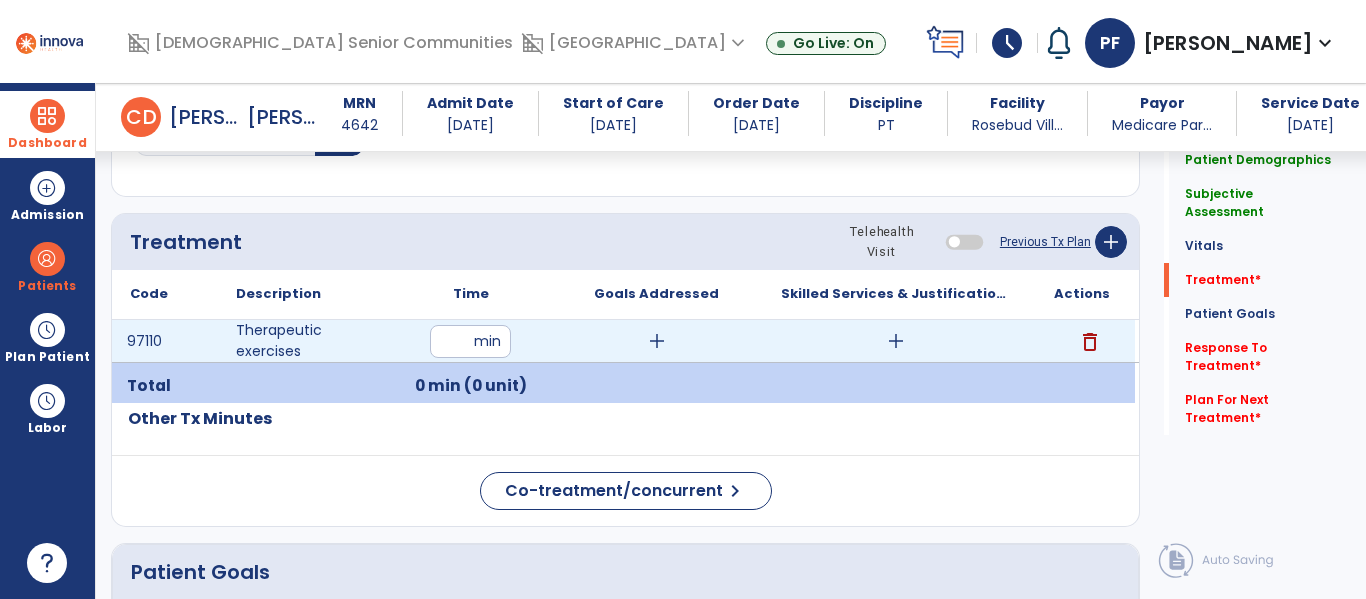 type on "**" 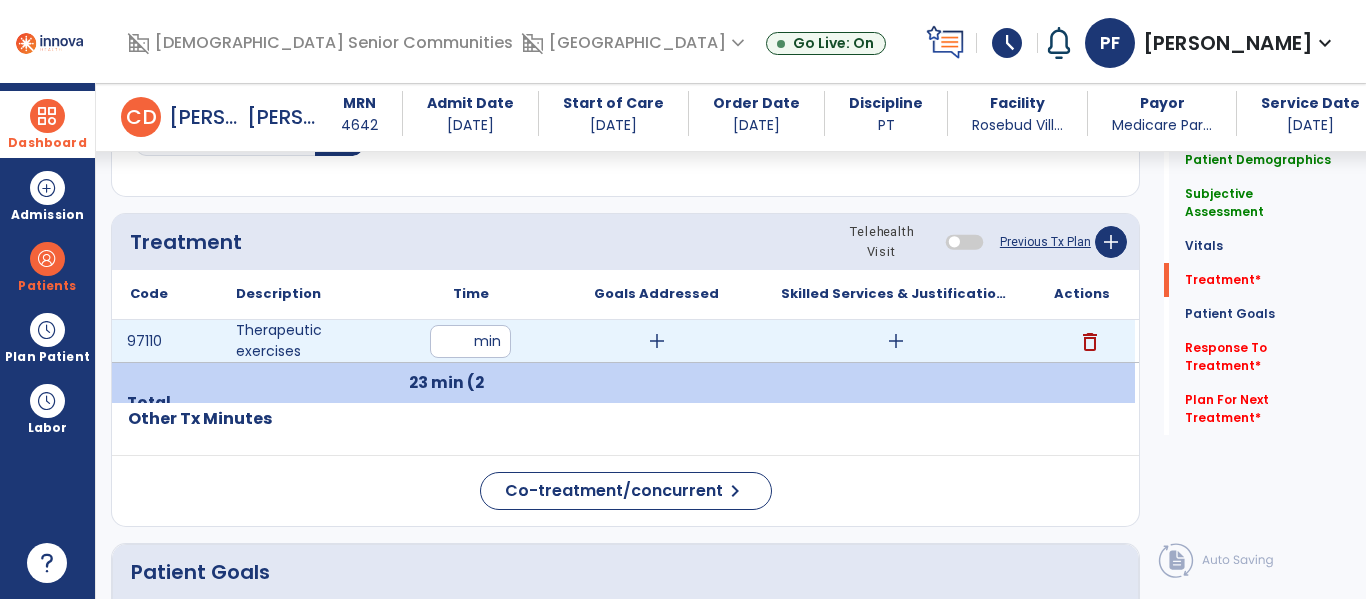 click on "add" at bounding box center (896, 341) 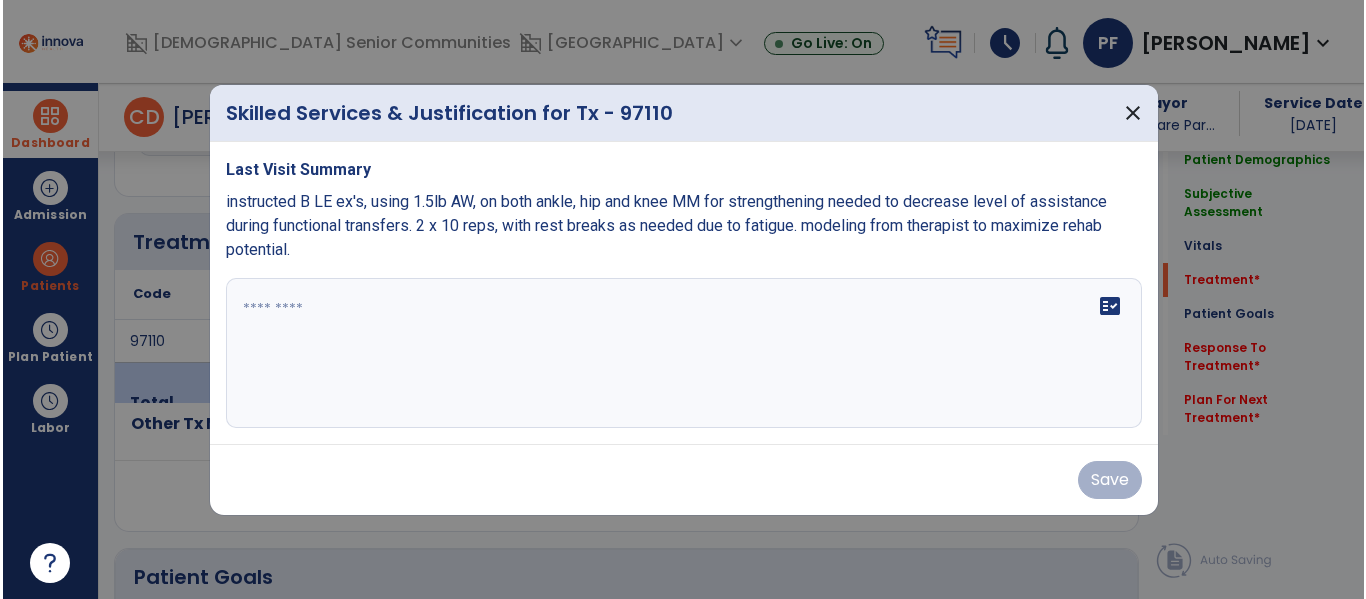 scroll, scrollTop: 1036, scrollLeft: 0, axis: vertical 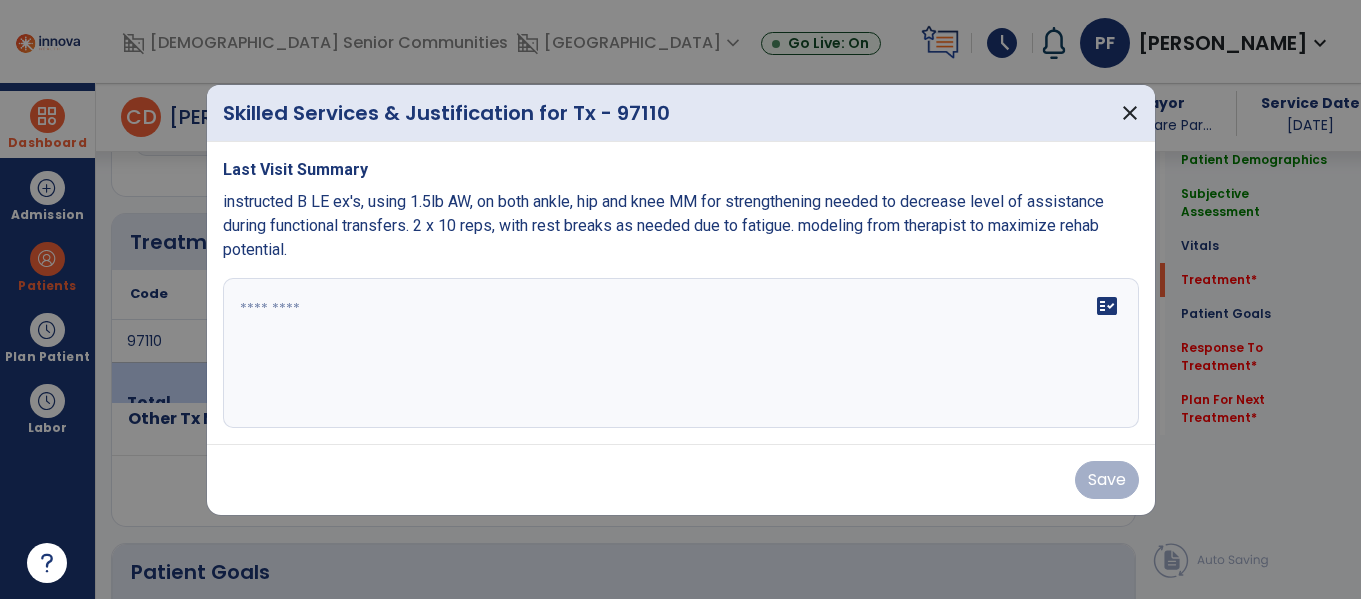 click on "fact_check" at bounding box center [681, 353] 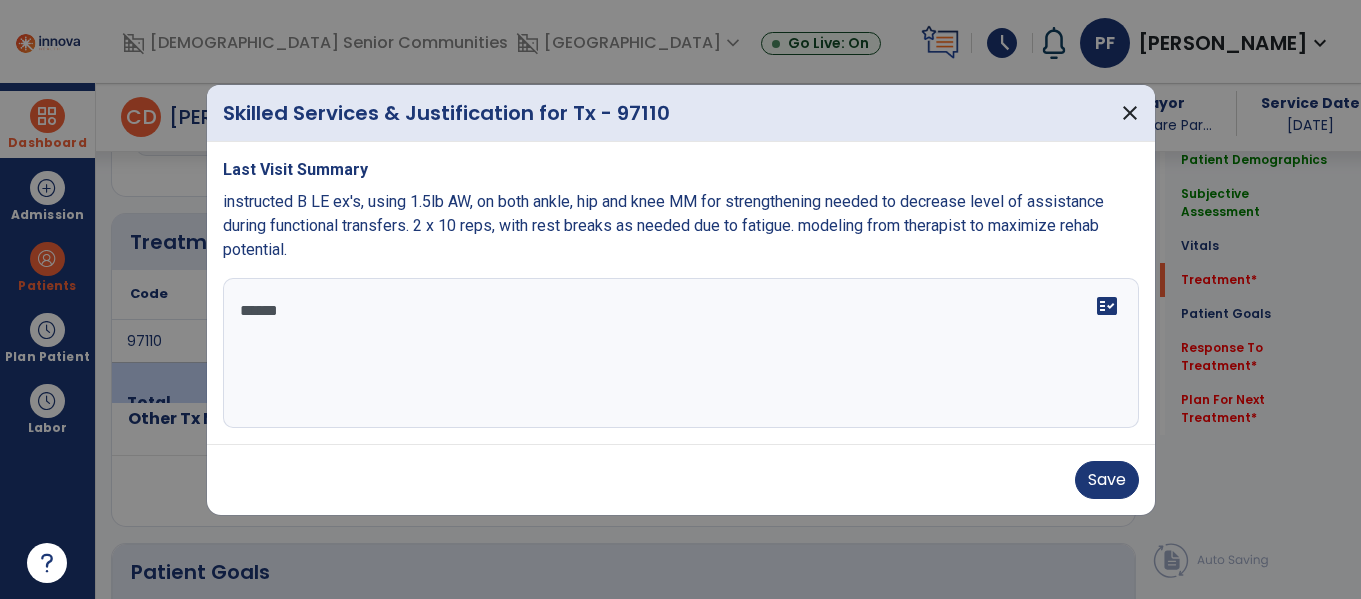 type on "*******" 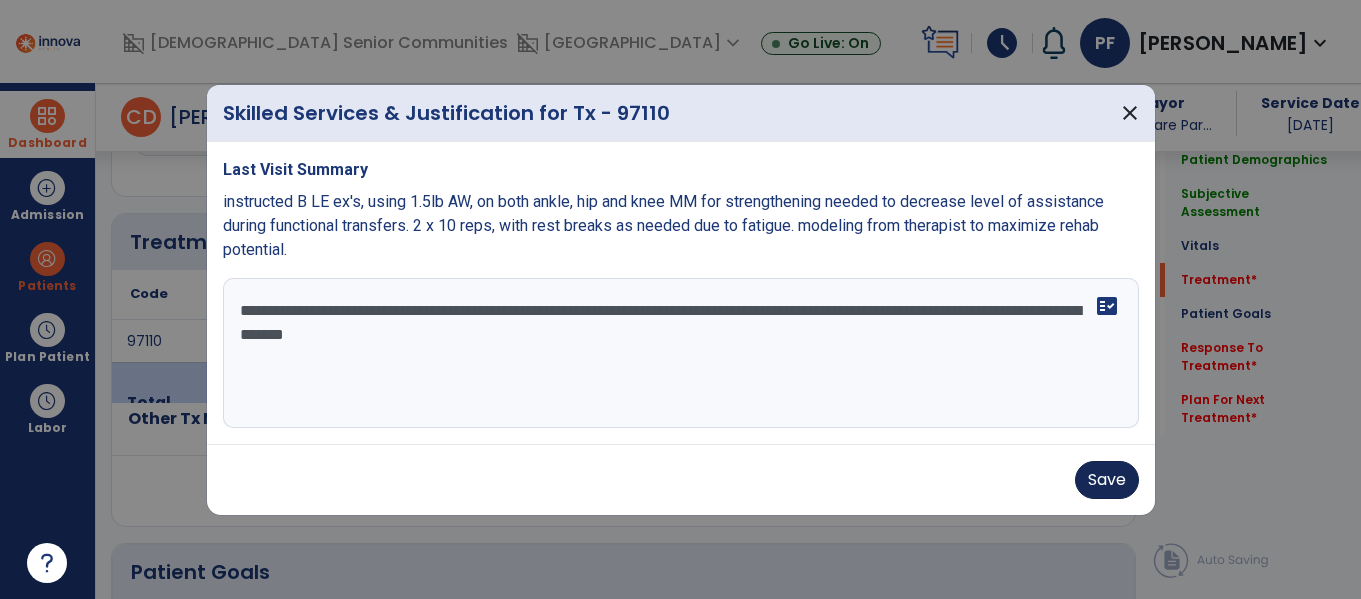 type on "**********" 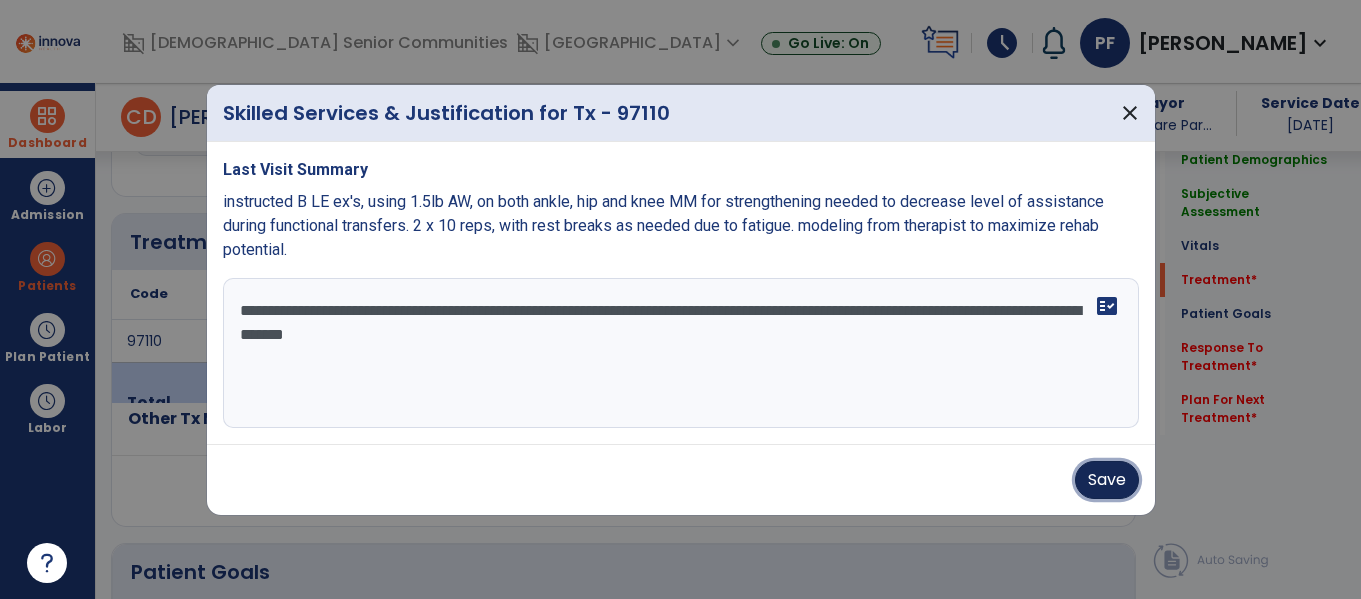 click on "Save" at bounding box center (1107, 480) 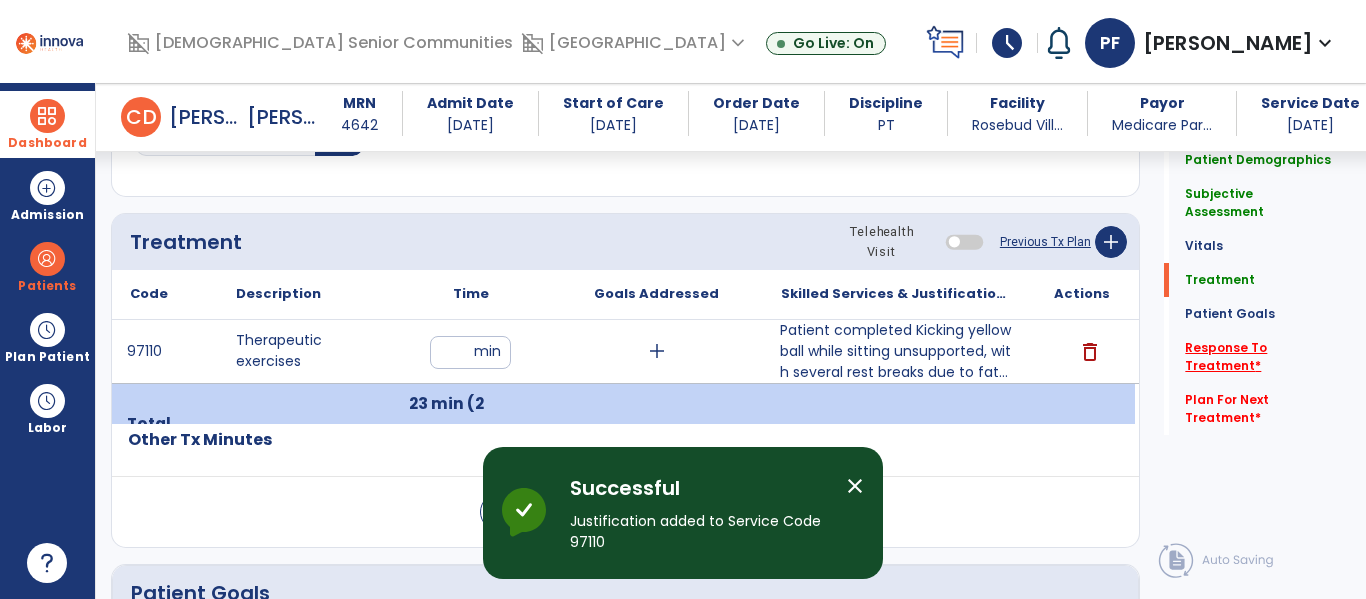 click on "Response To Treatment   *" 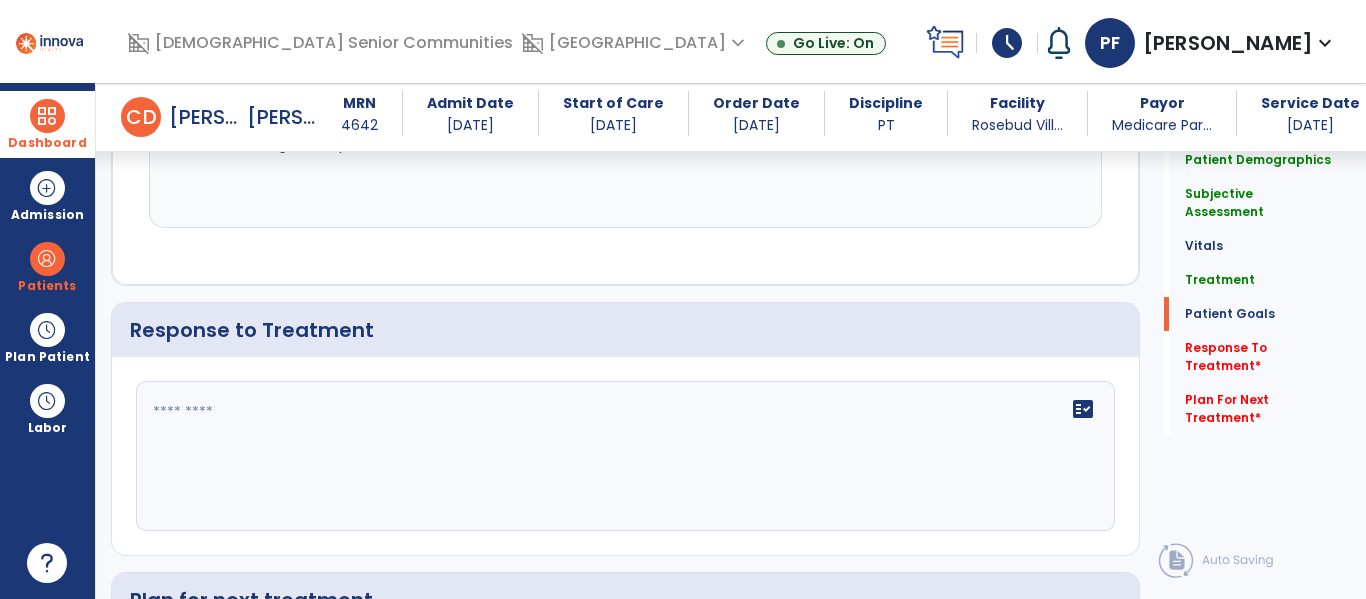 scroll, scrollTop: 2616, scrollLeft: 0, axis: vertical 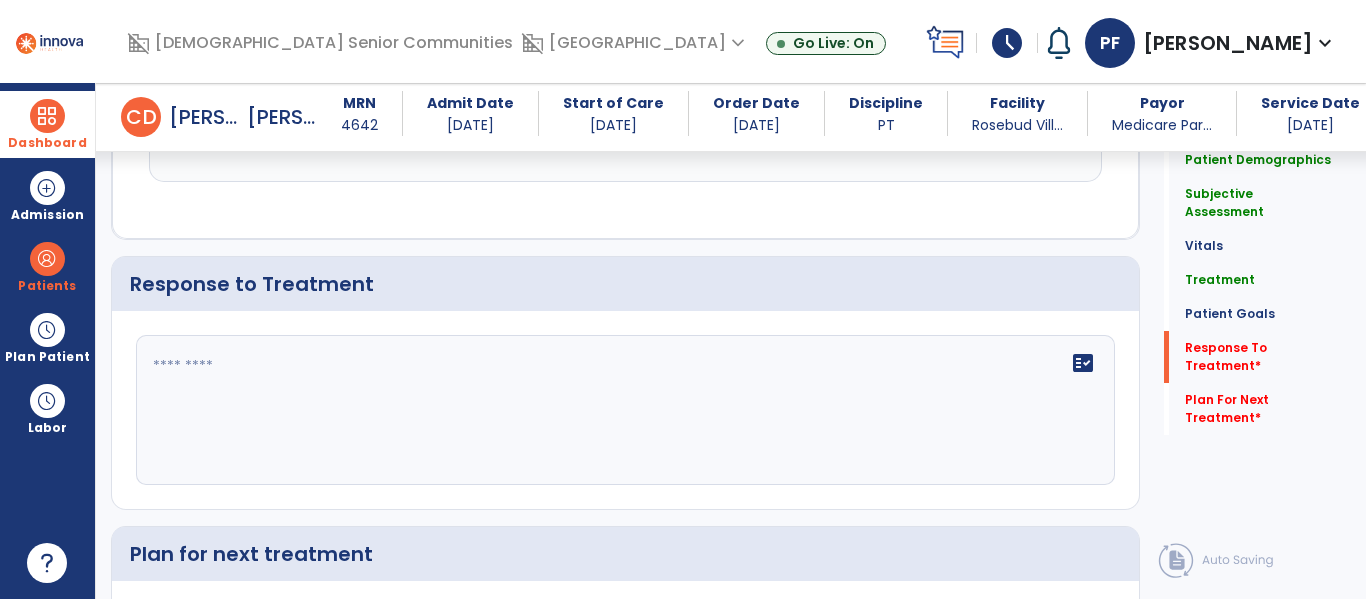 click on "fact_check" 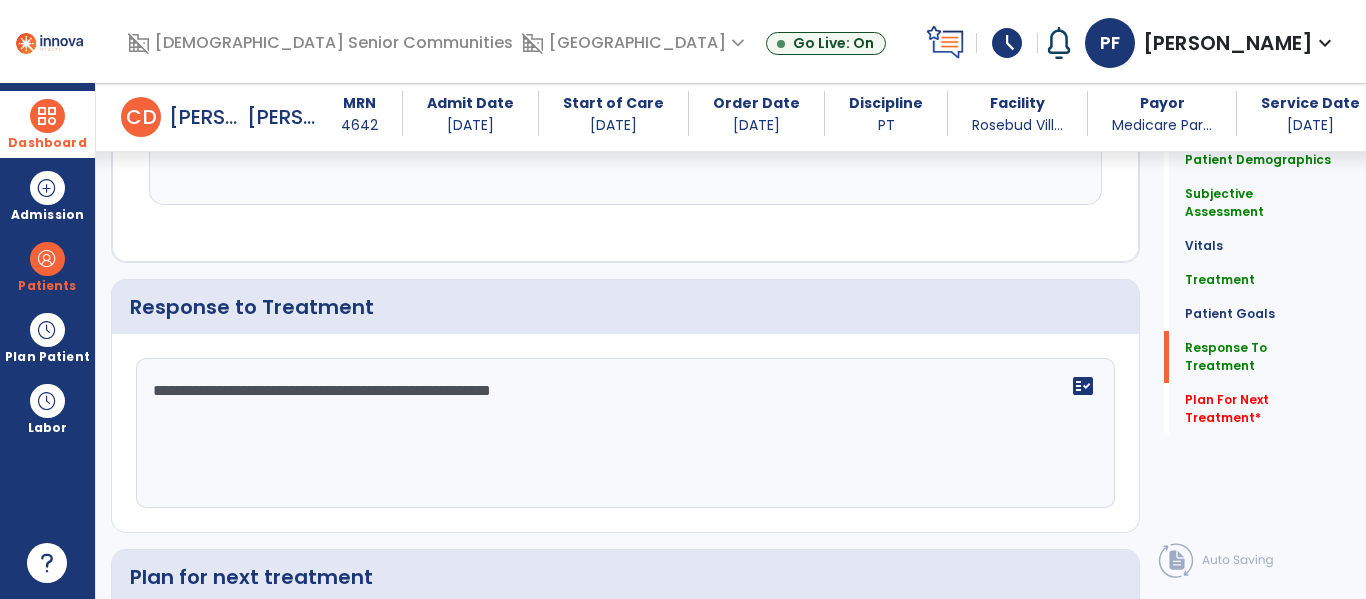 scroll, scrollTop: 2616, scrollLeft: 0, axis: vertical 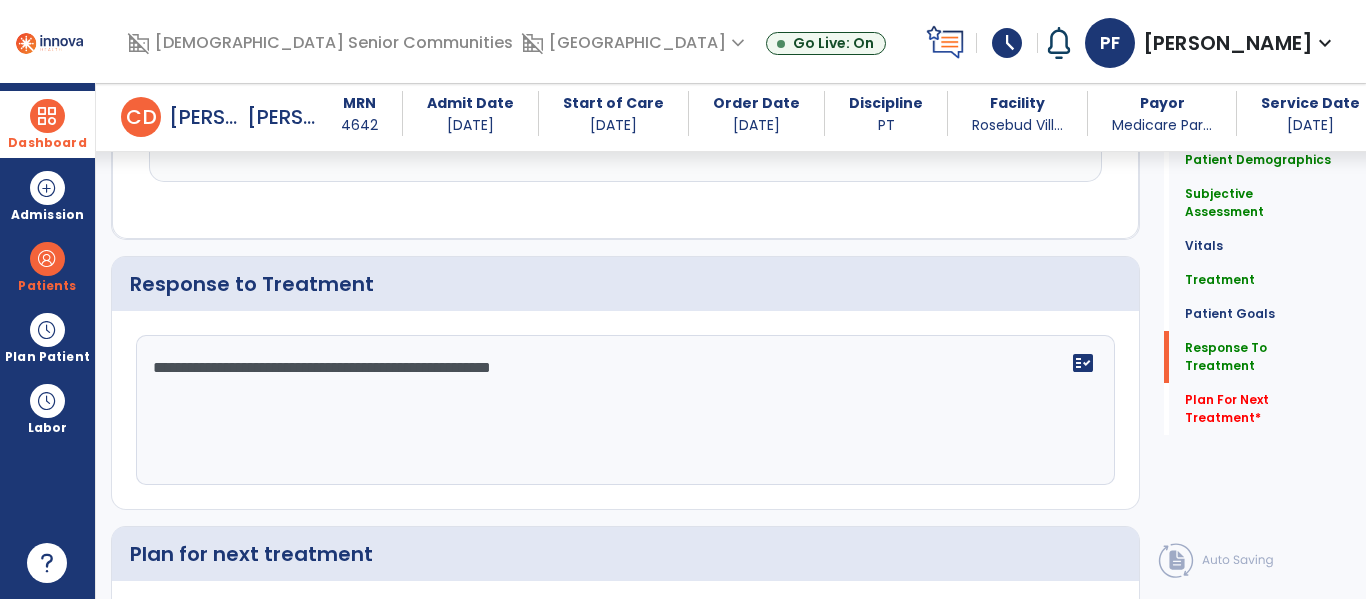 click on "**********" 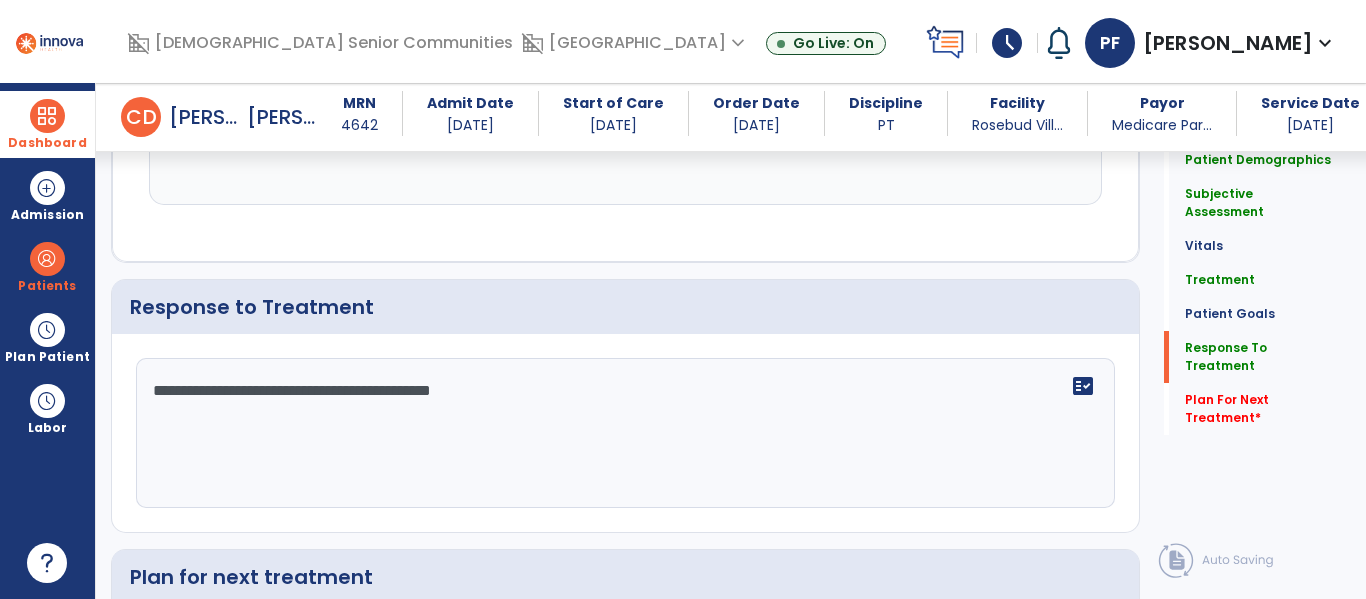 scroll, scrollTop: 2616, scrollLeft: 0, axis: vertical 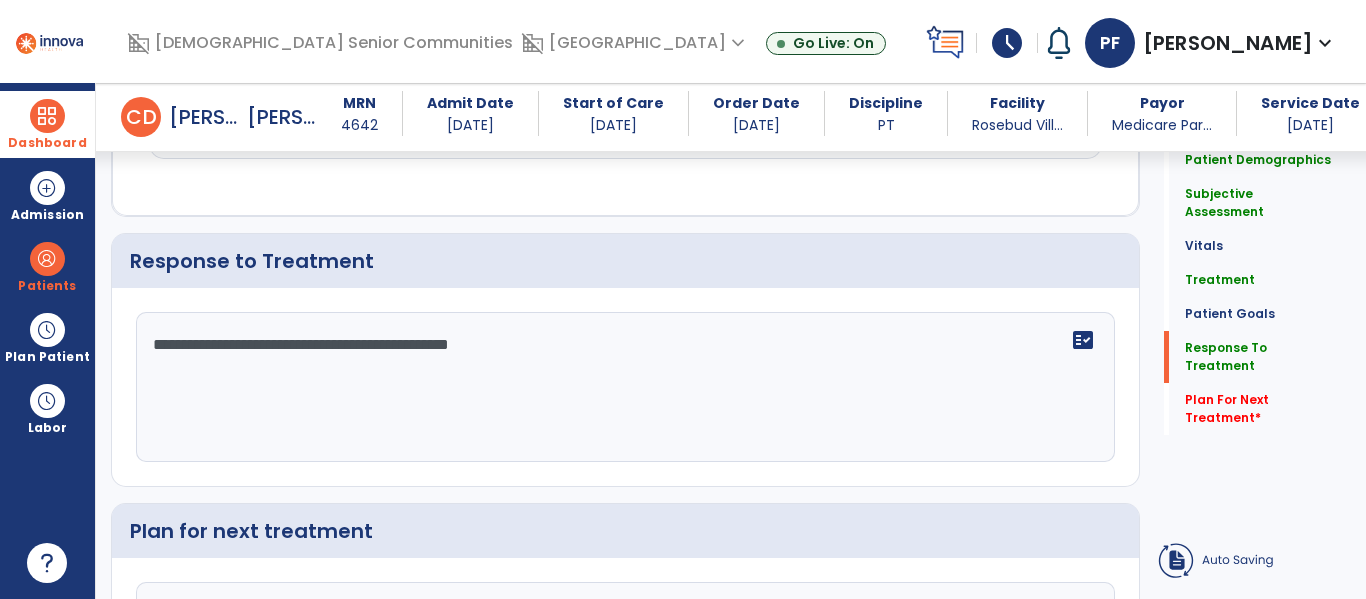 click on "**********" 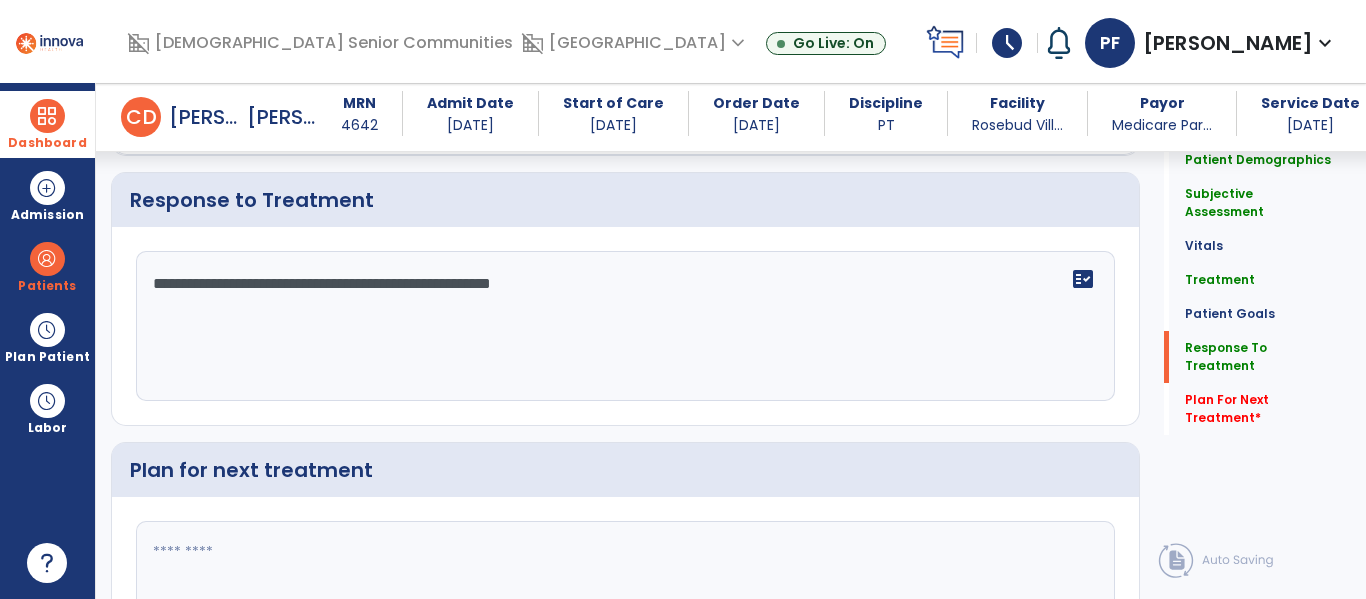 scroll, scrollTop: 2724, scrollLeft: 0, axis: vertical 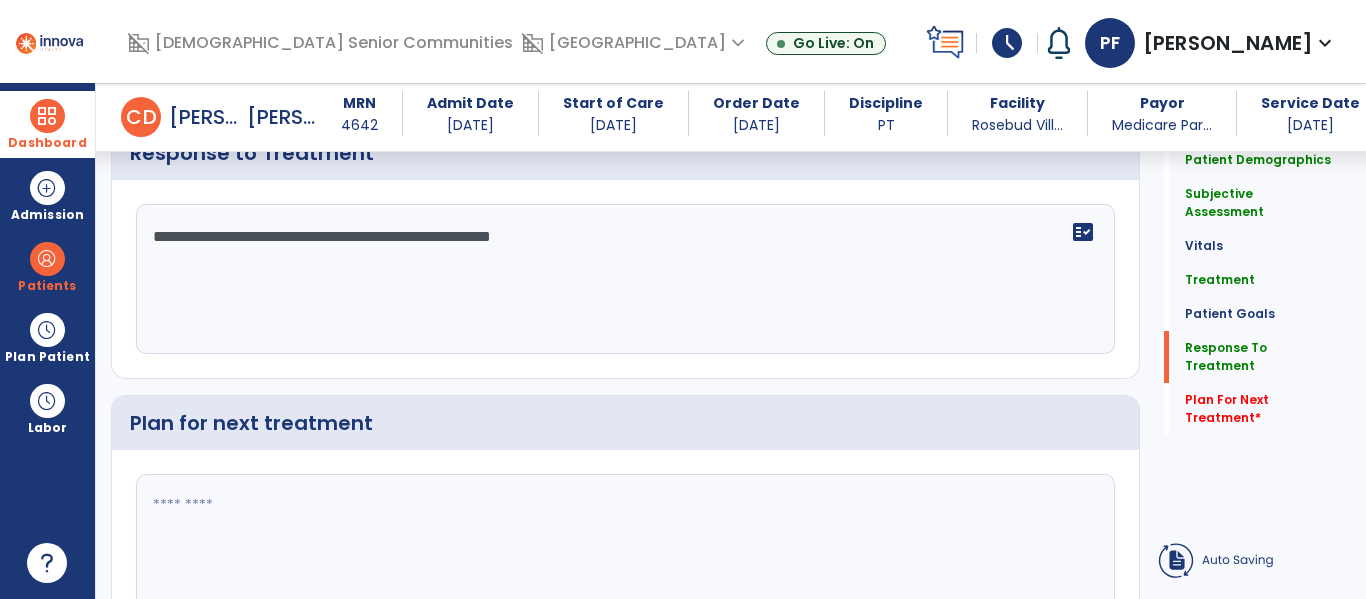 type on "**********" 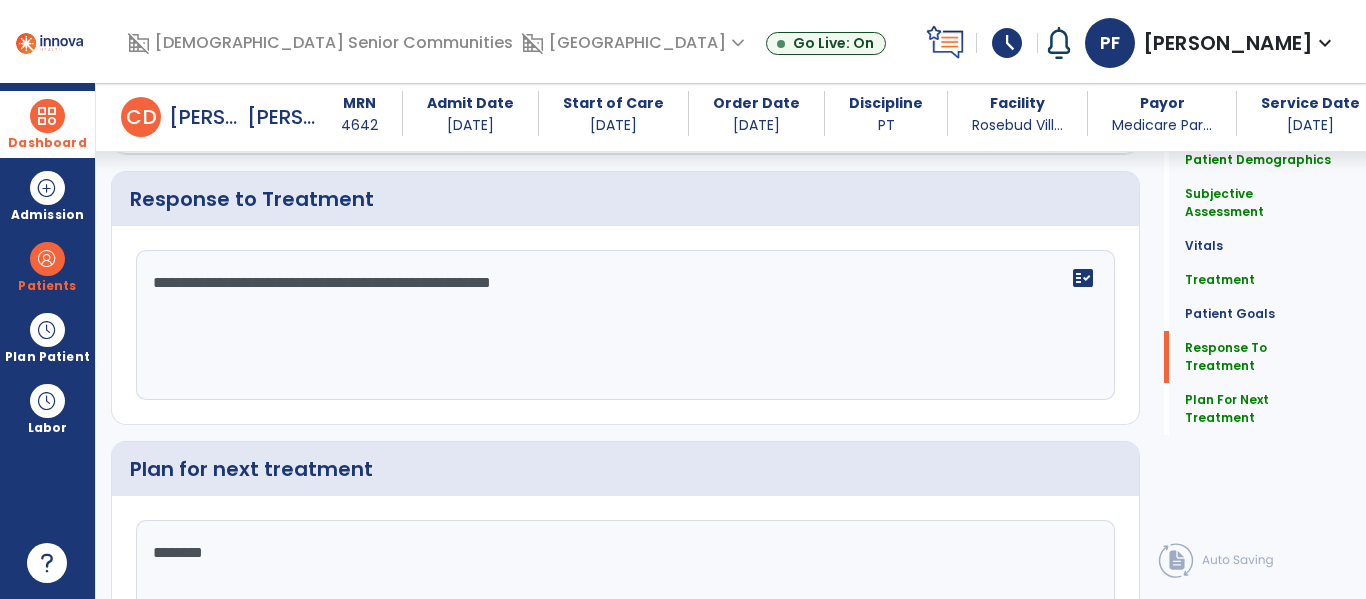 scroll, scrollTop: 2724, scrollLeft: 0, axis: vertical 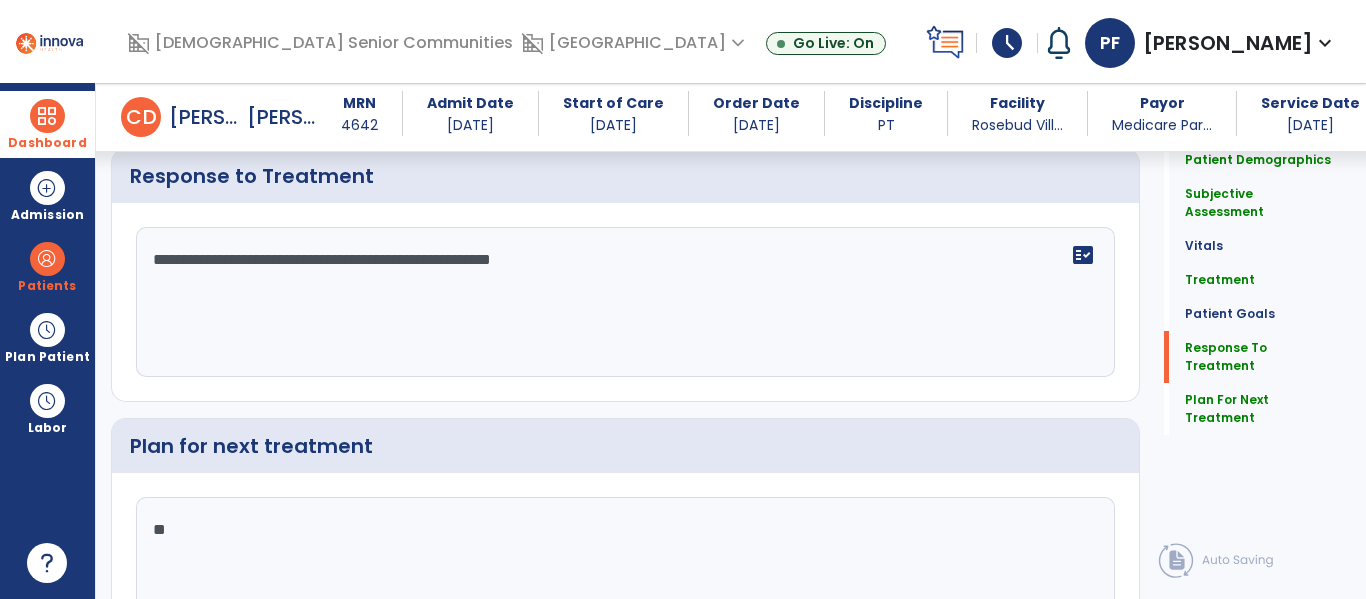 type on "*" 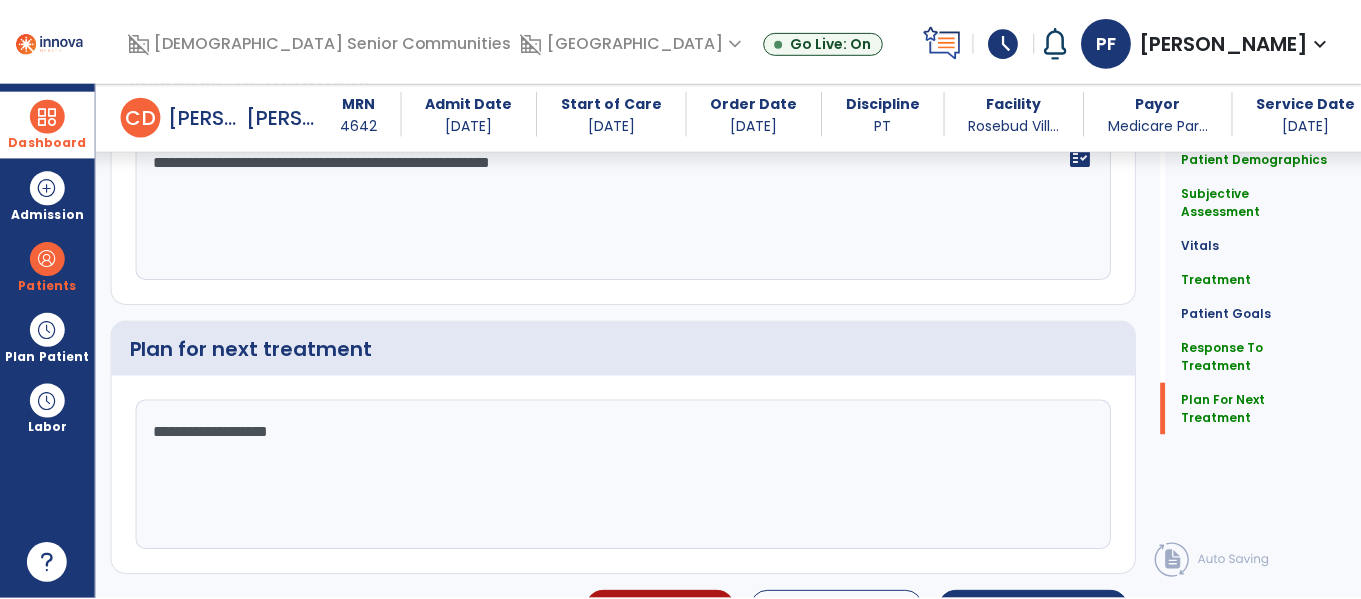 scroll, scrollTop: 2821, scrollLeft: 0, axis: vertical 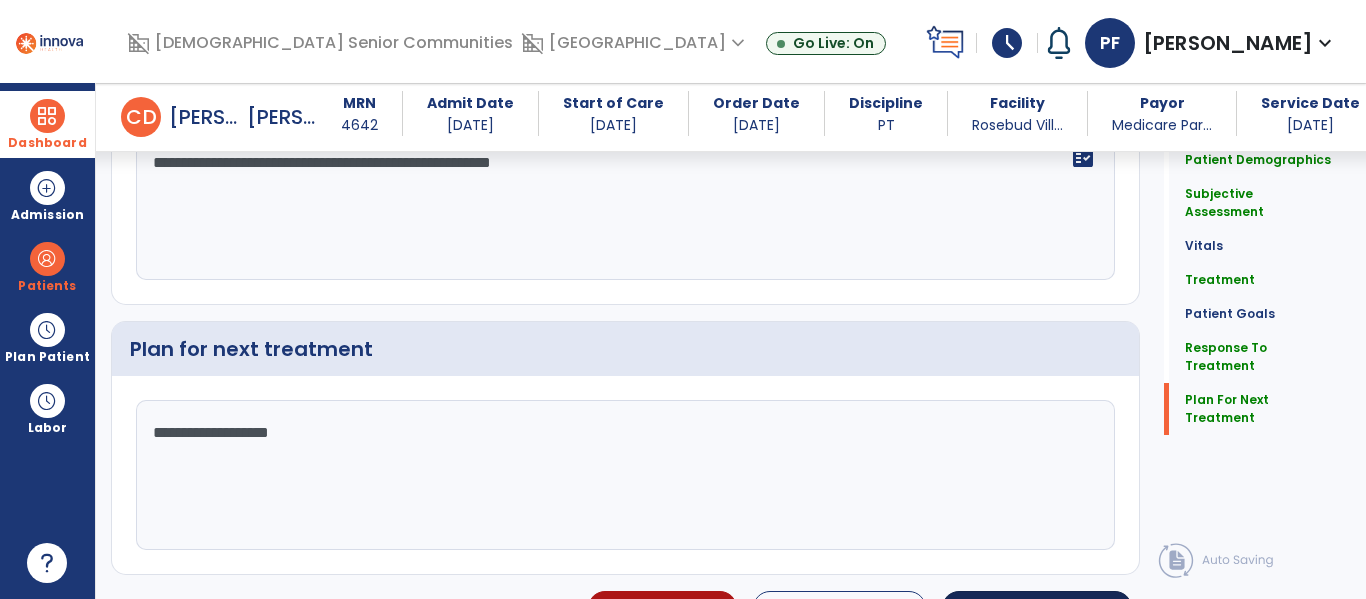 type on "**********" 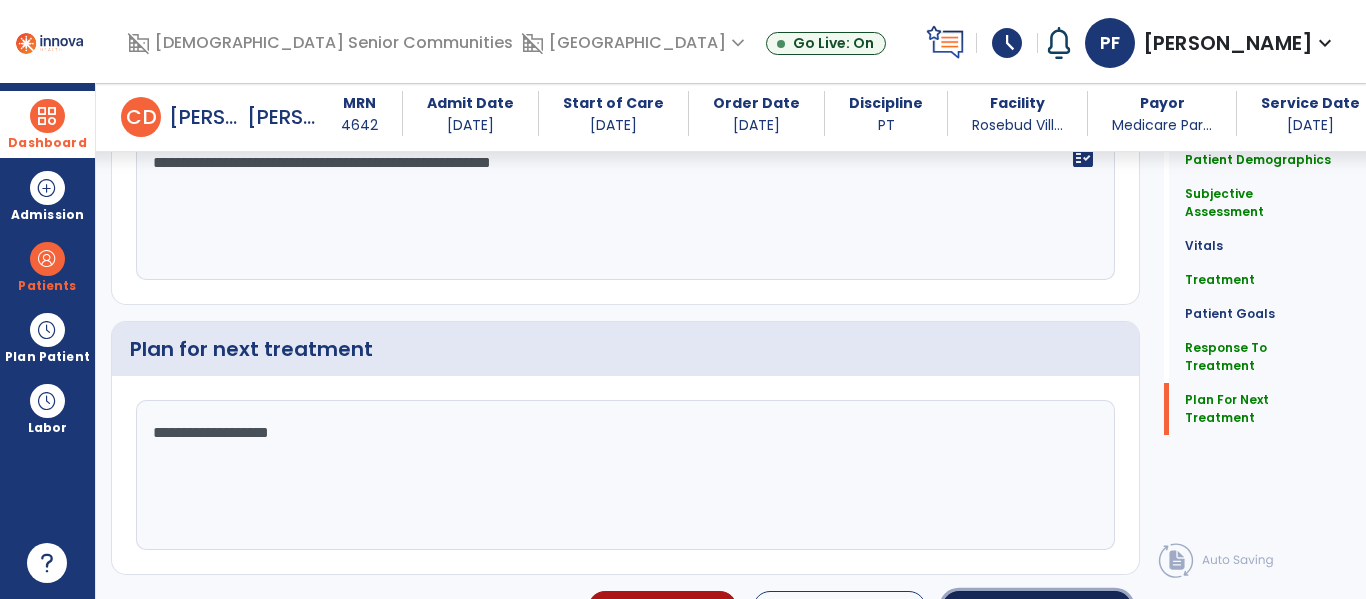 click on "Sign Doc  chevron_right" 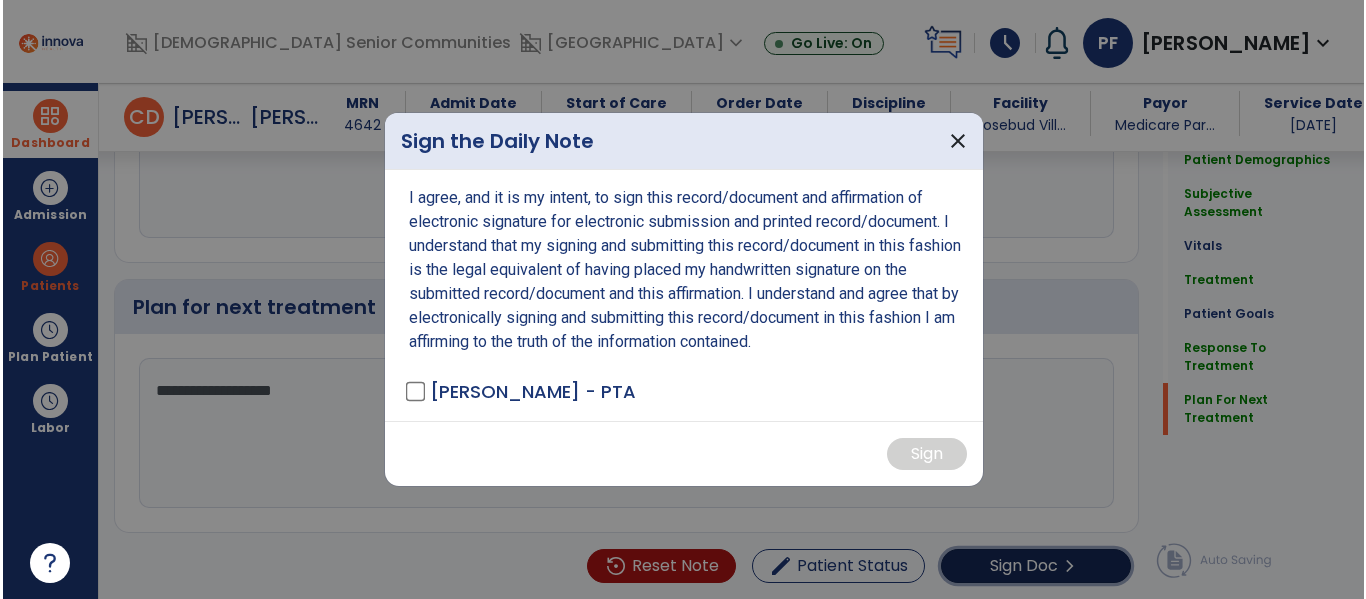 scroll, scrollTop: 2863, scrollLeft: 0, axis: vertical 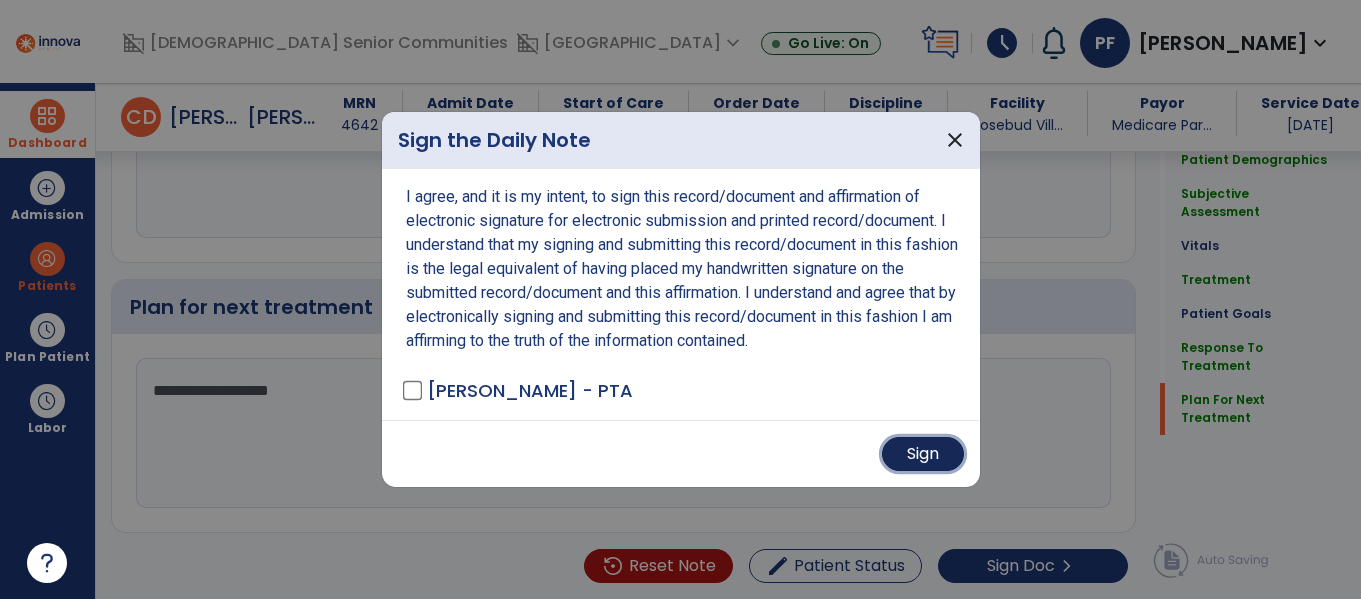 click on "Sign" at bounding box center [923, 454] 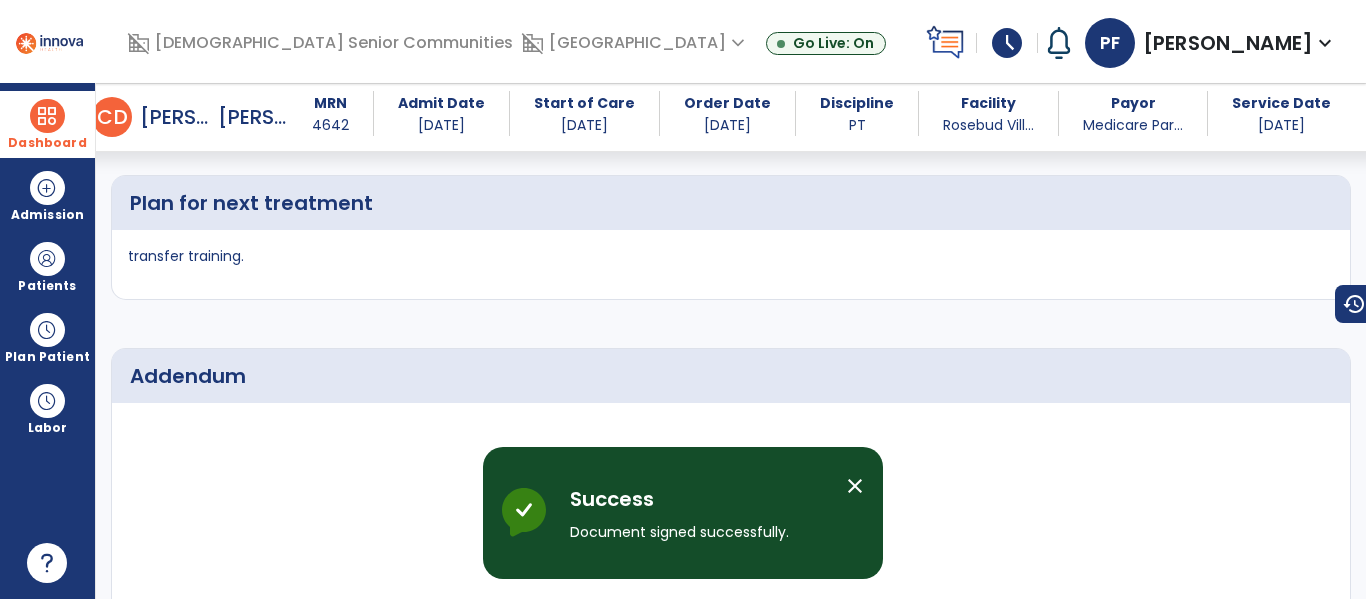 click on "close" at bounding box center (855, 486) 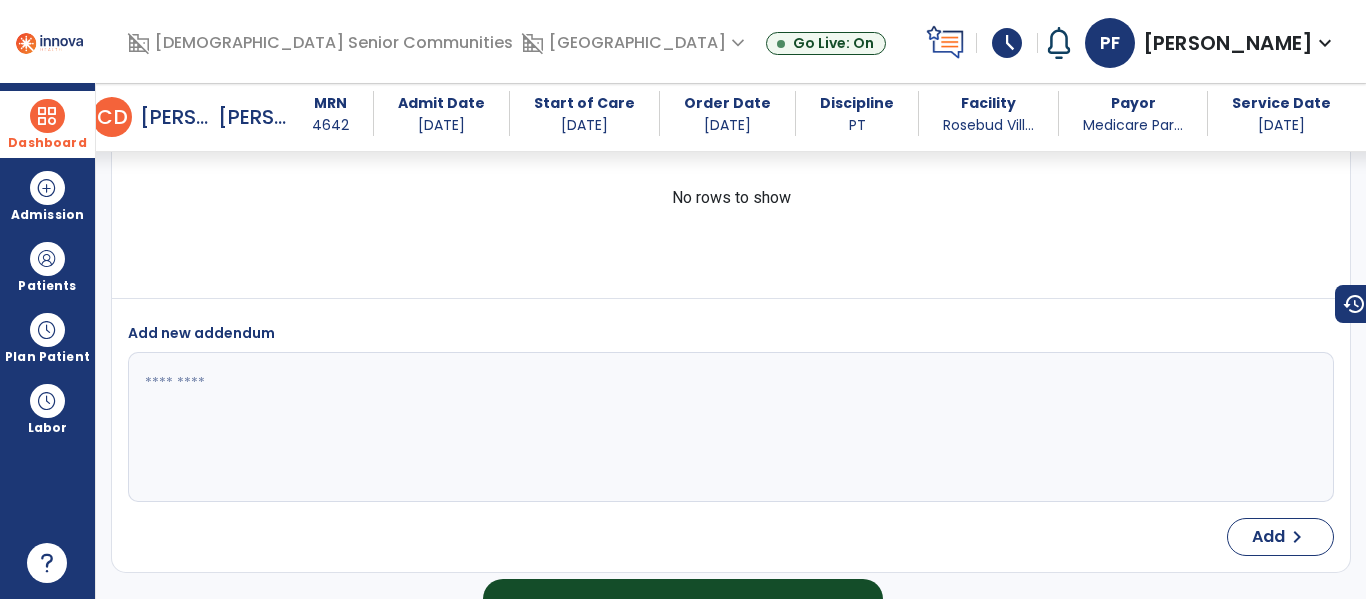 scroll, scrollTop: 3637, scrollLeft: 0, axis: vertical 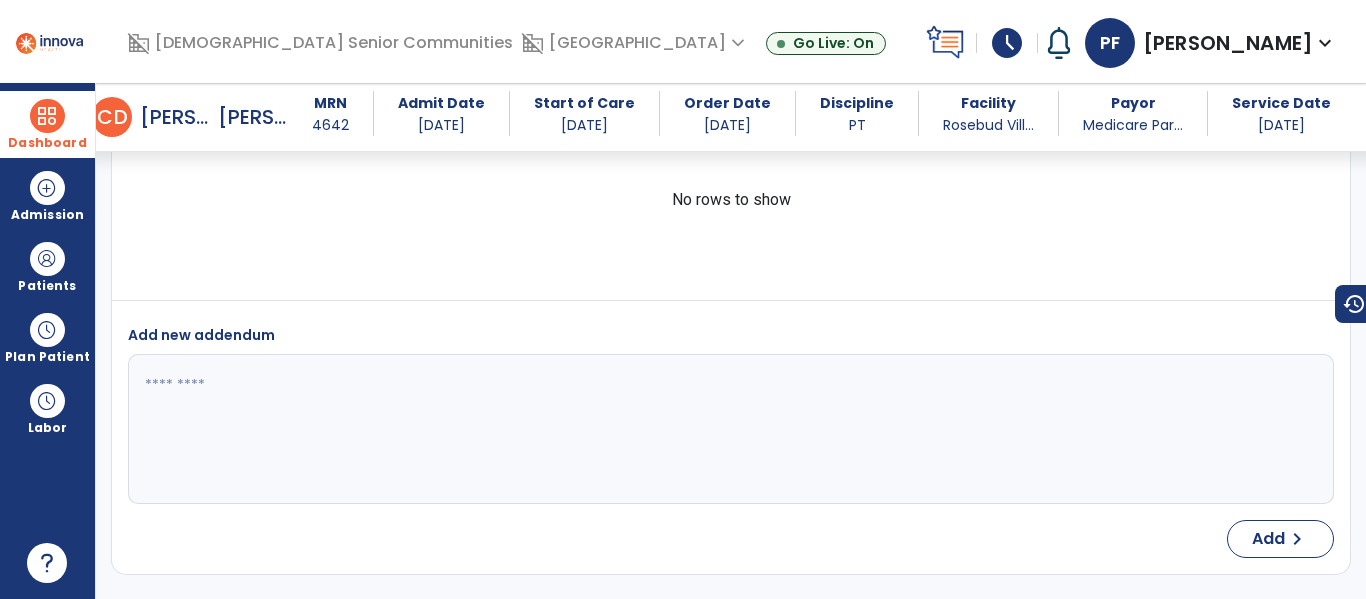 click at bounding box center [47, 116] 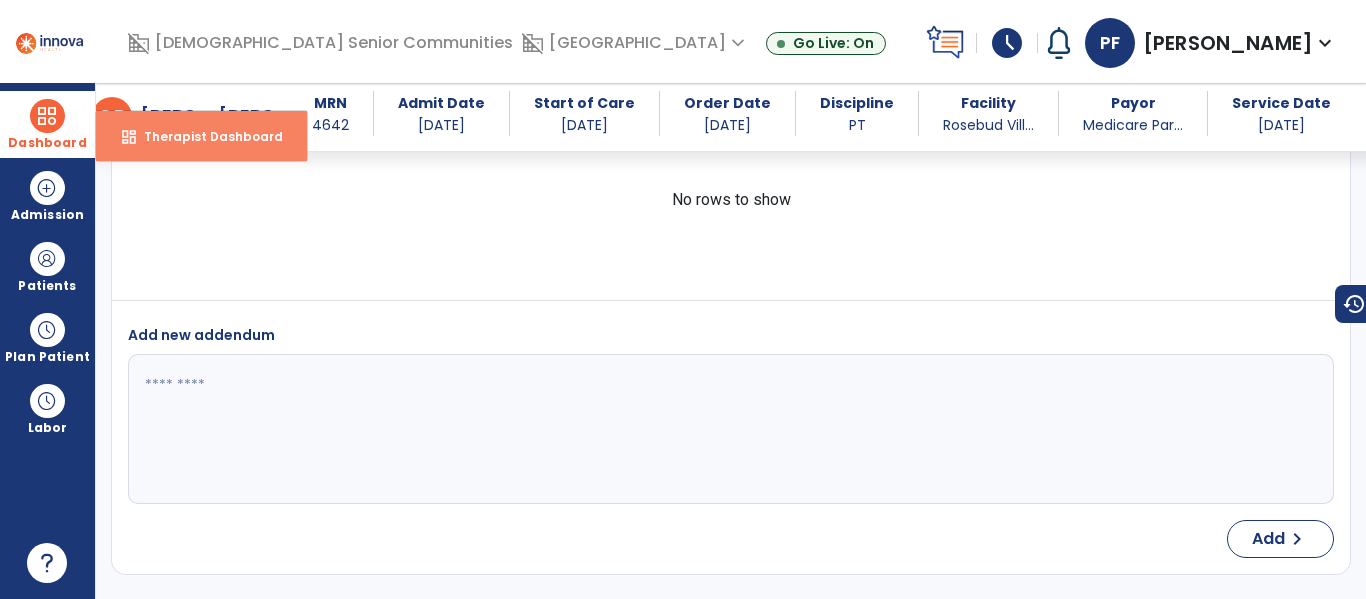 click on "Therapist Dashboard" at bounding box center [205, 136] 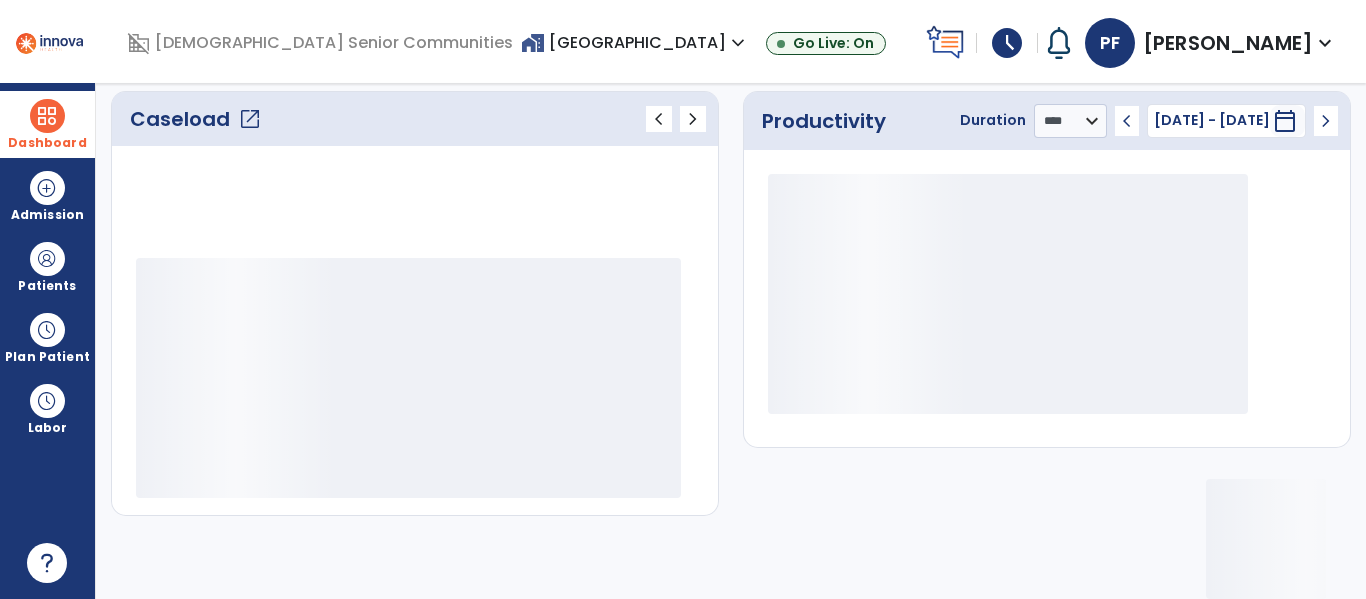 scroll, scrollTop: 276, scrollLeft: 0, axis: vertical 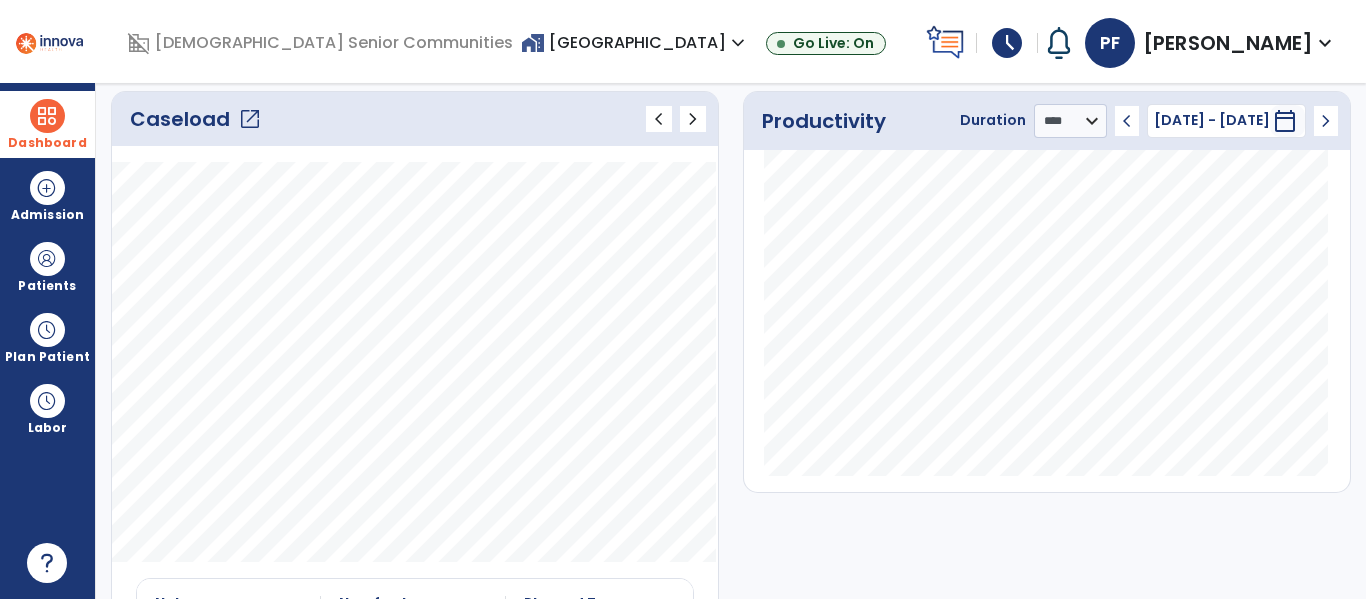 click on "open_in_new" 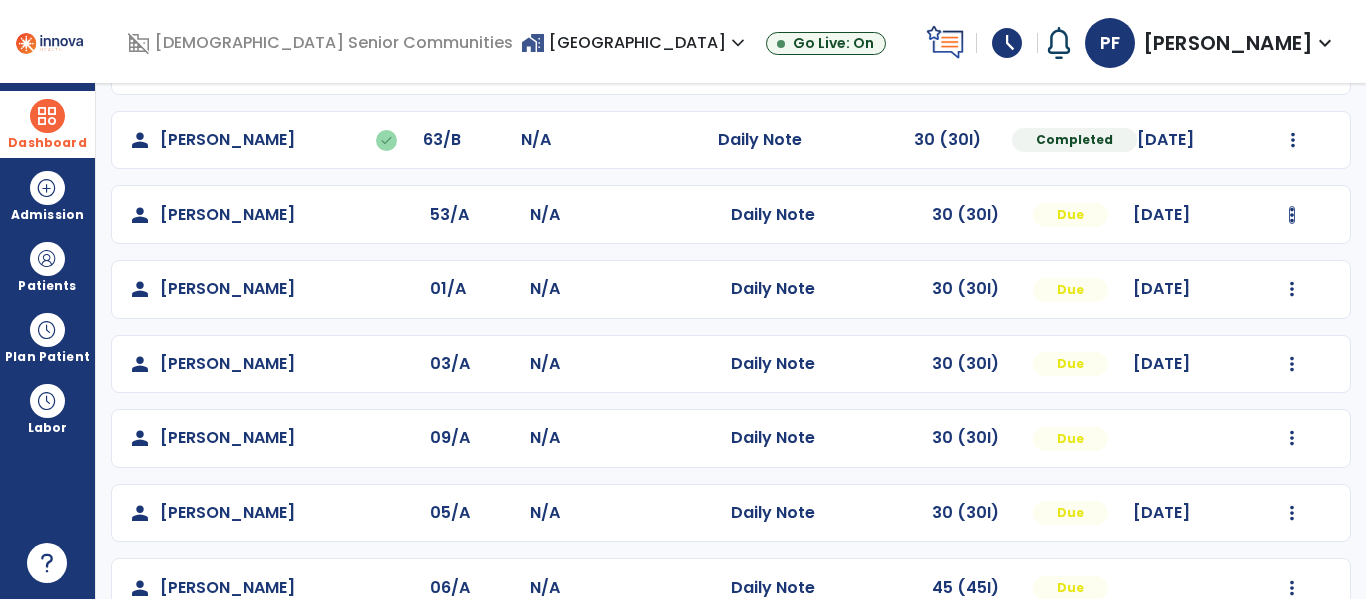 scroll, scrollTop: 297, scrollLeft: 0, axis: vertical 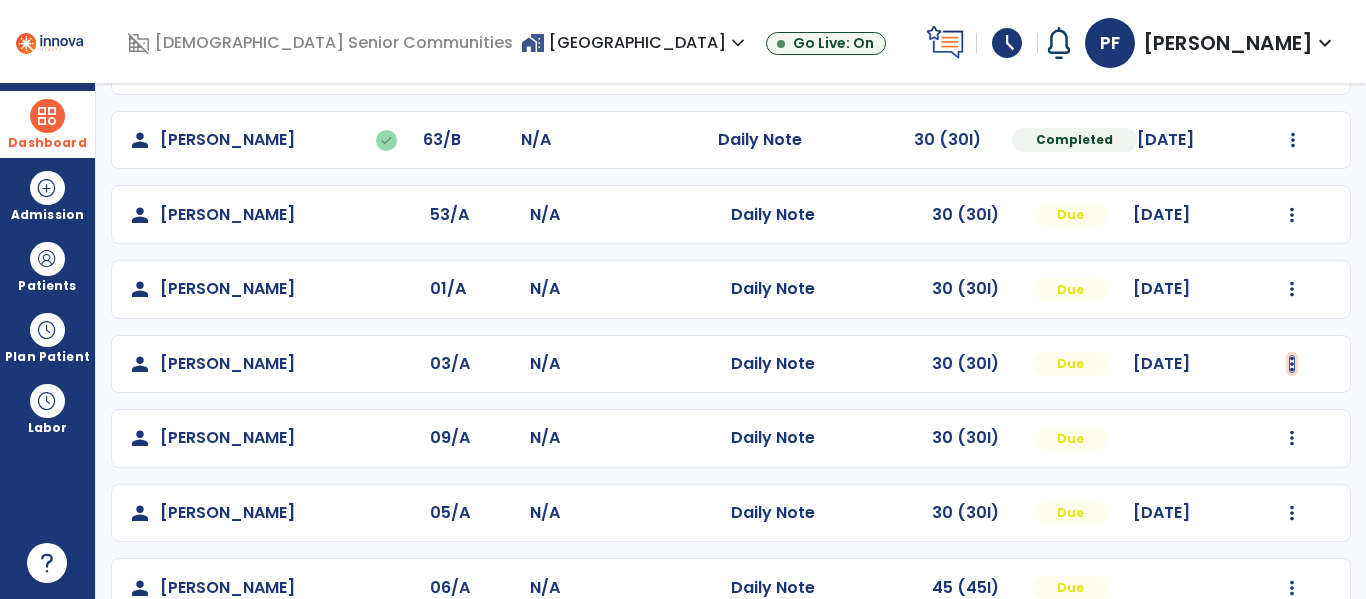 click at bounding box center (1292, -9) 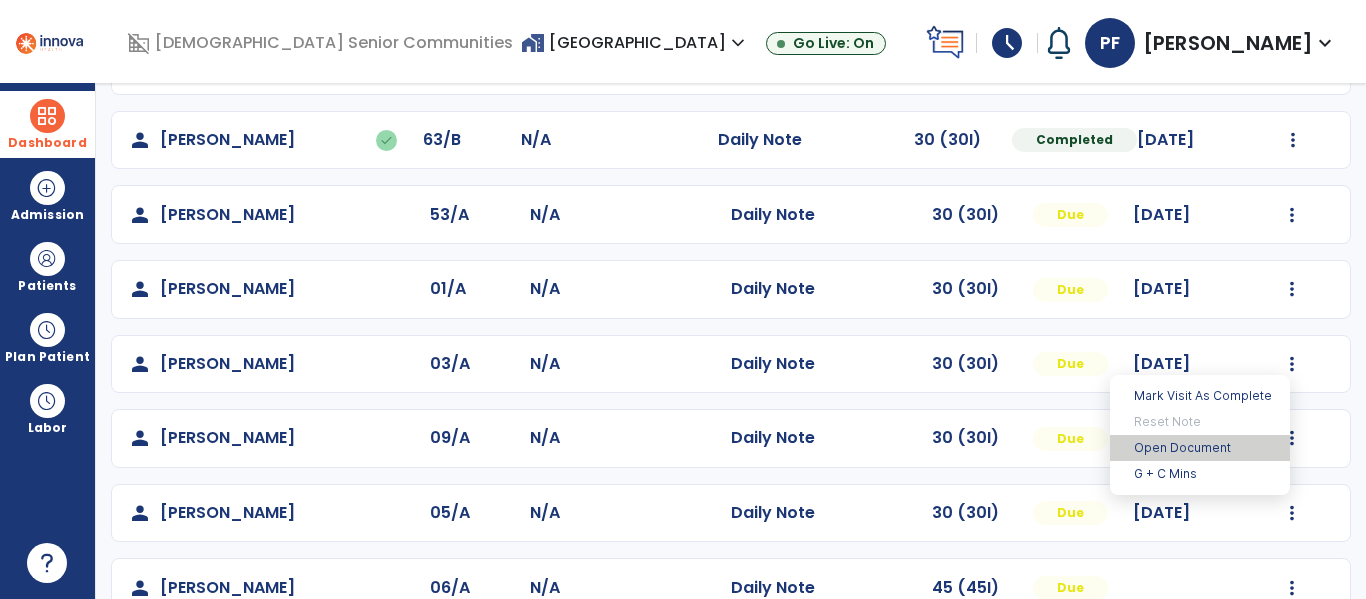 click on "Open Document" at bounding box center (1200, 448) 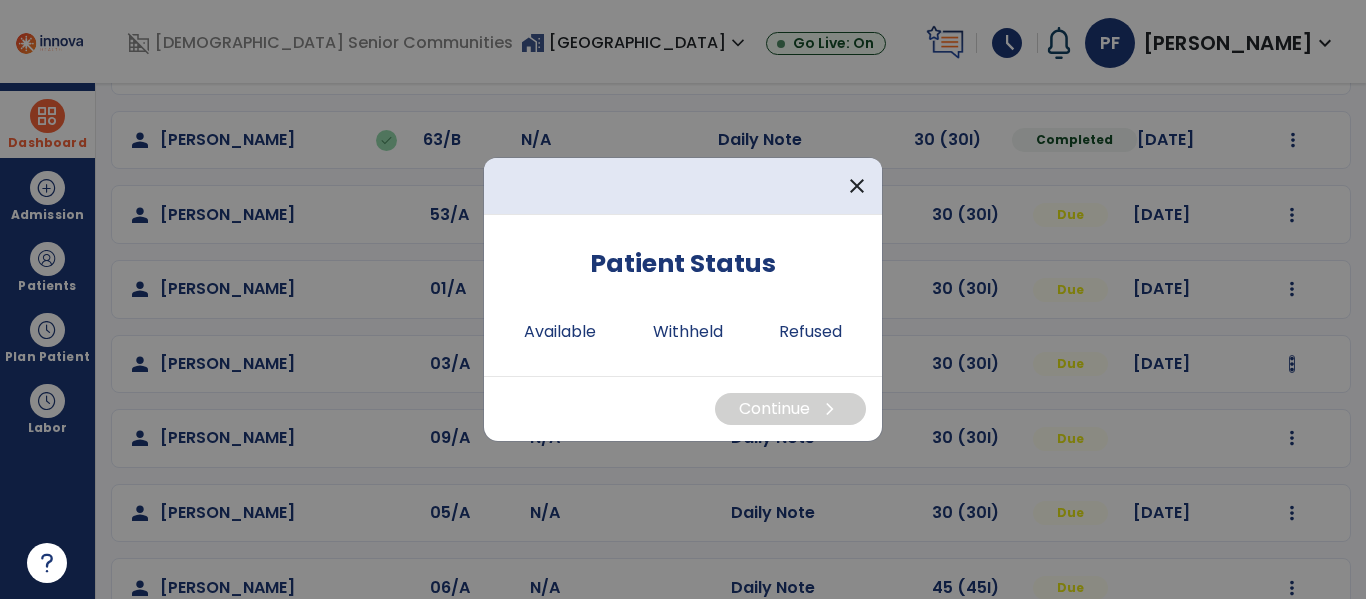click at bounding box center (683, 299) 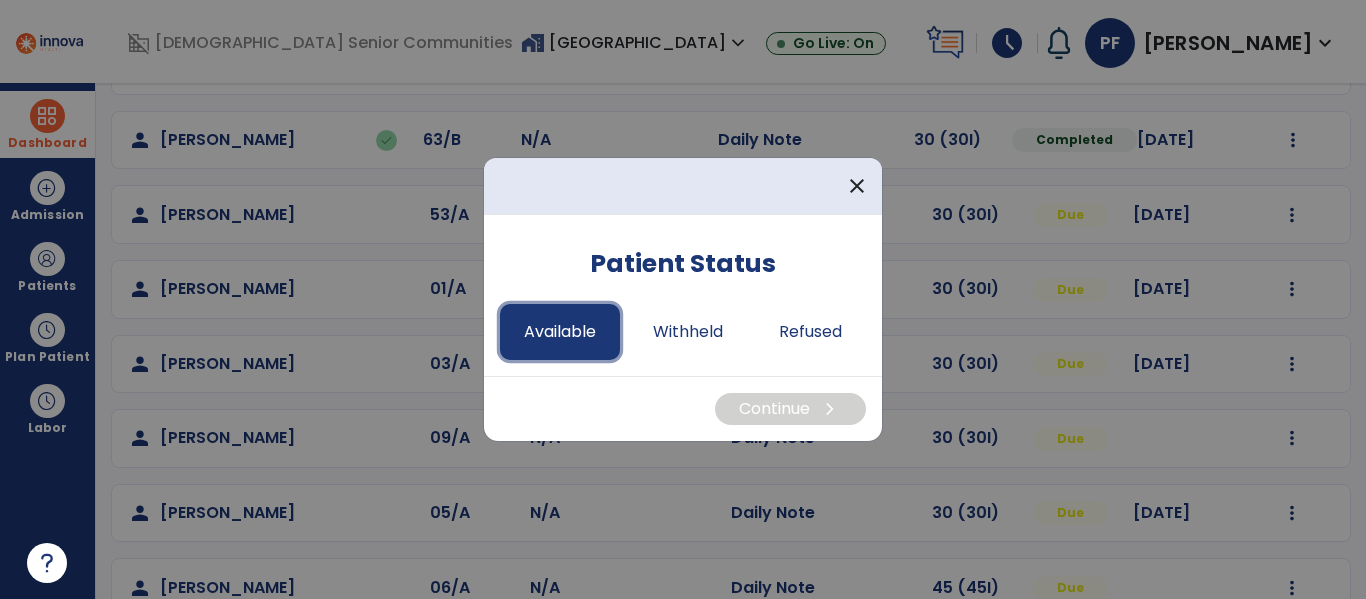 click on "Available" at bounding box center (560, 332) 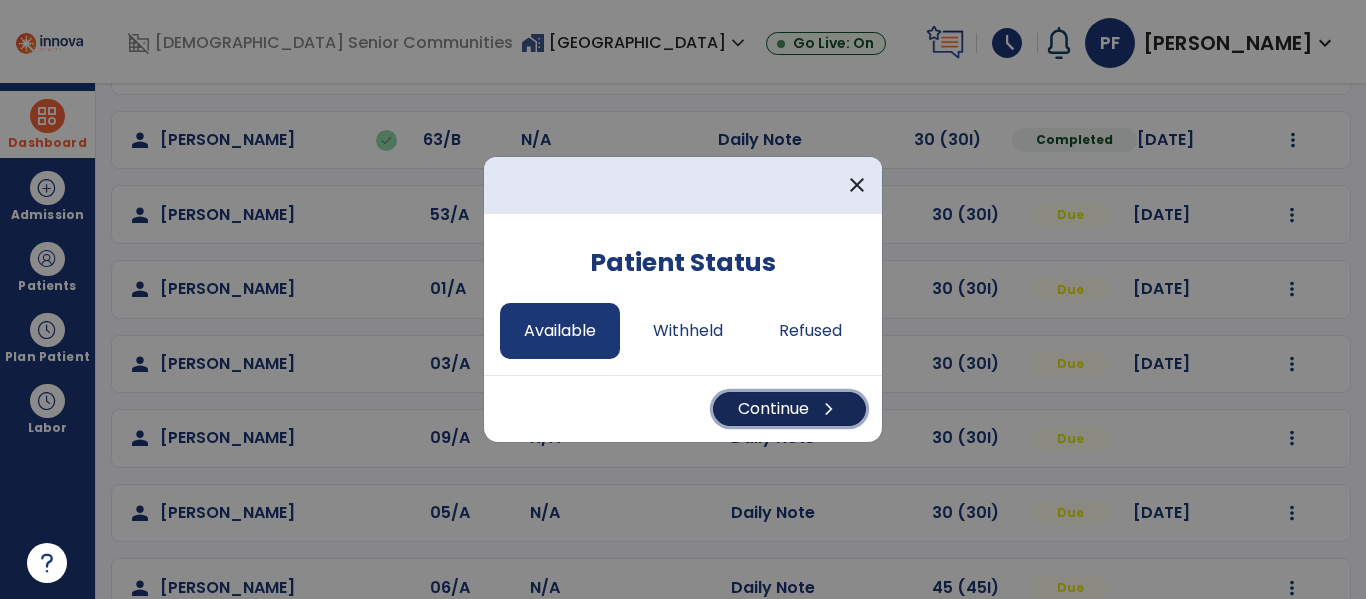 click on "Continue   chevron_right" at bounding box center [789, 409] 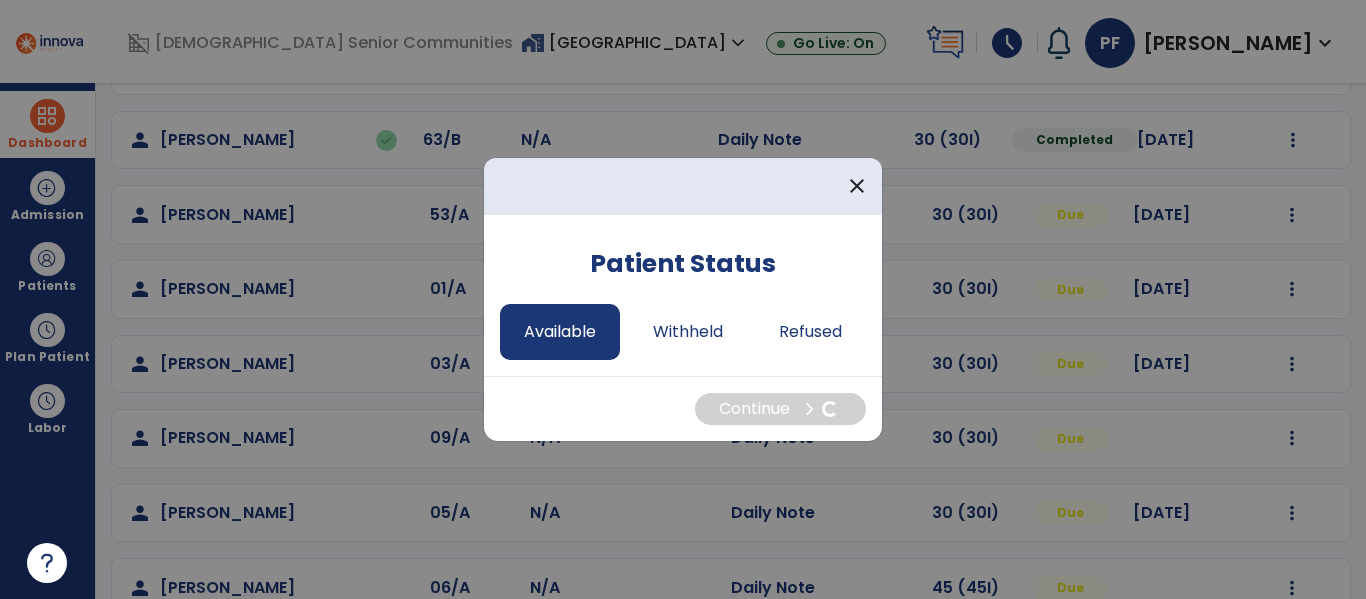 select on "*" 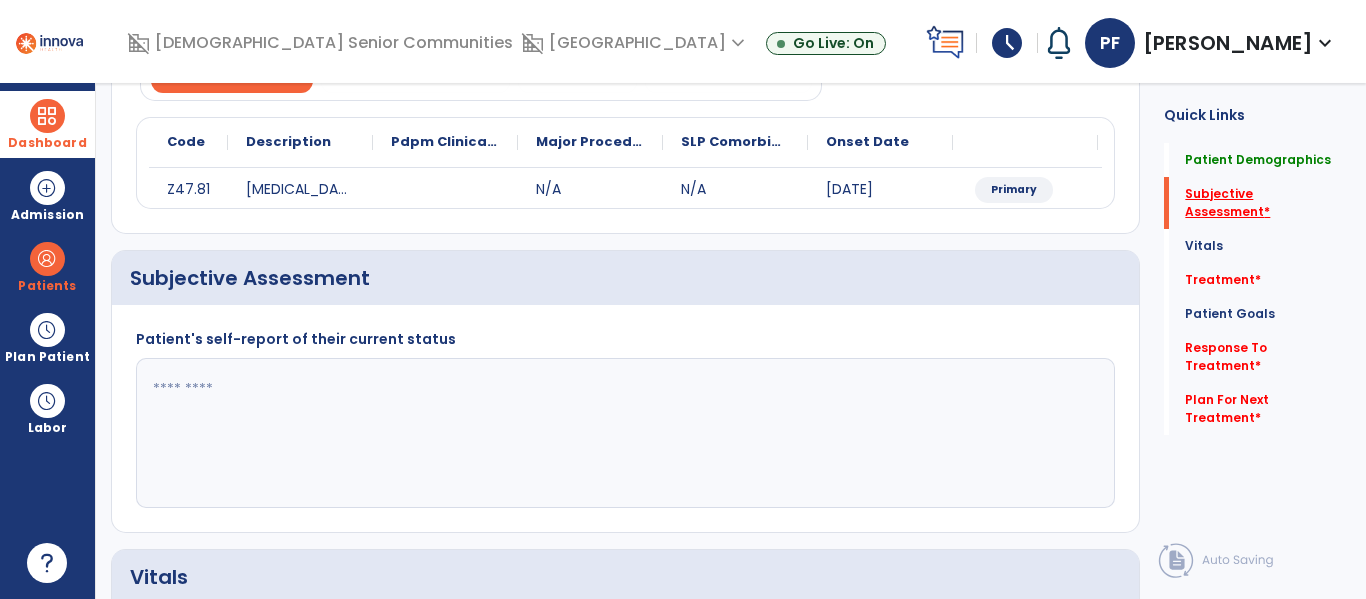click on "Subjective Assessment   *" 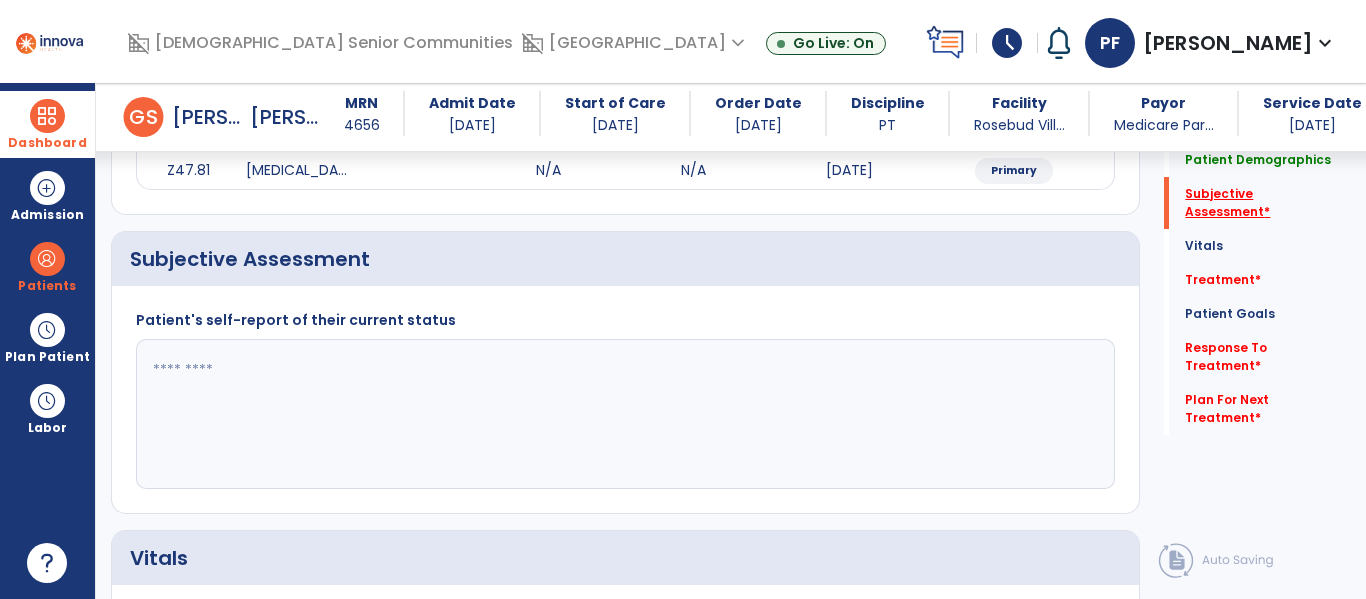 scroll, scrollTop: 347, scrollLeft: 0, axis: vertical 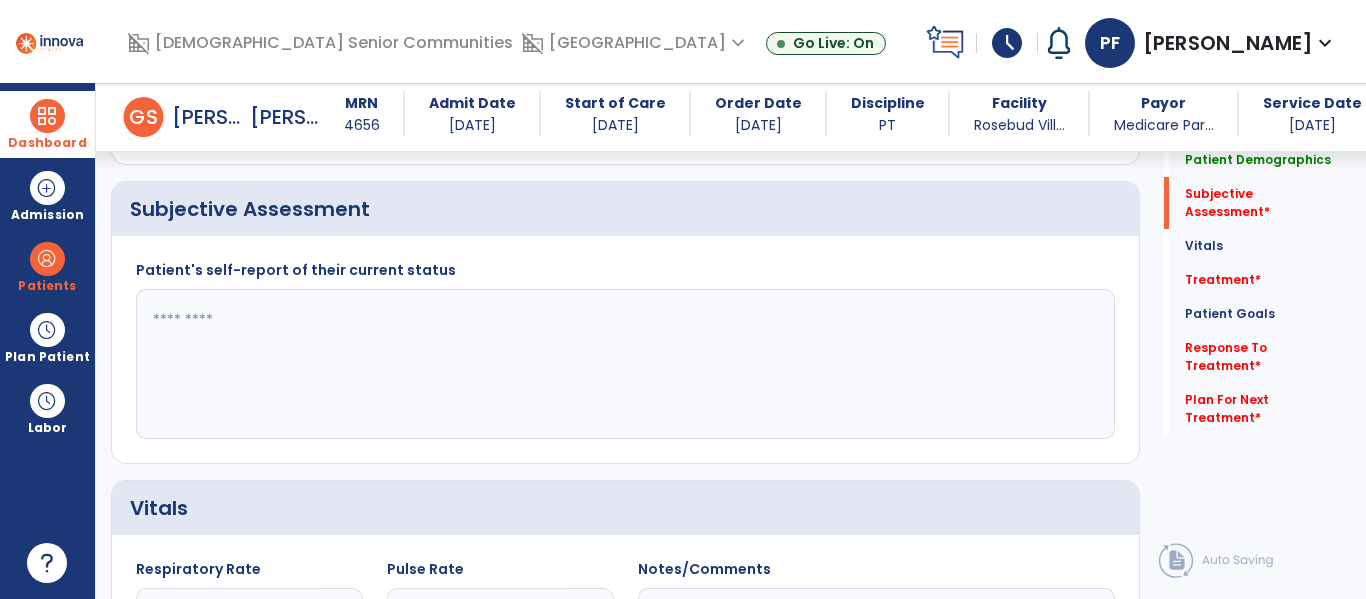 click 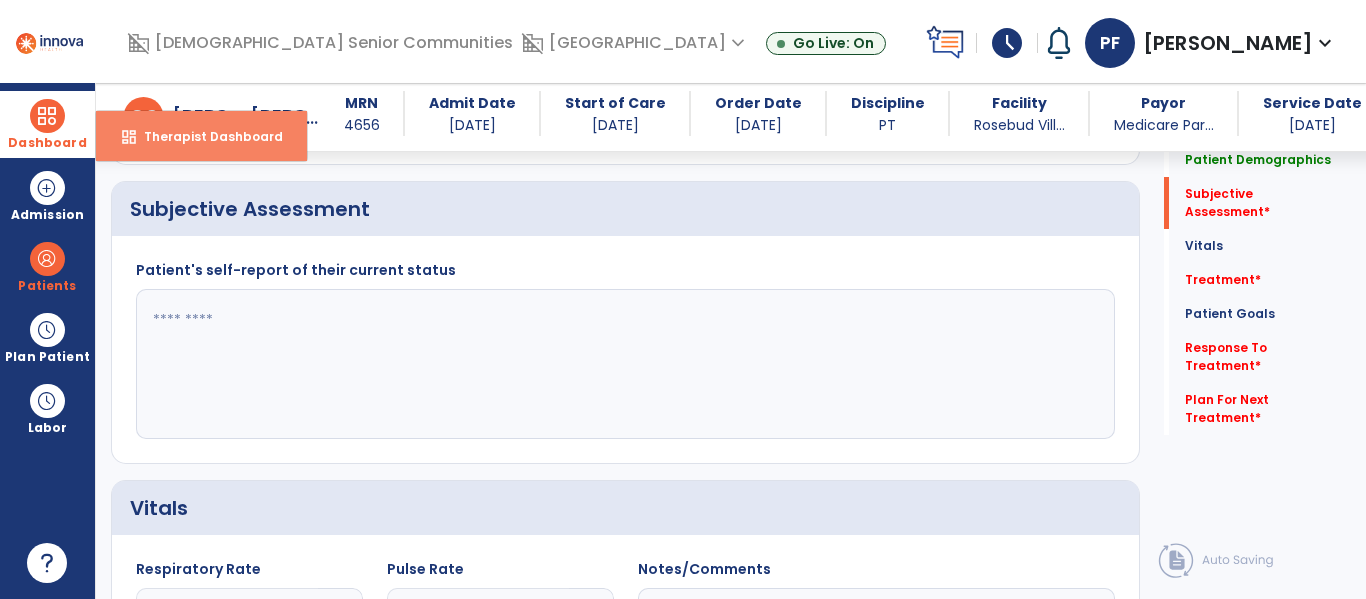 click on "dashboard  Therapist Dashboard" at bounding box center (201, 136) 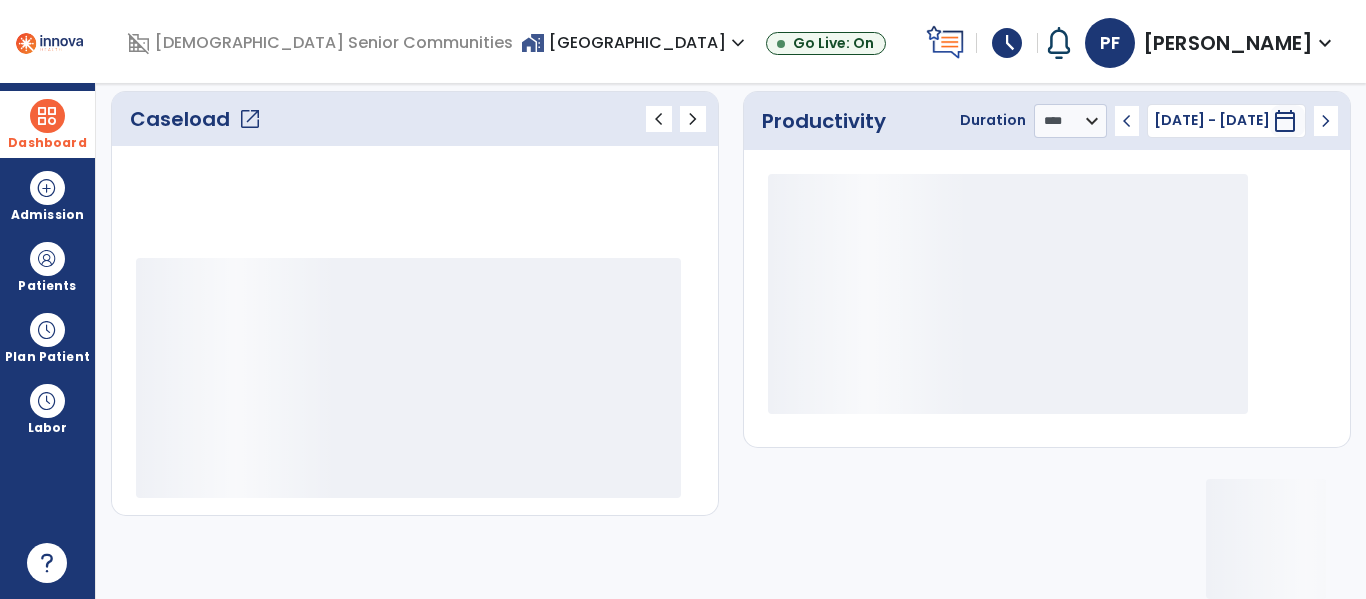 scroll, scrollTop: 276, scrollLeft: 0, axis: vertical 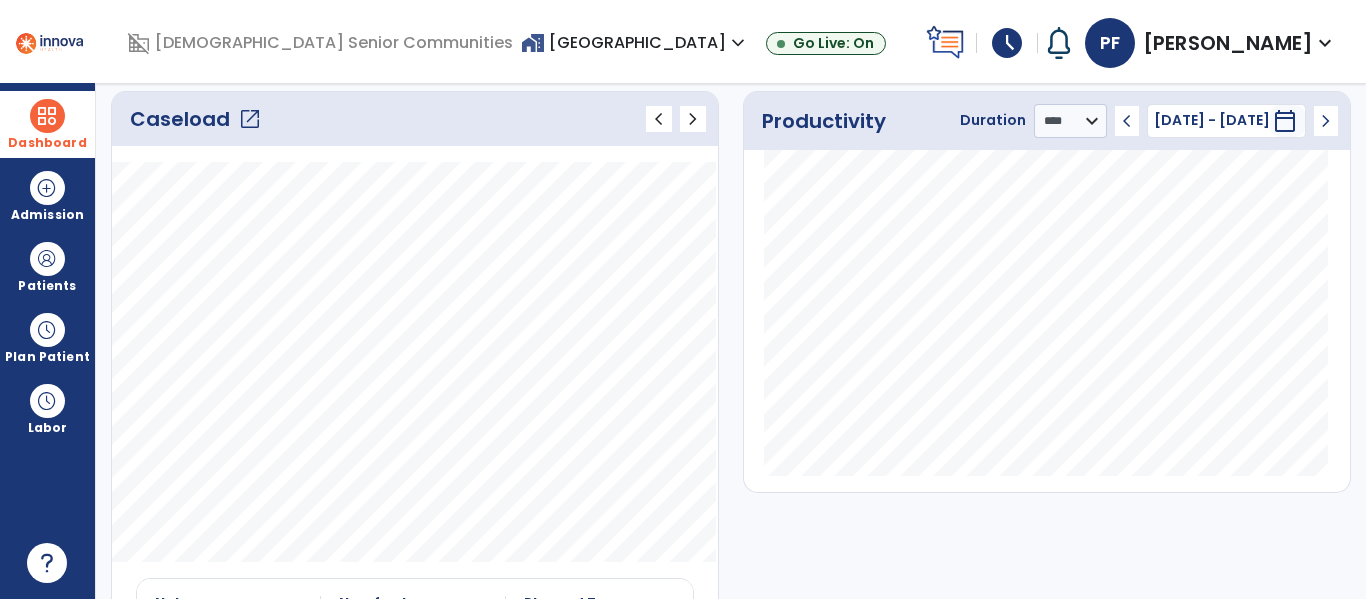 click on "open_in_new" 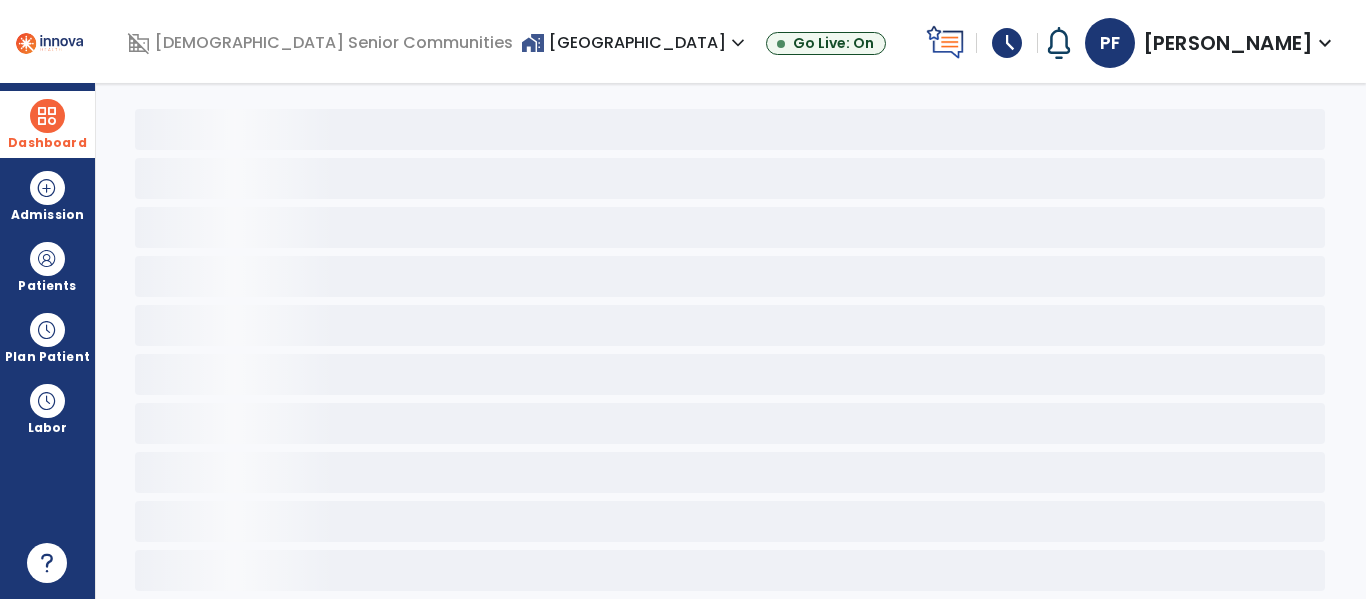 scroll, scrollTop: 78, scrollLeft: 0, axis: vertical 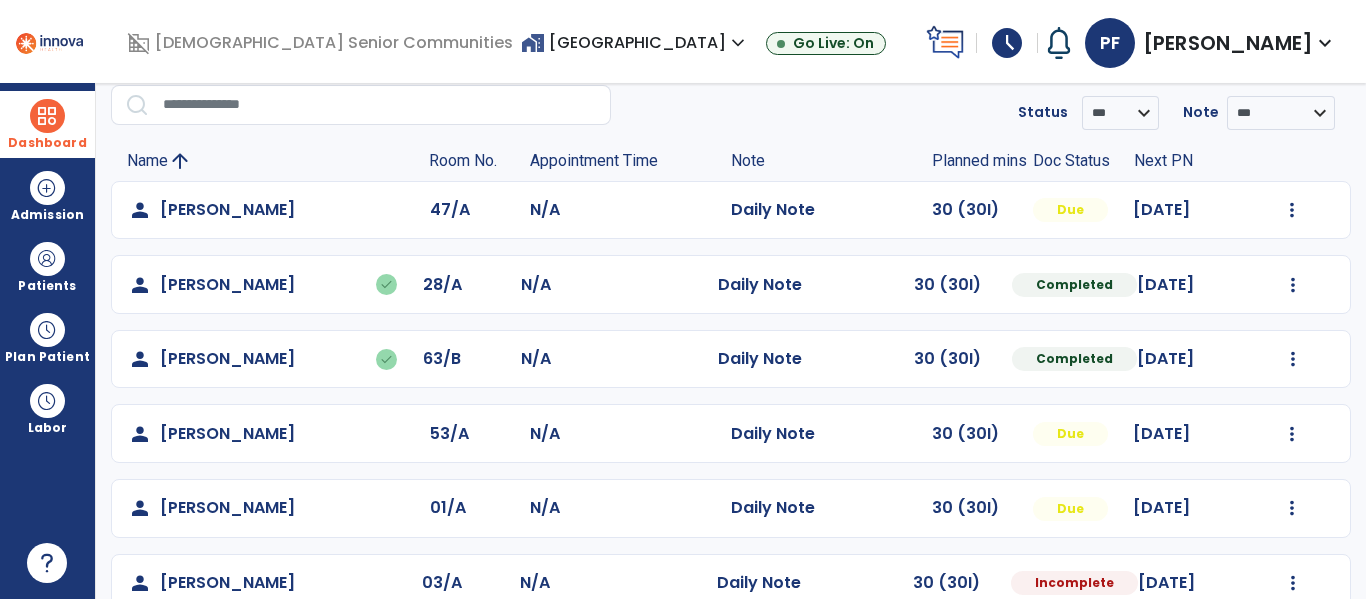 click at bounding box center [47, 116] 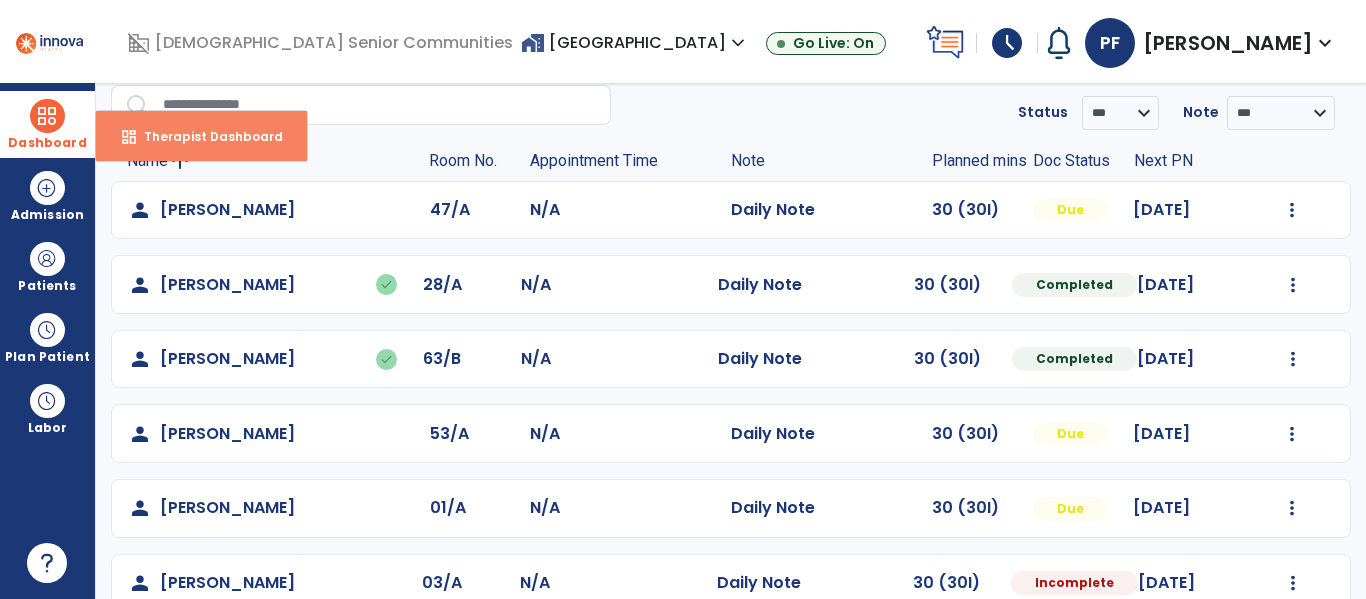 click on "Therapist Dashboard" at bounding box center [205, 136] 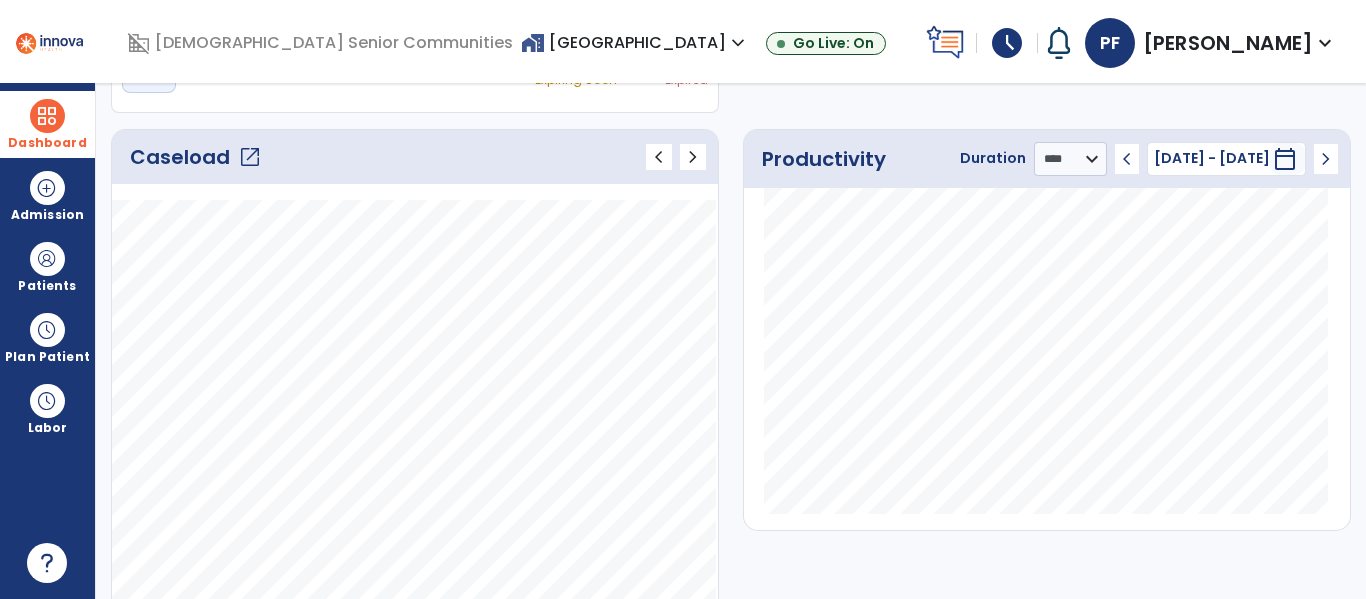 scroll, scrollTop: 217, scrollLeft: 0, axis: vertical 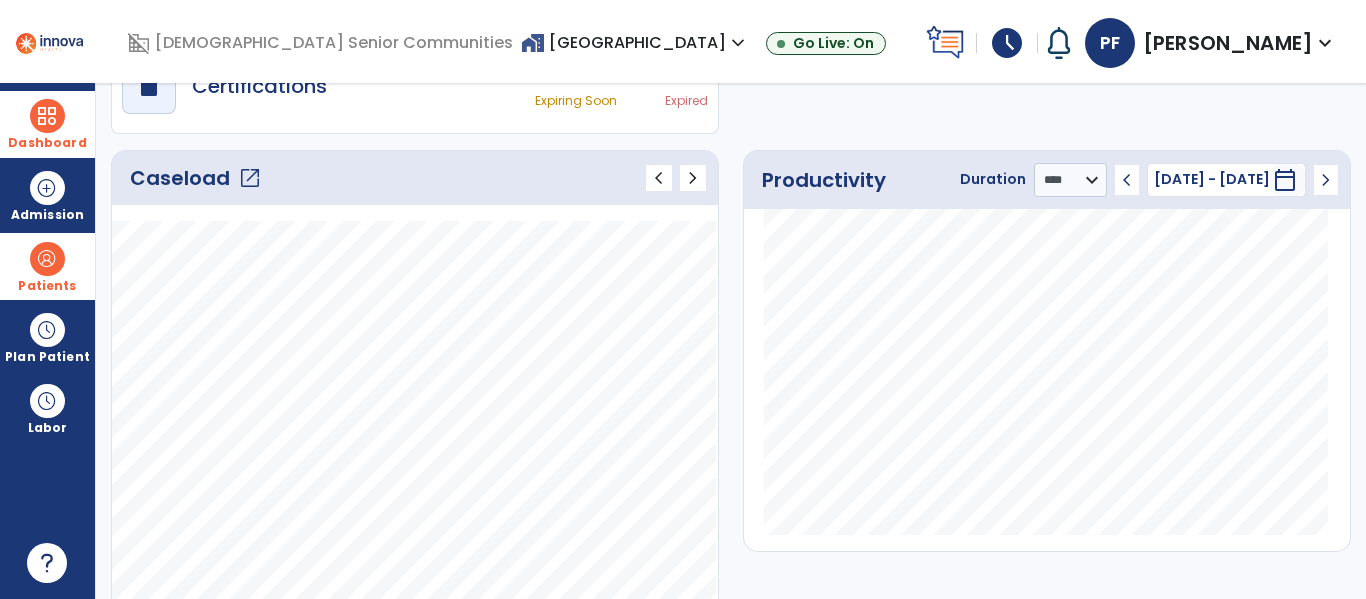 click on "Patients" at bounding box center [47, 266] 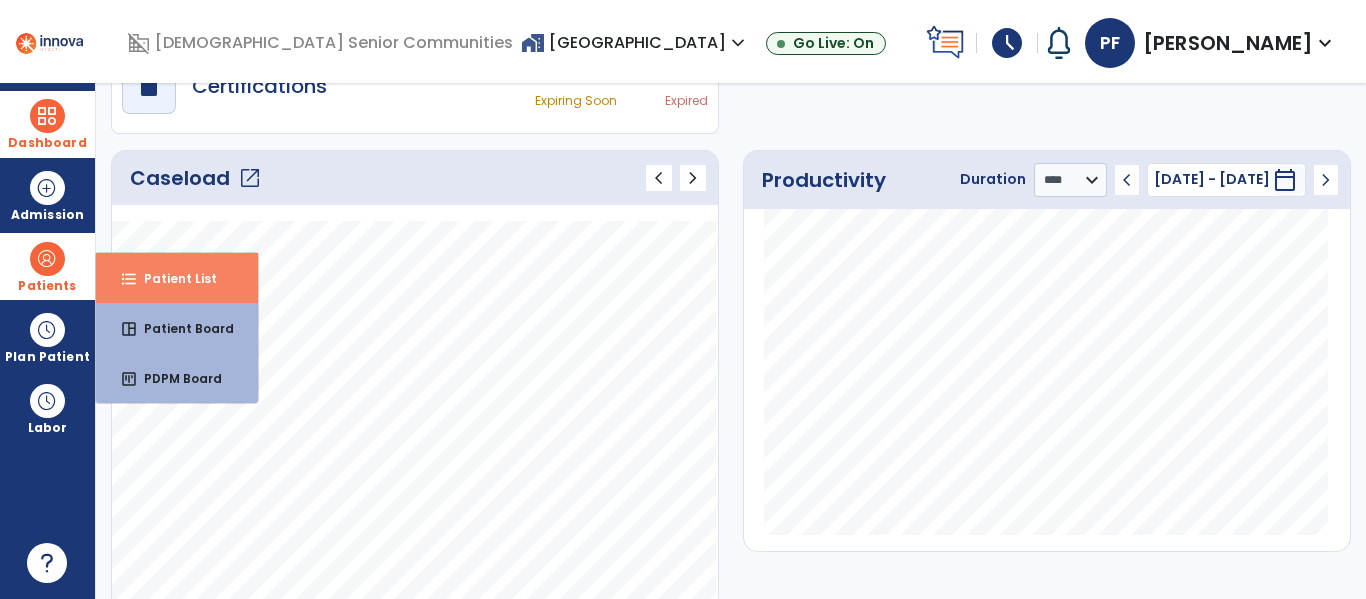 click on "Patient List" at bounding box center (172, 278) 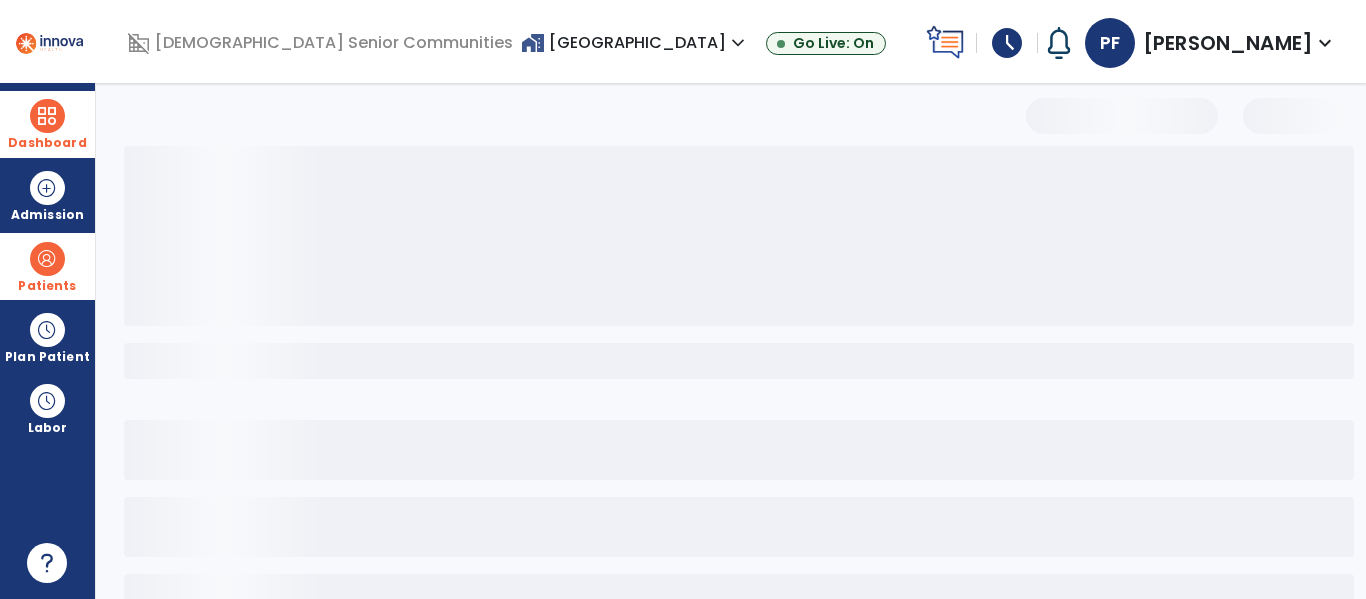 scroll, scrollTop: 144, scrollLeft: 0, axis: vertical 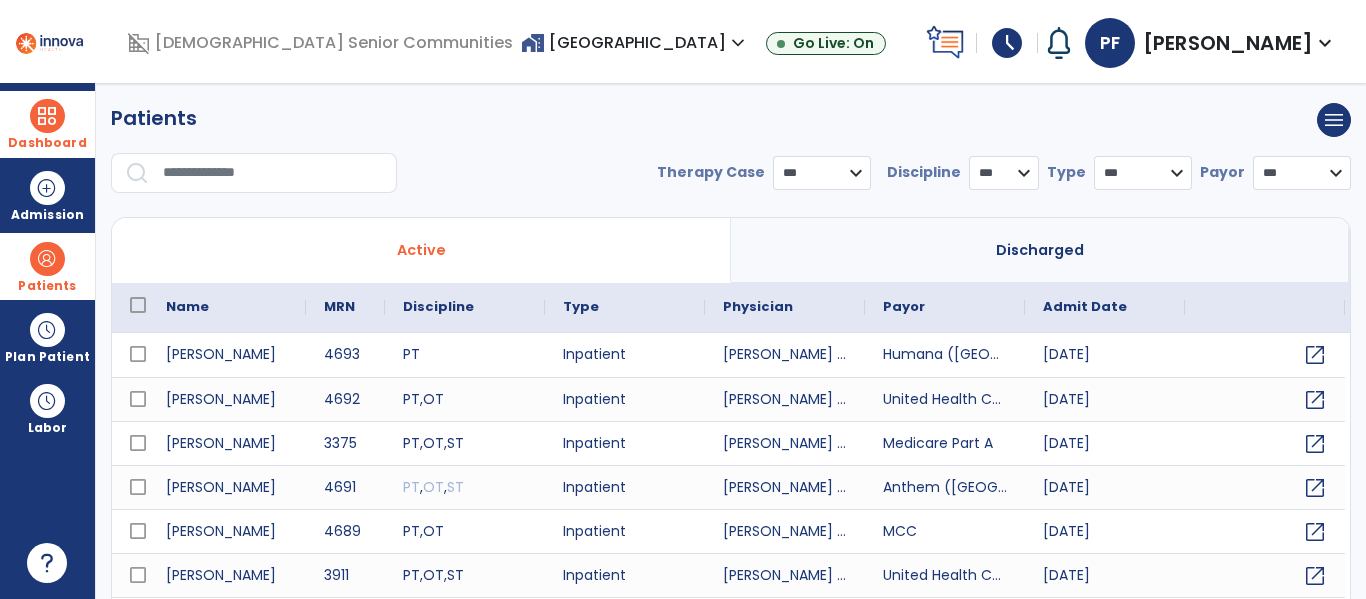 click at bounding box center [273, 173] 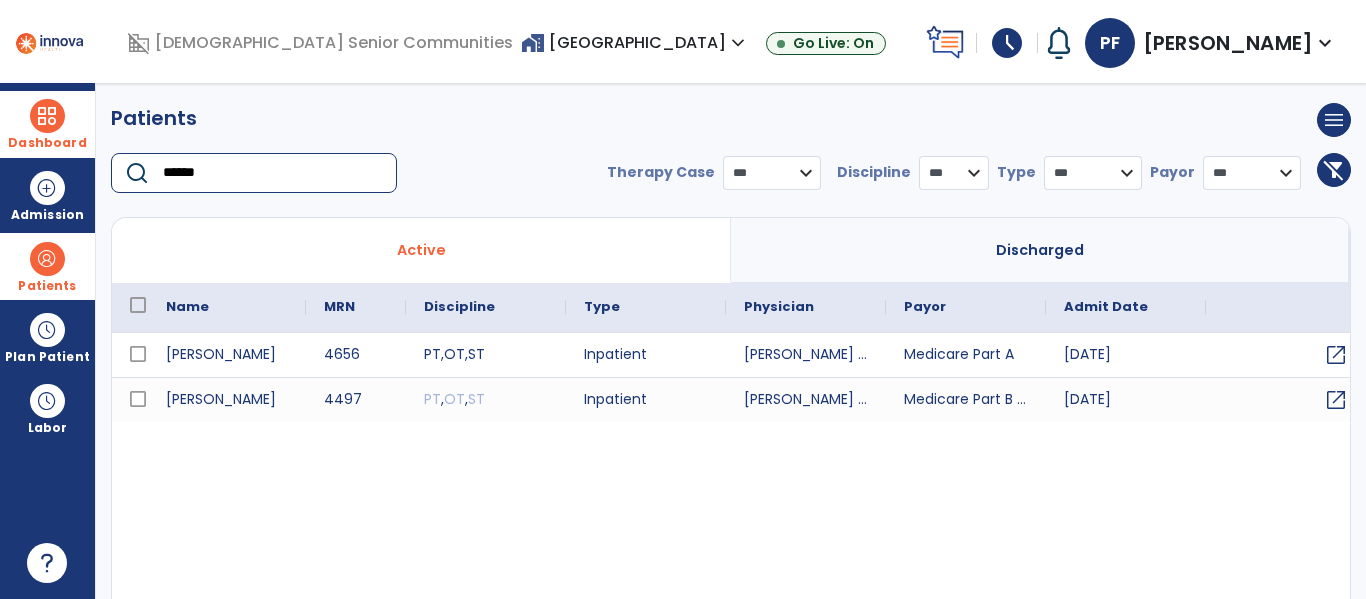 type on "******" 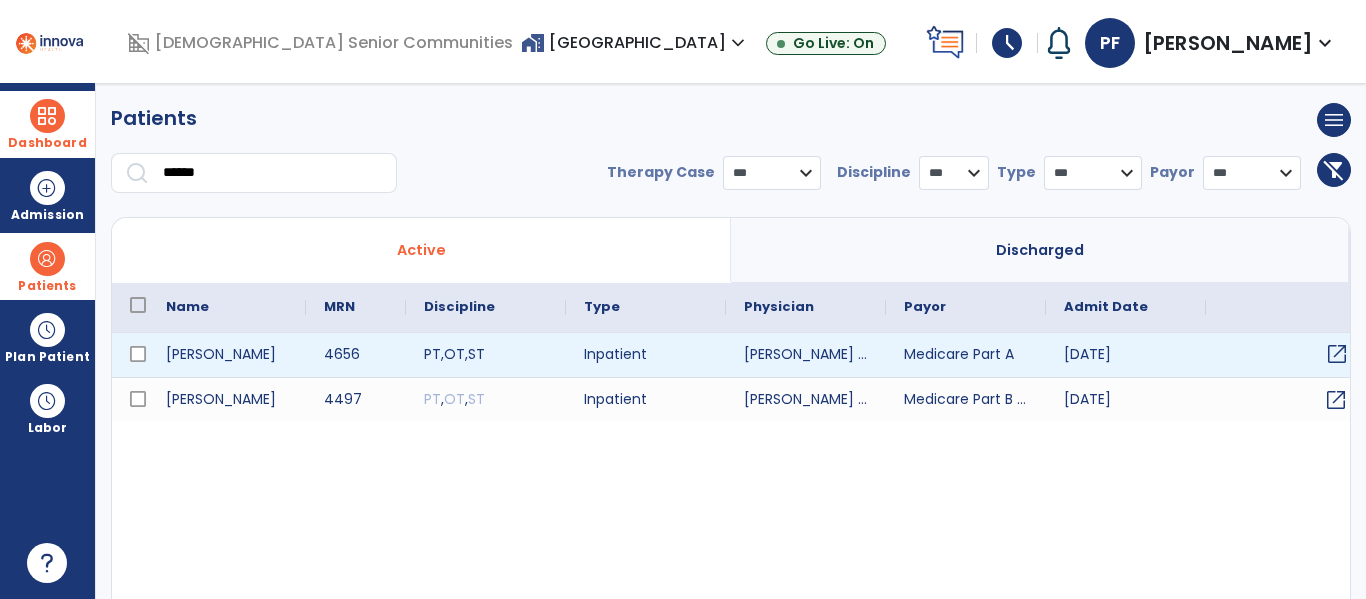 click on "open_in_new" at bounding box center [1337, 354] 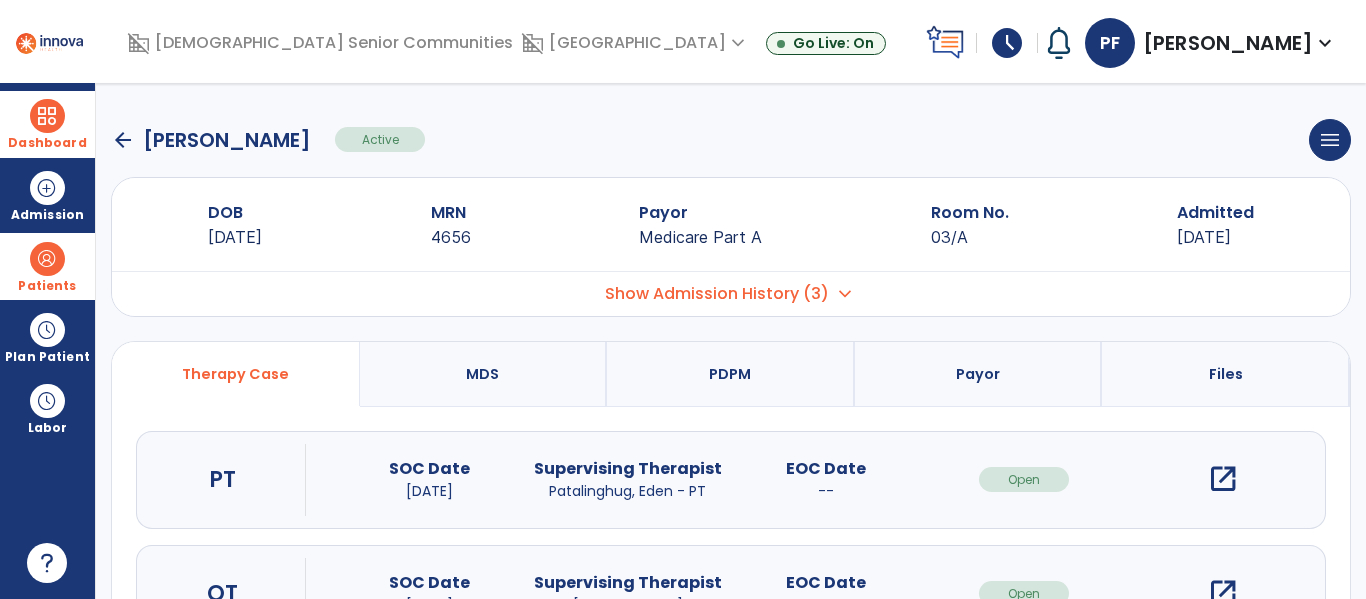 click on "open_in_new" at bounding box center (1223, 479) 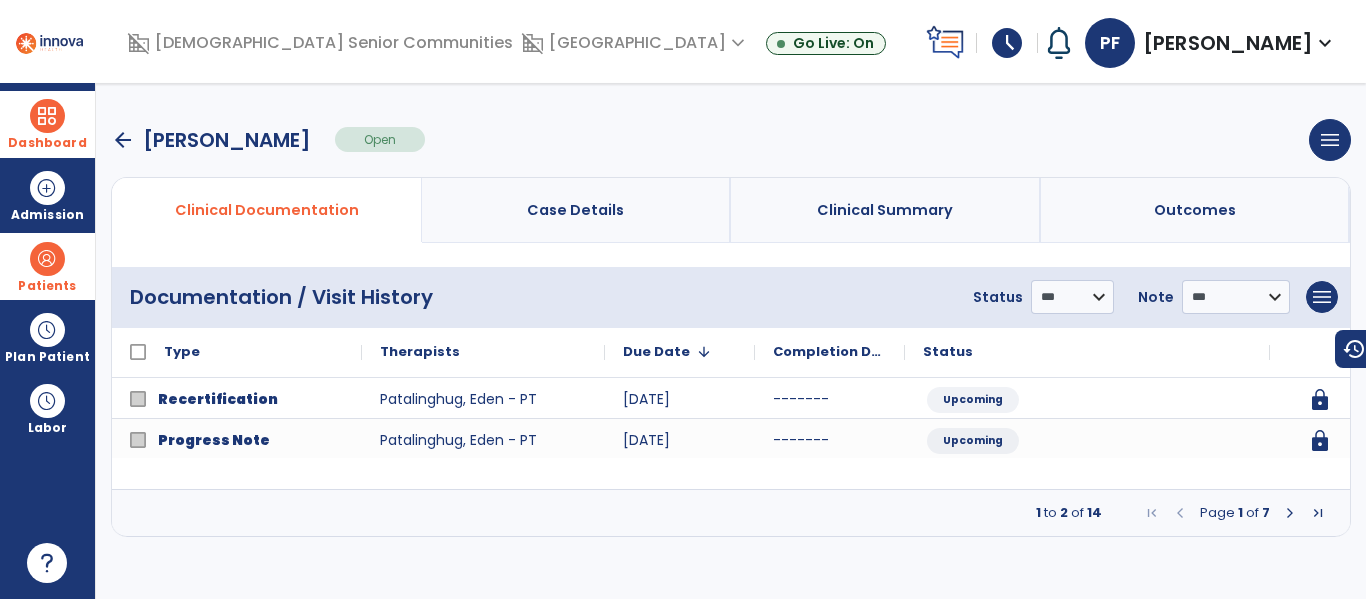 click at bounding box center [1290, 513] 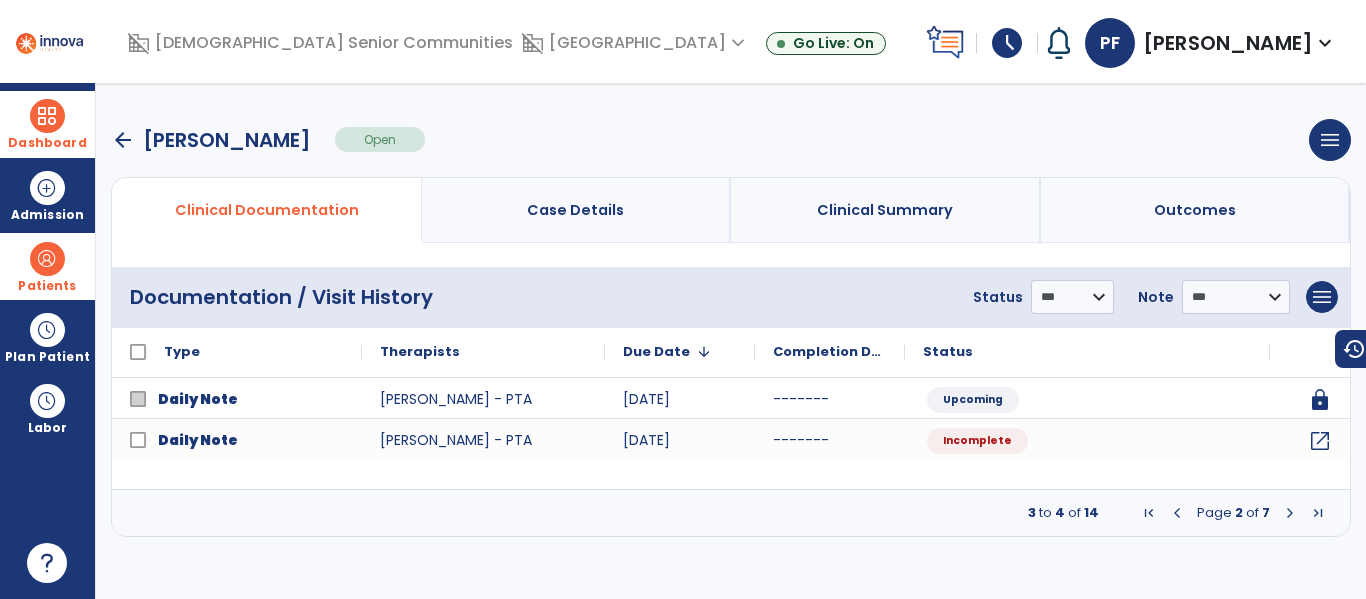 click at bounding box center [1290, 513] 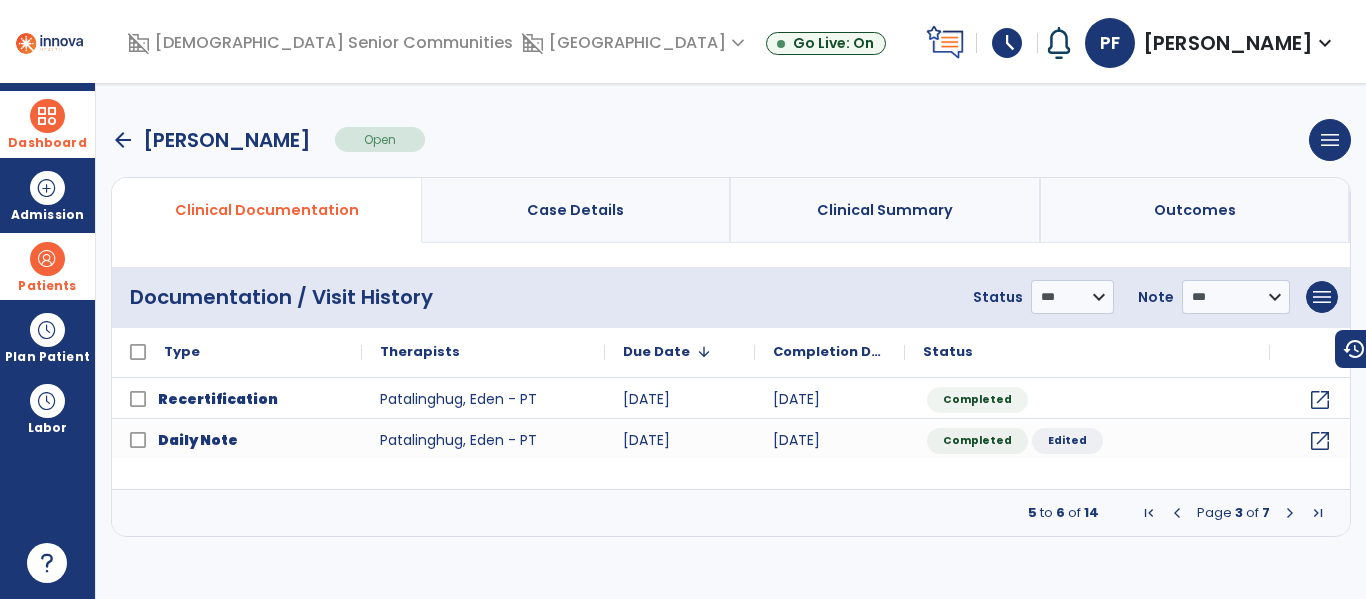 click at bounding box center (1290, 513) 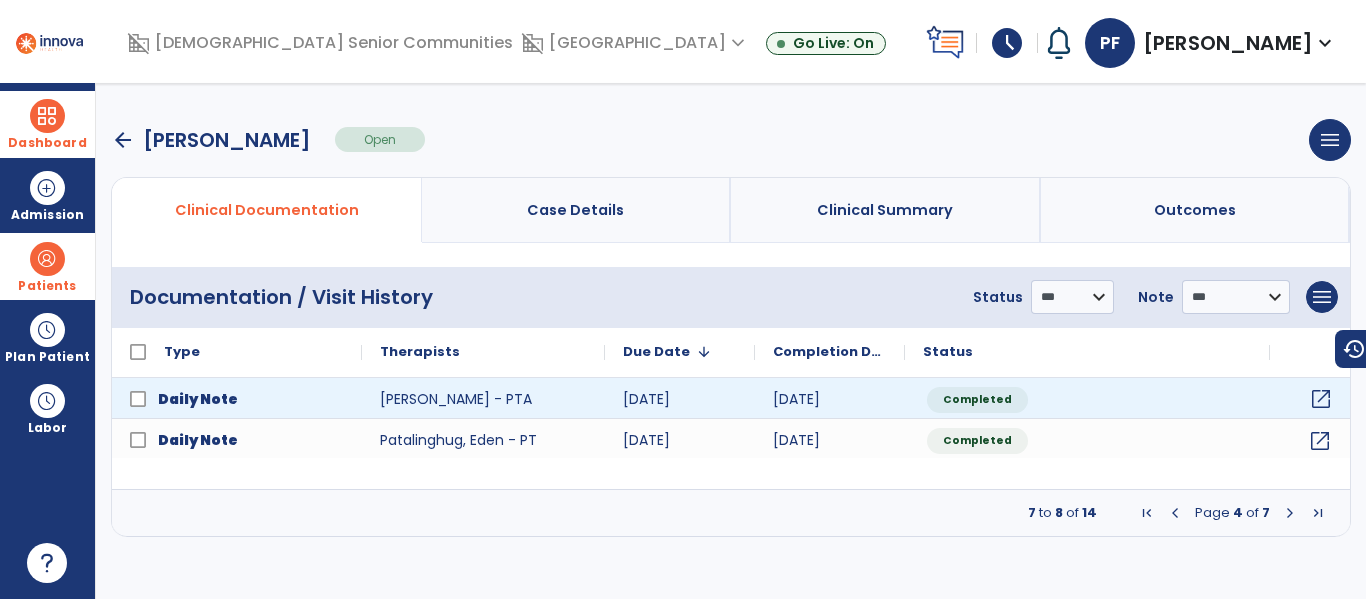 click on "open_in_new" 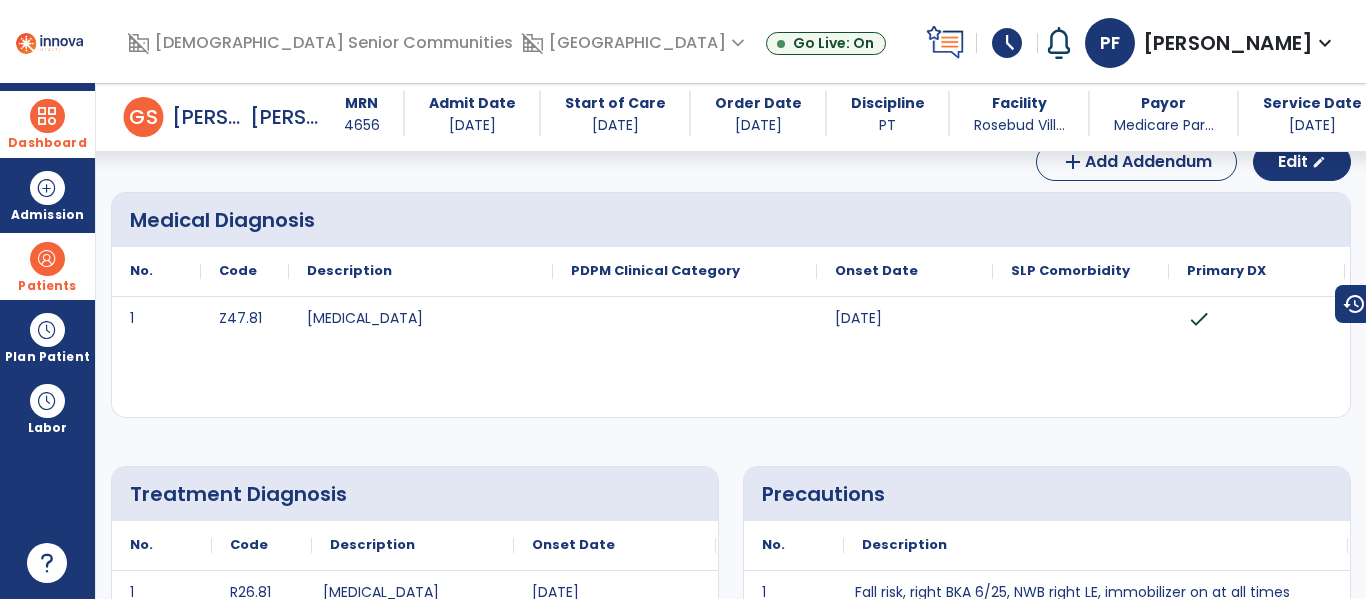 scroll, scrollTop: 0, scrollLeft: 0, axis: both 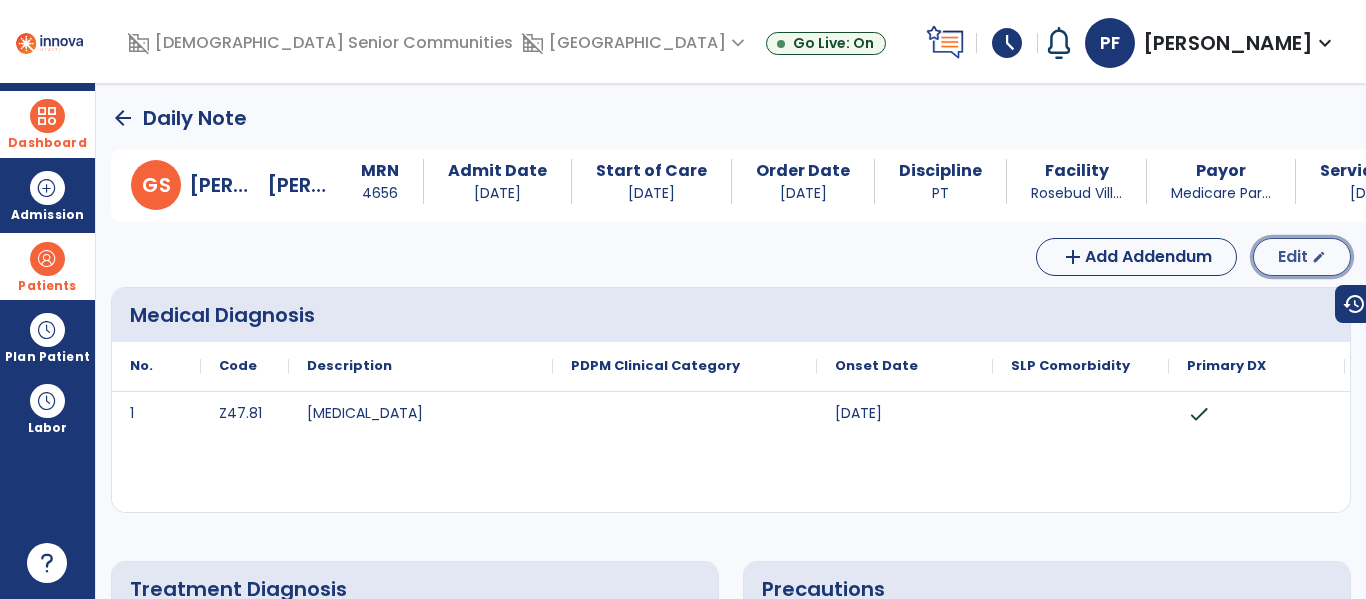 click on "Edit" 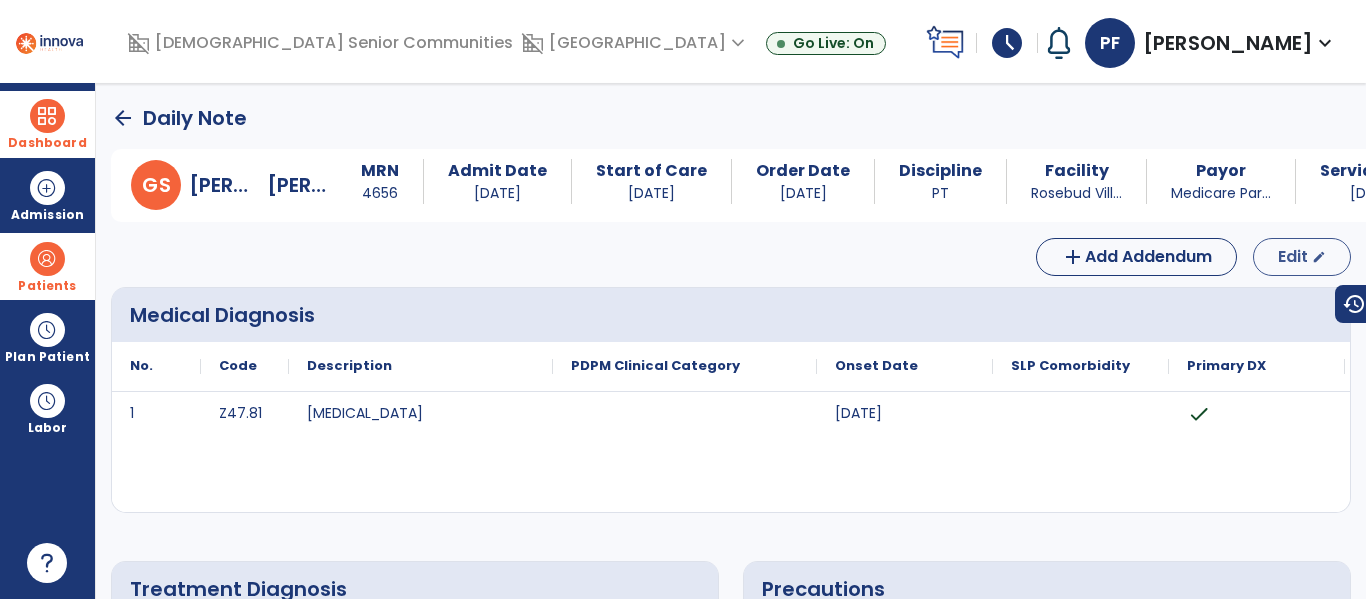 select on "*" 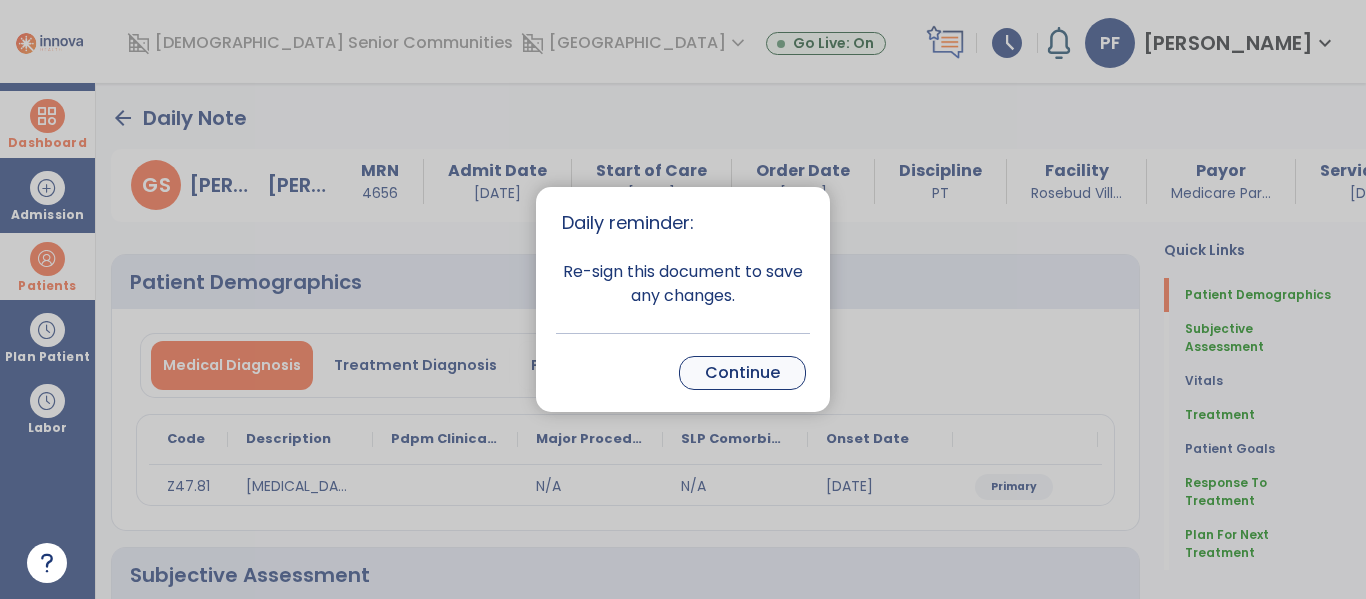 click on "Continue" at bounding box center [742, 373] 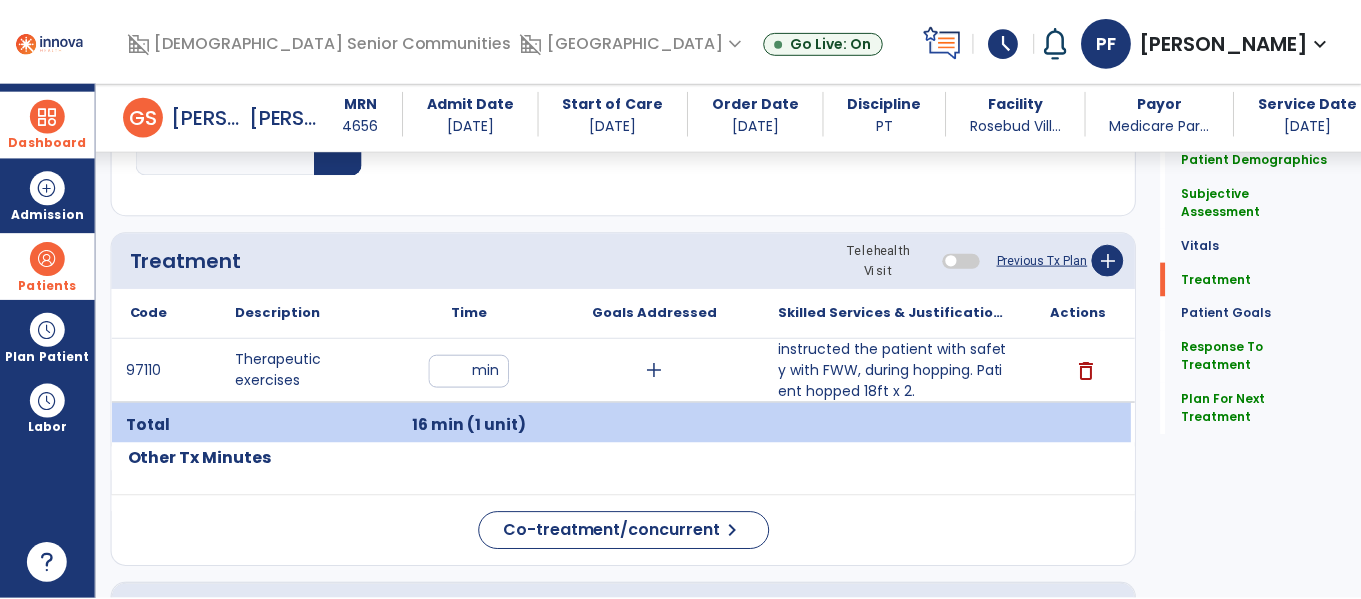 scroll, scrollTop: 1023, scrollLeft: 0, axis: vertical 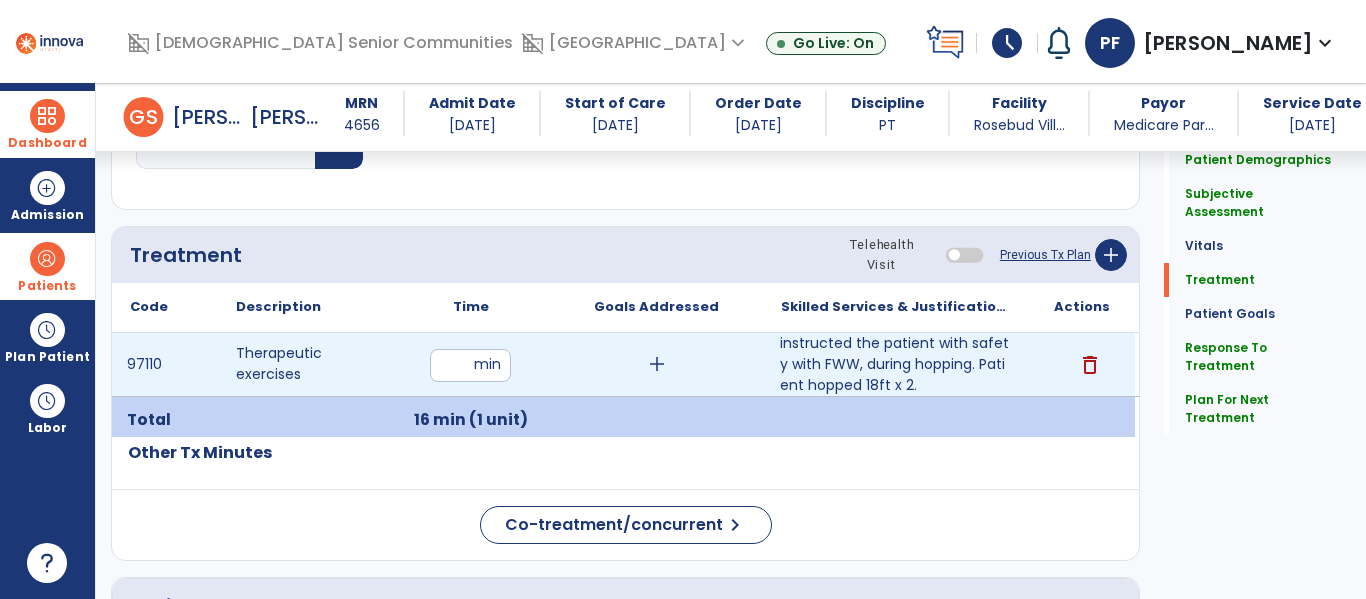 click on "instructed the patient with safety with FWW, during hopping. Patient hopped 18ft x 2." at bounding box center (896, 364) 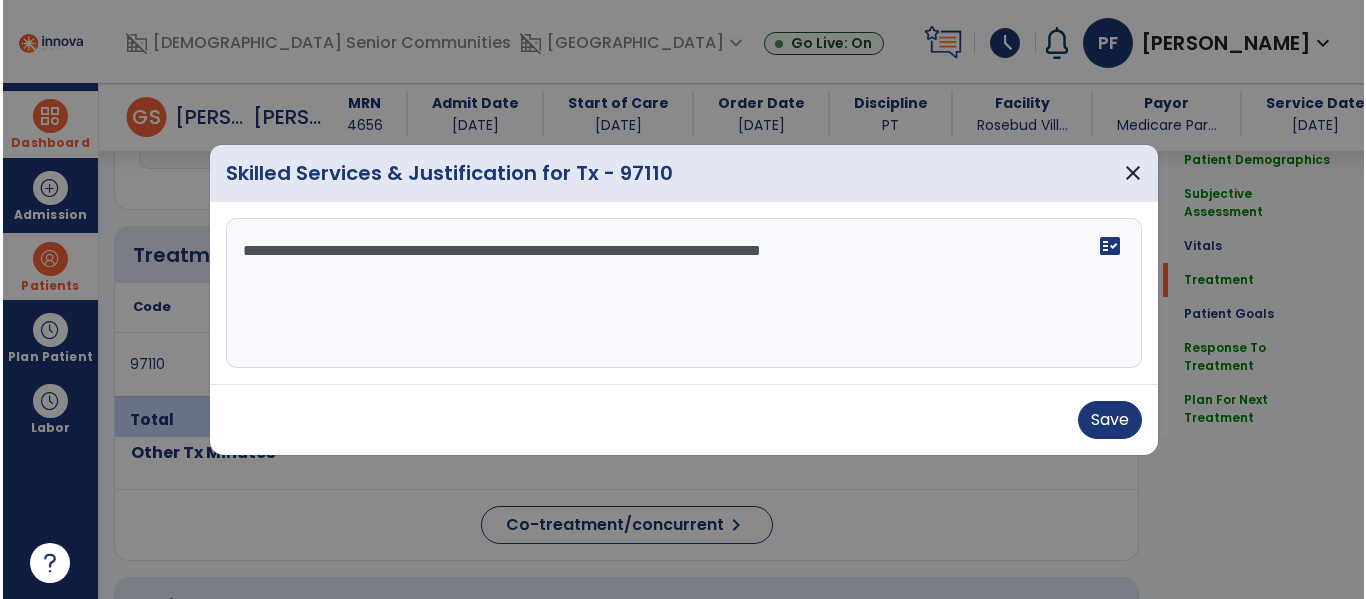 scroll, scrollTop: 1023, scrollLeft: 0, axis: vertical 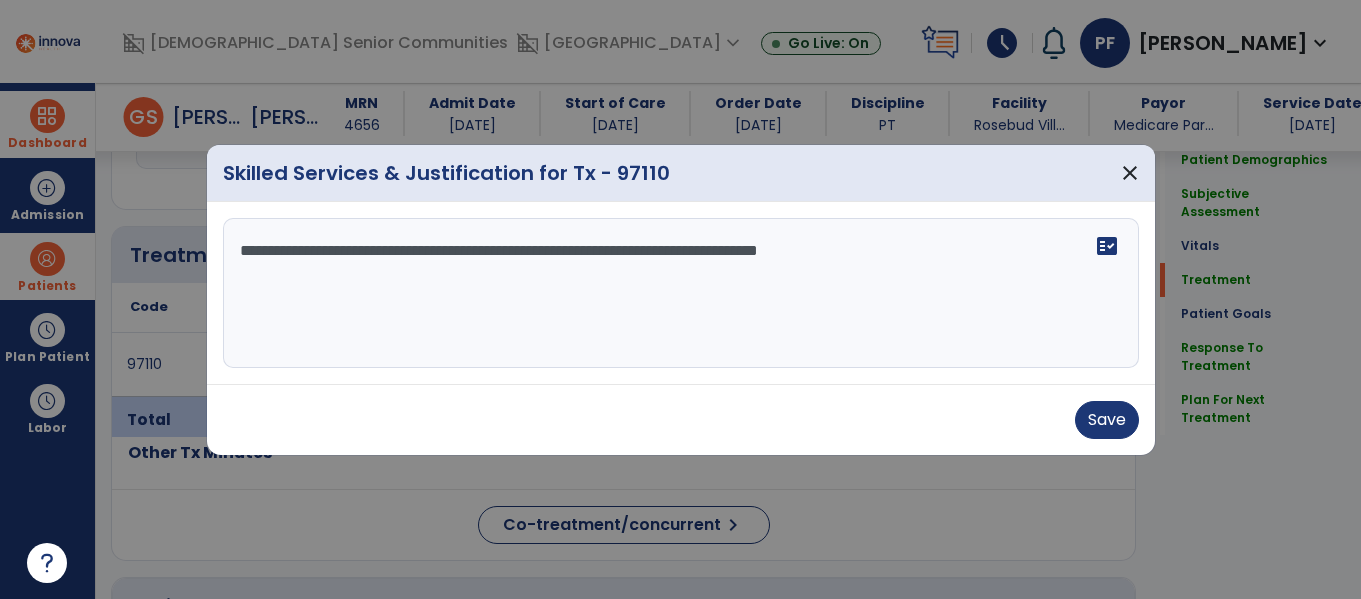 click on "**********" at bounding box center [681, 293] 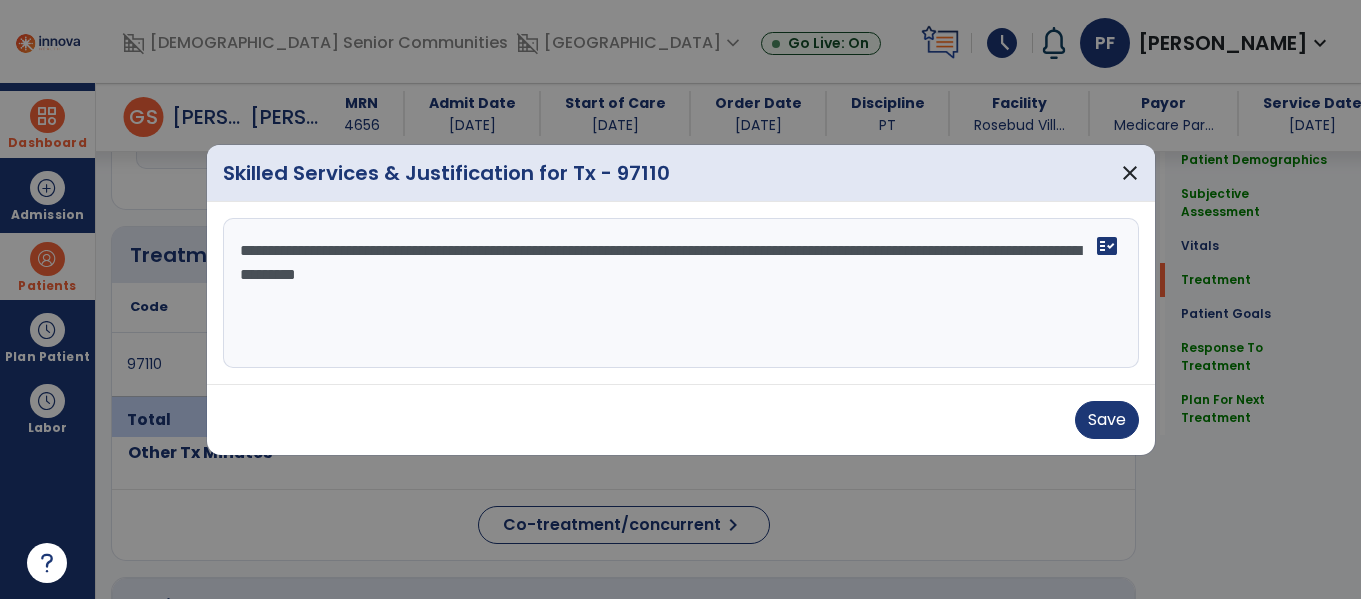 click on "**********" at bounding box center (681, 293) 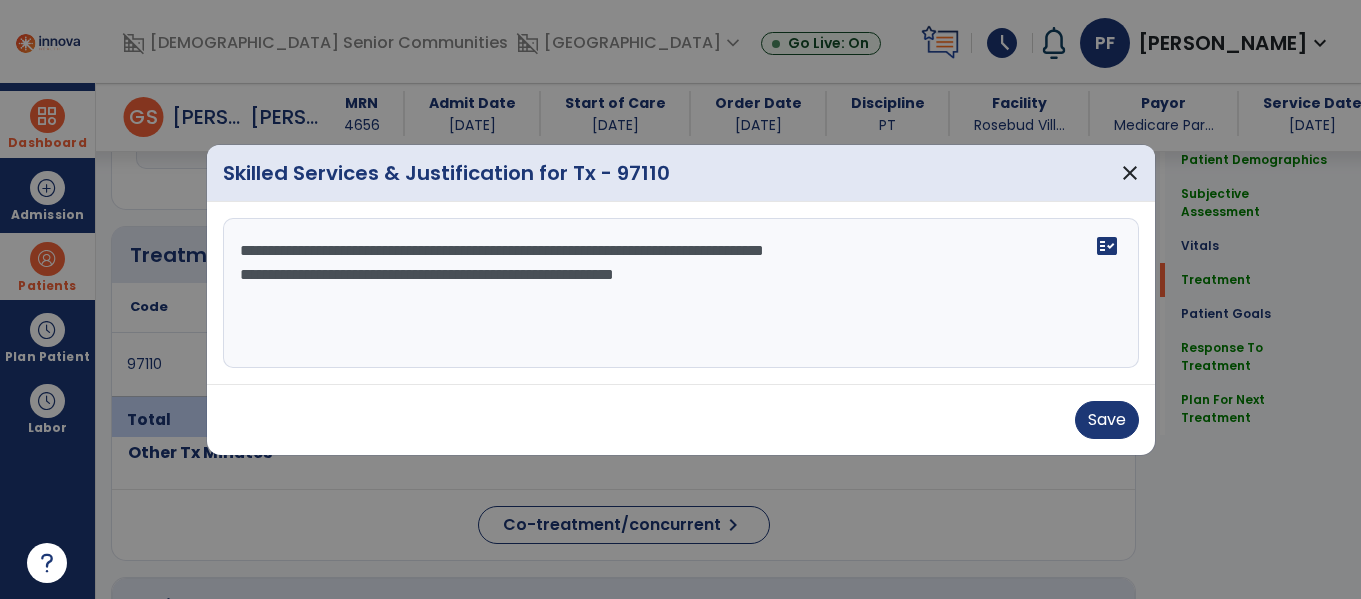 click on "**********" at bounding box center [681, 293] 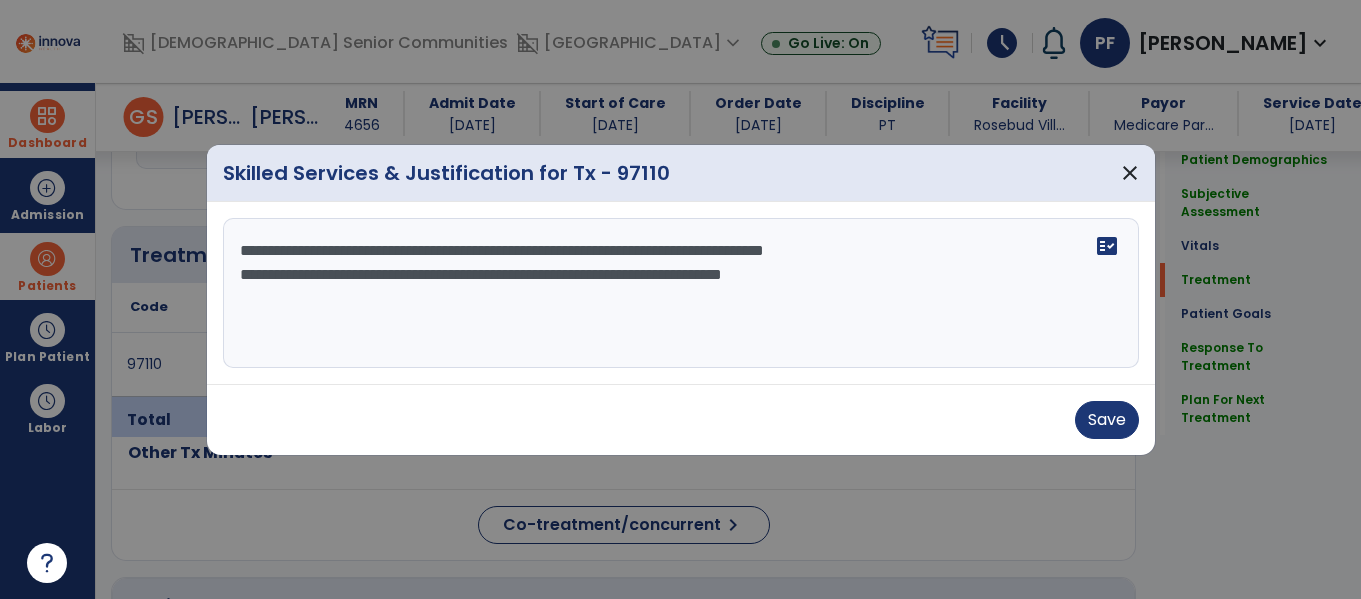 type on "**********" 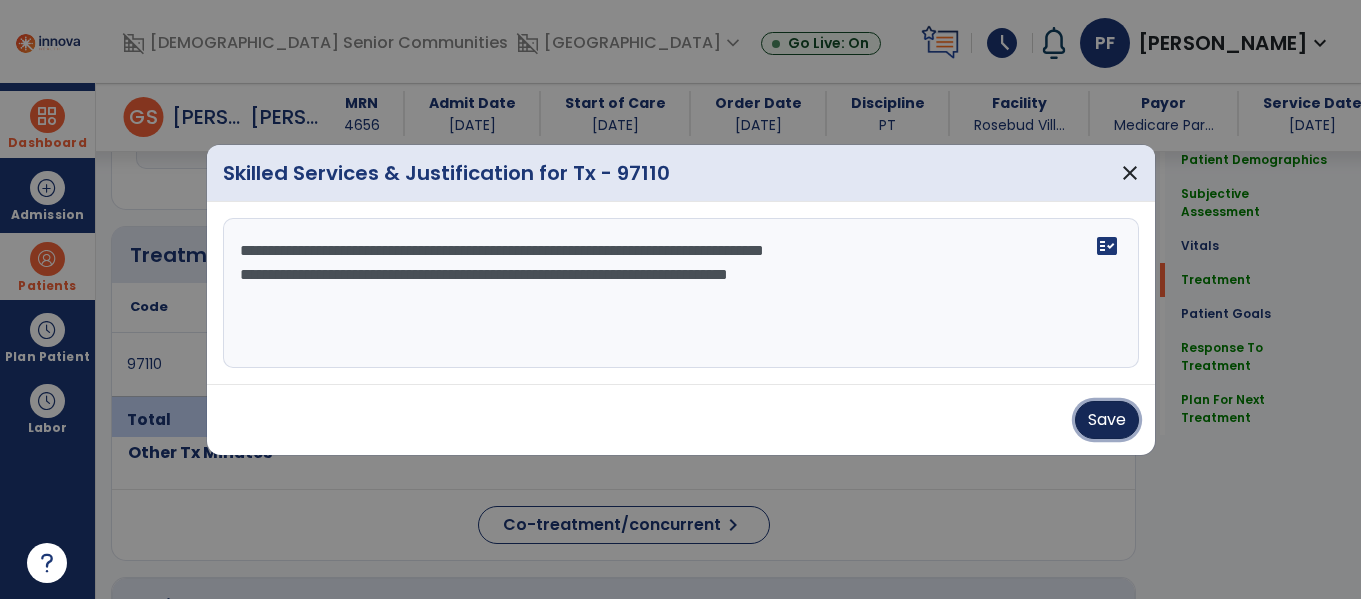 click on "Save" at bounding box center (1107, 420) 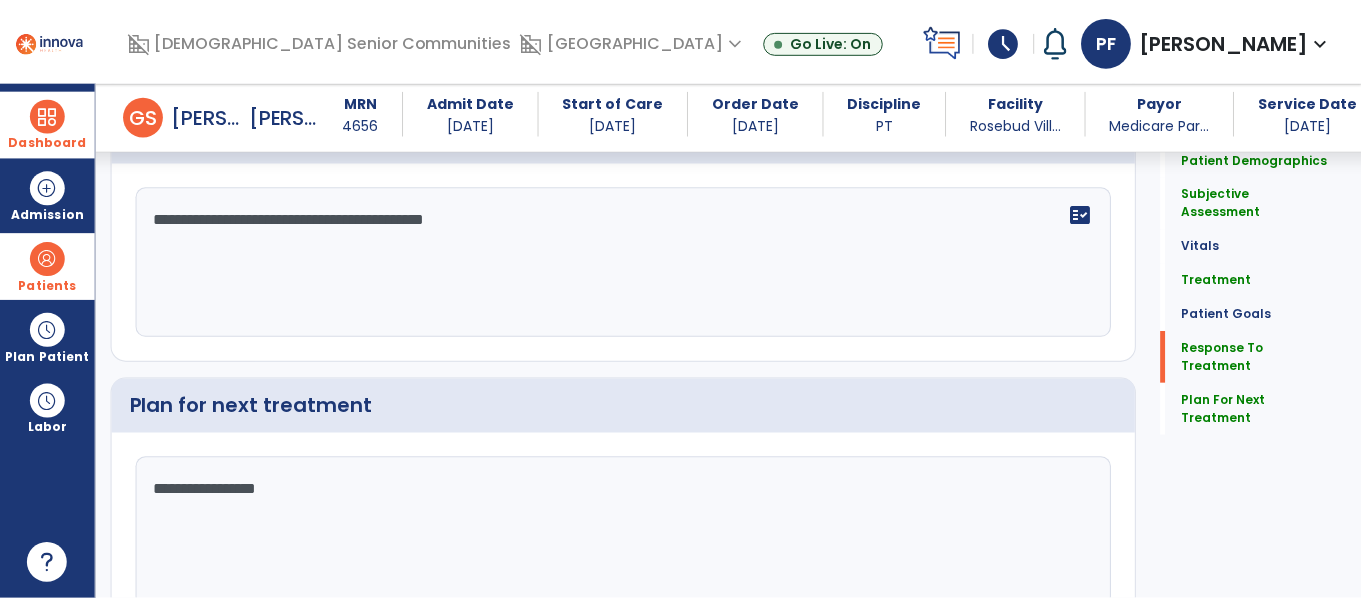 scroll, scrollTop: 2584, scrollLeft: 0, axis: vertical 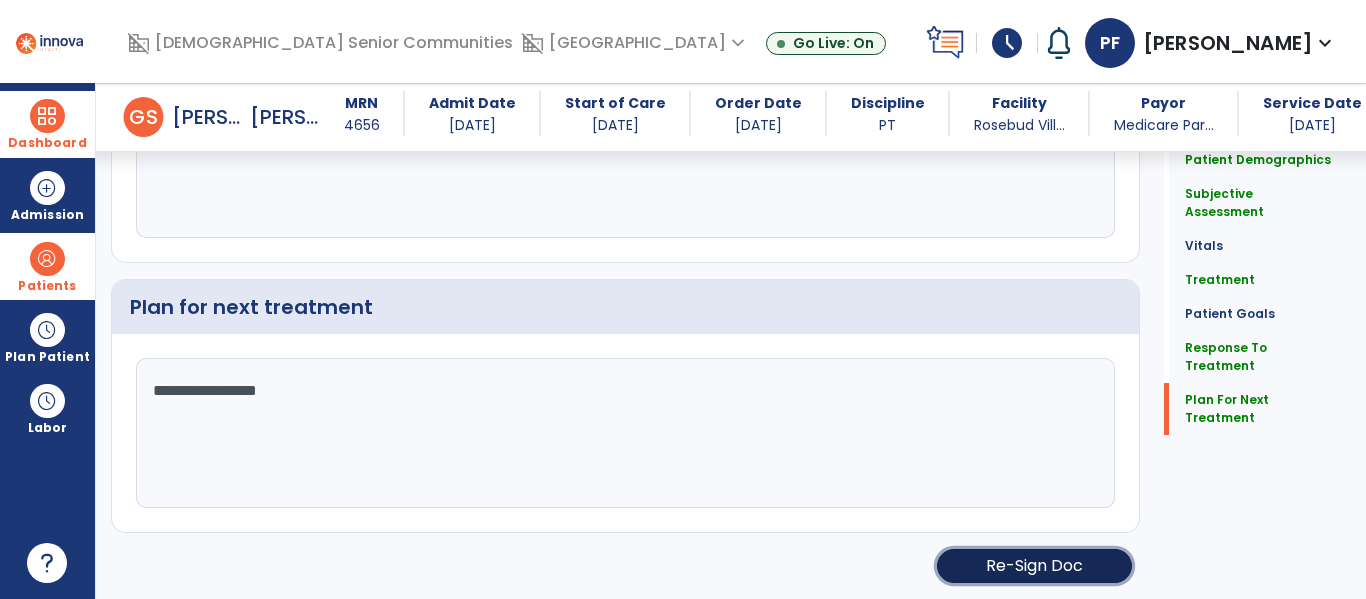click on "Re-Sign Doc" 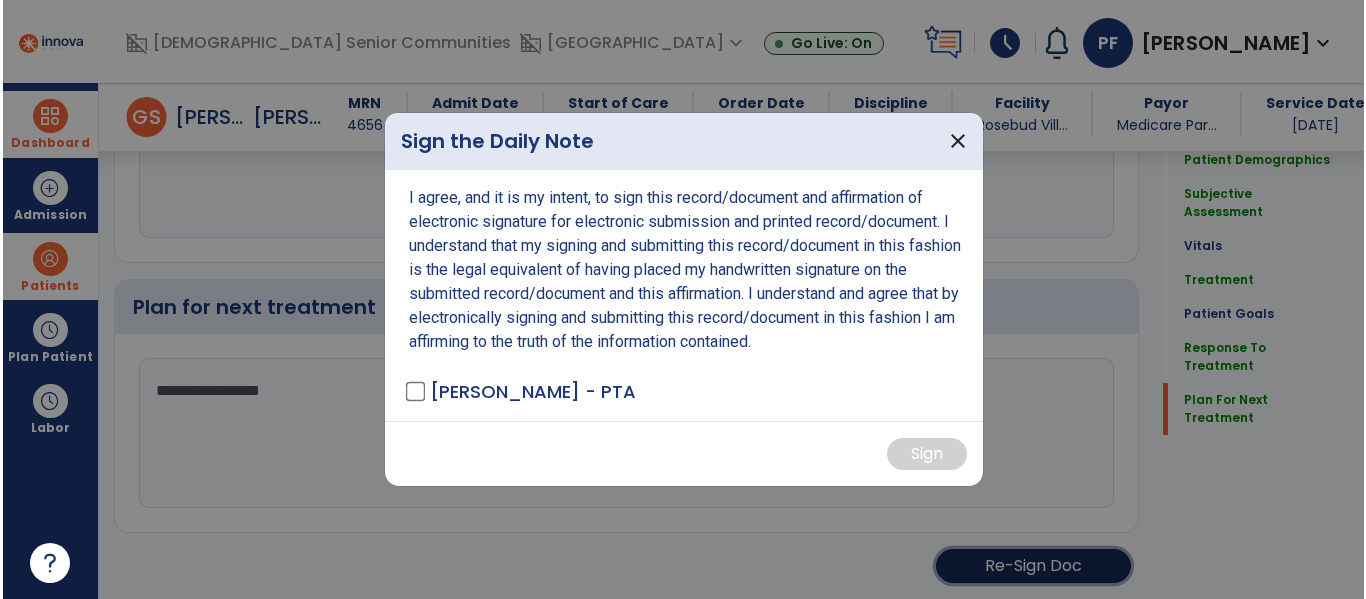 scroll, scrollTop: 2584, scrollLeft: 0, axis: vertical 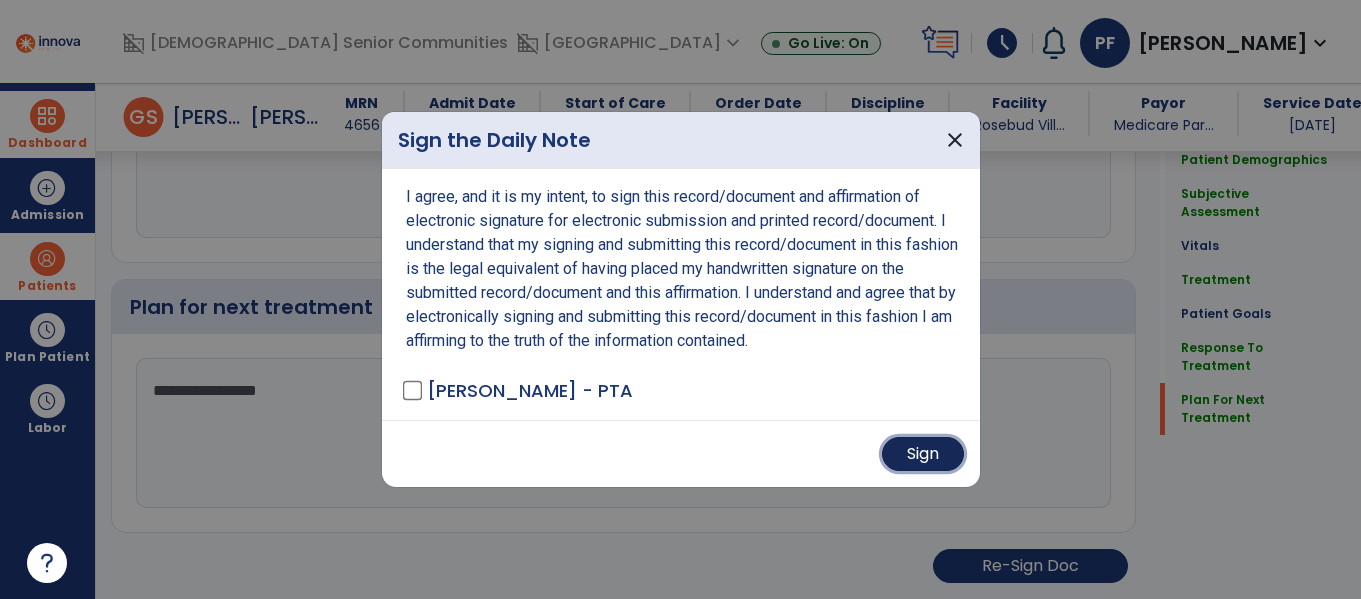 click on "Sign" at bounding box center [923, 454] 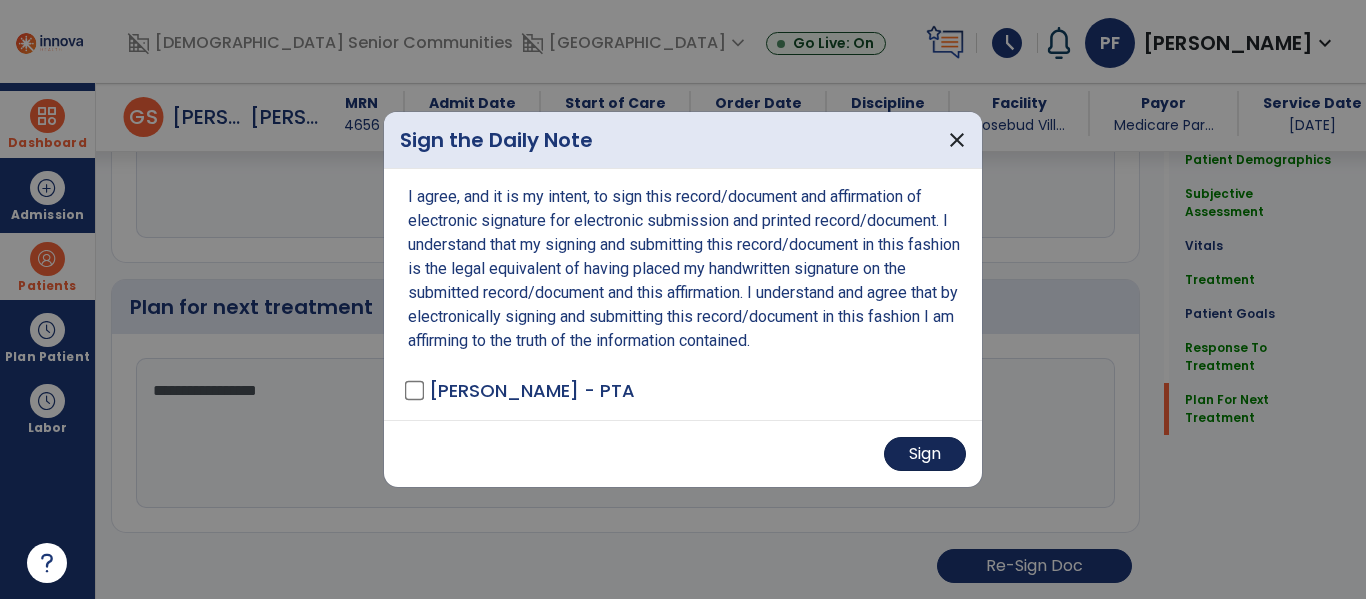 scroll, scrollTop: 2582, scrollLeft: 0, axis: vertical 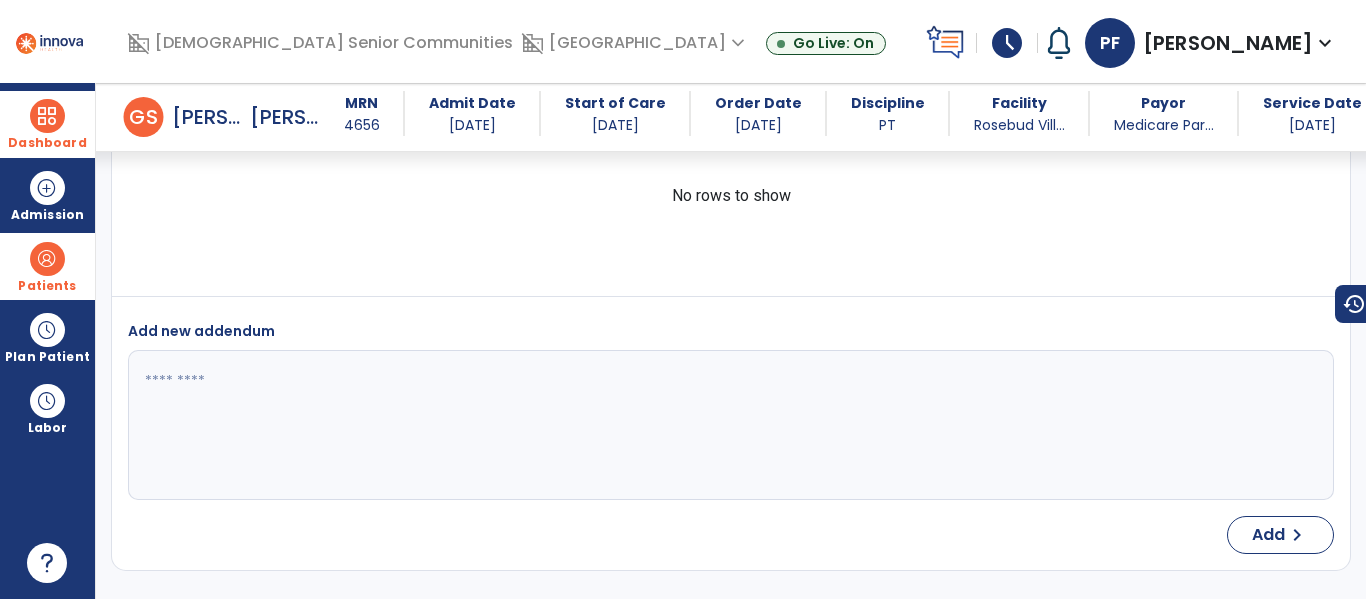 click at bounding box center (47, 116) 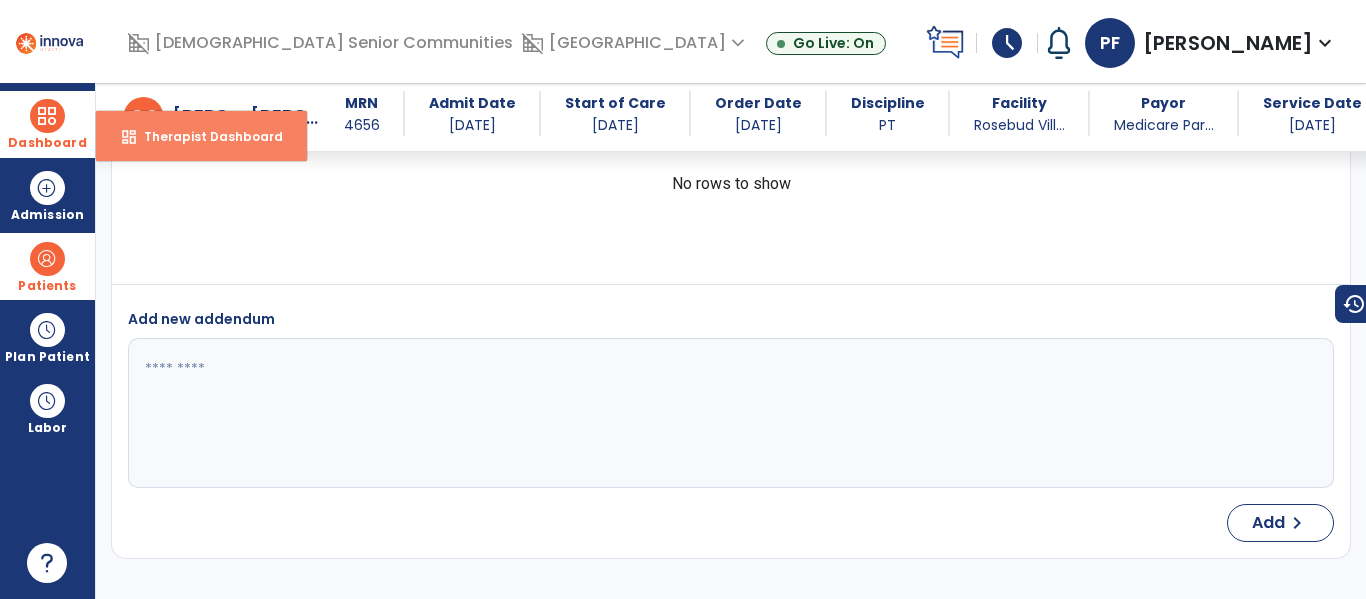 click on "dashboard" at bounding box center [129, 137] 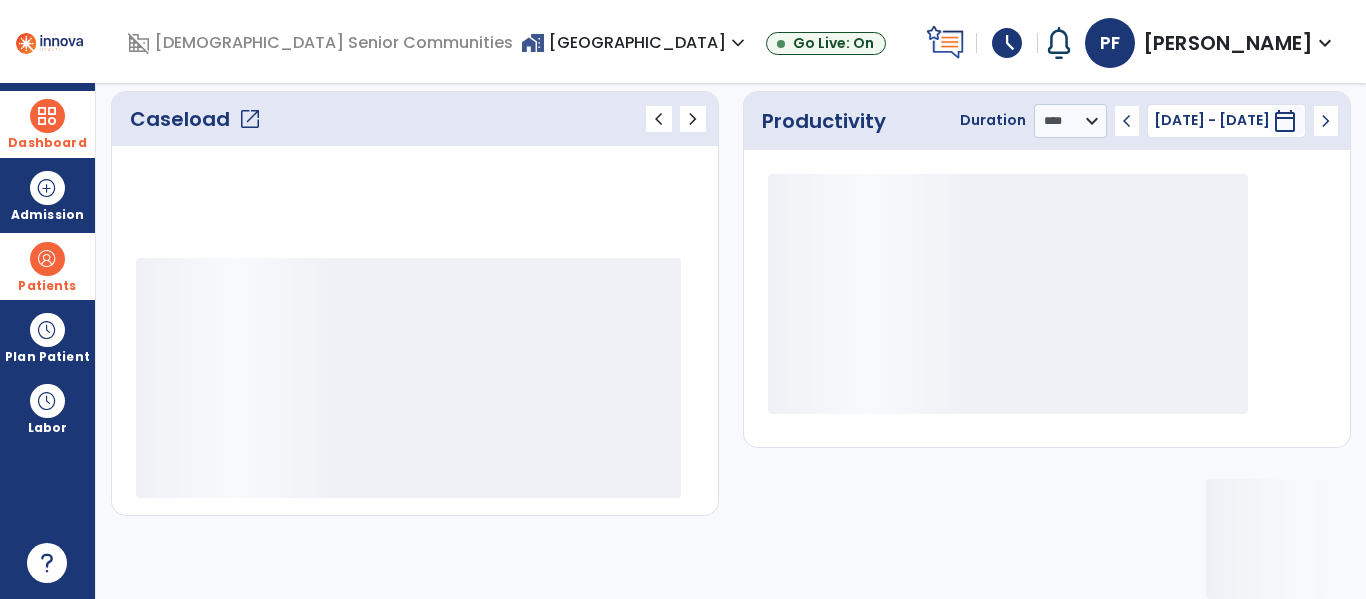 scroll, scrollTop: 276, scrollLeft: 0, axis: vertical 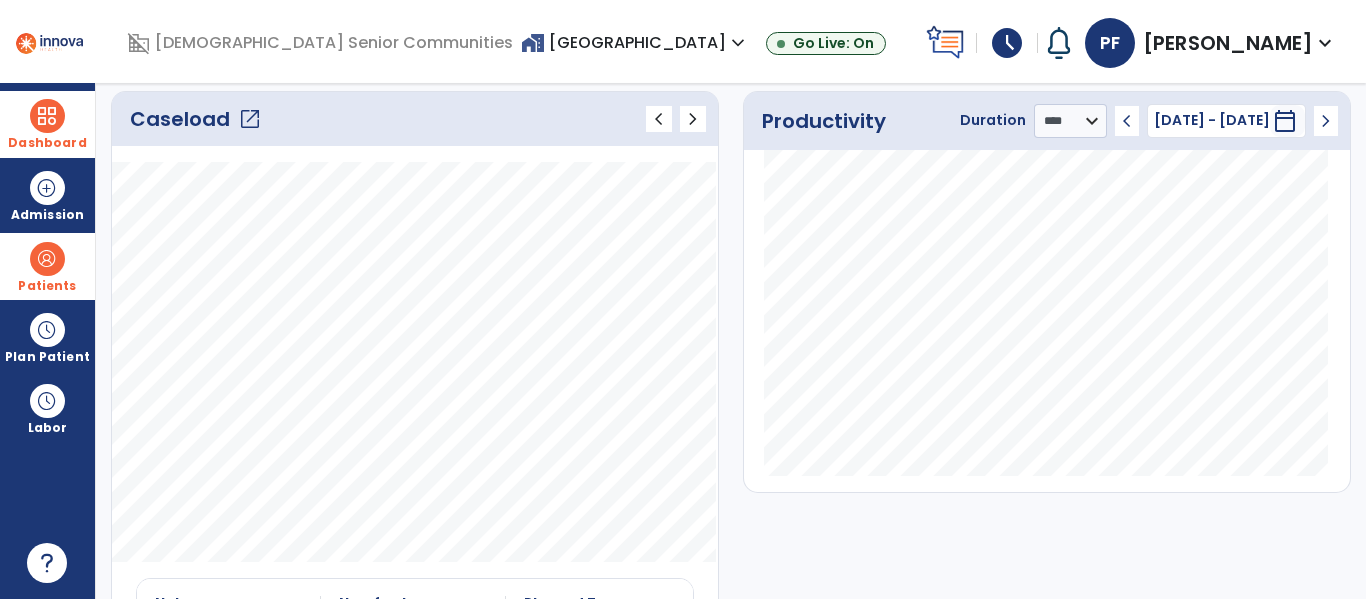 click on "open_in_new" 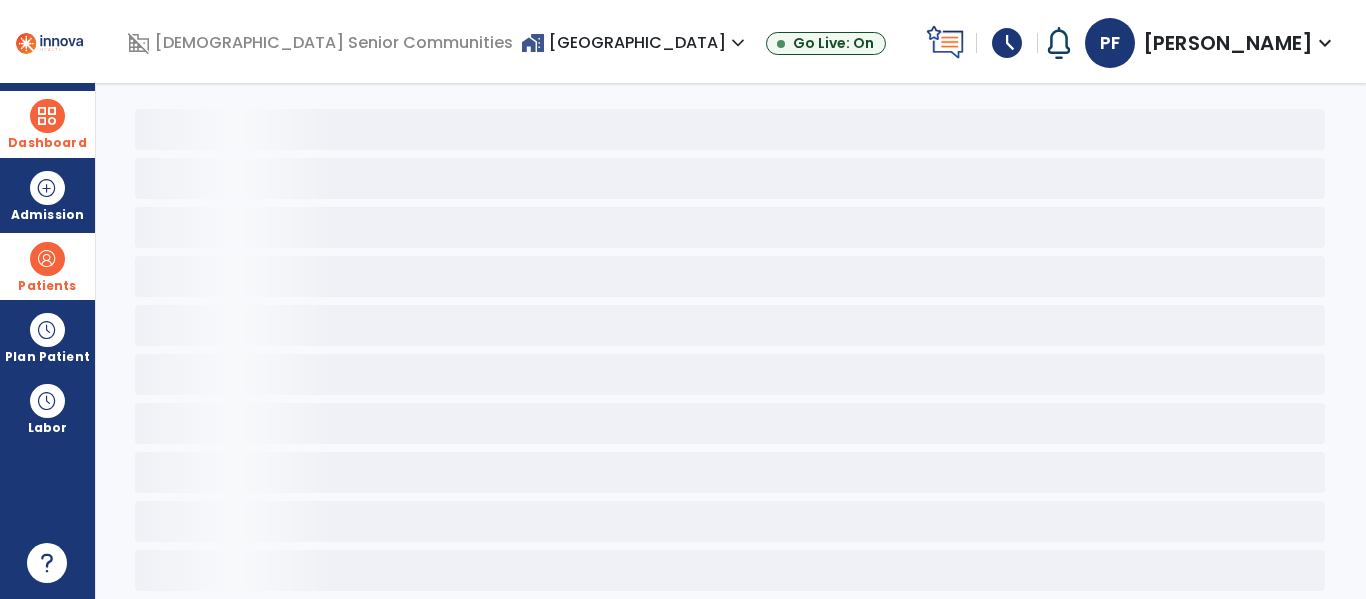 scroll, scrollTop: 78, scrollLeft: 0, axis: vertical 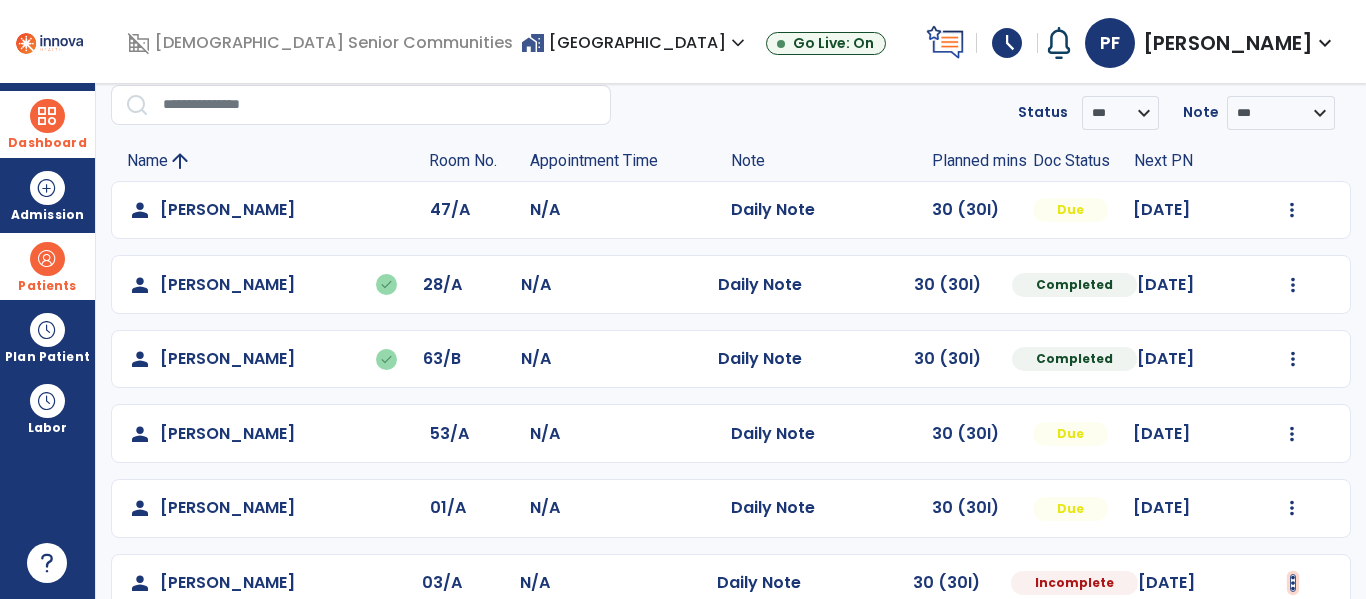 click at bounding box center (1292, 210) 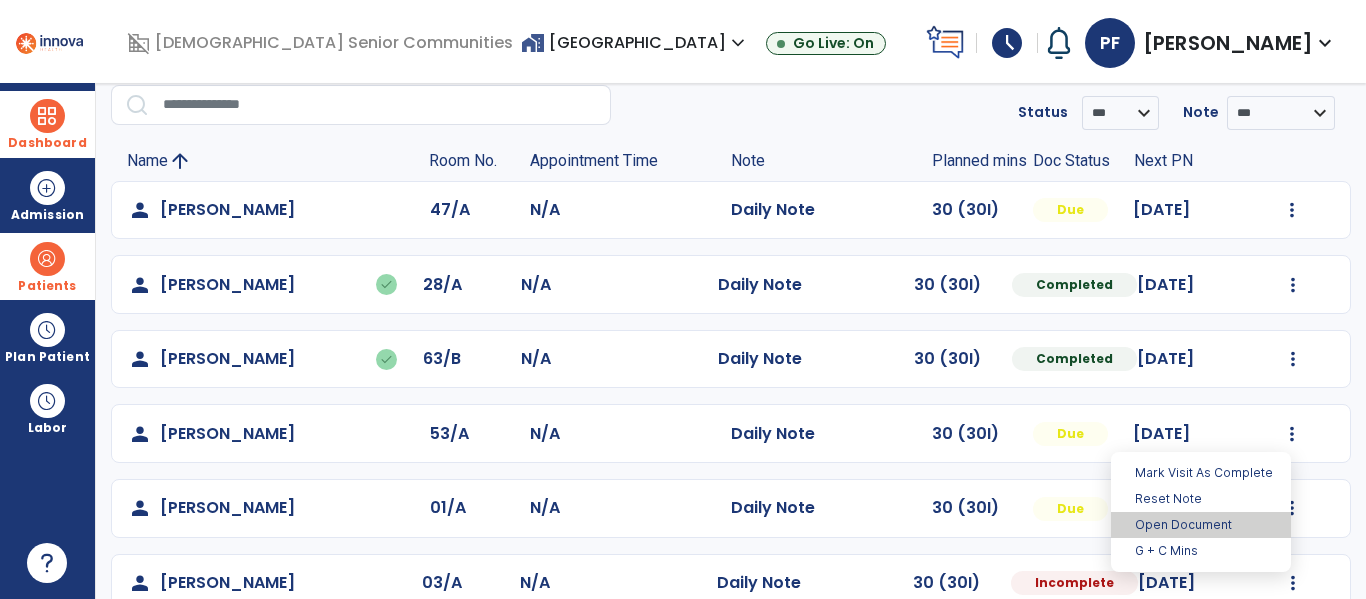 click on "Open Document" at bounding box center [1201, 525] 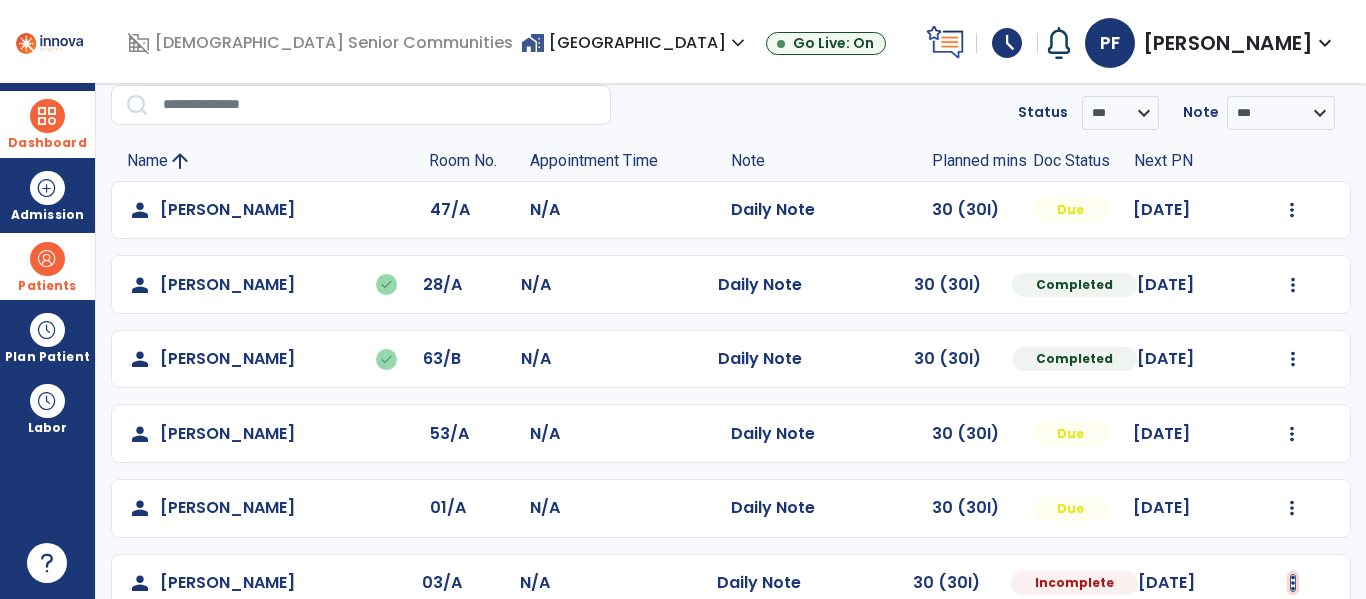 click at bounding box center [1293, 583] 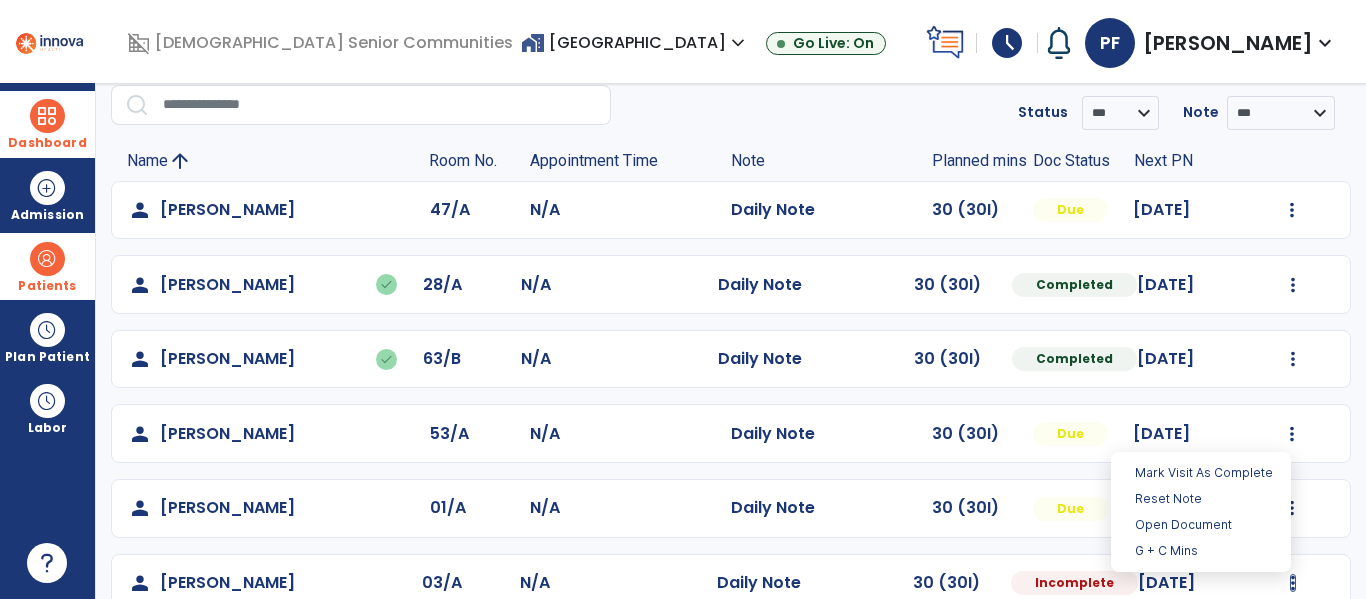 select on "*" 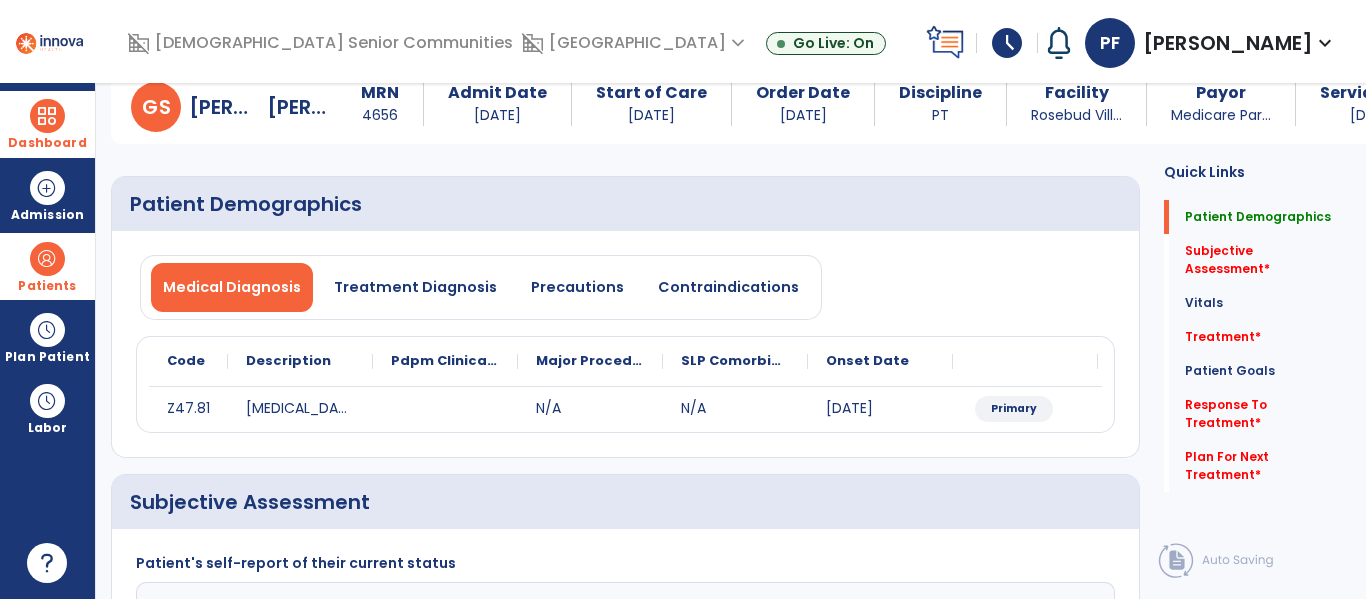 click on "Quick Links  Patient Demographics   Patient Demographics   Subjective Assessment   *  Subjective Assessment   *  Vitals   Vitals   Treatment   *  Treatment   *  Patient Goals   Patient Goals   Response To Treatment   *  Response To Treatment   *  Plan For Next Treatment   *  Plan For Next Treatment   *" 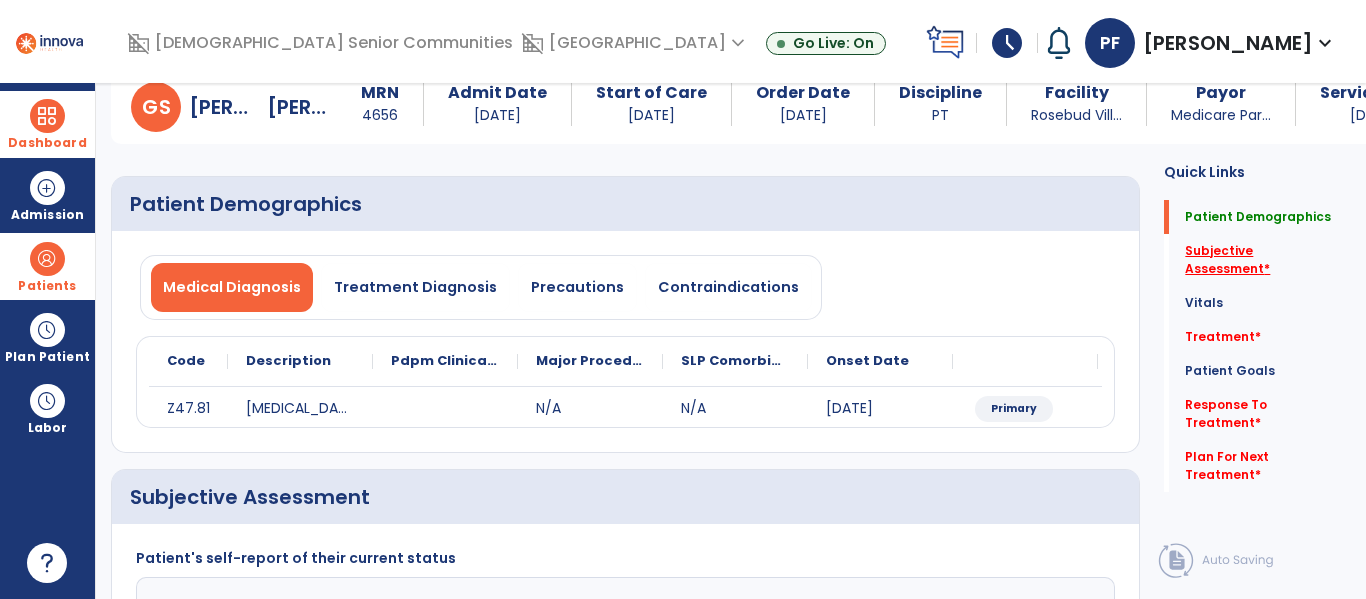 click on "Subjective Assessment   *" 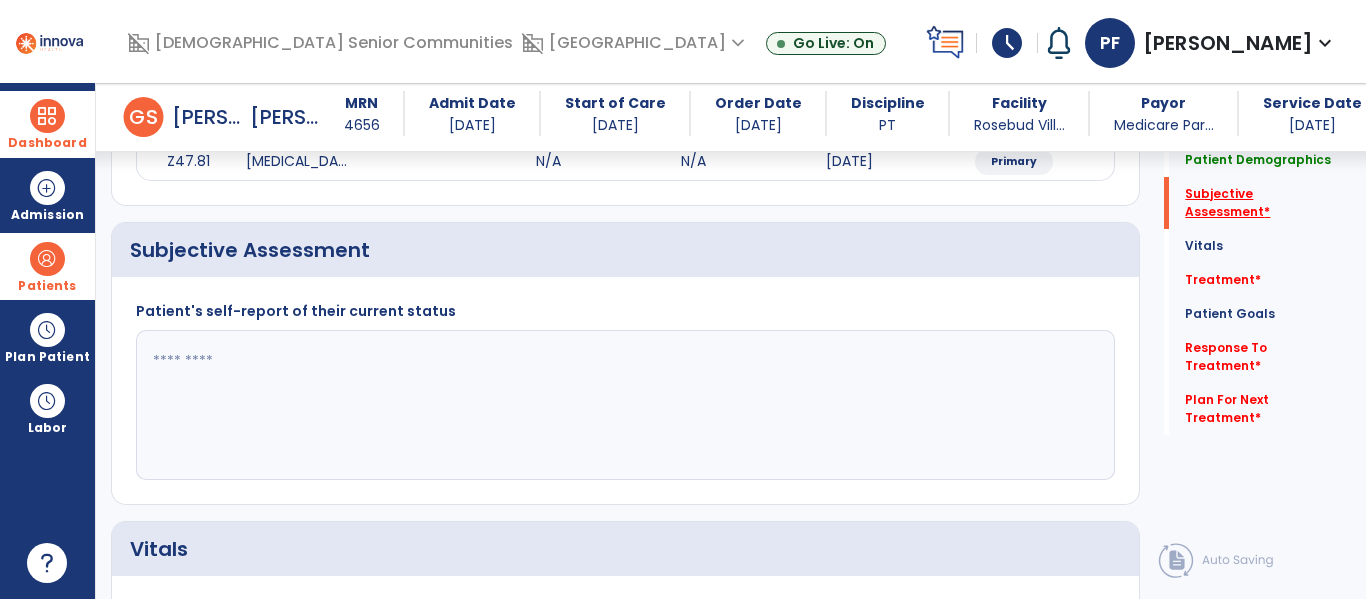 scroll, scrollTop: 347, scrollLeft: 0, axis: vertical 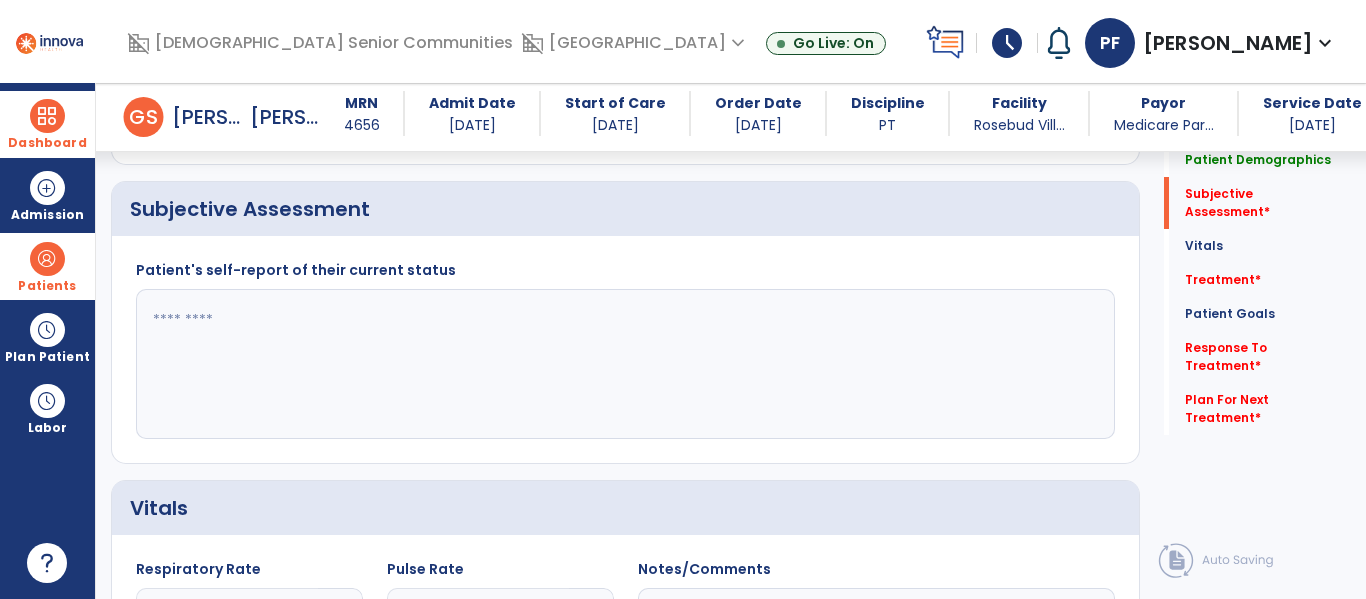 click 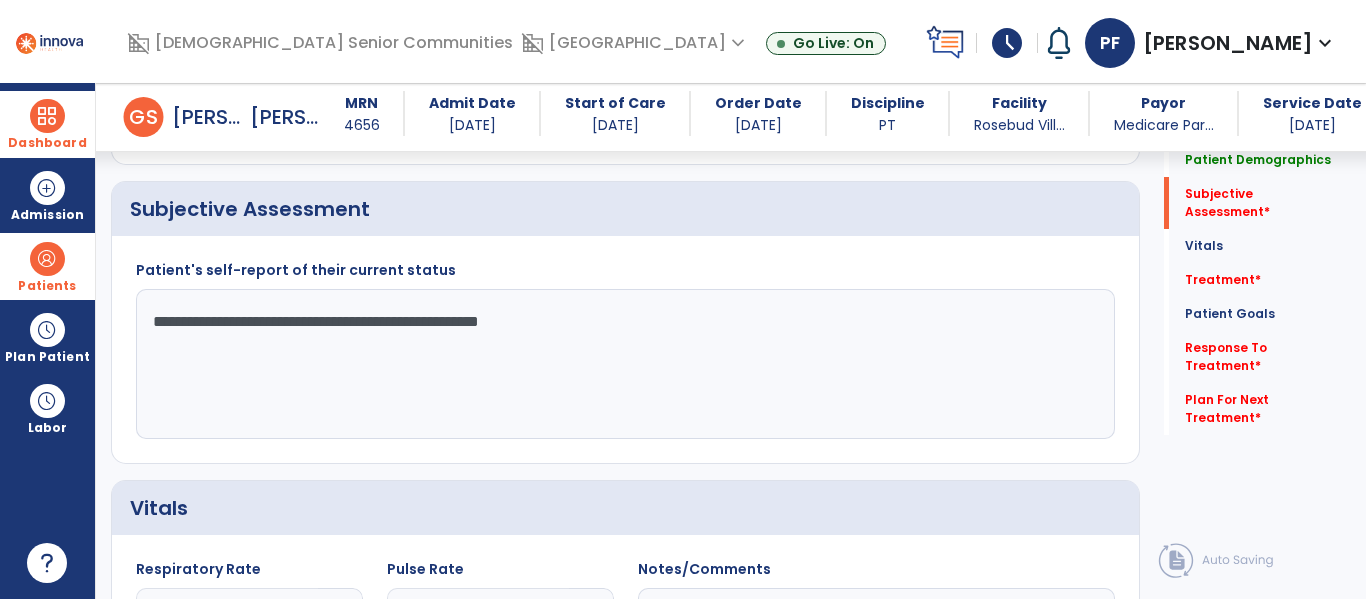 type on "**********" 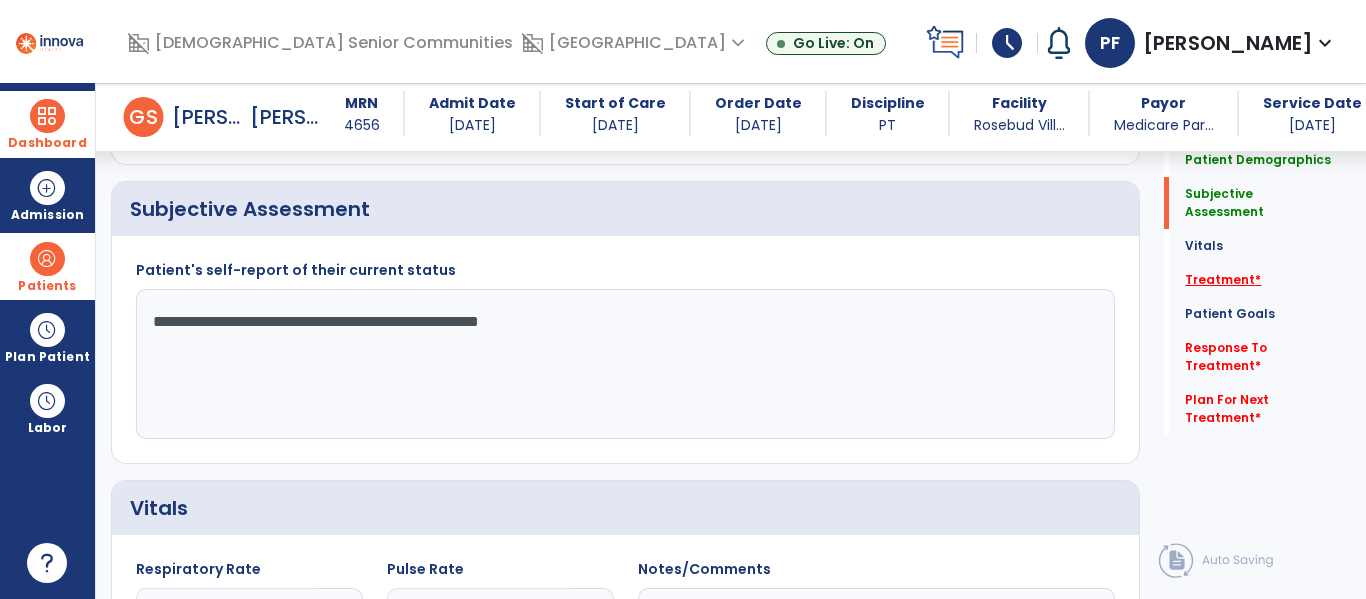 click on "Treatment   *" 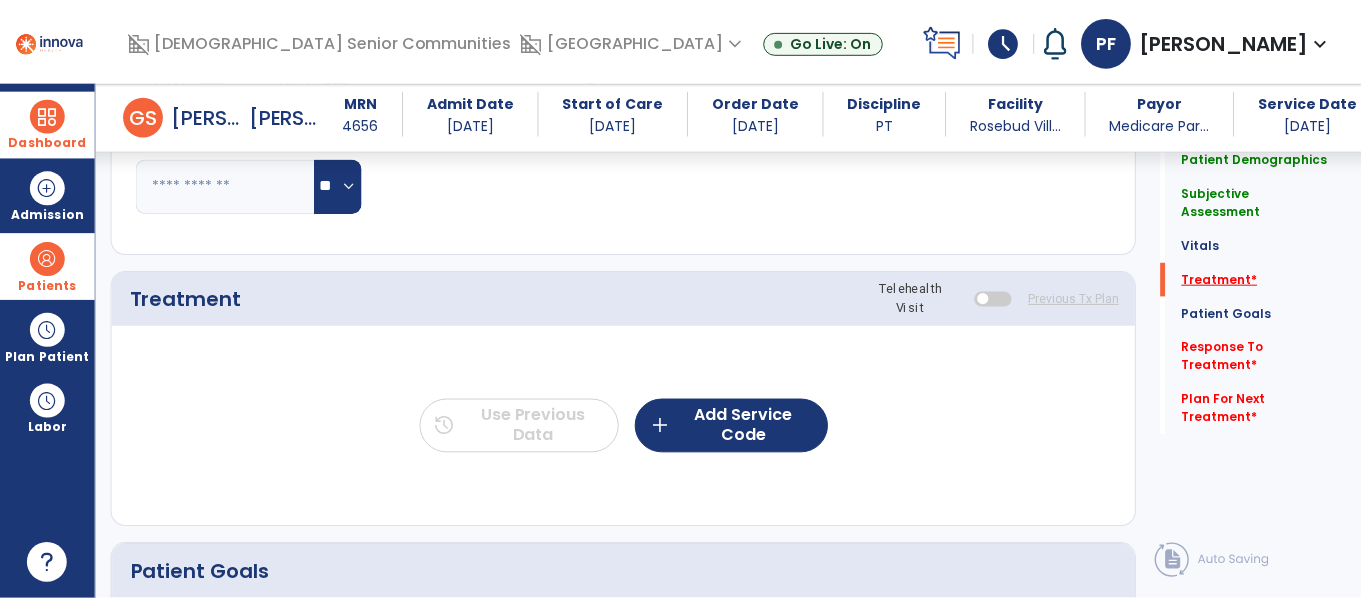 scroll, scrollTop: 1036, scrollLeft: 0, axis: vertical 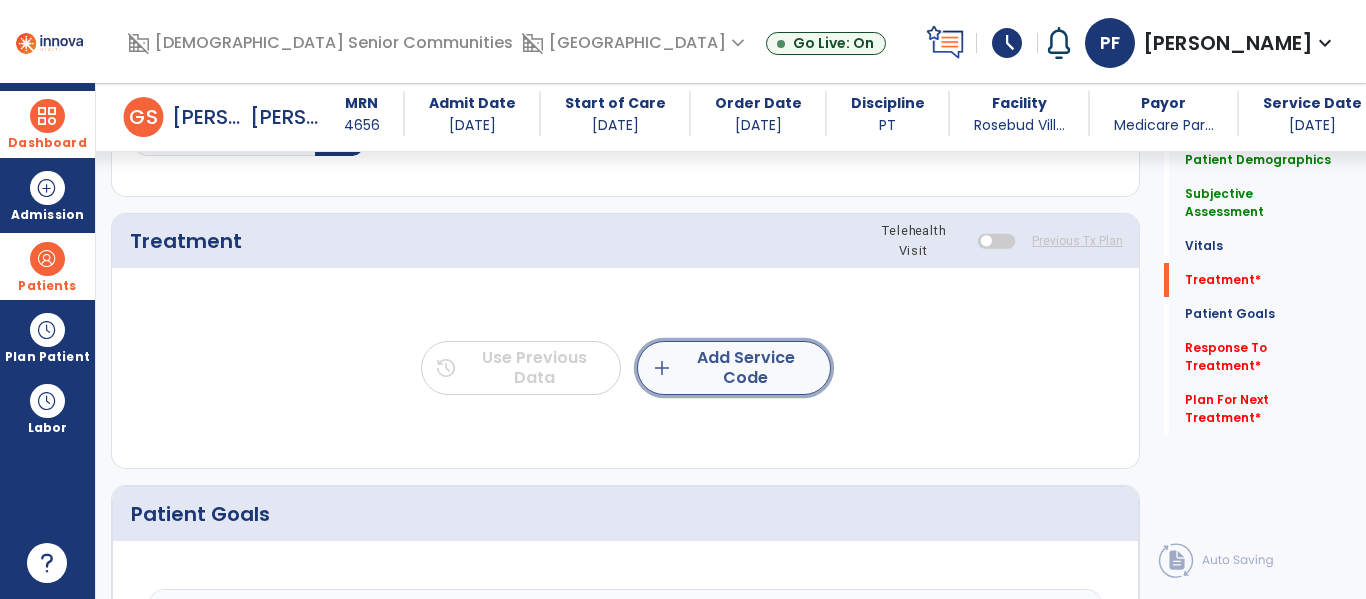 click on "add  Add Service Code" 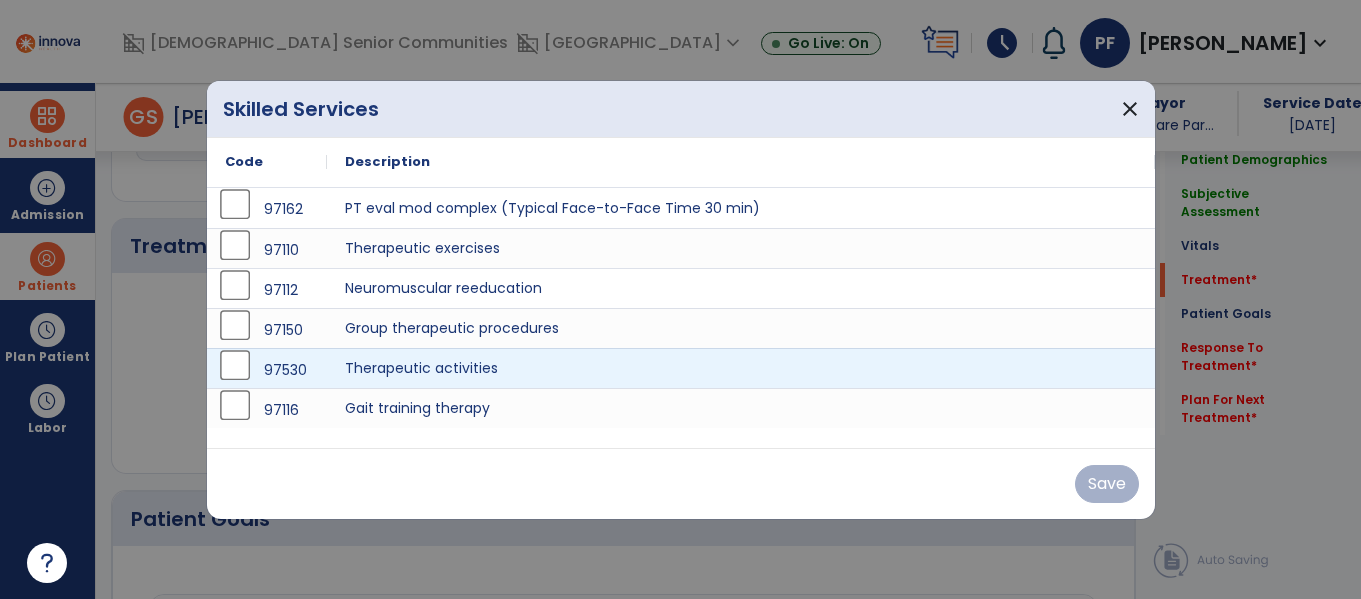 scroll, scrollTop: 1036, scrollLeft: 0, axis: vertical 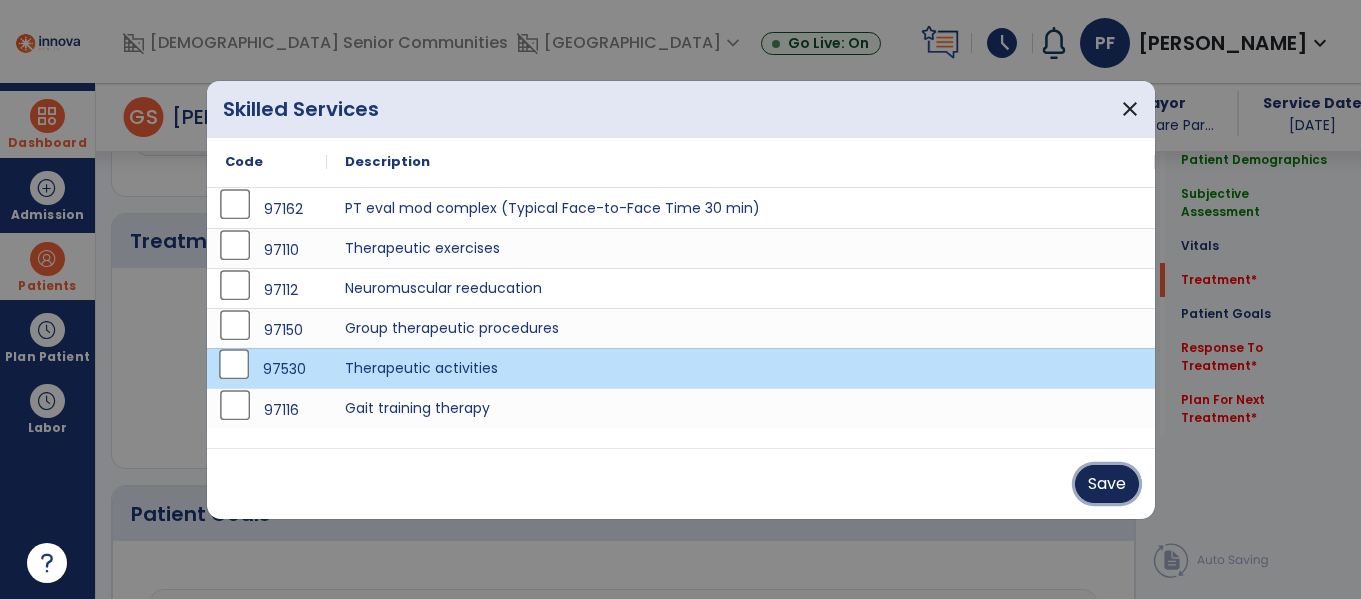 click on "Save" at bounding box center [1107, 484] 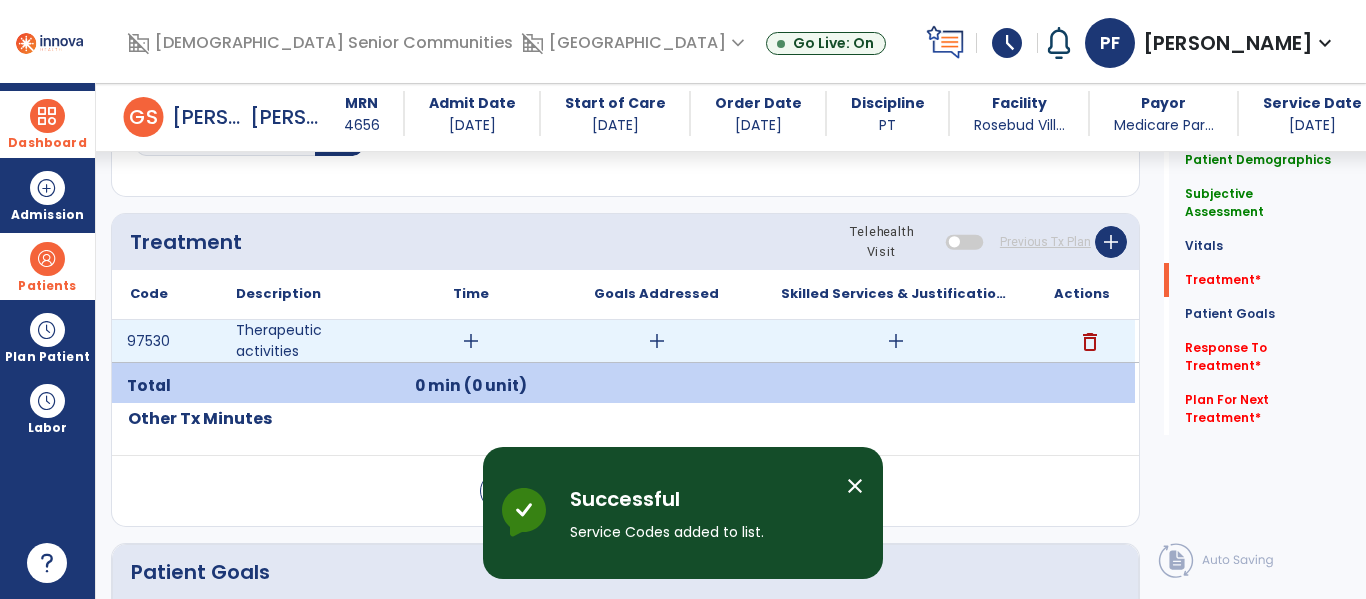 click on "add" at bounding box center (471, 341) 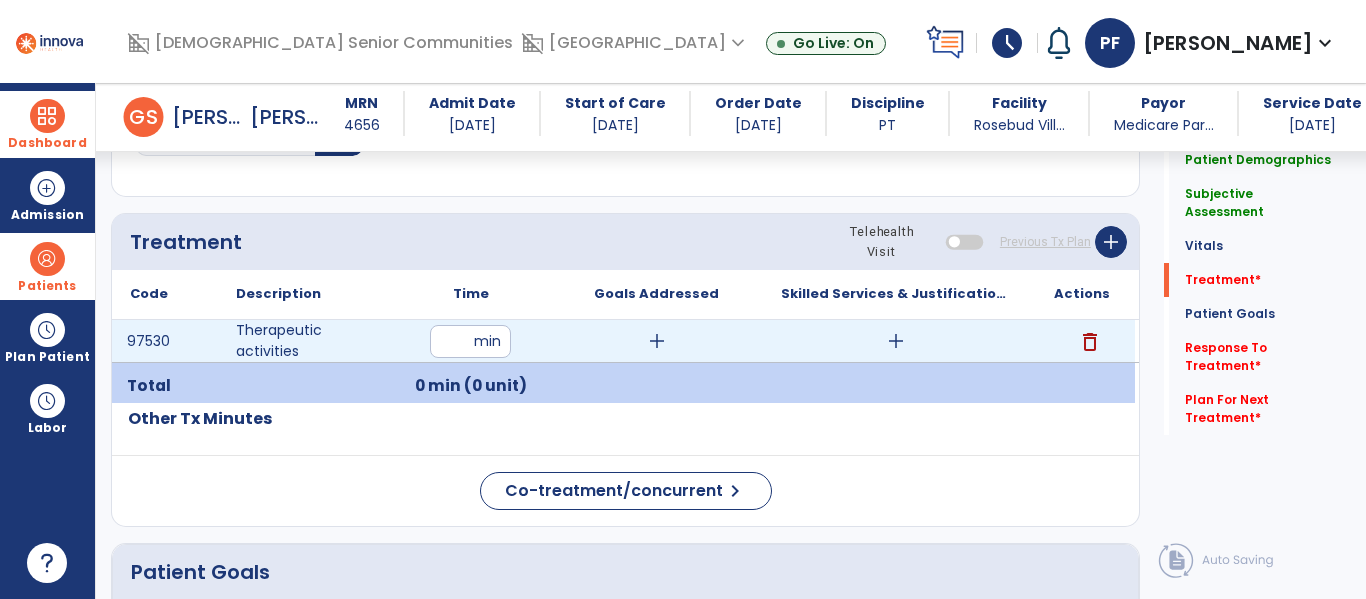 type on "**" 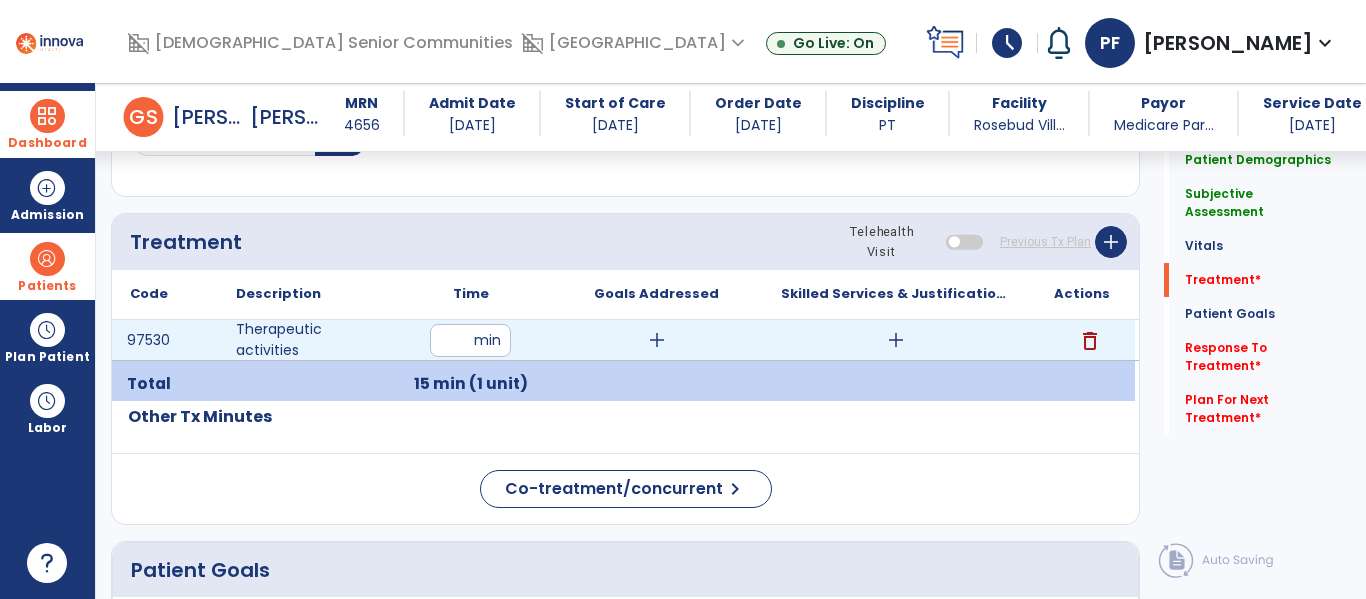 click on "add" at bounding box center (896, 340) 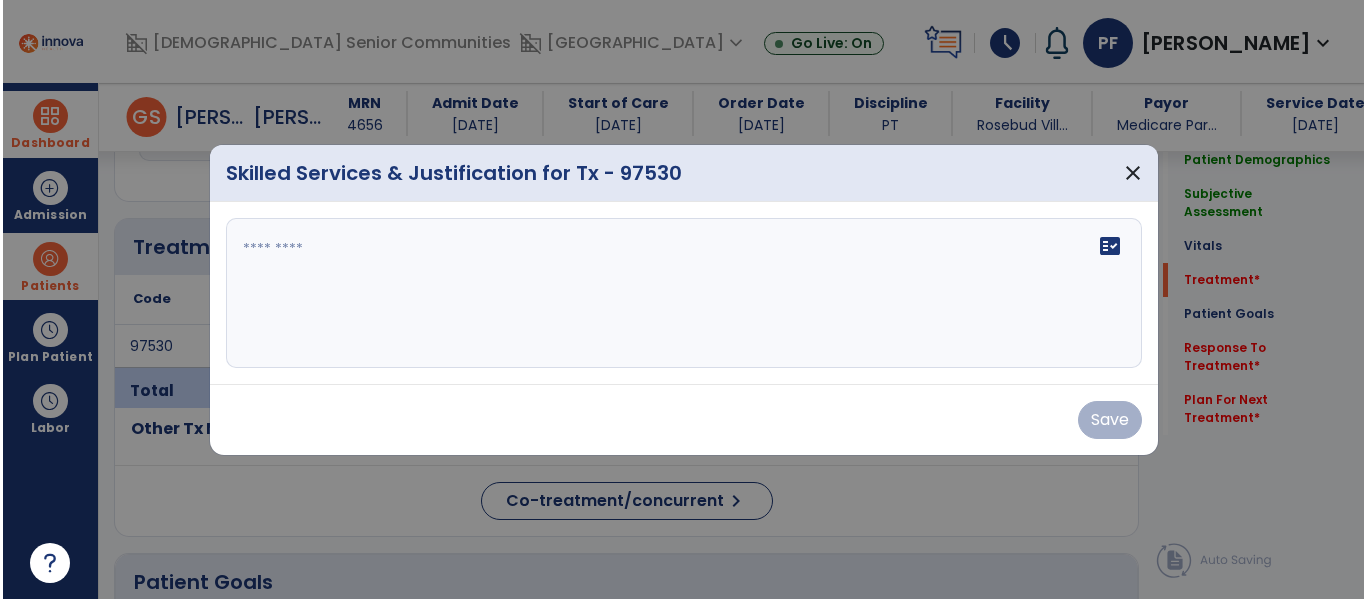 scroll, scrollTop: 1036, scrollLeft: 0, axis: vertical 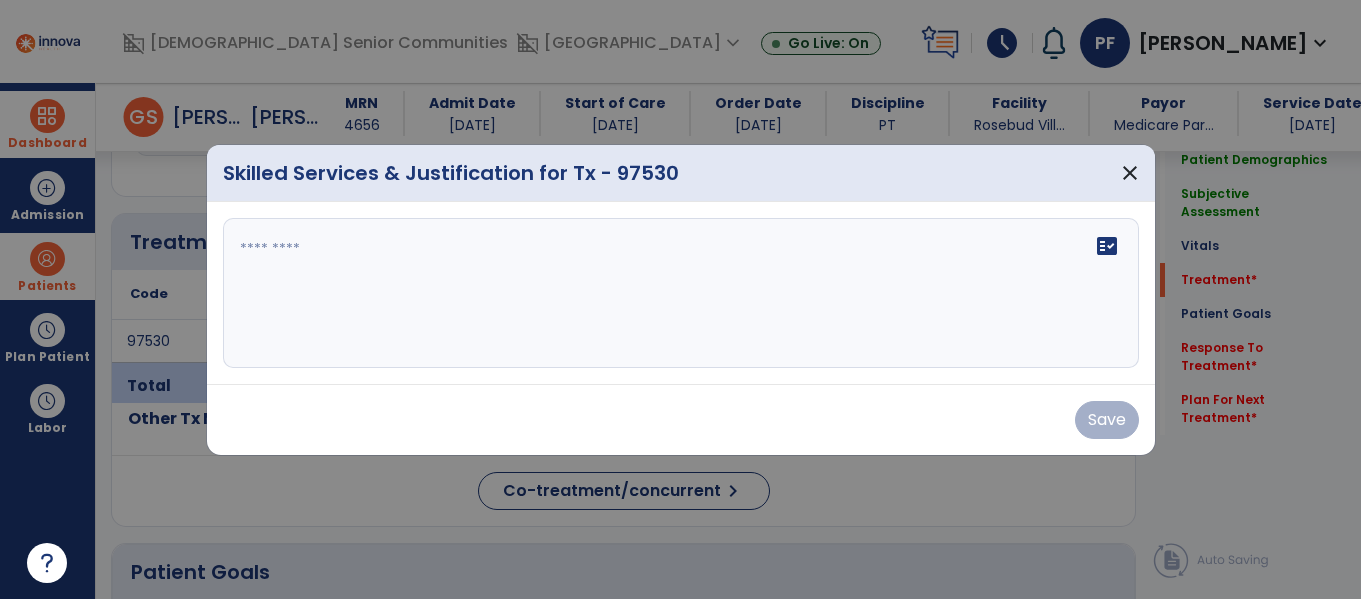 click on "fact_check" at bounding box center [681, 293] 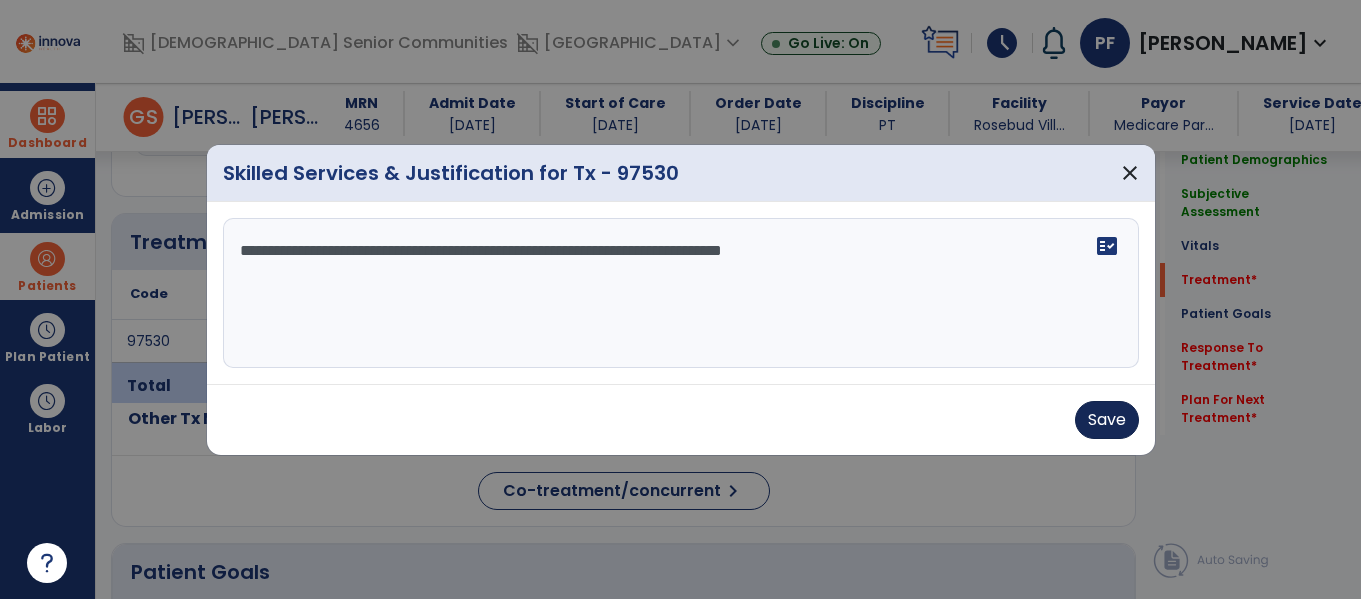 type on "**********" 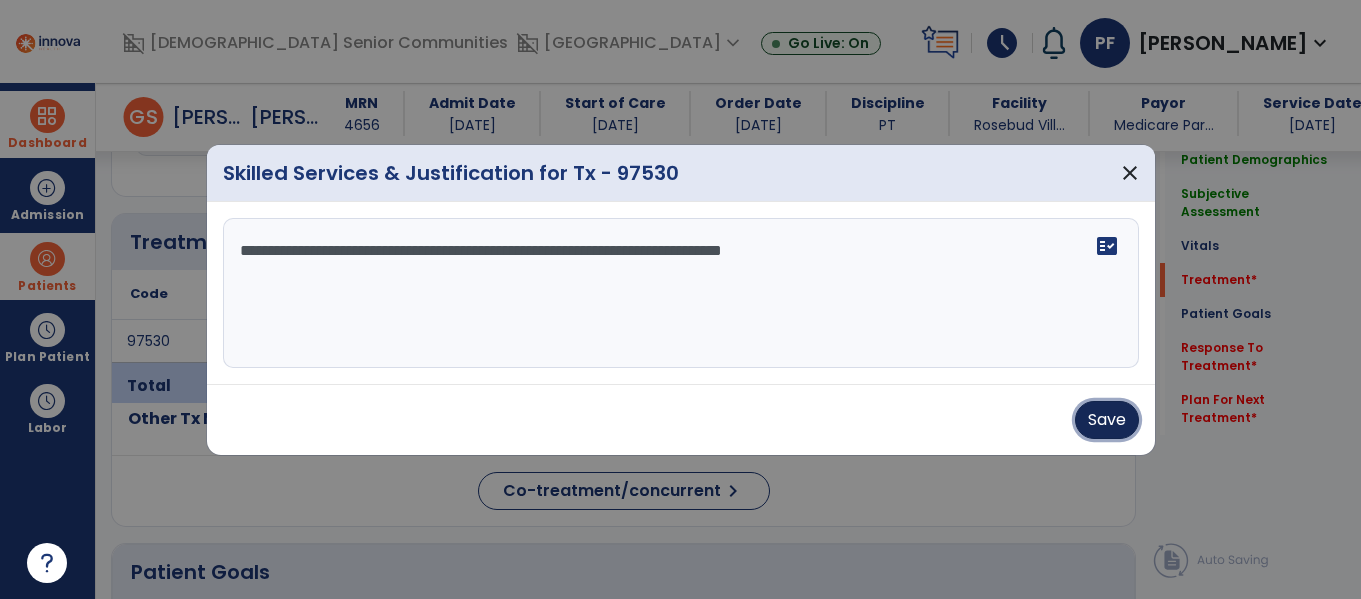 click on "Save" at bounding box center (1107, 420) 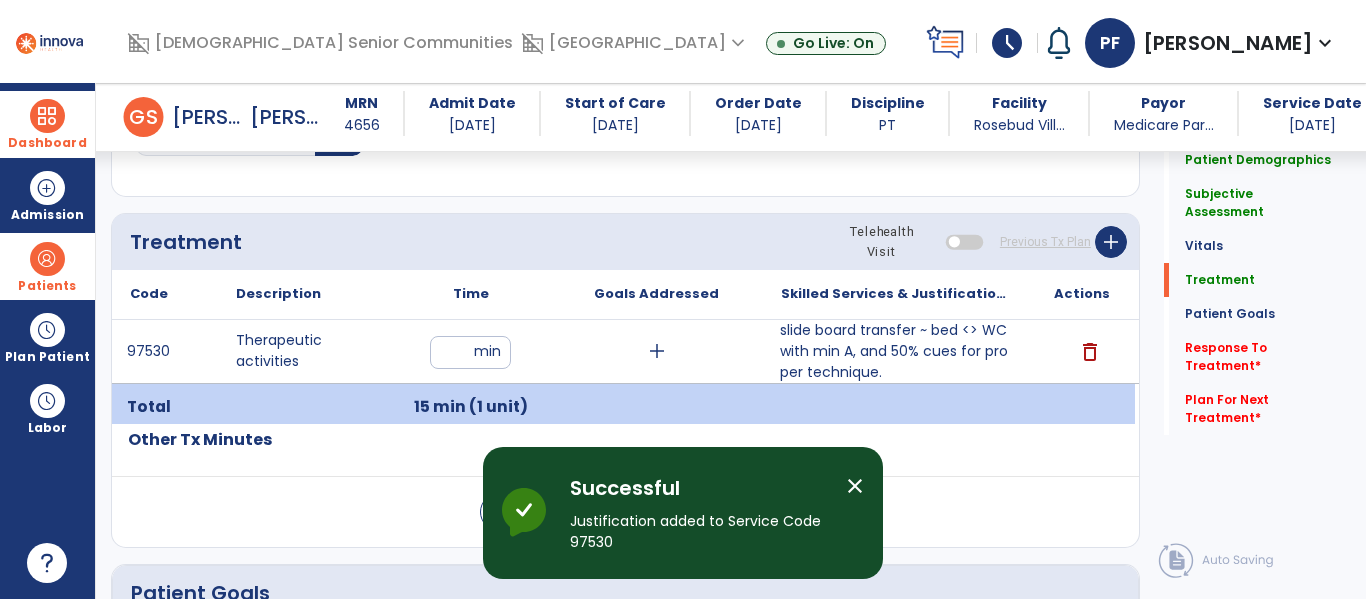 click on "close" at bounding box center [855, 486] 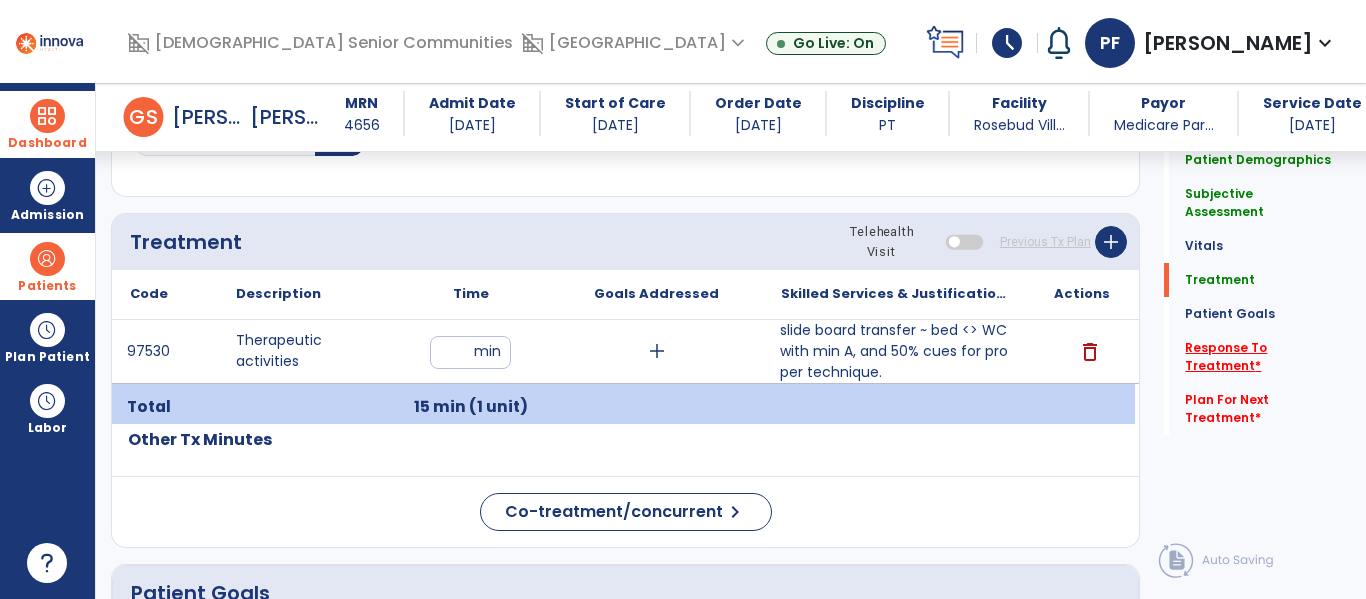 click on "Response To Treatment   *" 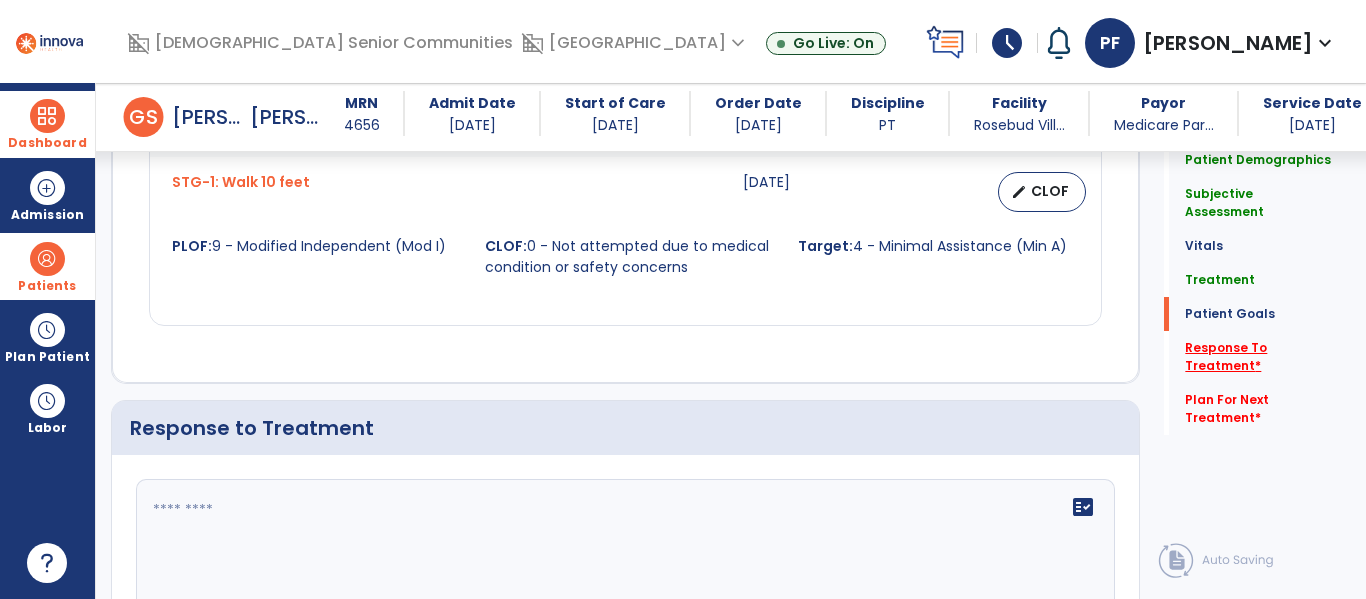 scroll, scrollTop: 2511, scrollLeft: 0, axis: vertical 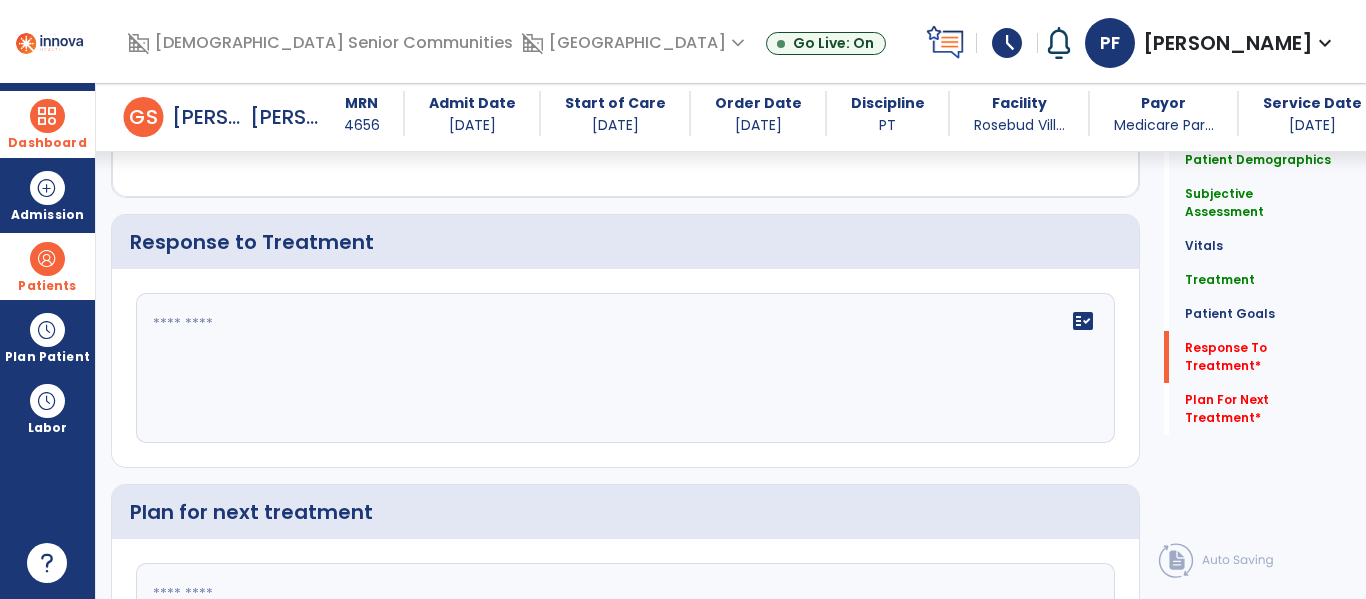 click on "fact_check" 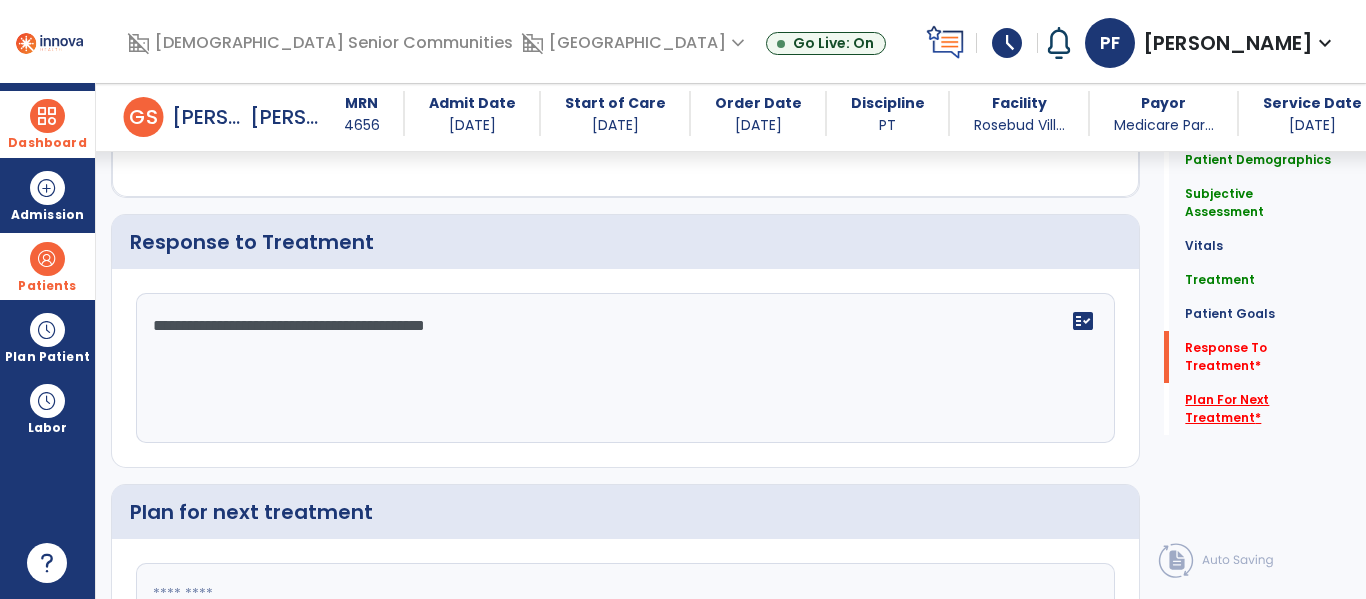 type on "**********" 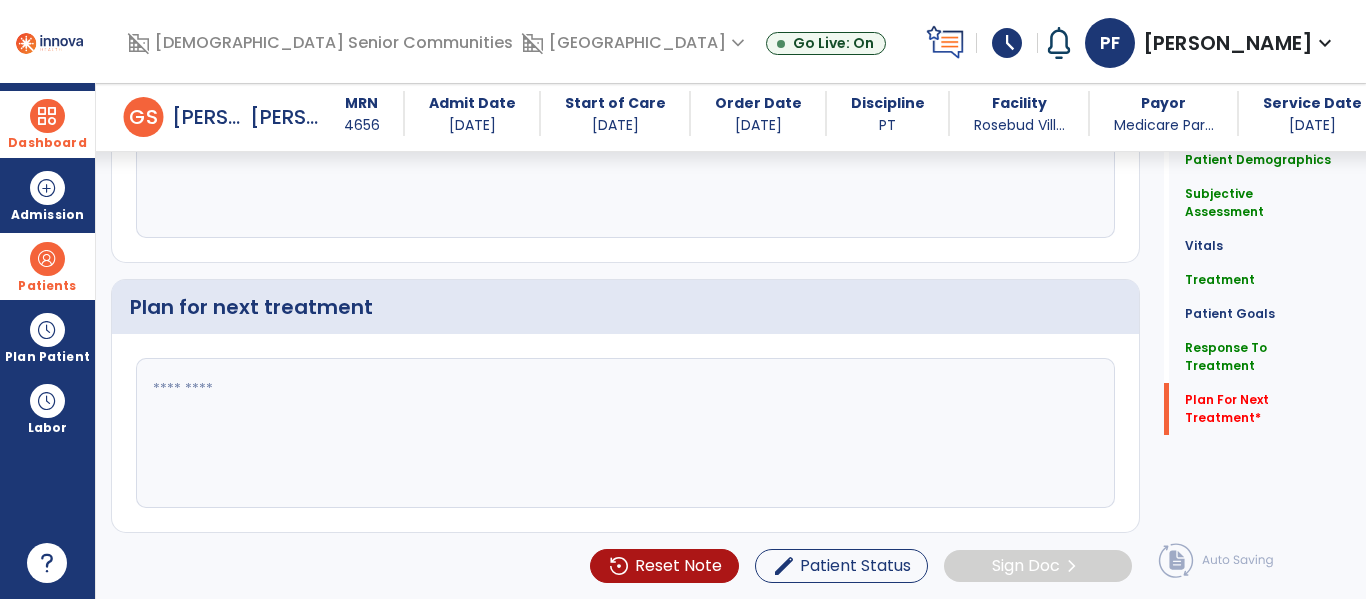 click 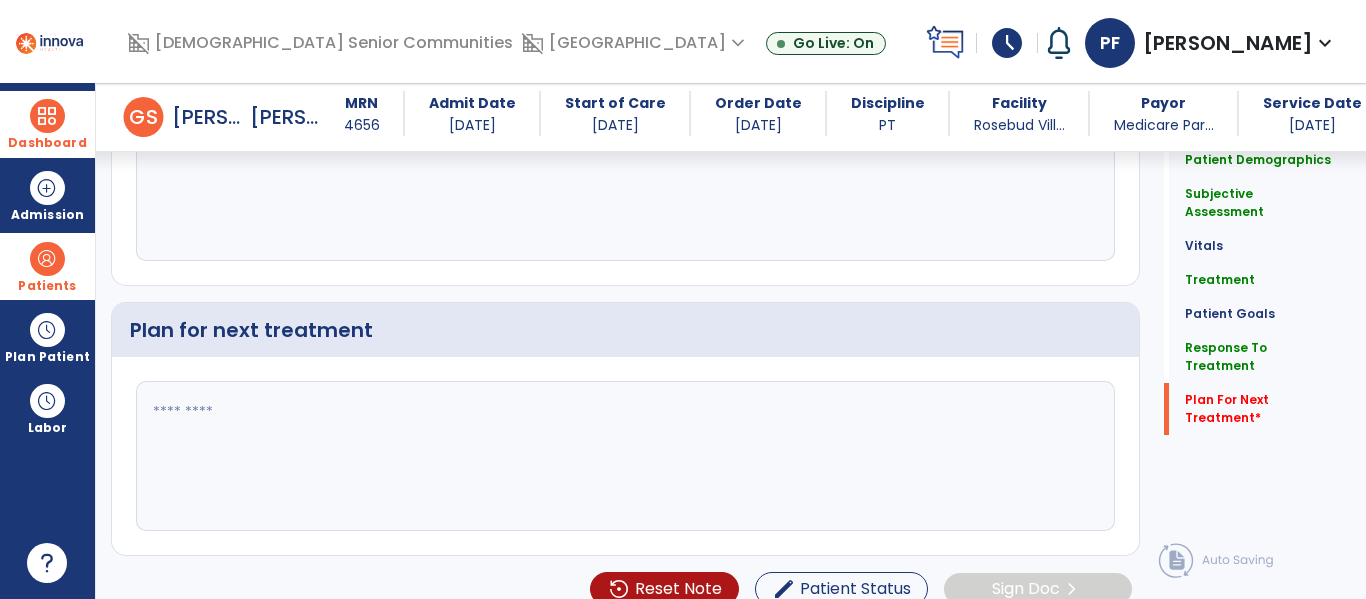 scroll, scrollTop: 2716, scrollLeft: 0, axis: vertical 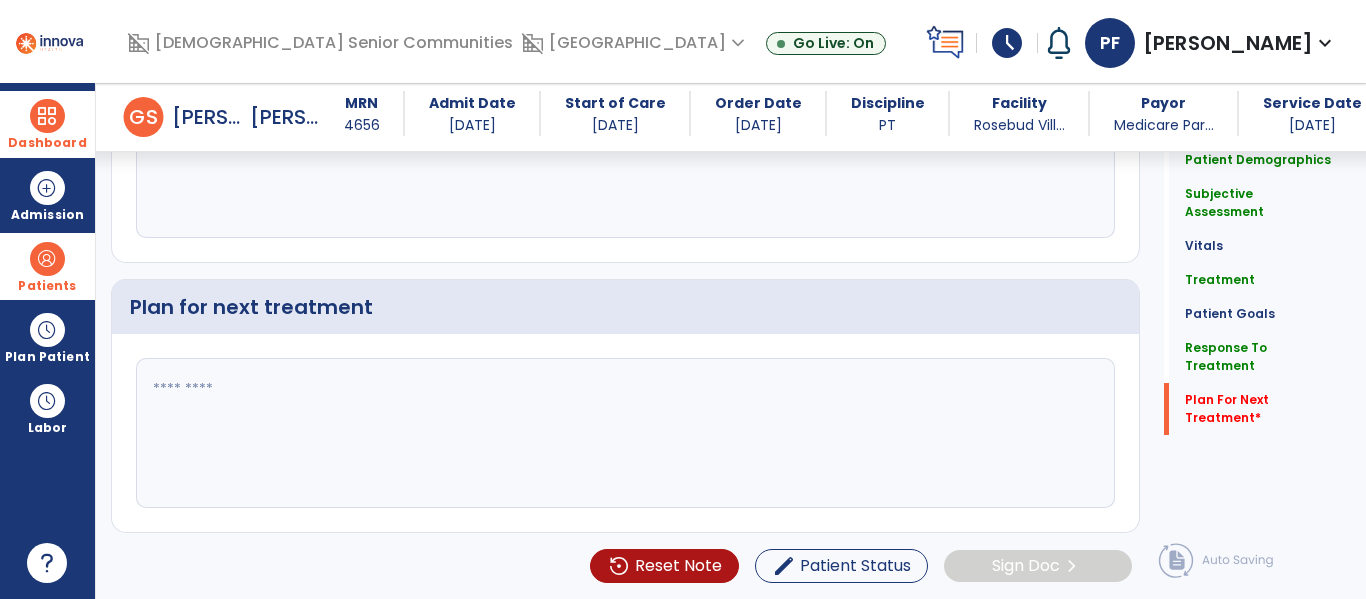 type on "*" 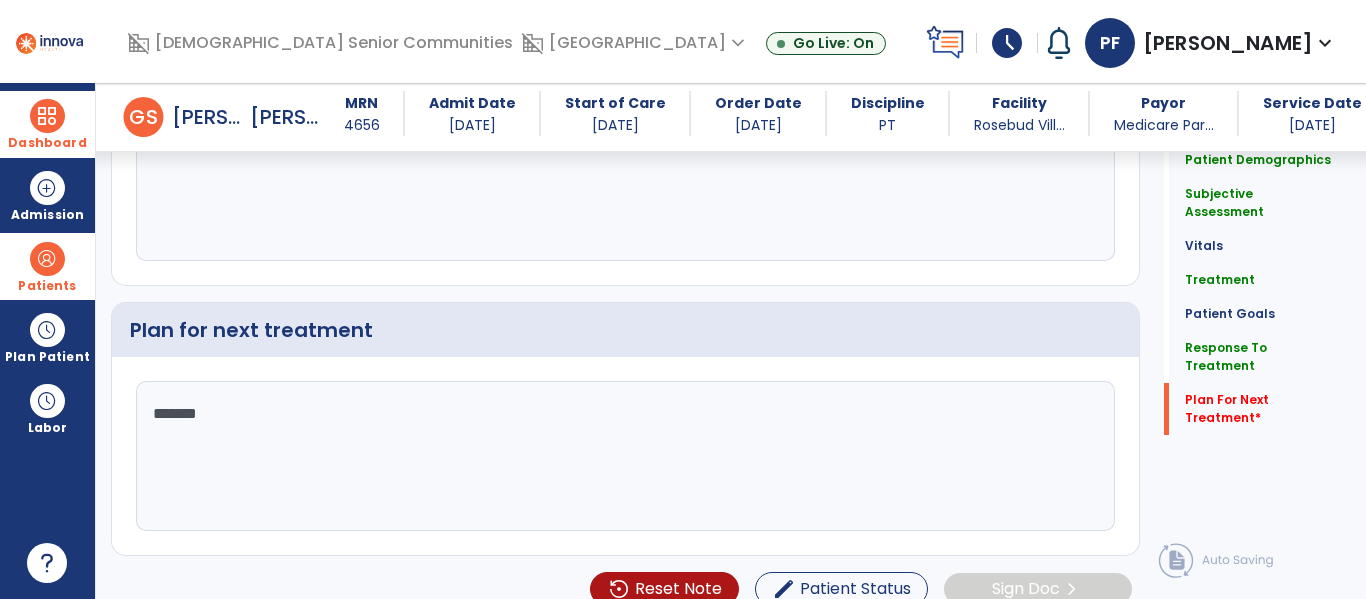 scroll, scrollTop: 2716, scrollLeft: 0, axis: vertical 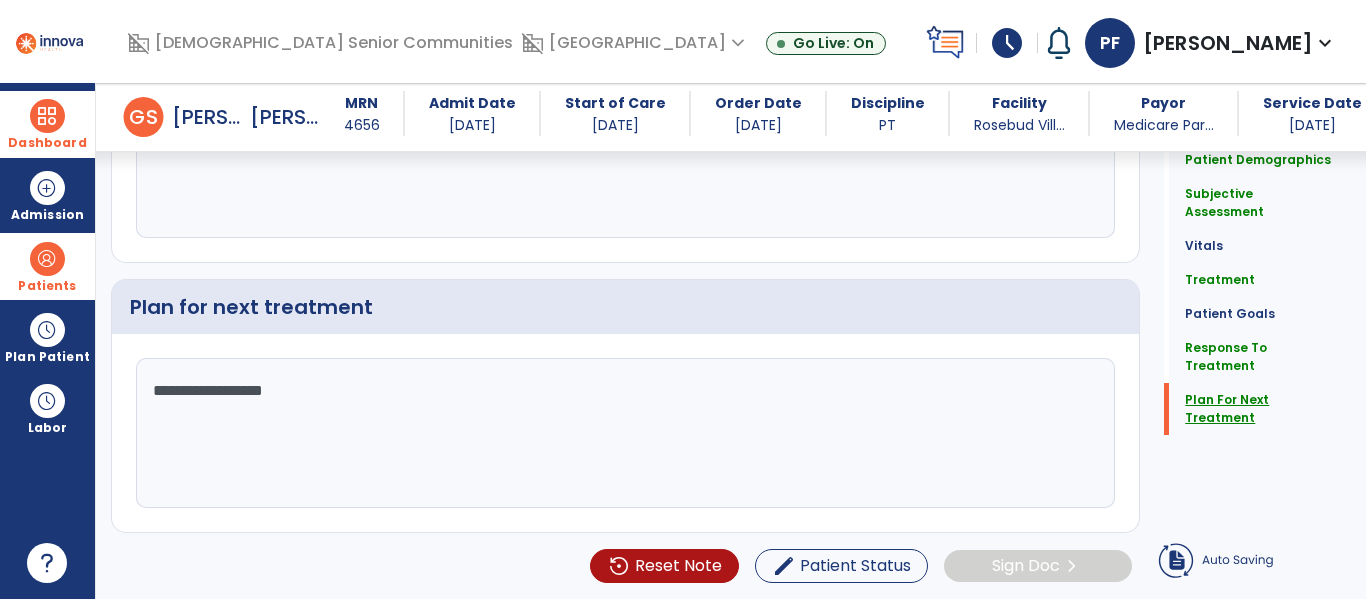 type on "**********" 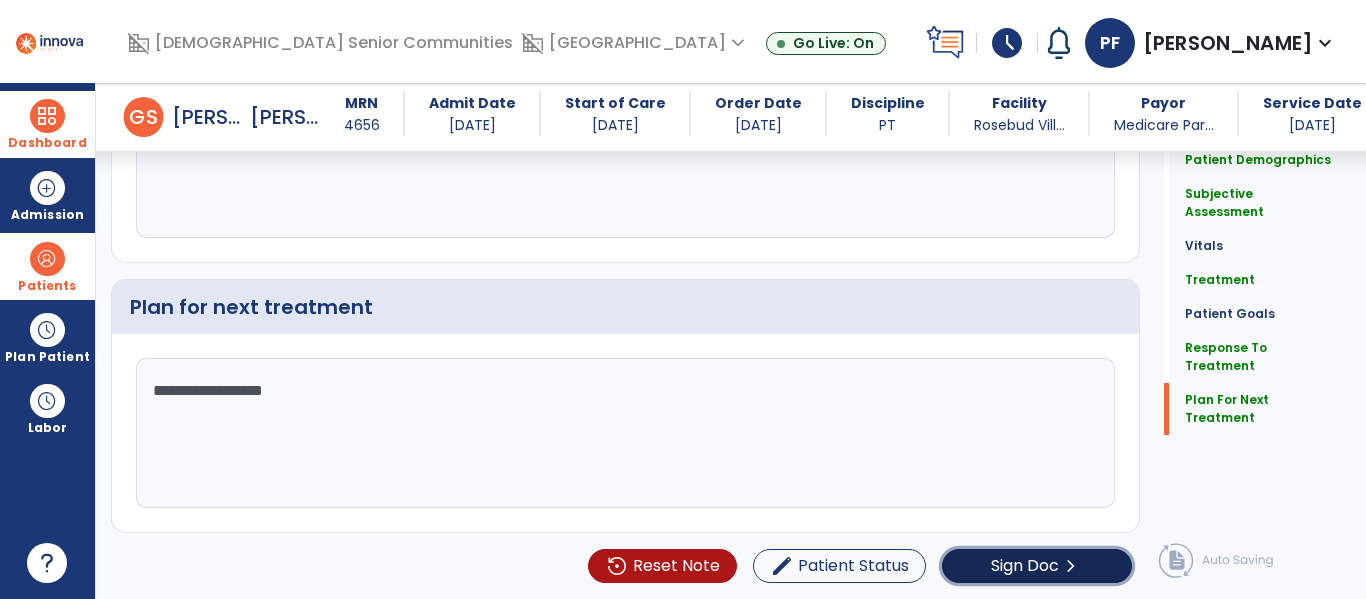 click on "chevron_right" 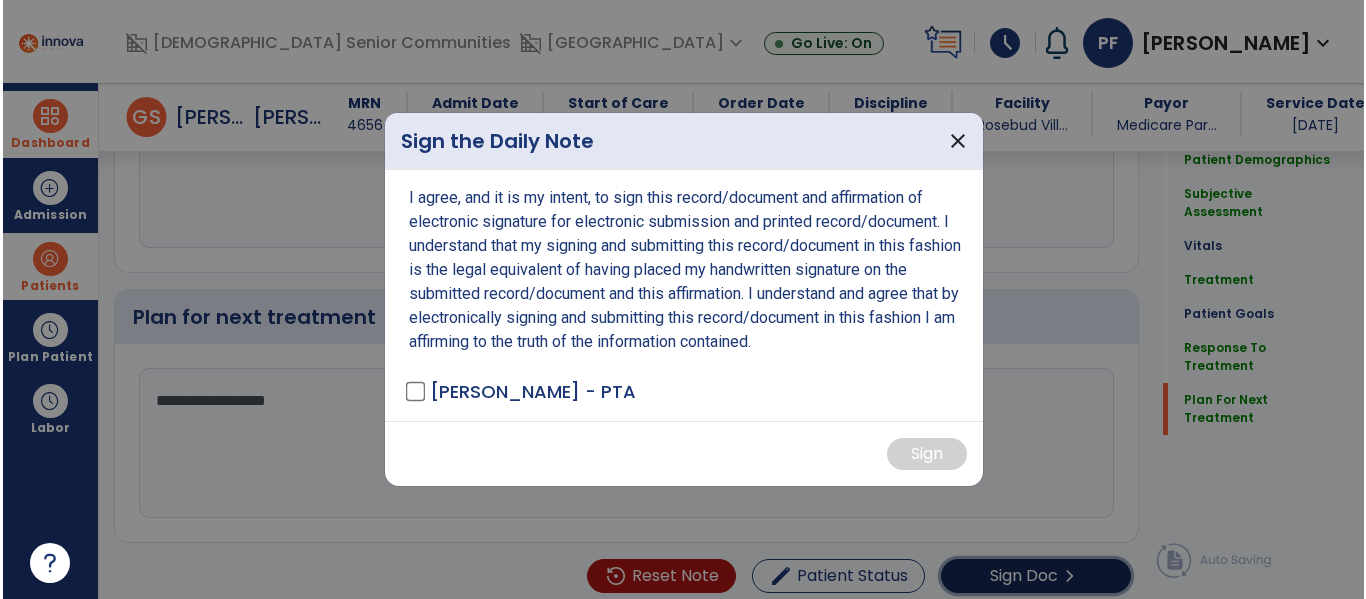 scroll, scrollTop: 2716, scrollLeft: 0, axis: vertical 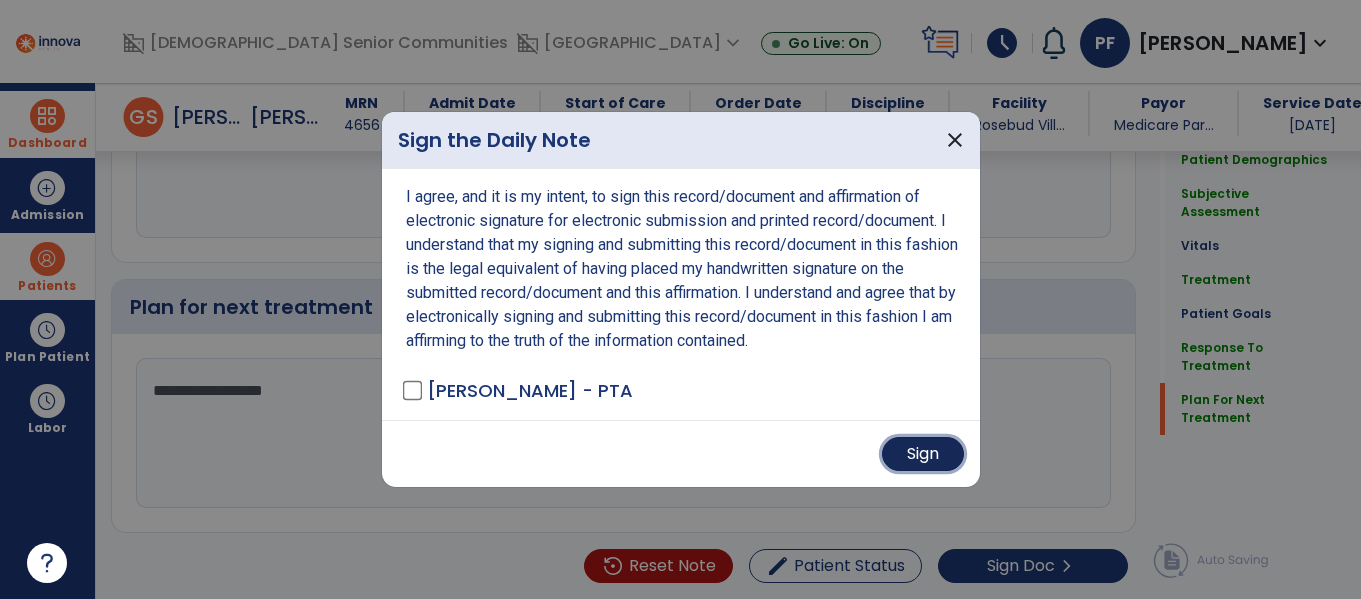 click on "Sign" at bounding box center [923, 454] 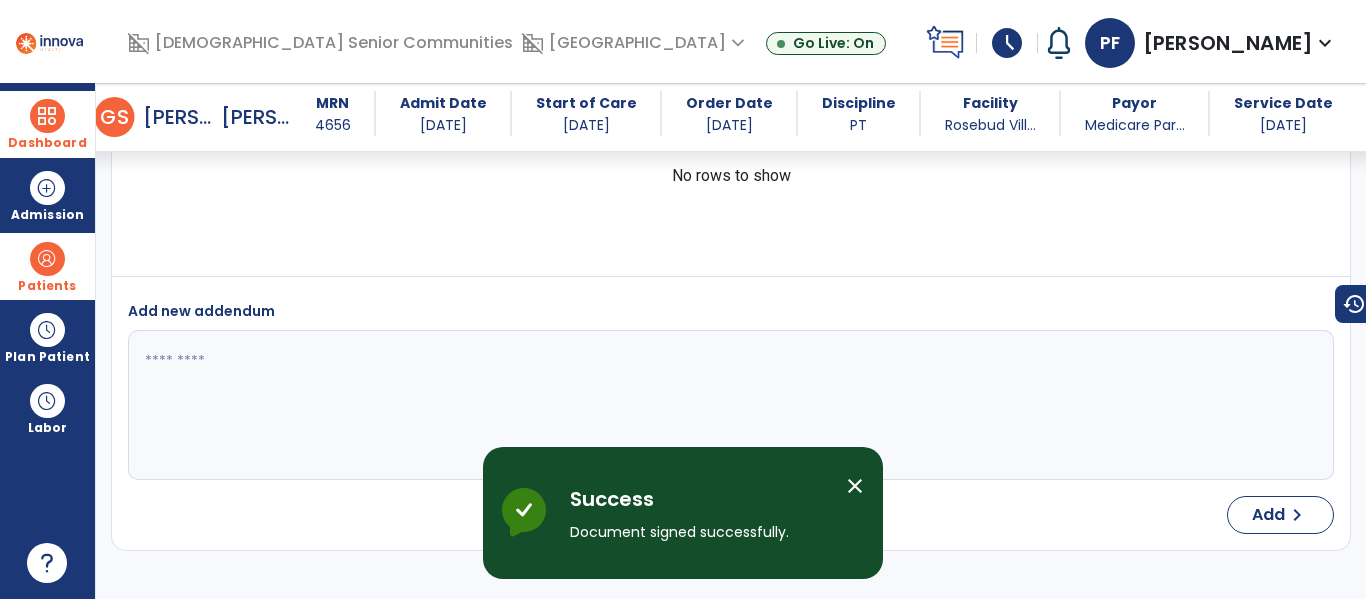 click on "close" at bounding box center [855, 486] 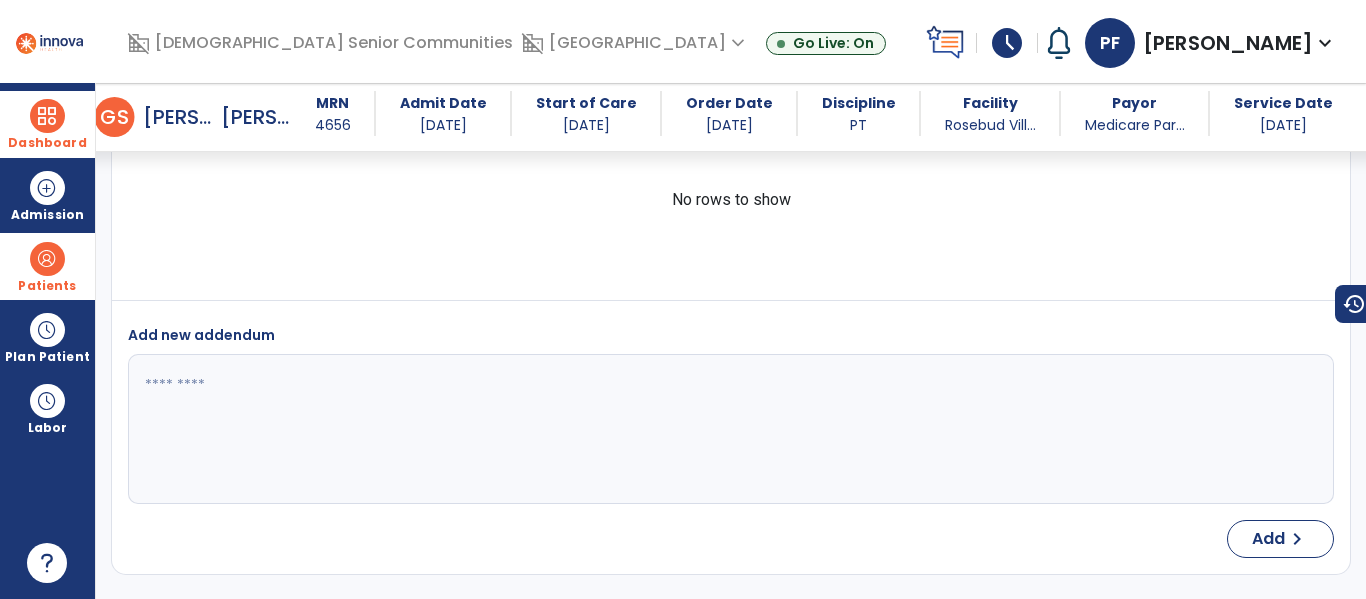 click on "Dashboard" at bounding box center (47, 143) 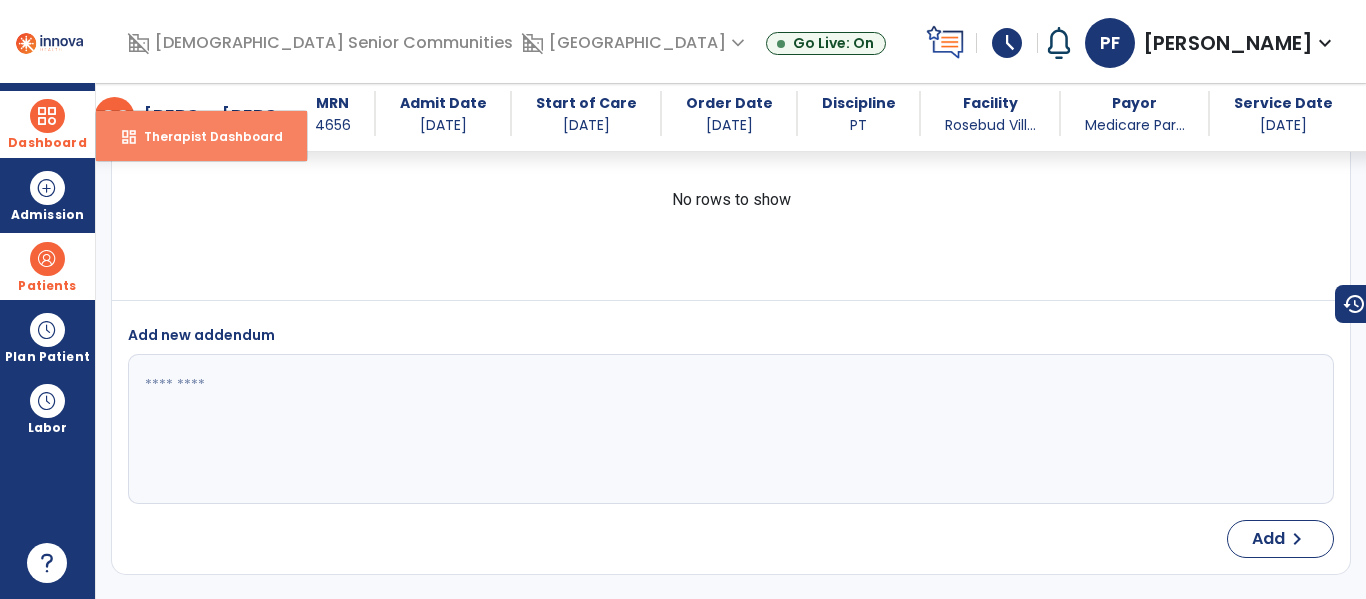 click on "dashboard  Therapist Dashboard" at bounding box center (201, 136) 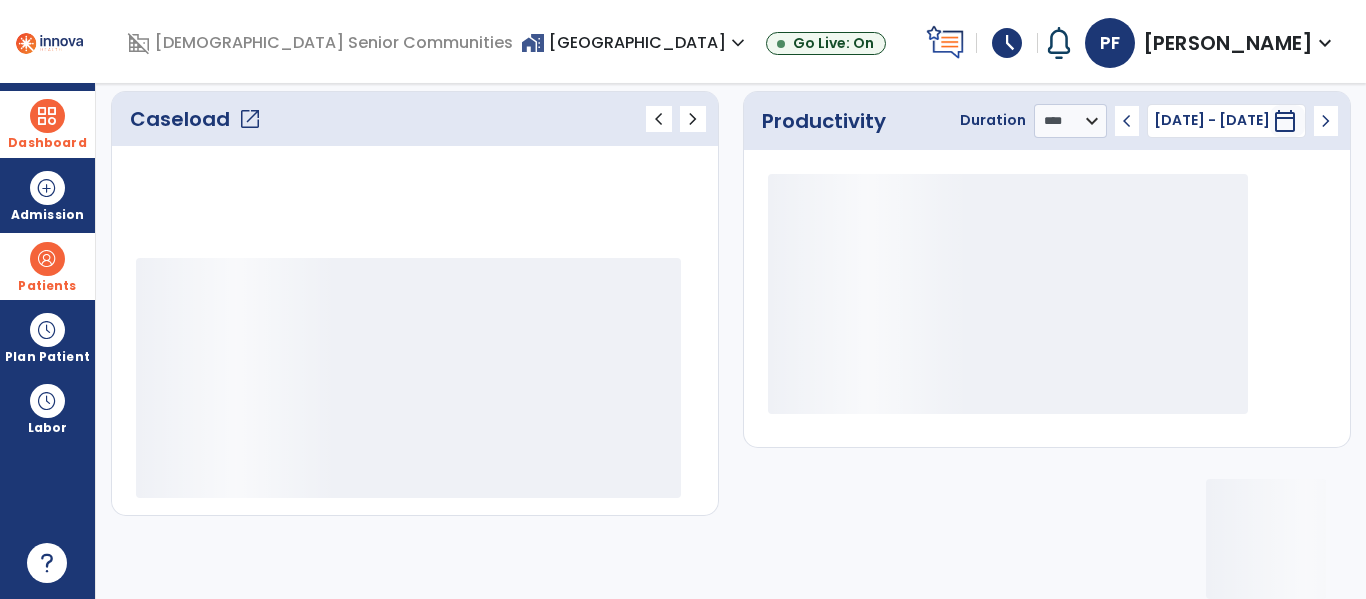 scroll, scrollTop: 276, scrollLeft: 0, axis: vertical 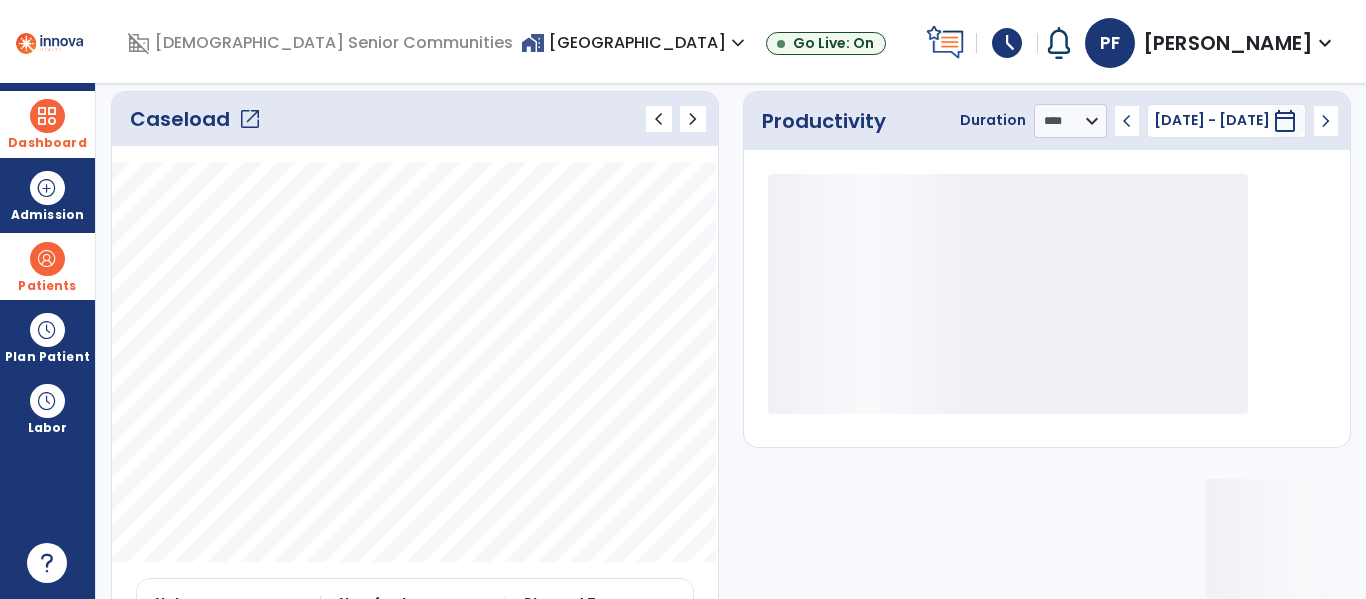 click on "open_in_new" 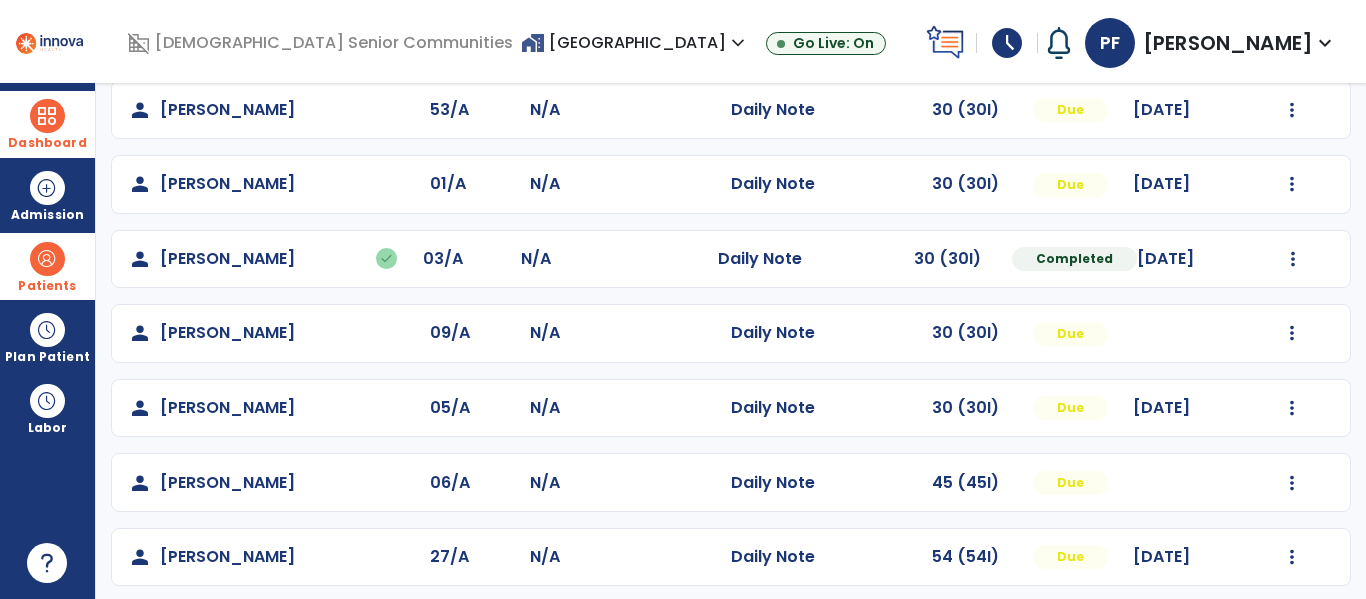 scroll, scrollTop: 411, scrollLeft: 0, axis: vertical 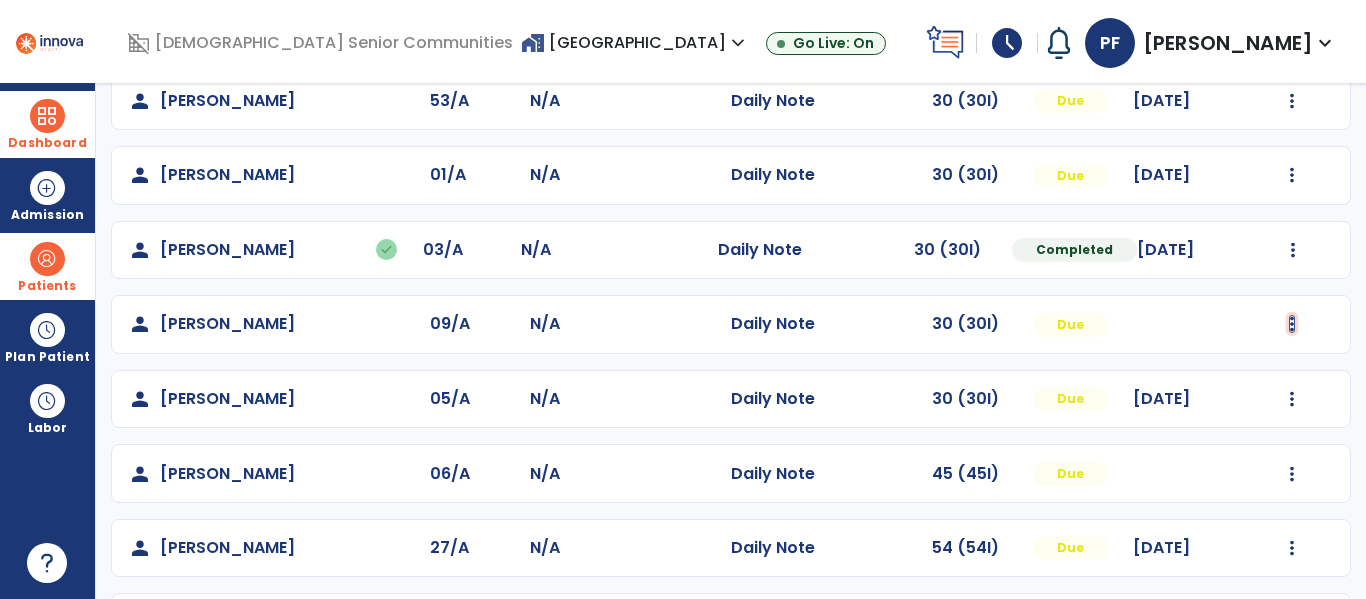 click at bounding box center (1292, -123) 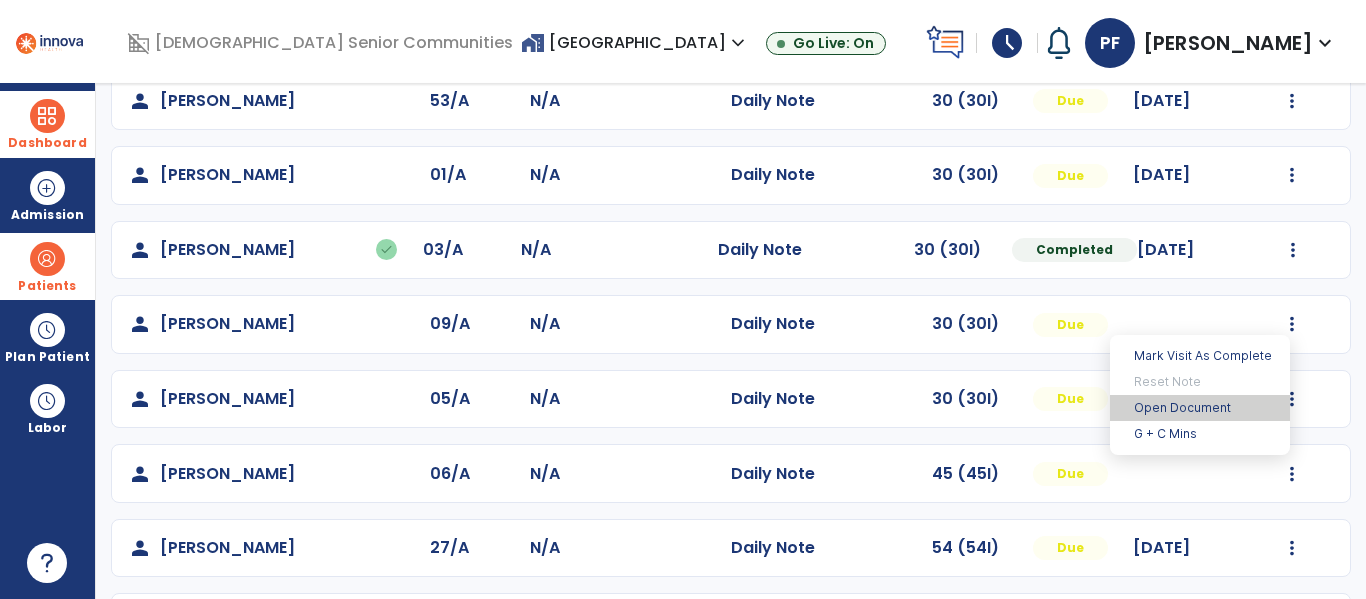 click on "Open Document" at bounding box center (1200, 408) 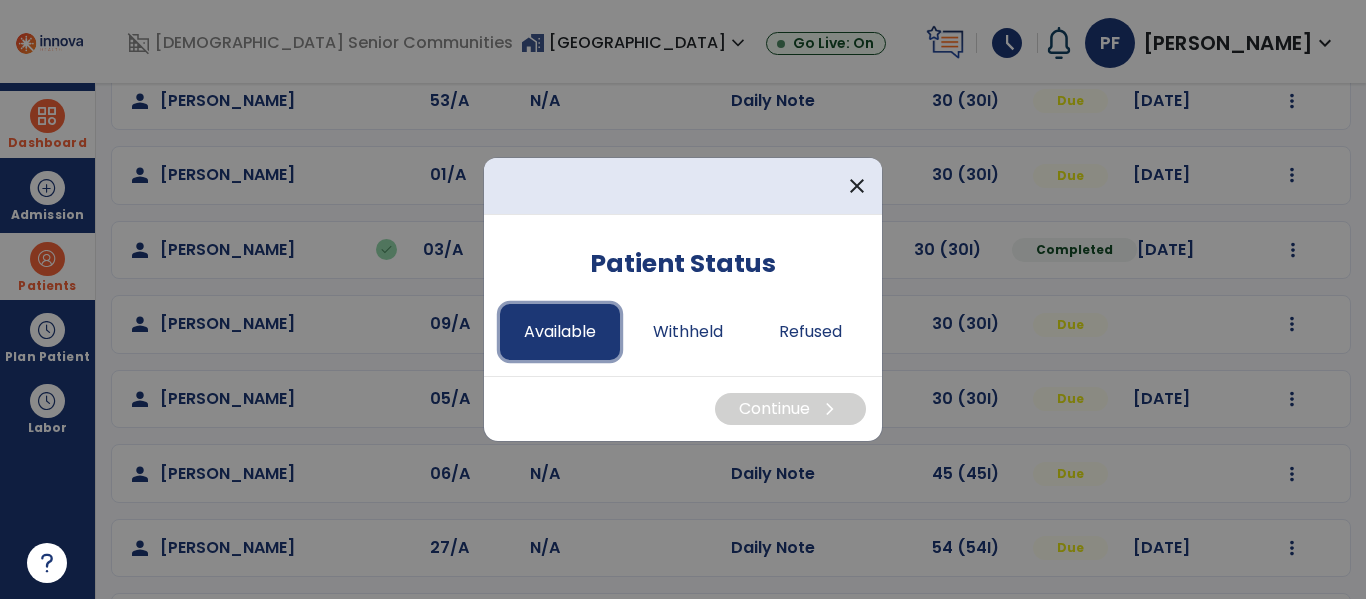 click on "Available" at bounding box center (560, 332) 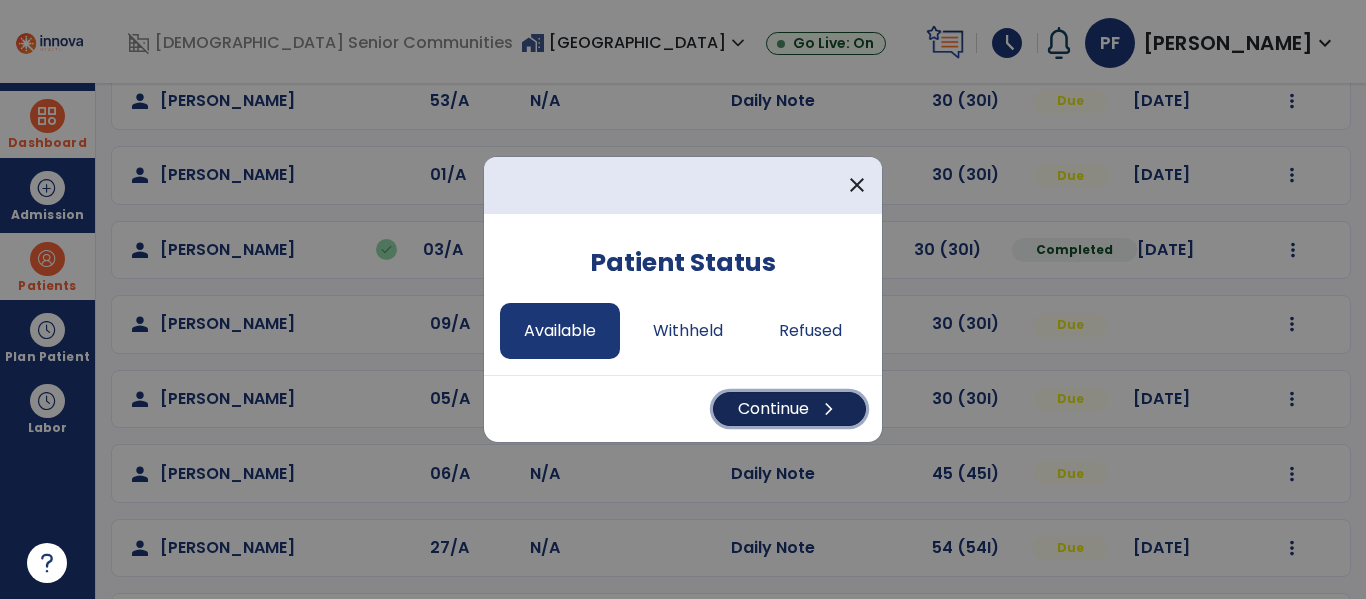click on "Continue   chevron_right" at bounding box center [789, 409] 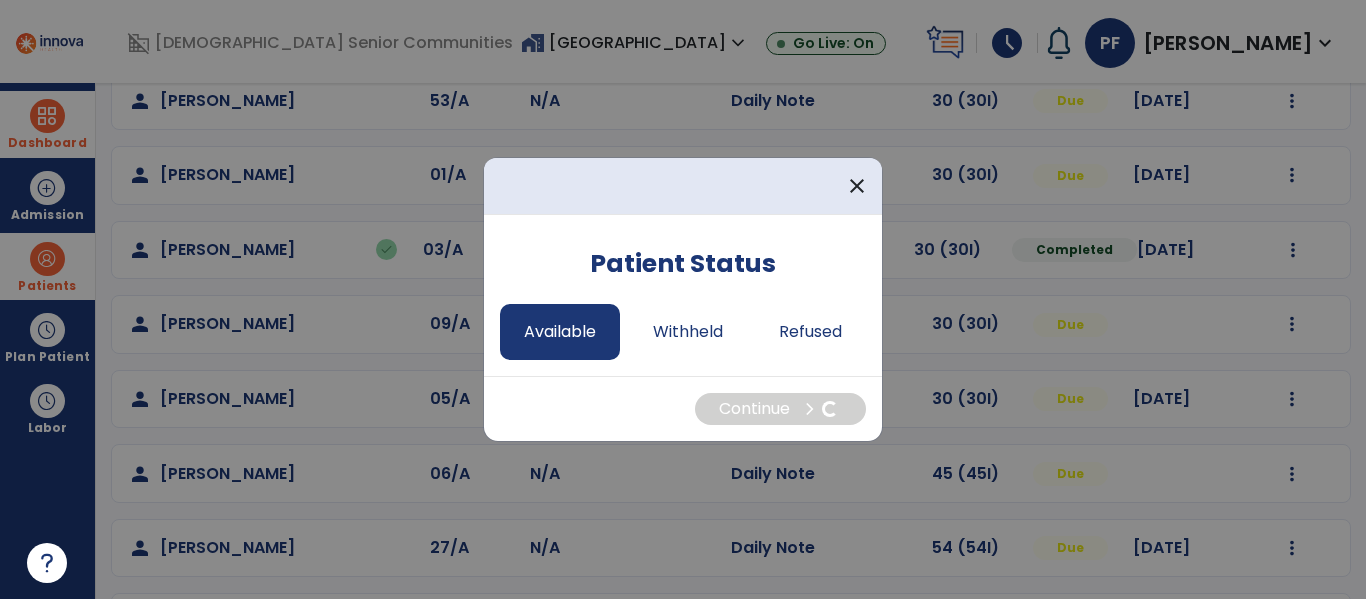 select on "*" 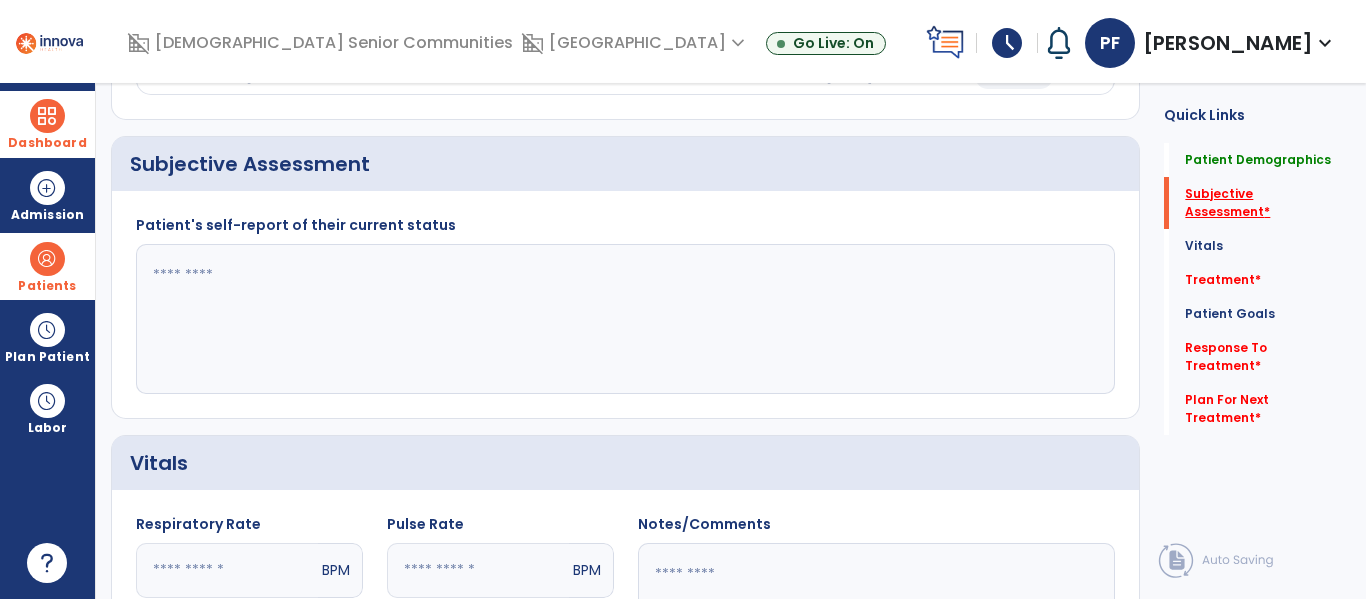 click on "Subjective Assessment   *" 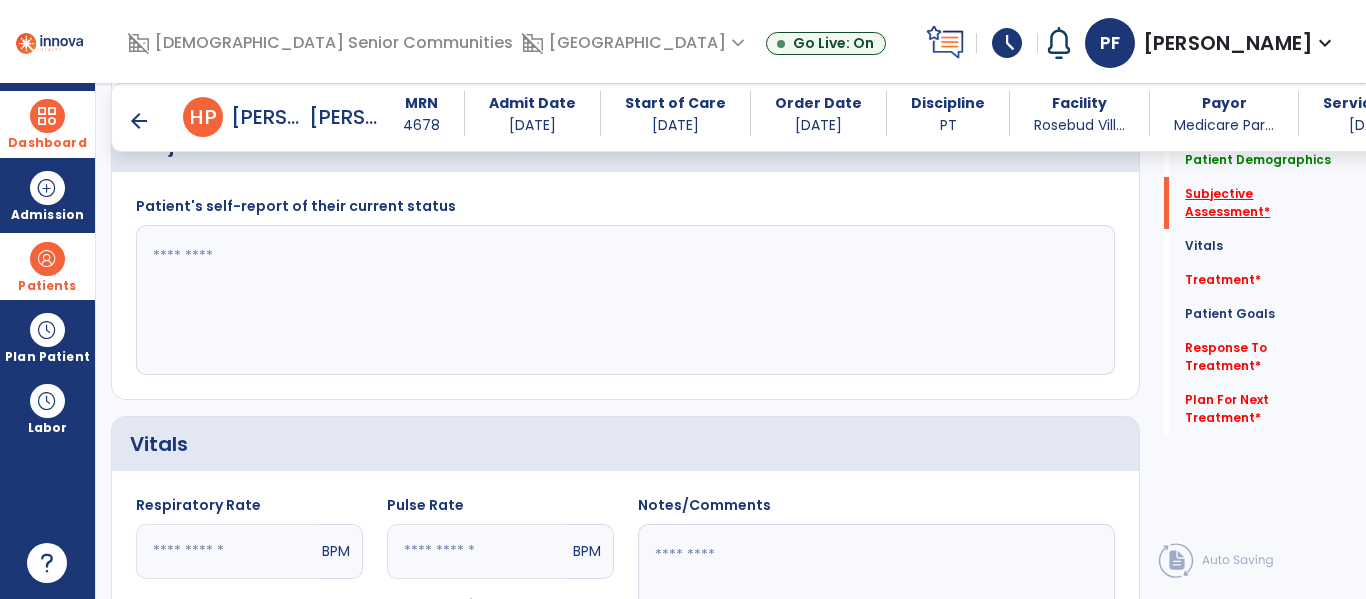 scroll, scrollTop: 347, scrollLeft: 0, axis: vertical 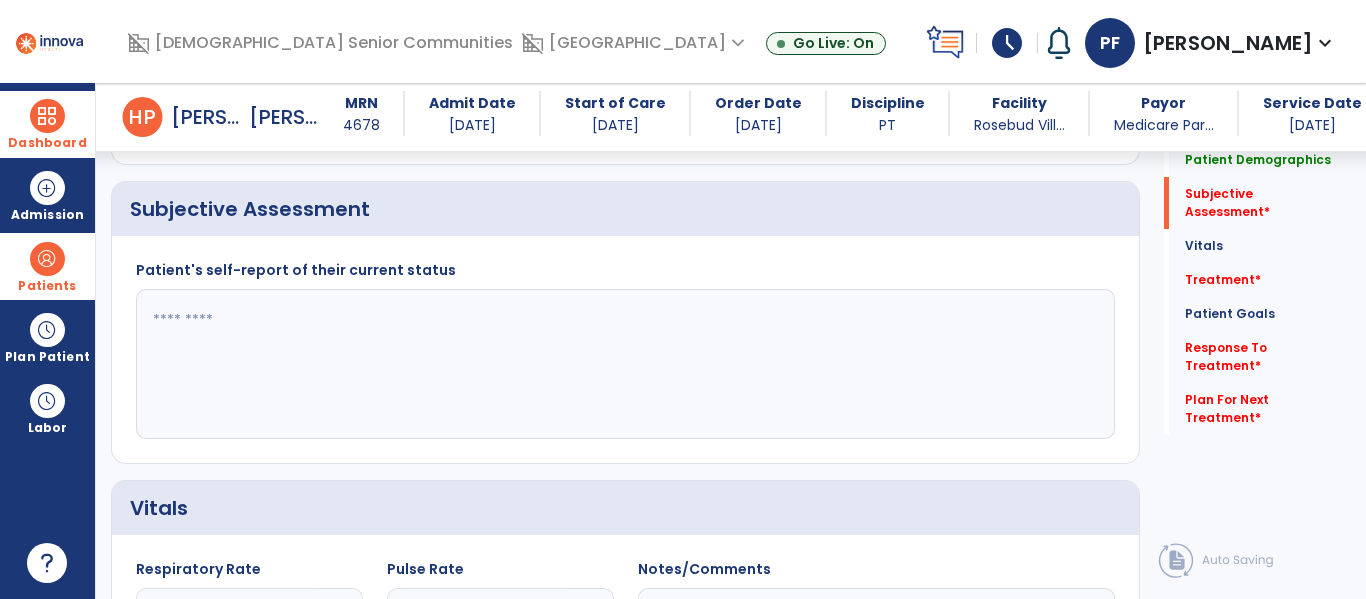 click 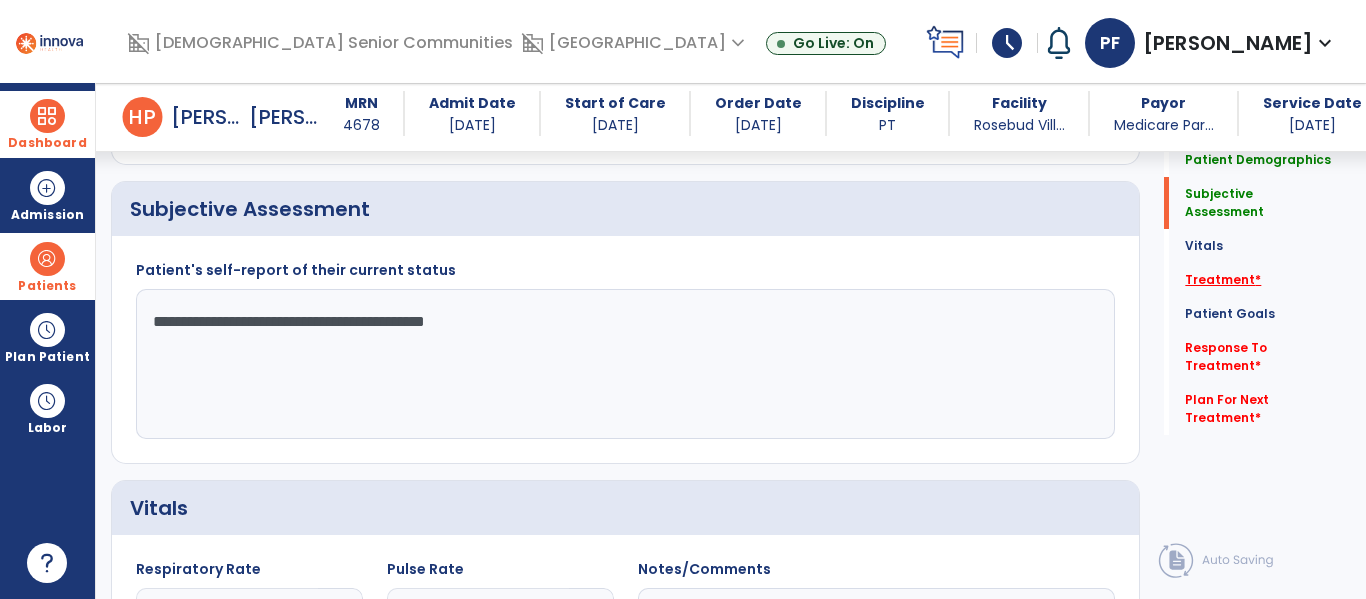 type on "**********" 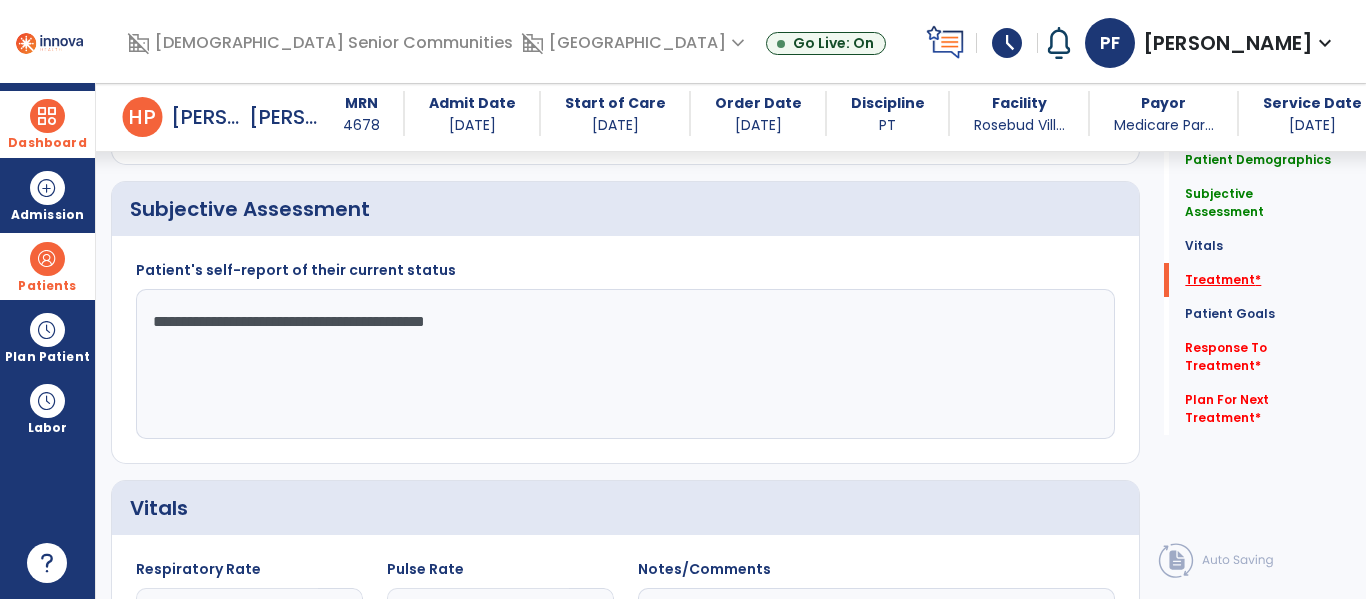 click on "Treatment   *" 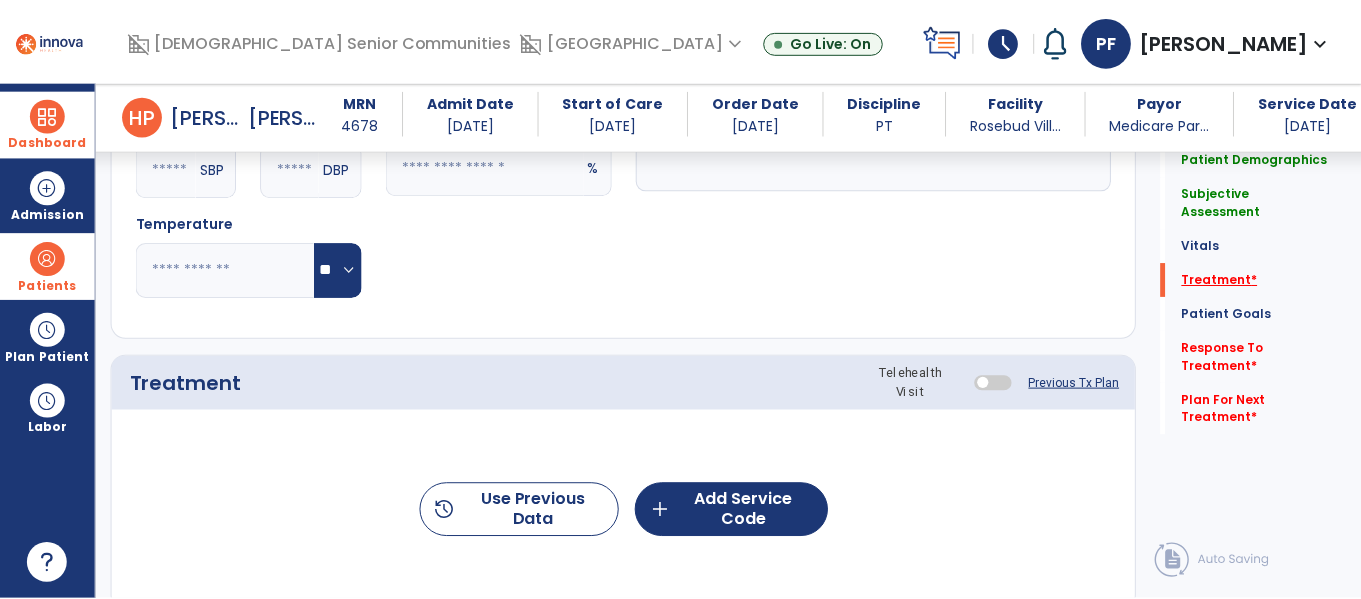 scroll, scrollTop: 1036, scrollLeft: 0, axis: vertical 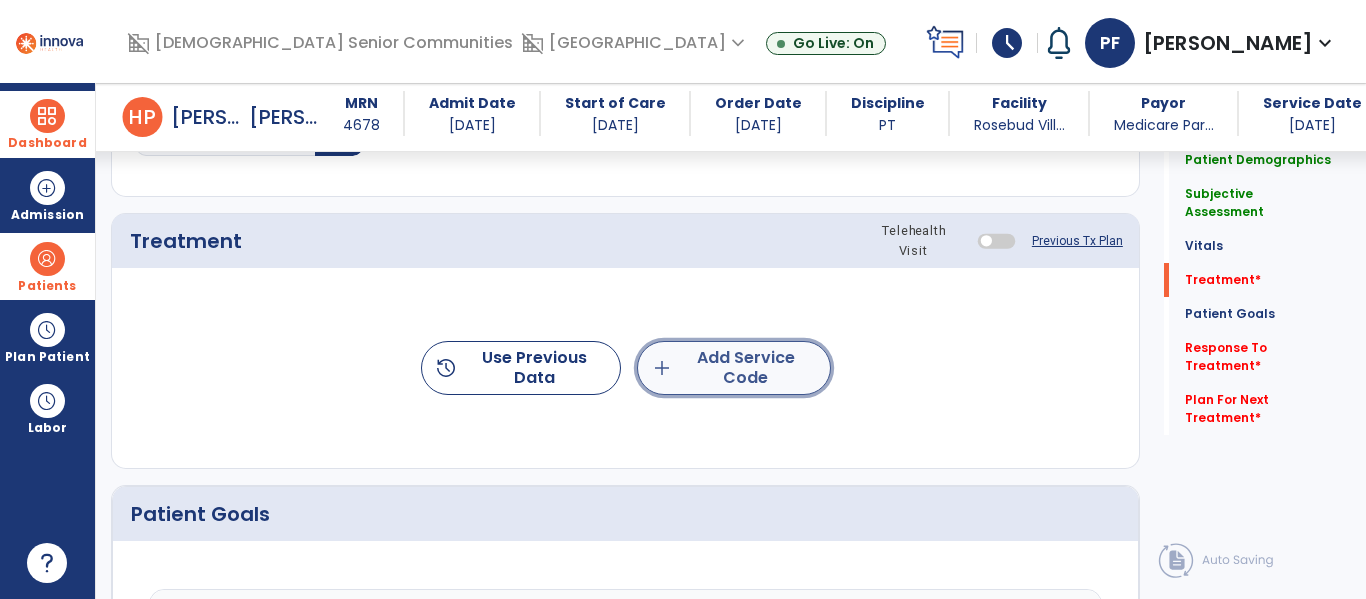 click on "add  Add Service Code" 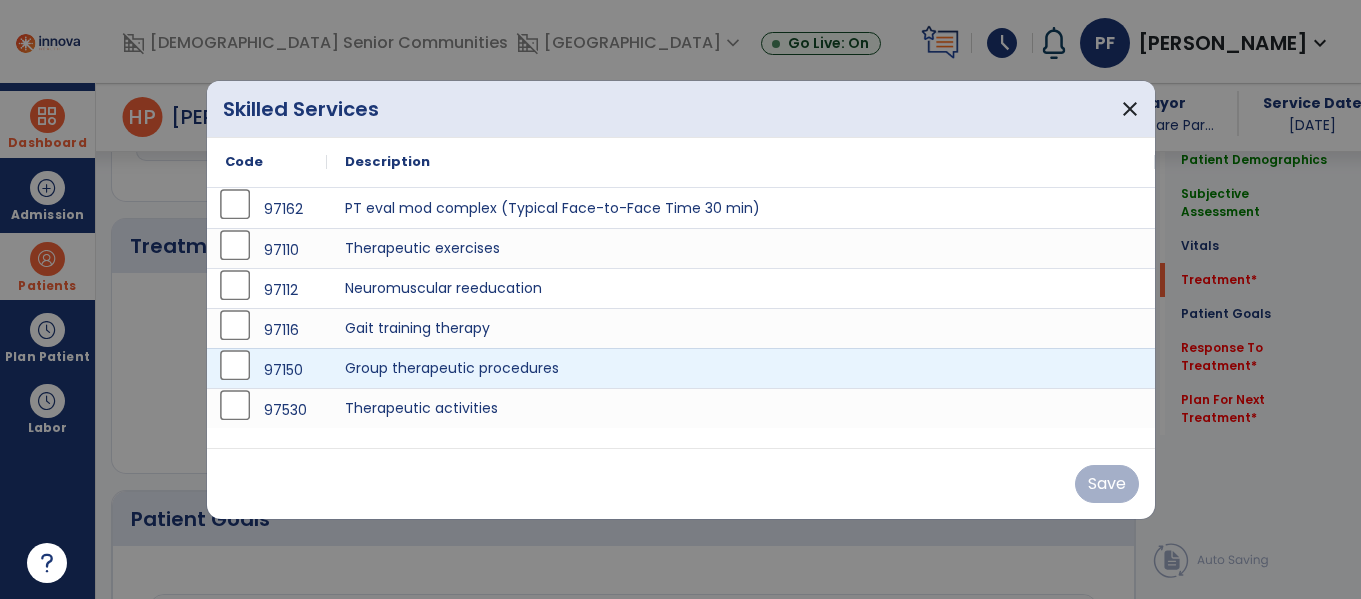 scroll, scrollTop: 1036, scrollLeft: 0, axis: vertical 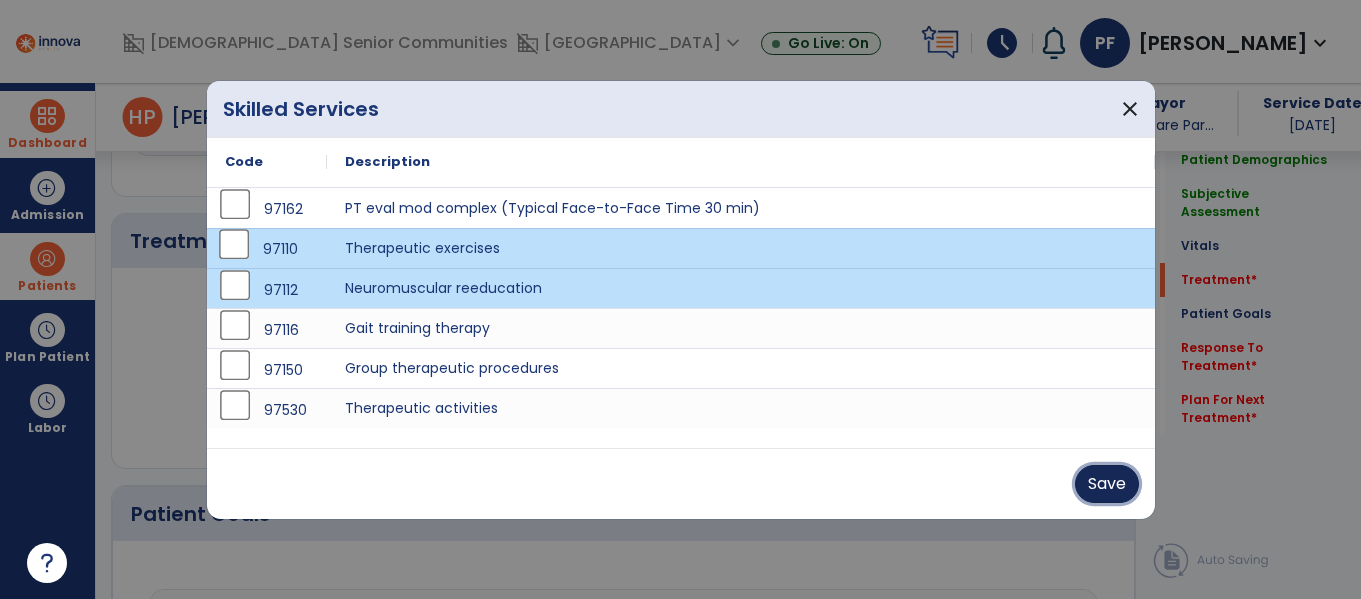 click on "Save" at bounding box center [1107, 484] 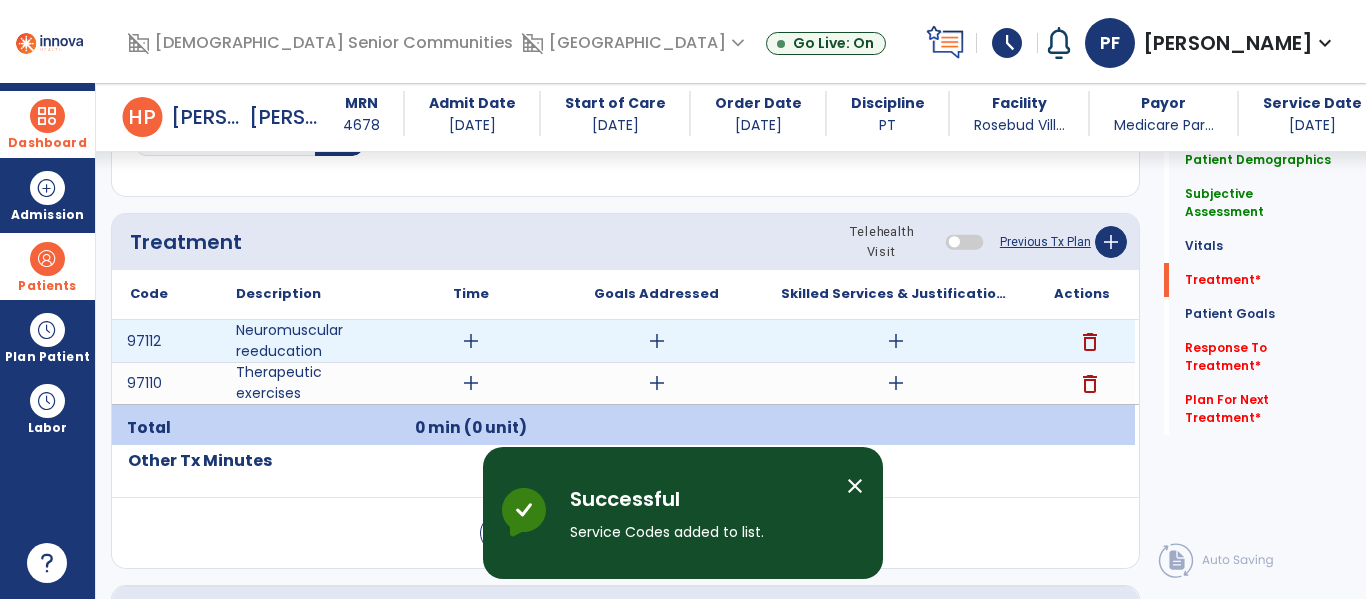 click on "add" at bounding box center [471, 341] 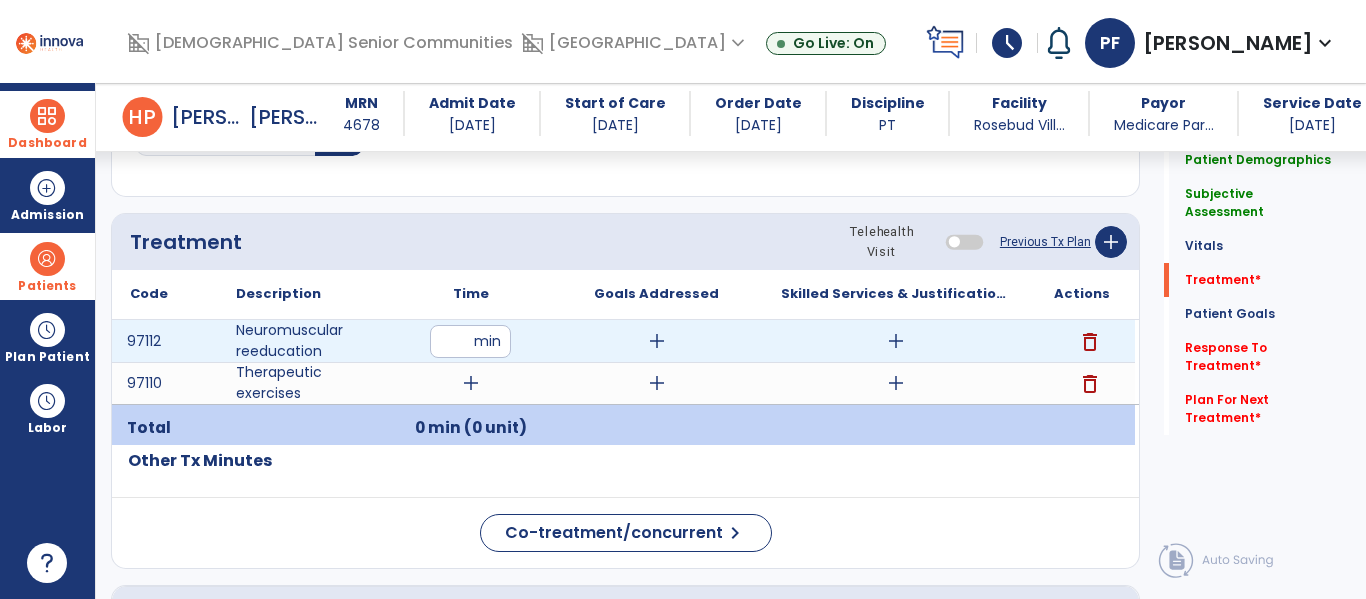type on "**" 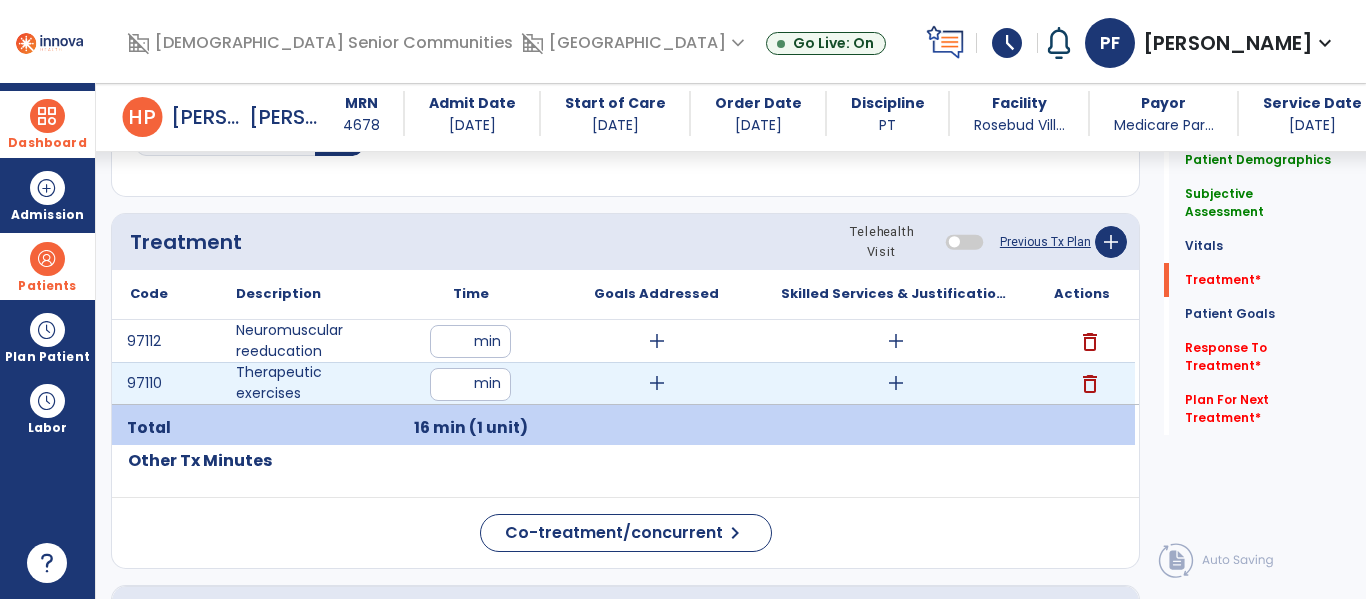 type on "**" 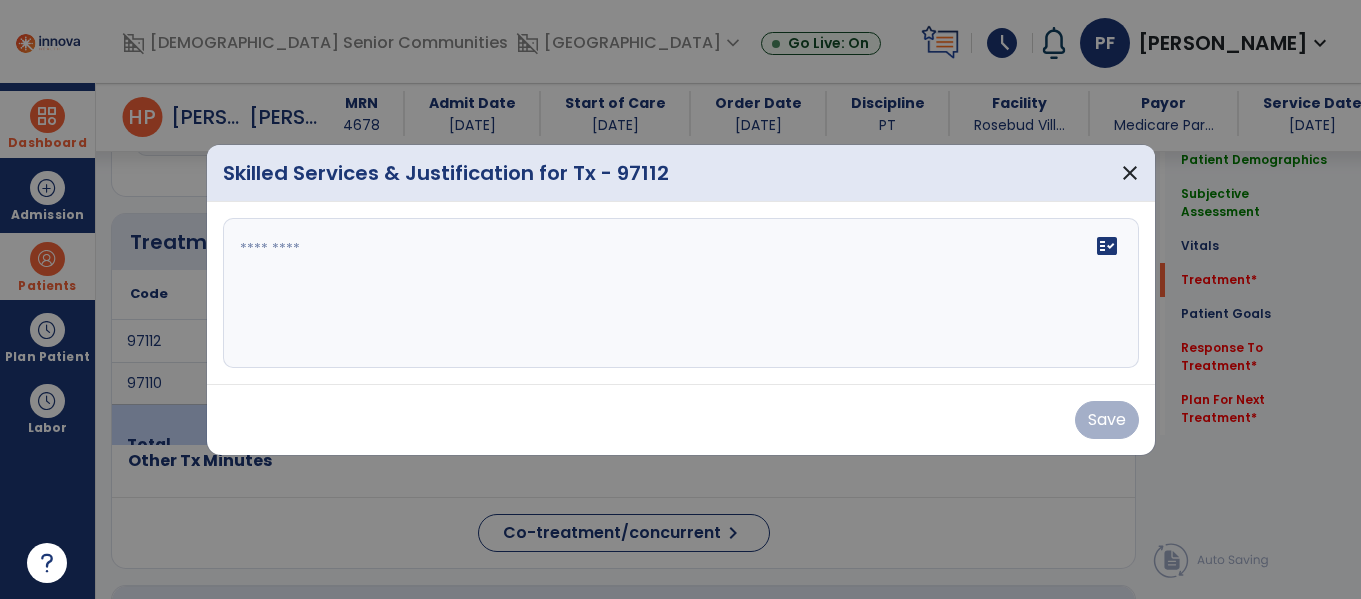 scroll, scrollTop: 1036, scrollLeft: 0, axis: vertical 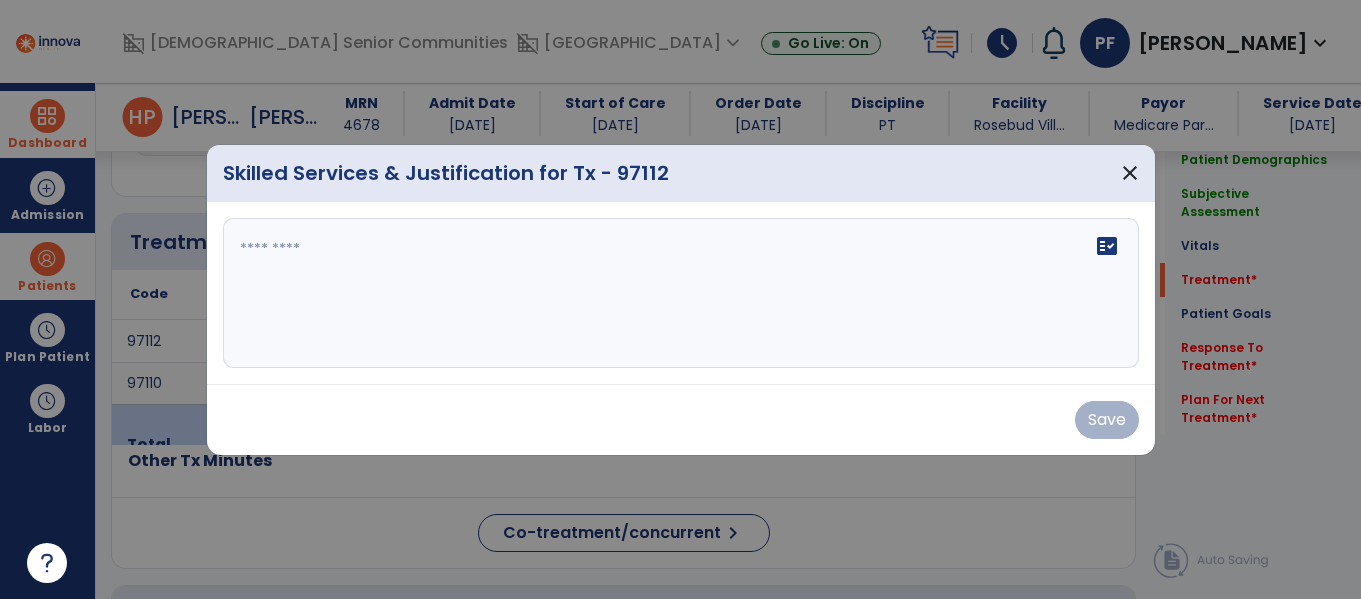 click on "fact_check" at bounding box center [681, 293] 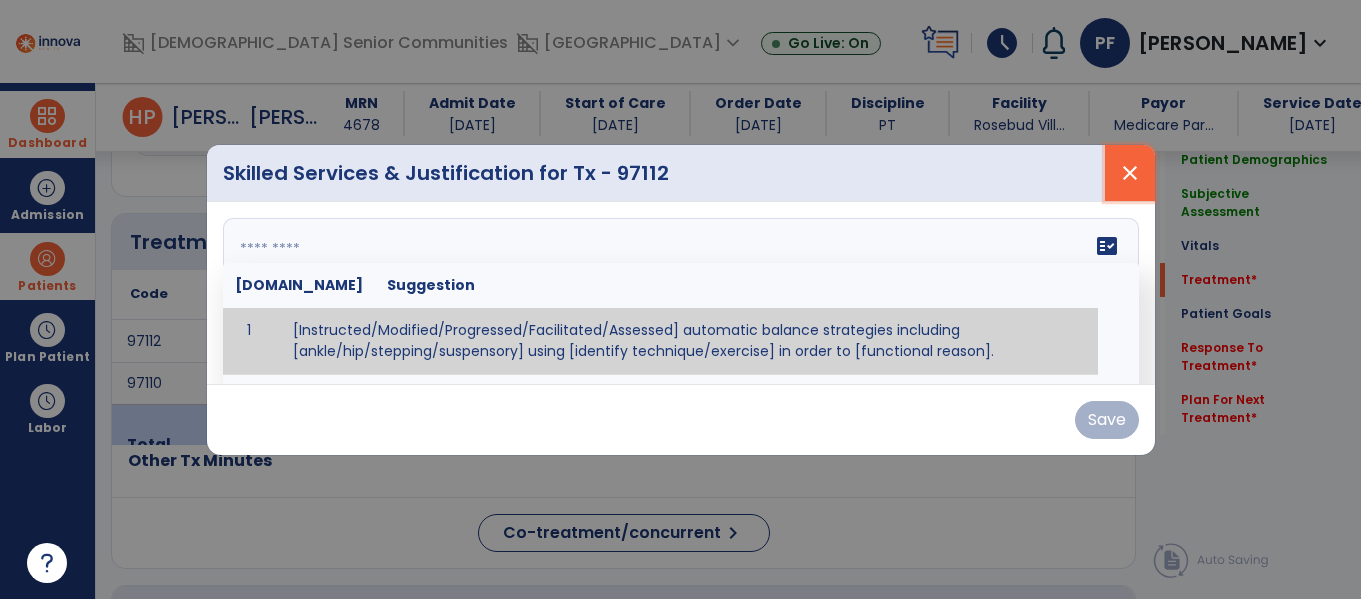 click on "close" at bounding box center [1130, 173] 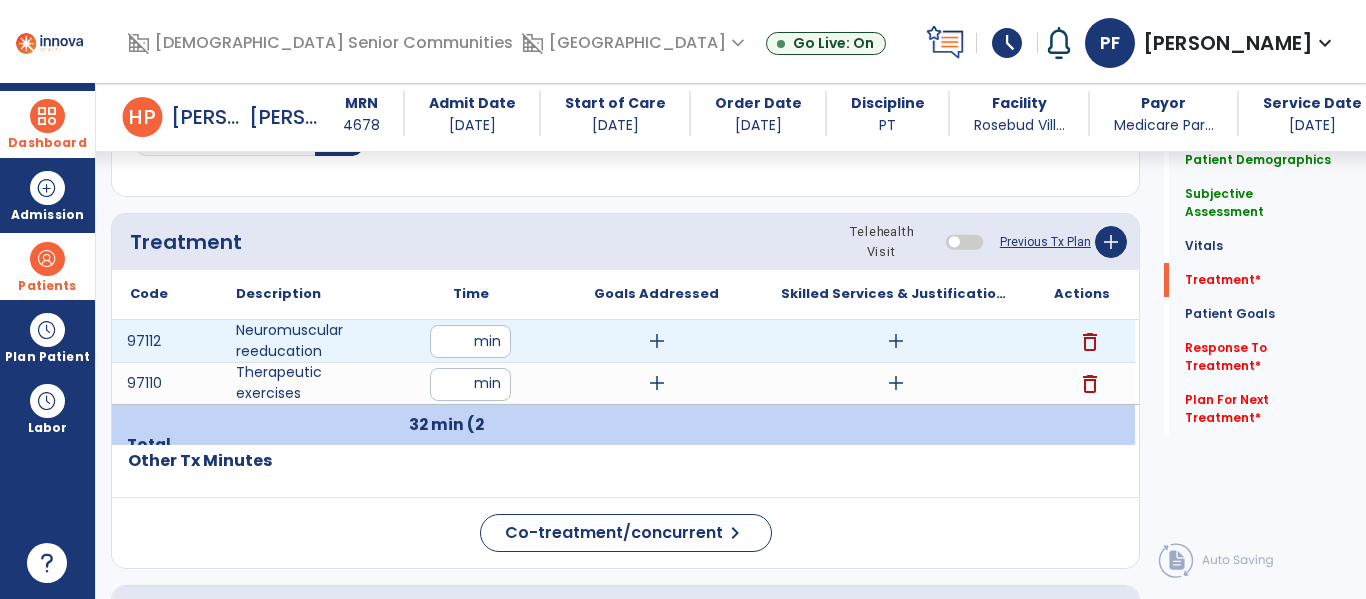 click on "add" at bounding box center (896, 341) 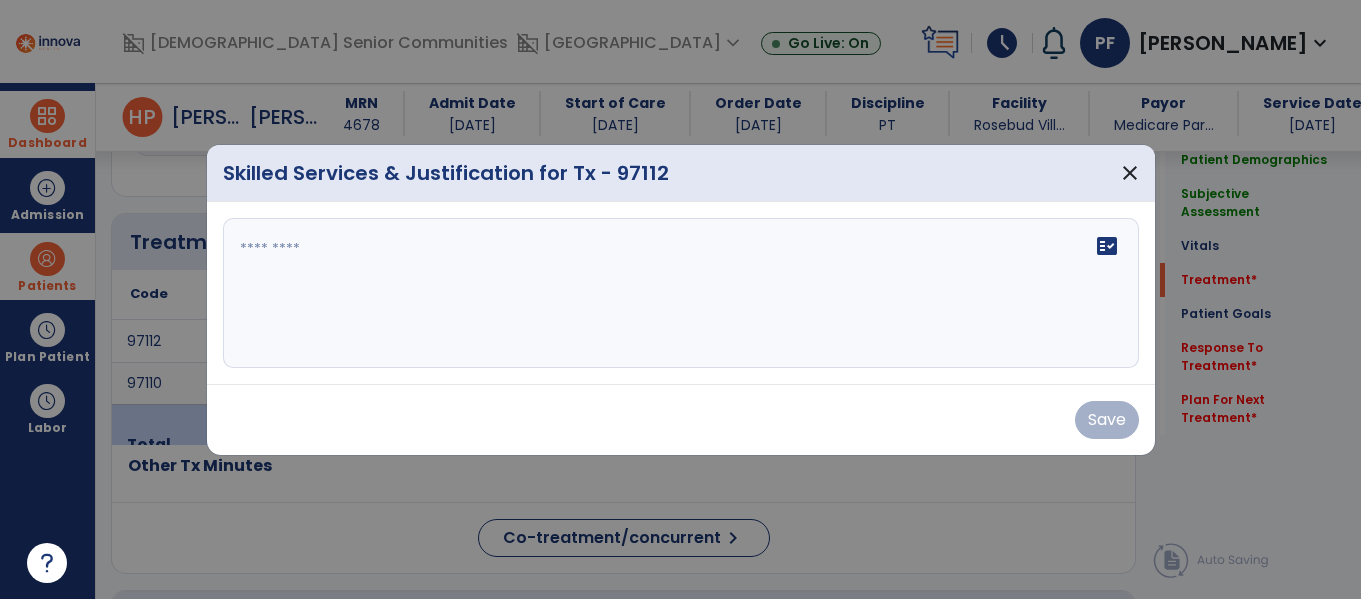 scroll, scrollTop: 1036, scrollLeft: 0, axis: vertical 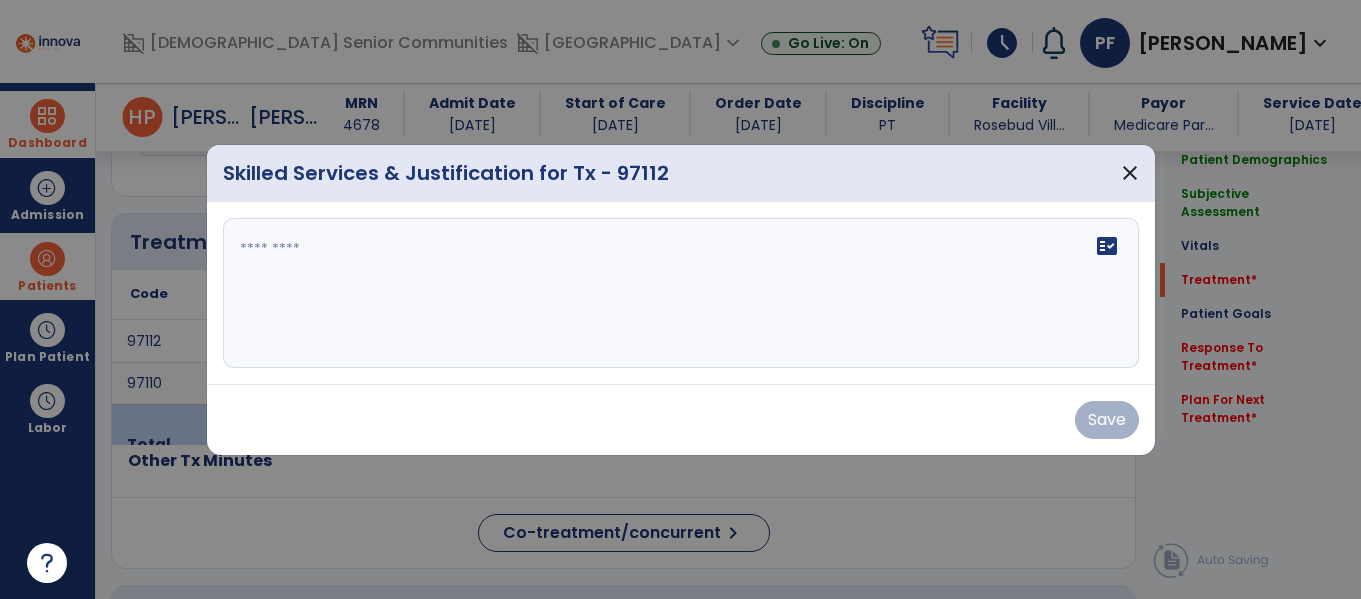 click on "fact_check" at bounding box center (681, 293) 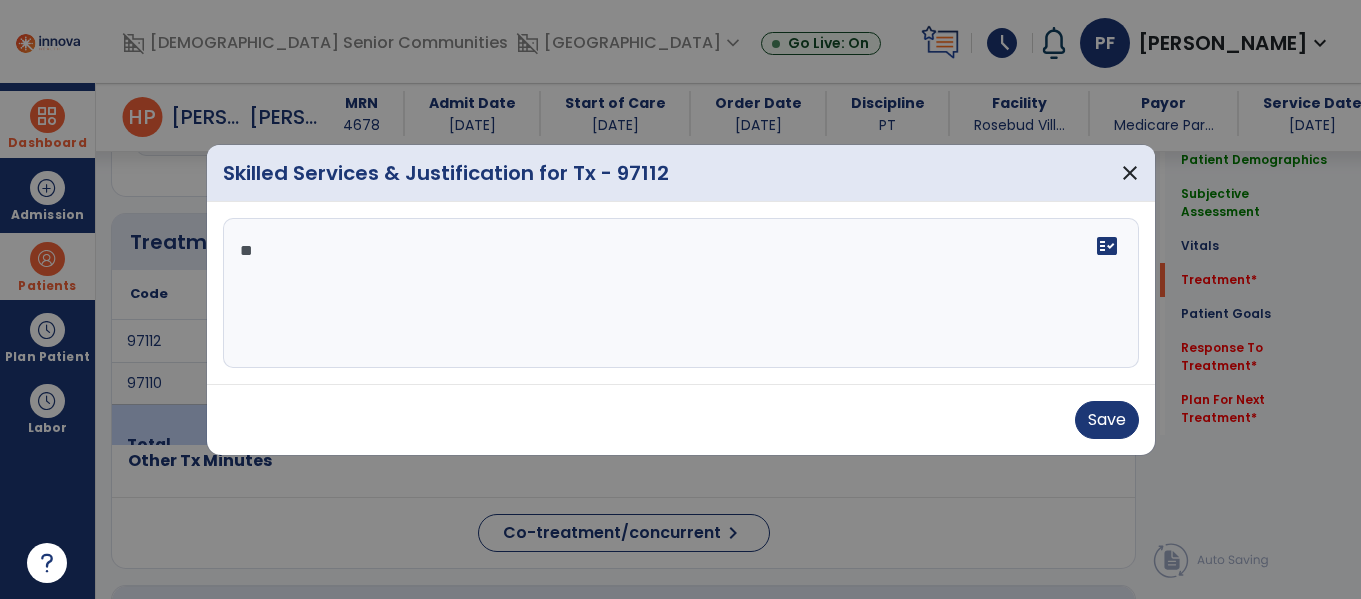 type on "*" 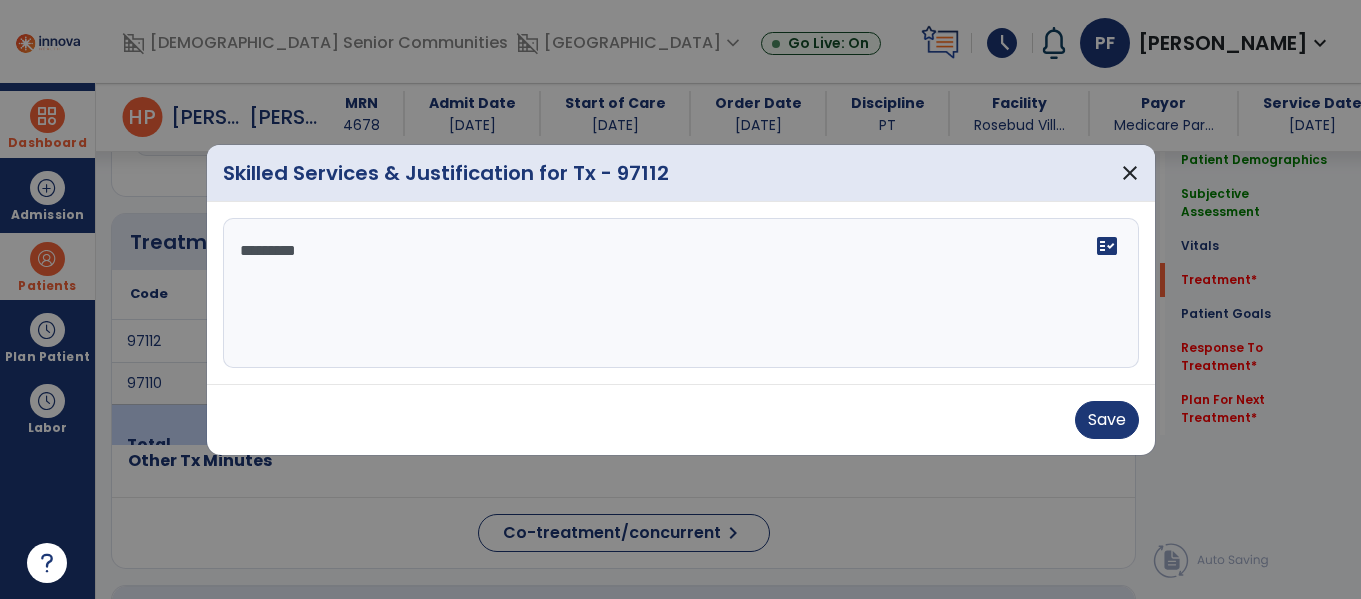 type on "**********" 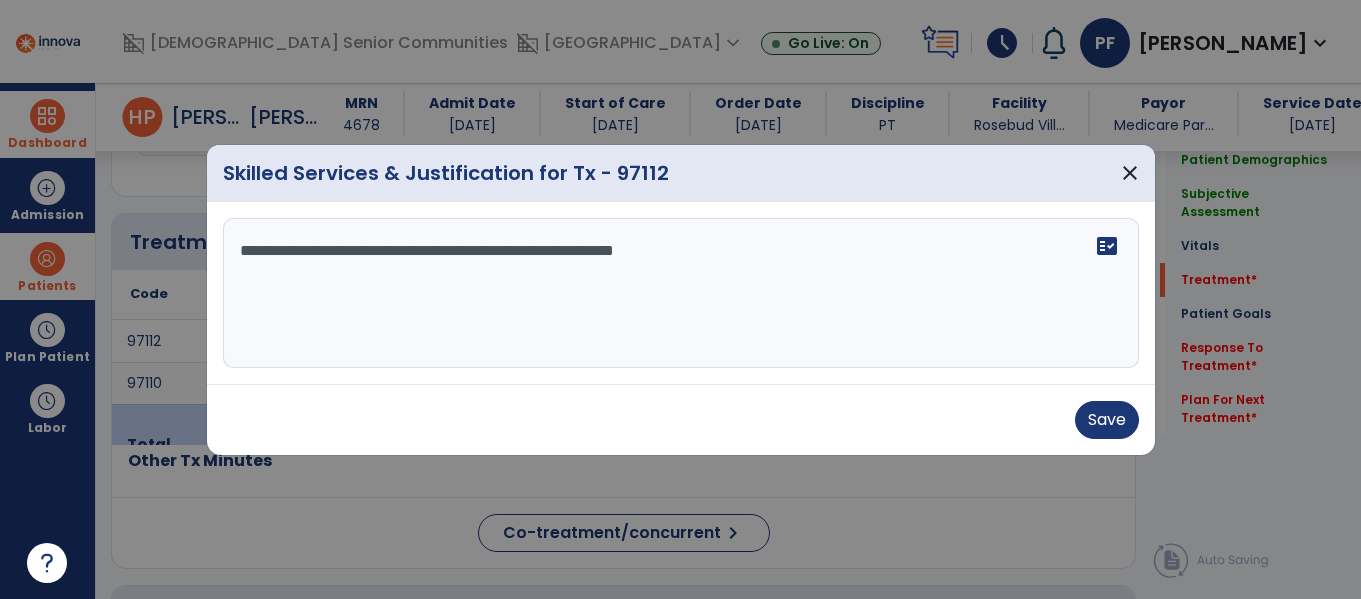 click on "**********" at bounding box center [681, 293] 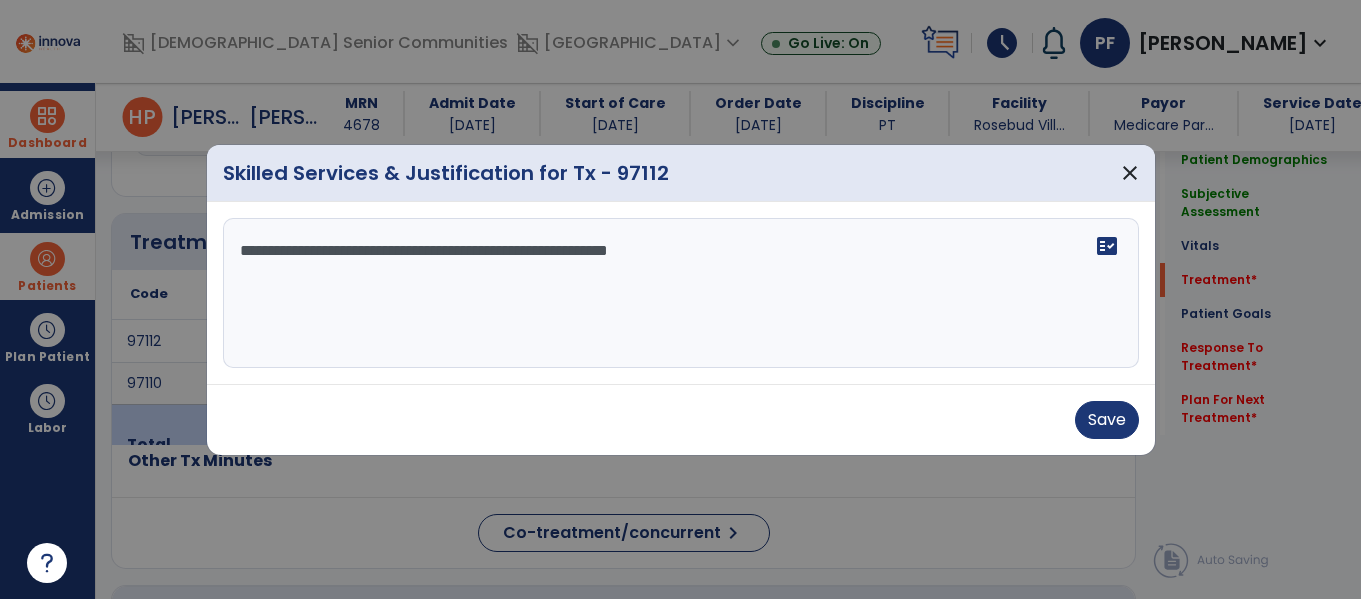 click on "**********" at bounding box center (681, 293) 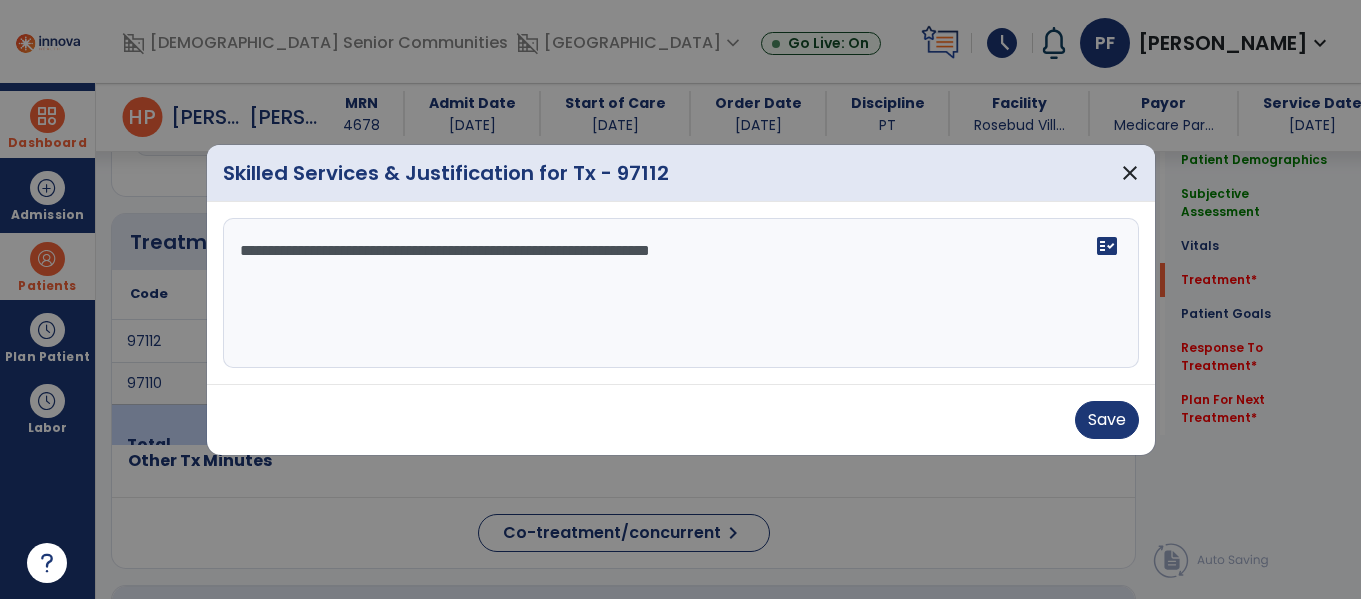 click on "**********" at bounding box center (681, 293) 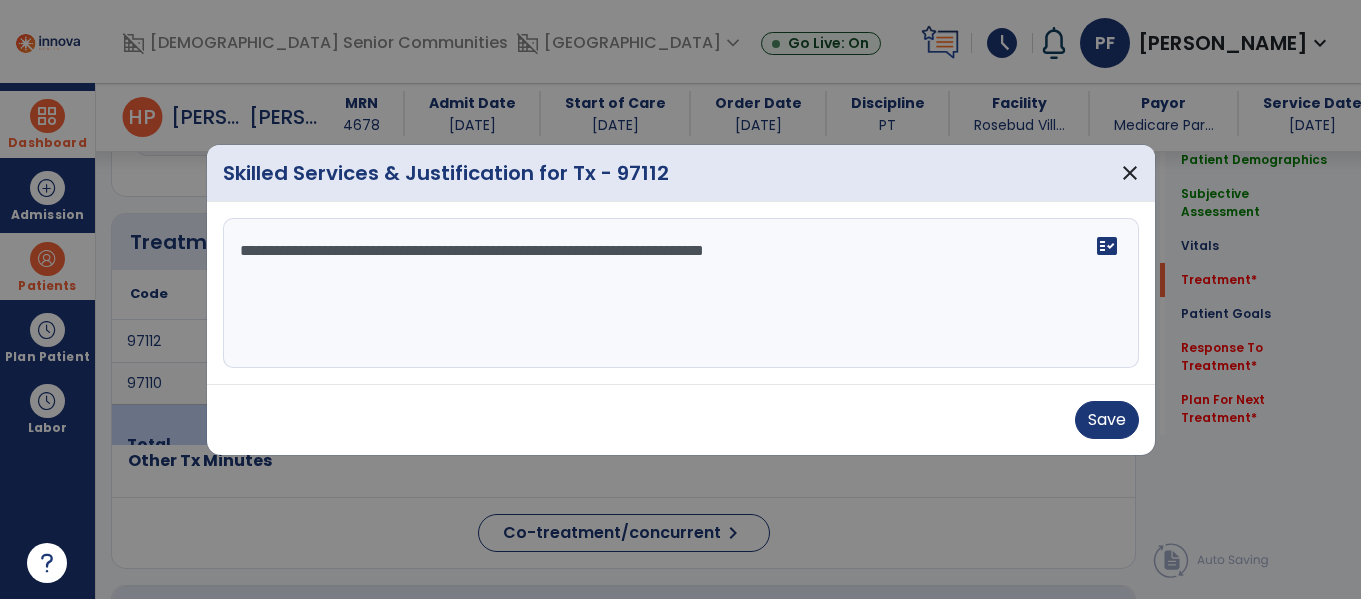 click on "**********" at bounding box center (681, 293) 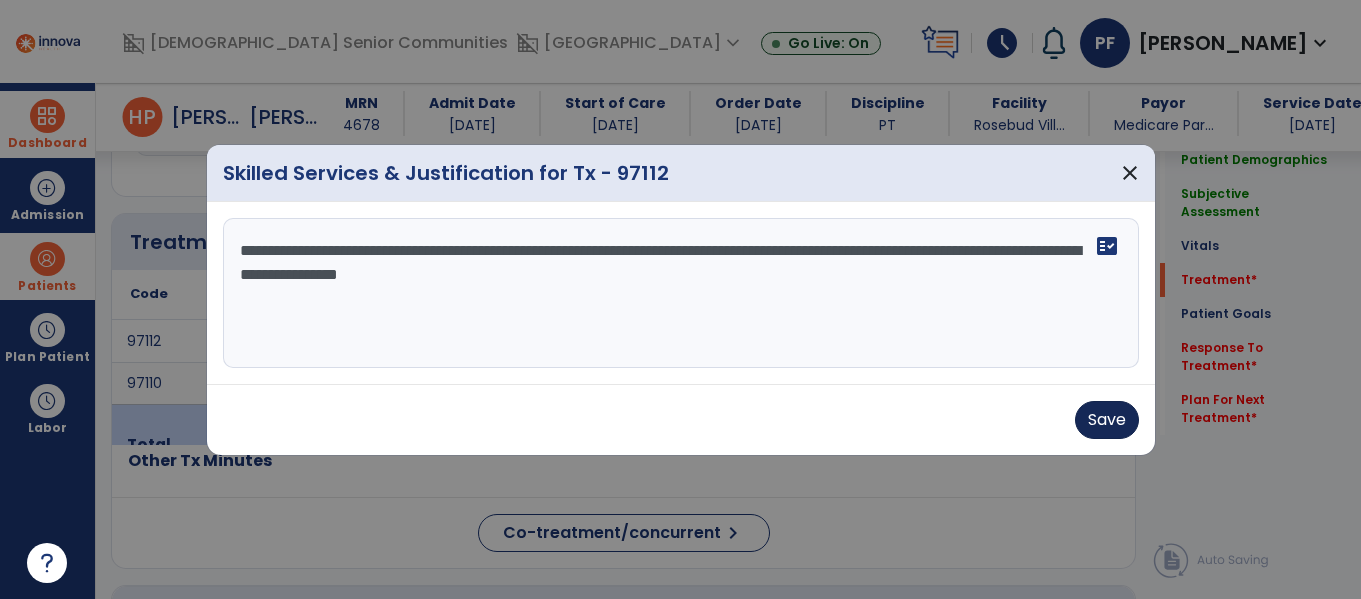 type on "**********" 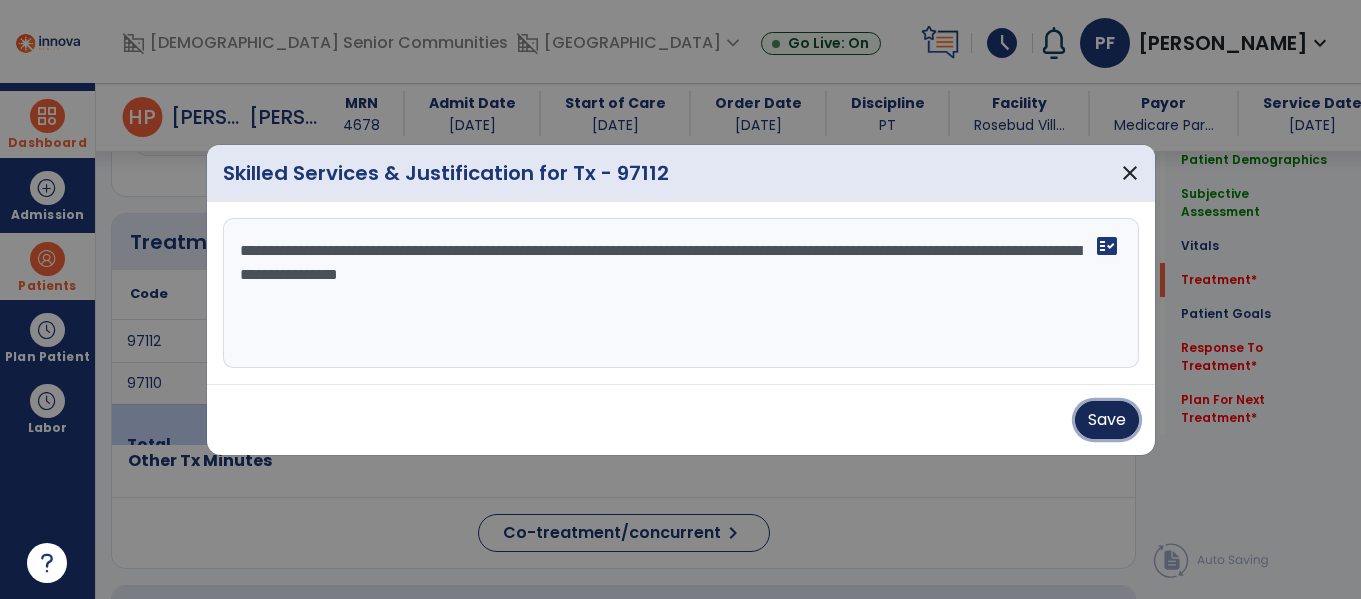 click on "Save" at bounding box center [1107, 420] 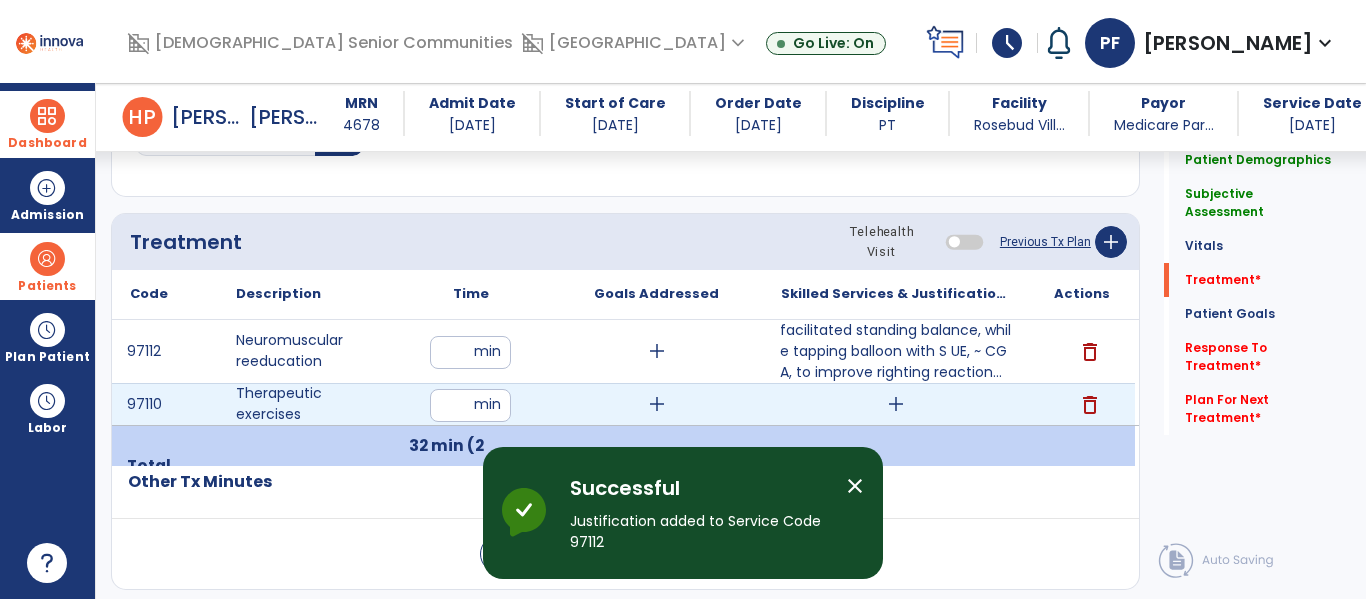 click on "add" at bounding box center (896, 404) 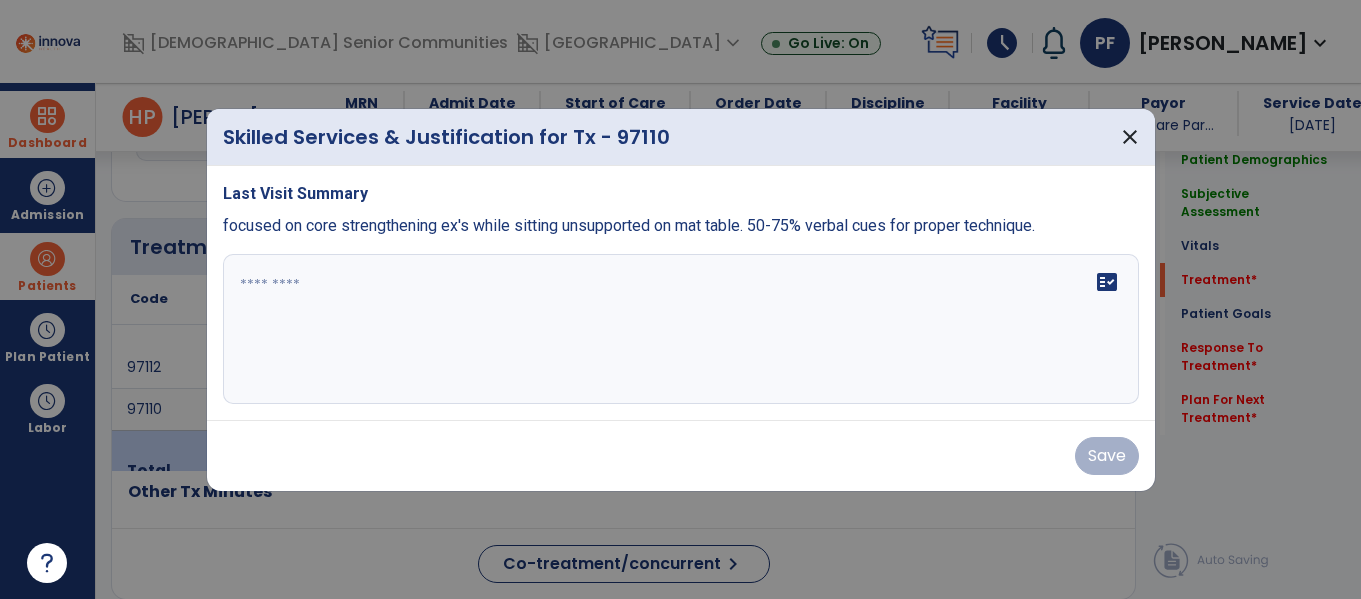 scroll, scrollTop: 1036, scrollLeft: 0, axis: vertical 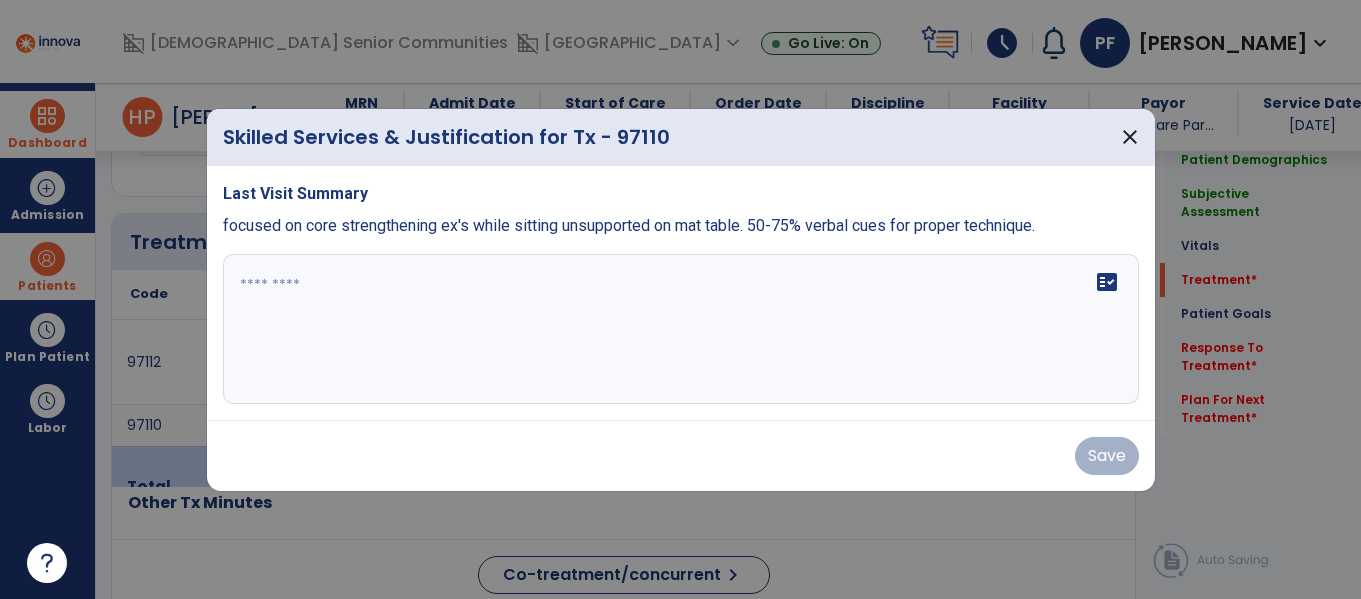click on "fact_check" at bounding box center (681, 329) 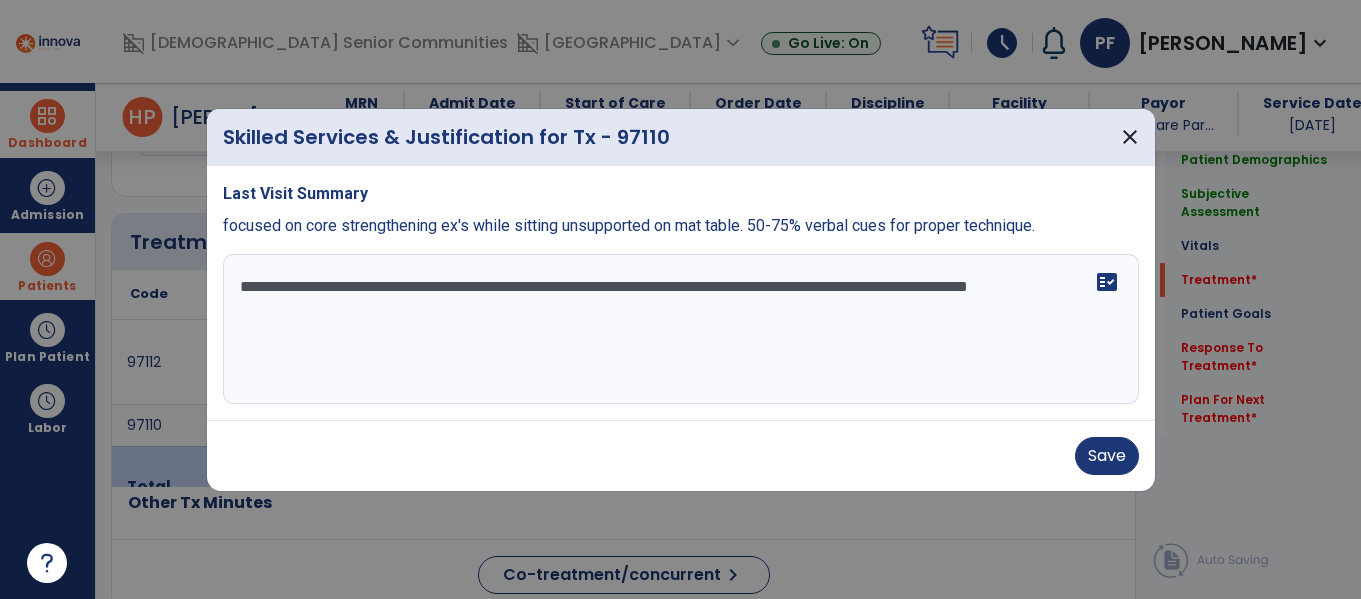 click on "**********" at bounding box center (681, 329) 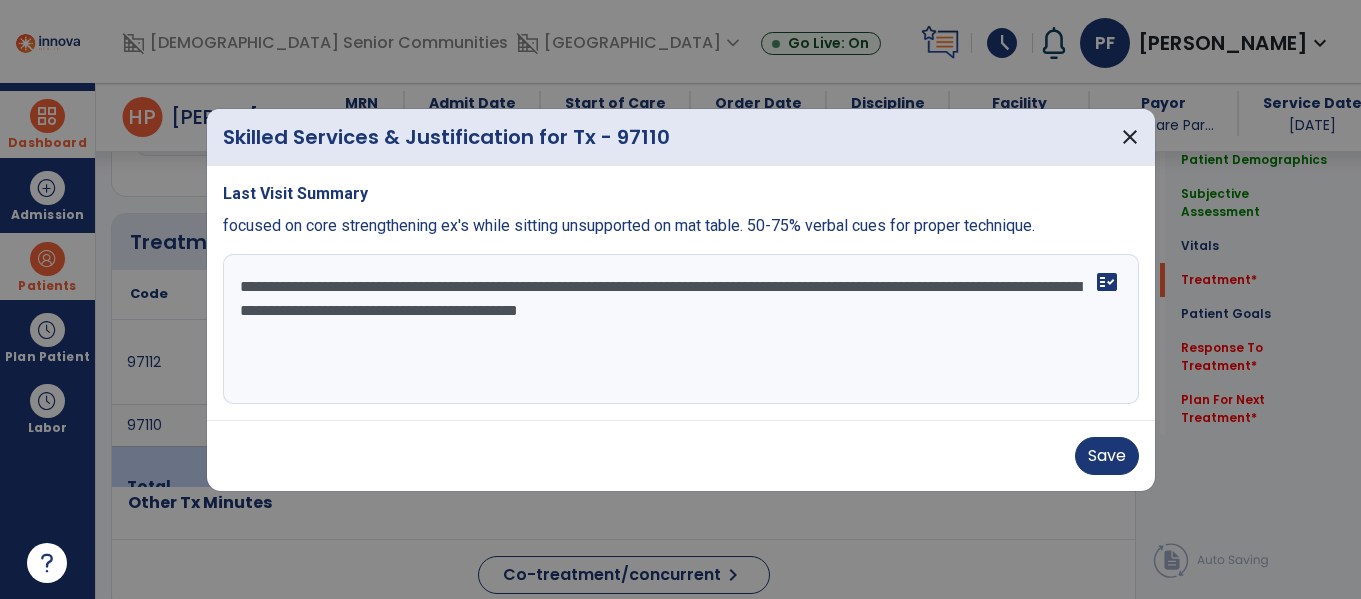 click on "**********" at bounding box center (681, 329) 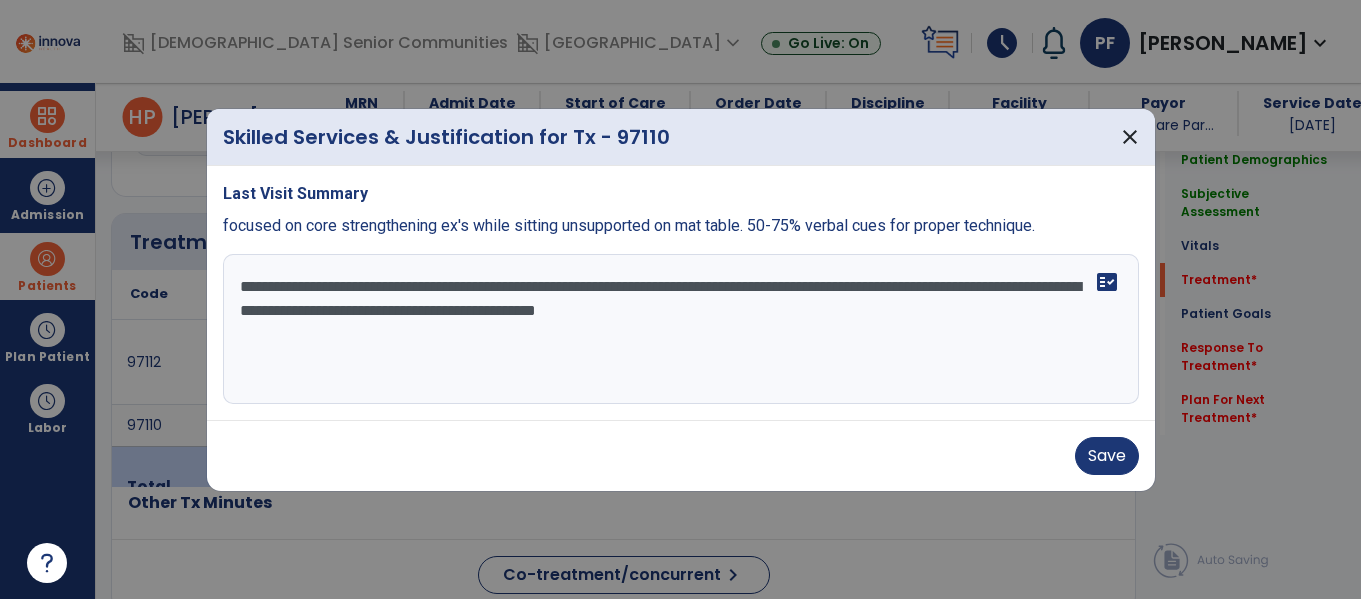click on "**********" at bounding box center [681, 329] 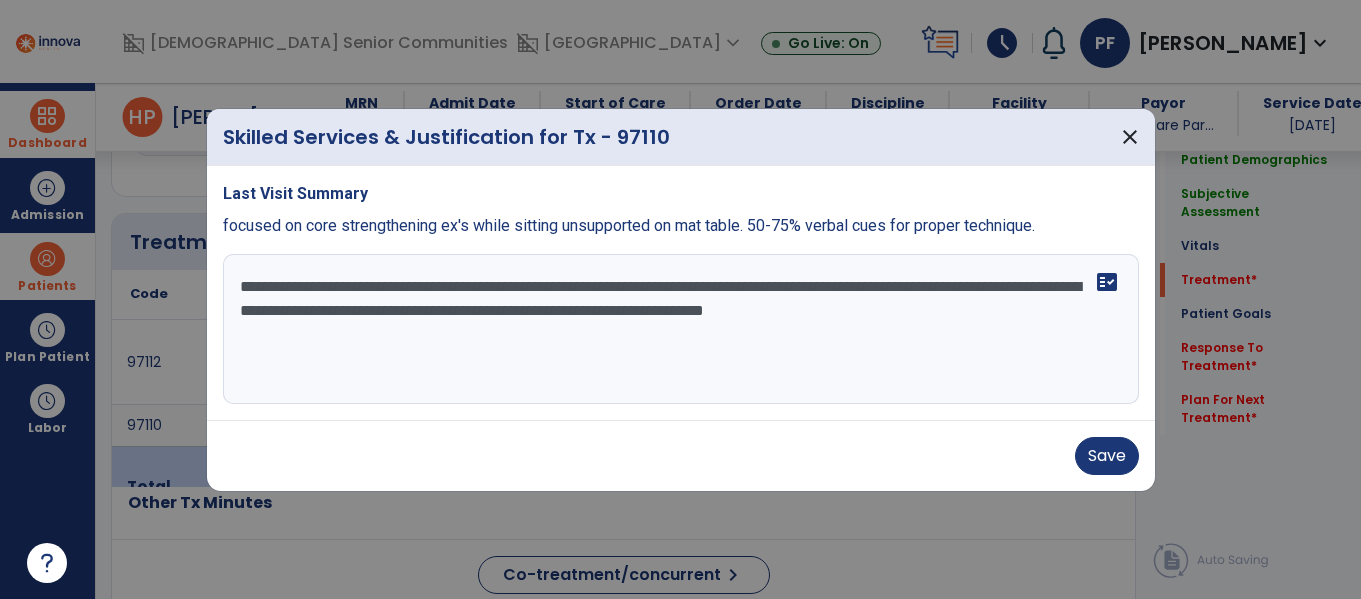 click on "**********" at bounding box center (681, 329) 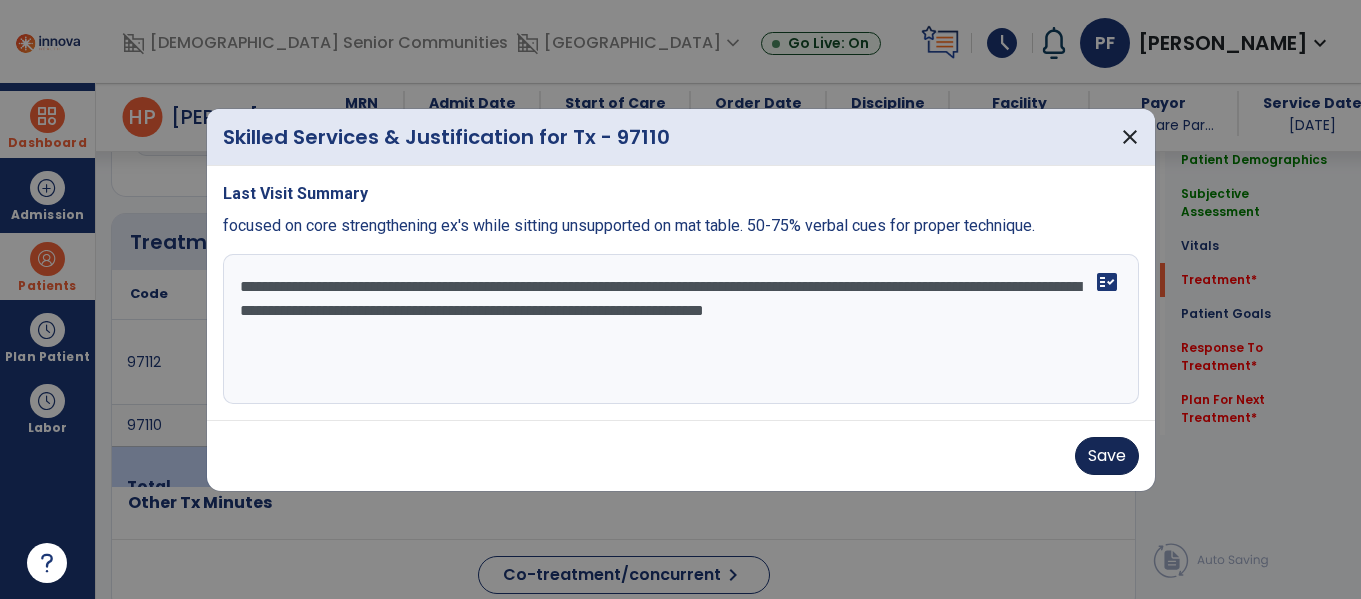 type on "**********" 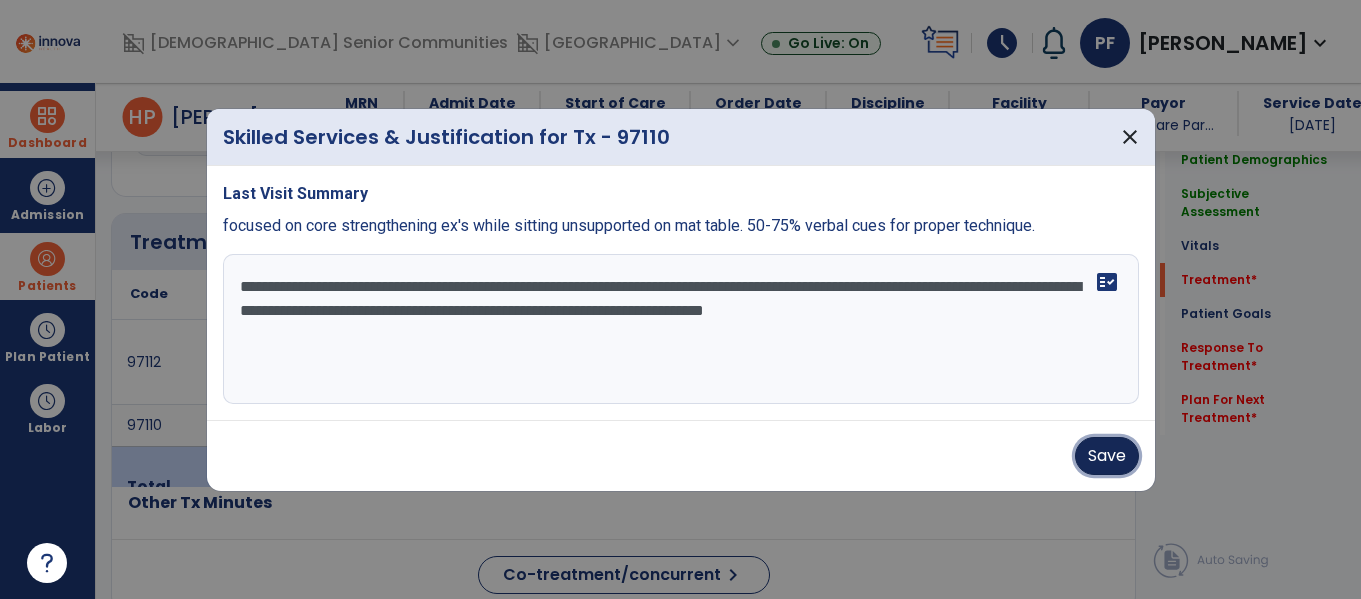 click on "Save" at bounding box center [1107, 456] 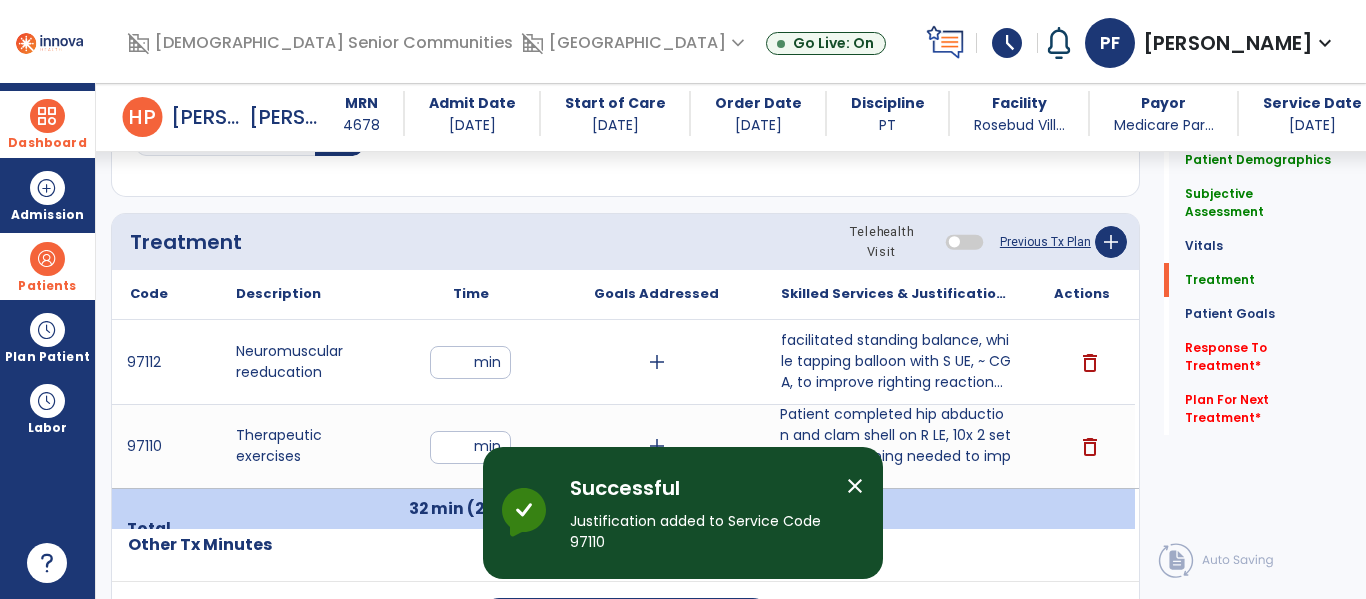 click on "close" at bounding box center [855, 486] 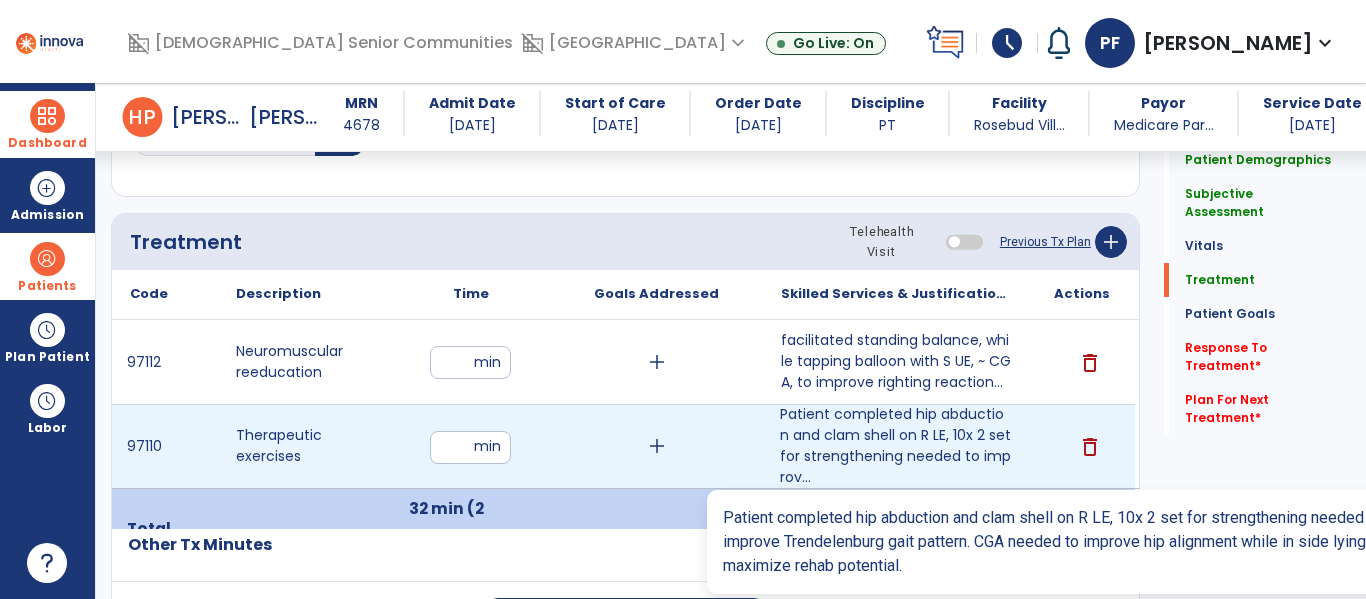 click on "Patient completed hip abduction and clam shell on R LE, 10x 2 set for strengthening needed to improv..." at bounding box center (896, 446) 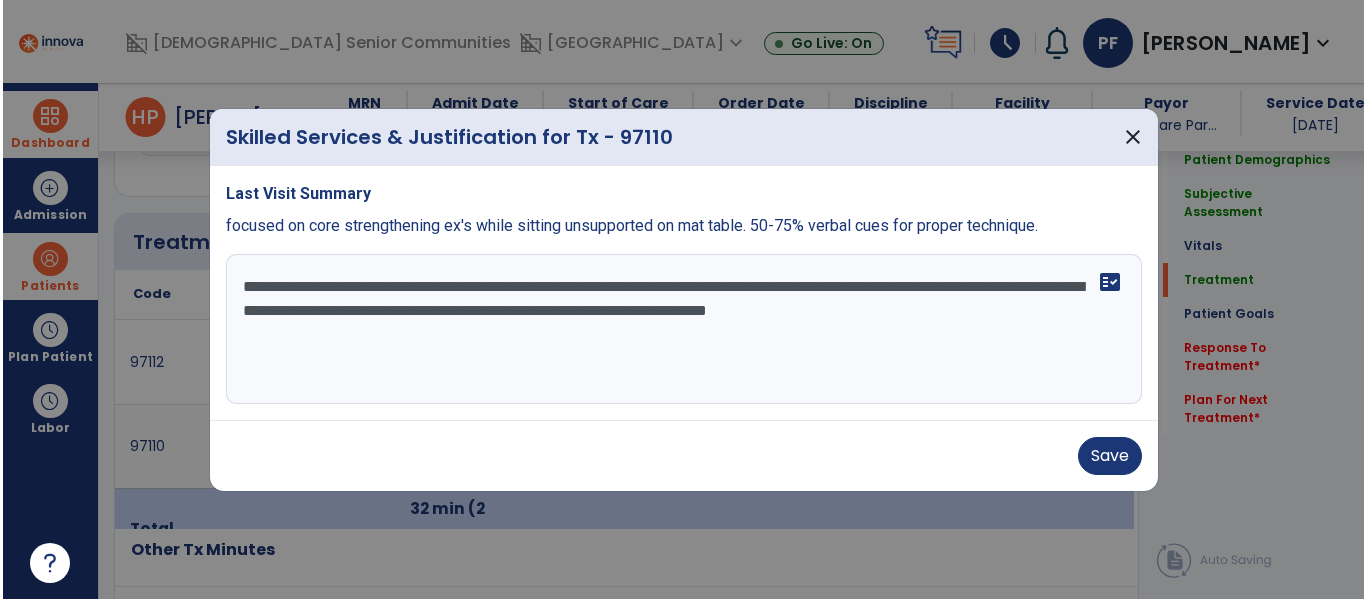 scroll, scrollTop: 1036, scrollLeft: 0, axis: vertical 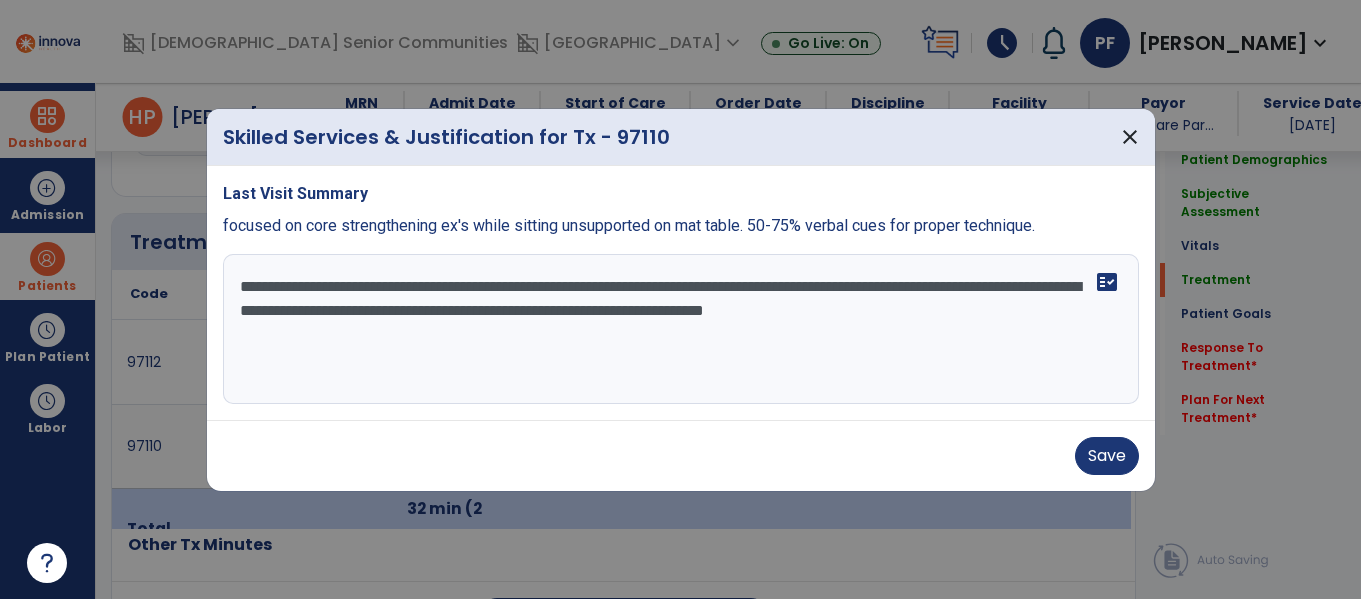 click on "**********" at bounding box center [681, 329] 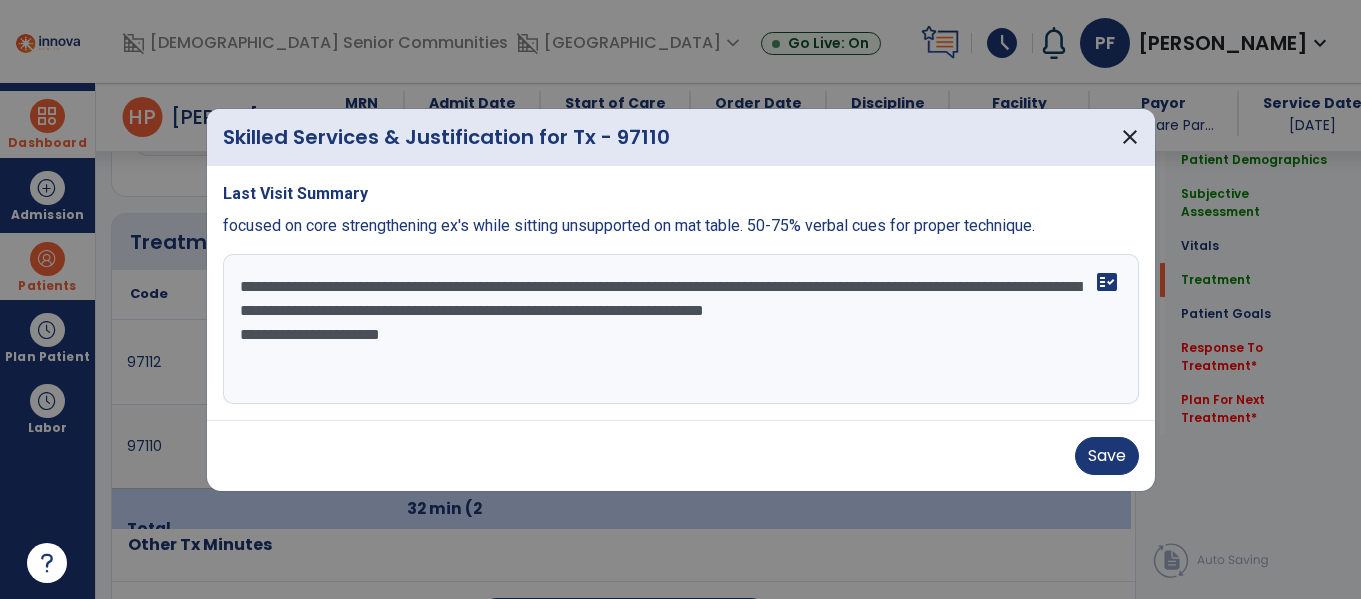 type on "**********" 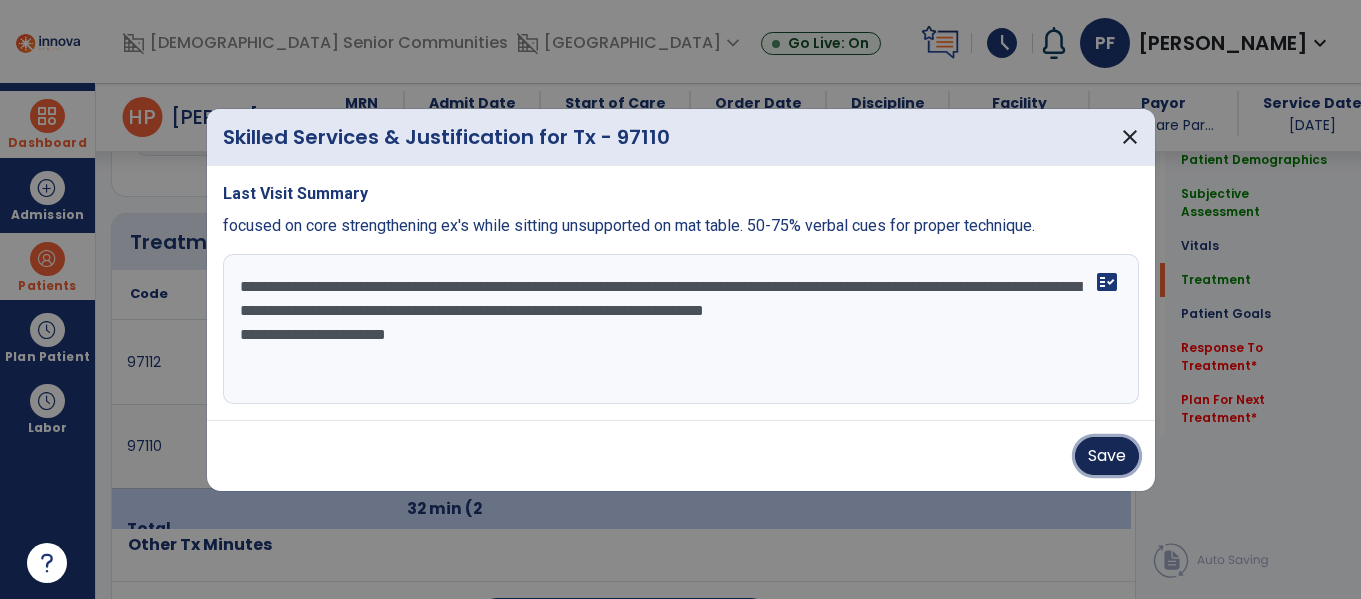 click on "Save" at bounding box center (1107, 456) 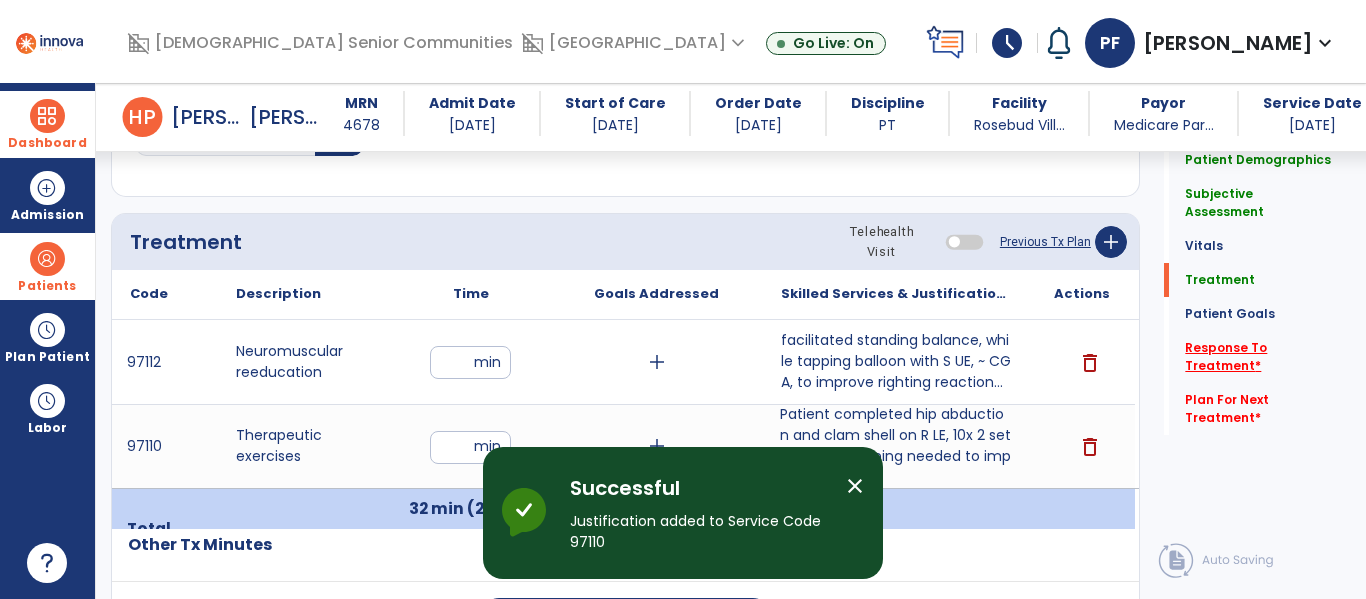 click on "Response To Treatment   *" 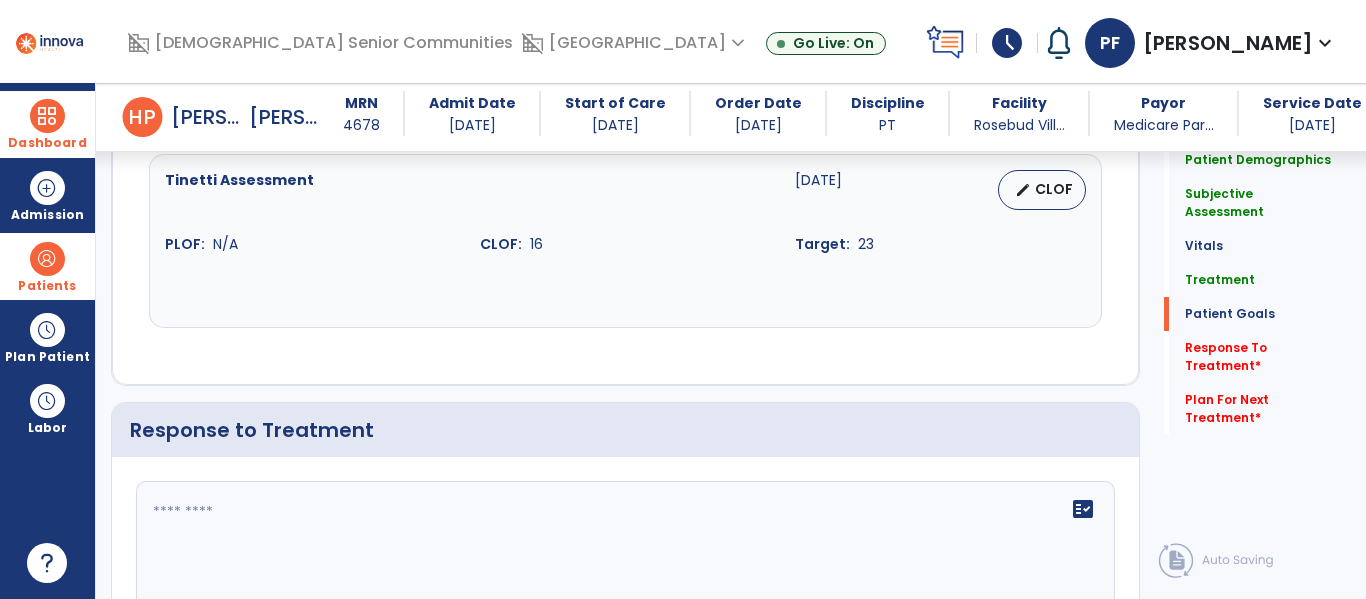 scroll, scrollTop: 3526, scrollLeft: 0, axis: vertical 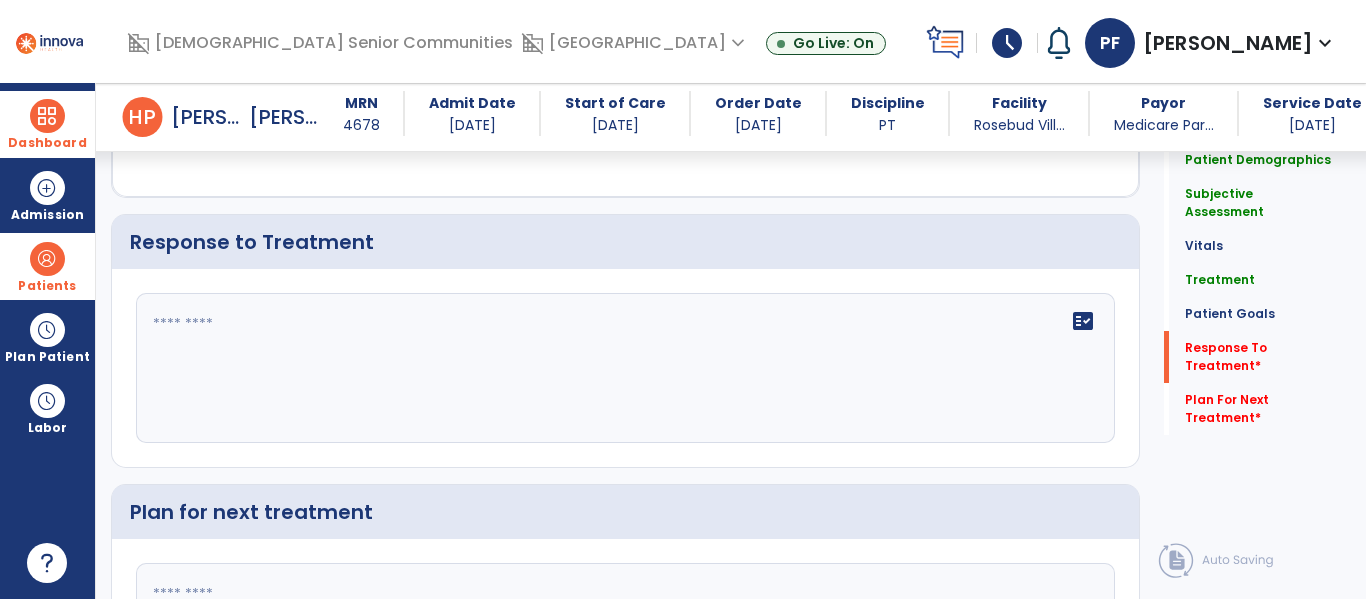 click on "fact_check" 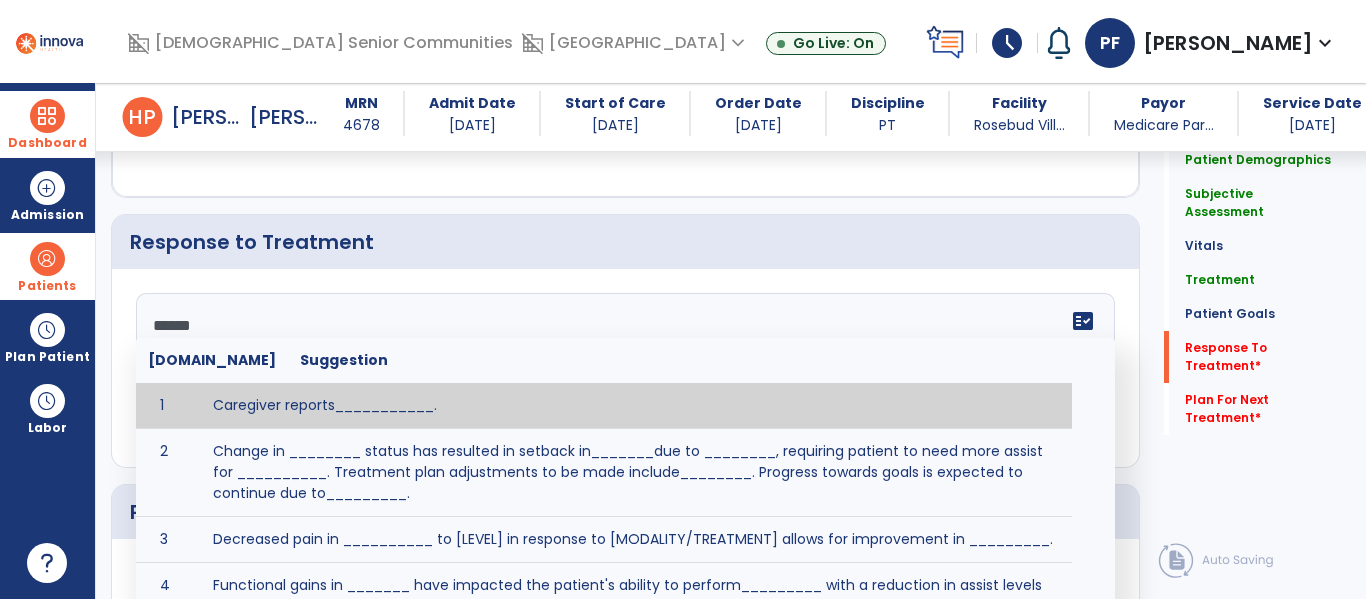 type on "*******" 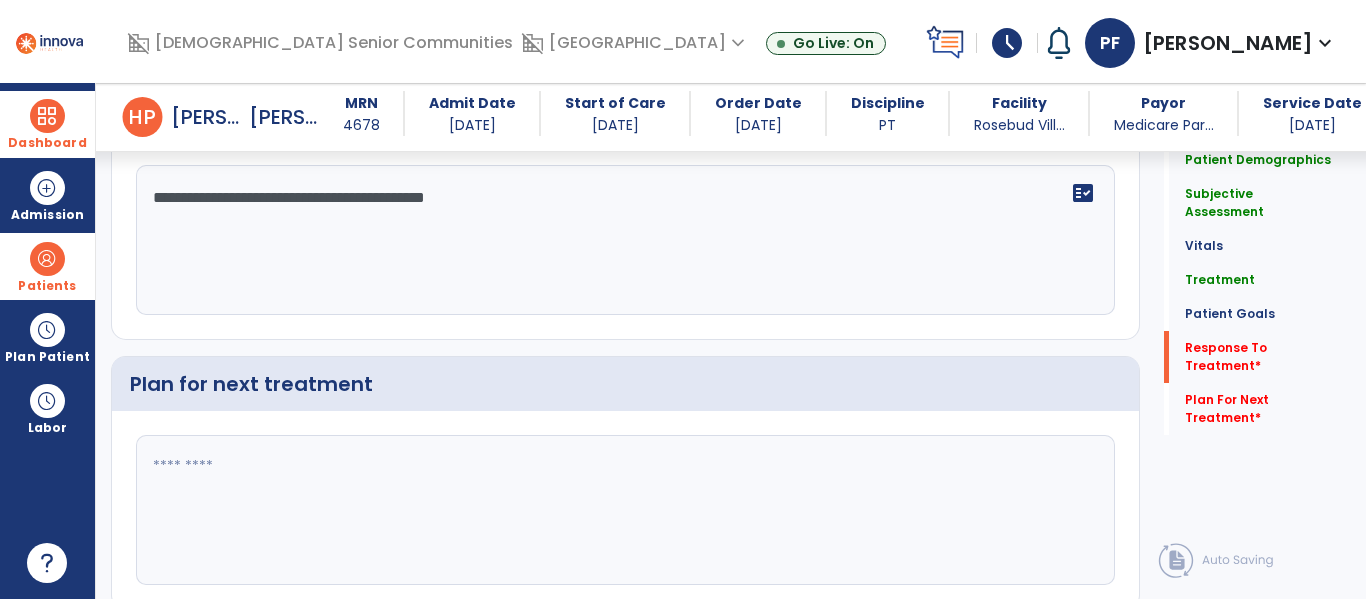 scroll, scrollTop: 3731, scrollLeft: 0, axis: vertical 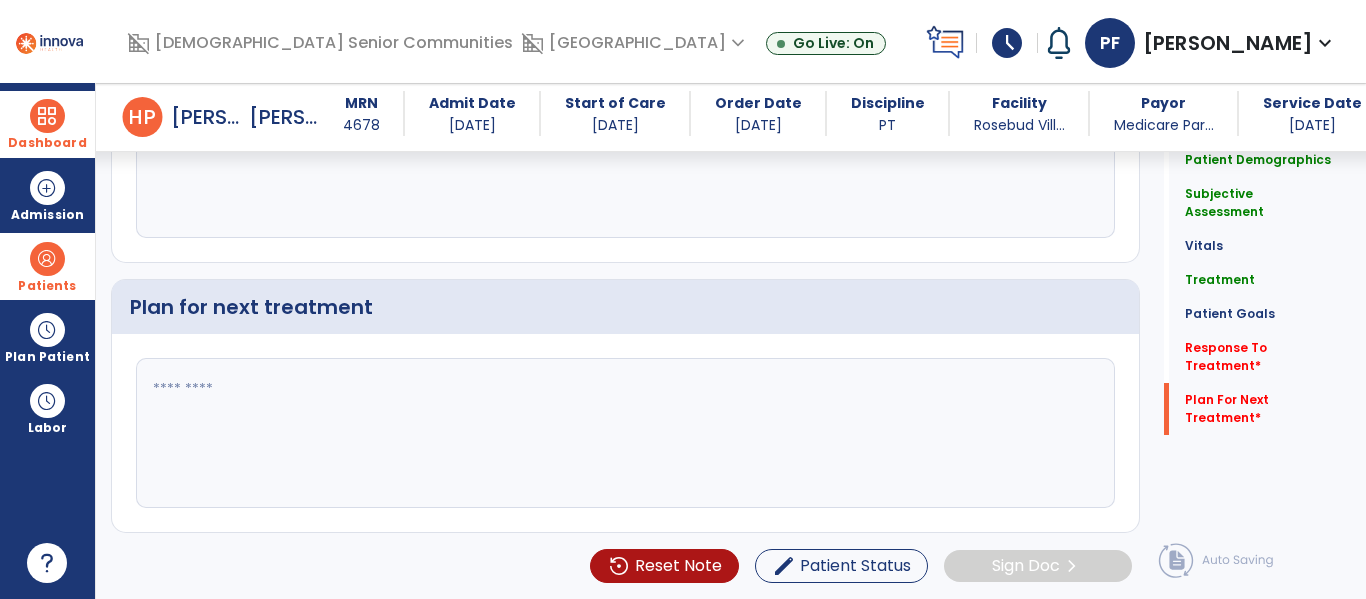 type on "**********" 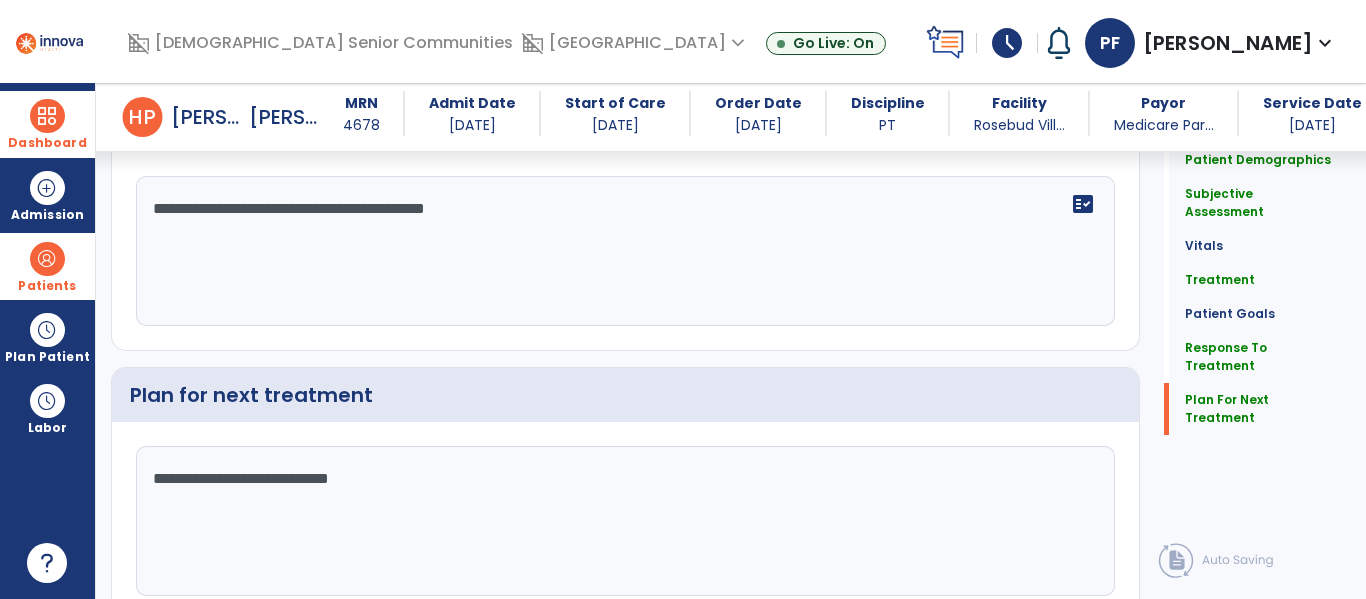 scroll, scrollTop: 3731, scrollLeft: 0, axis: vertical 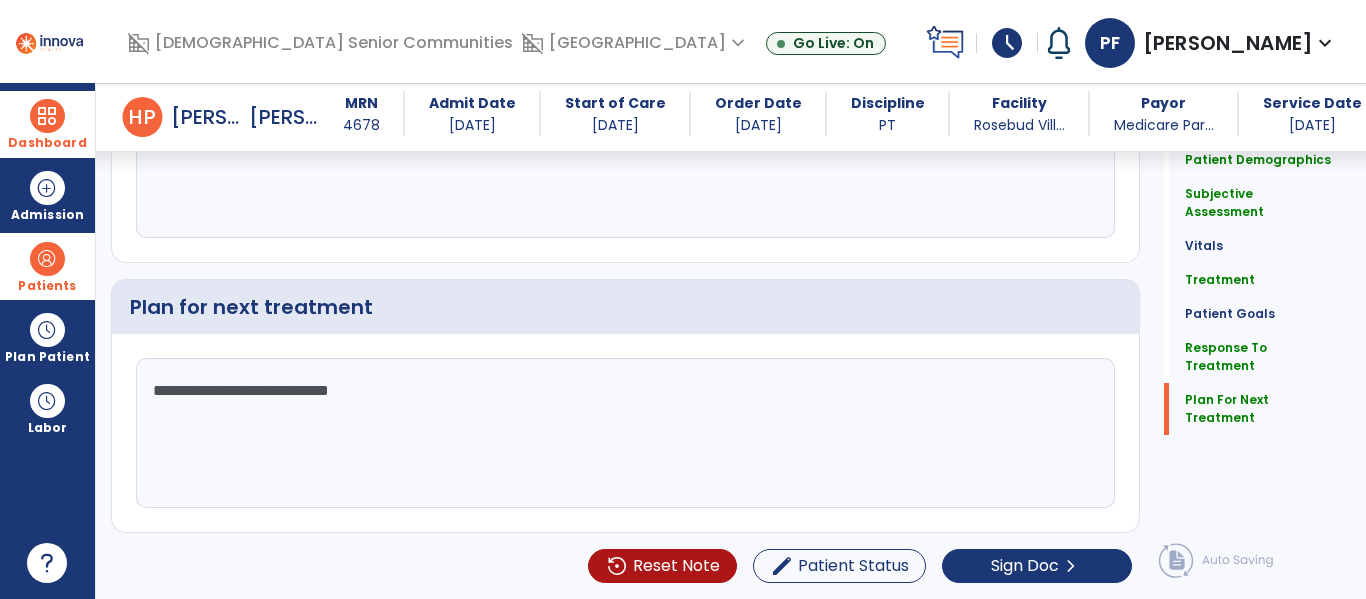click on "**********" 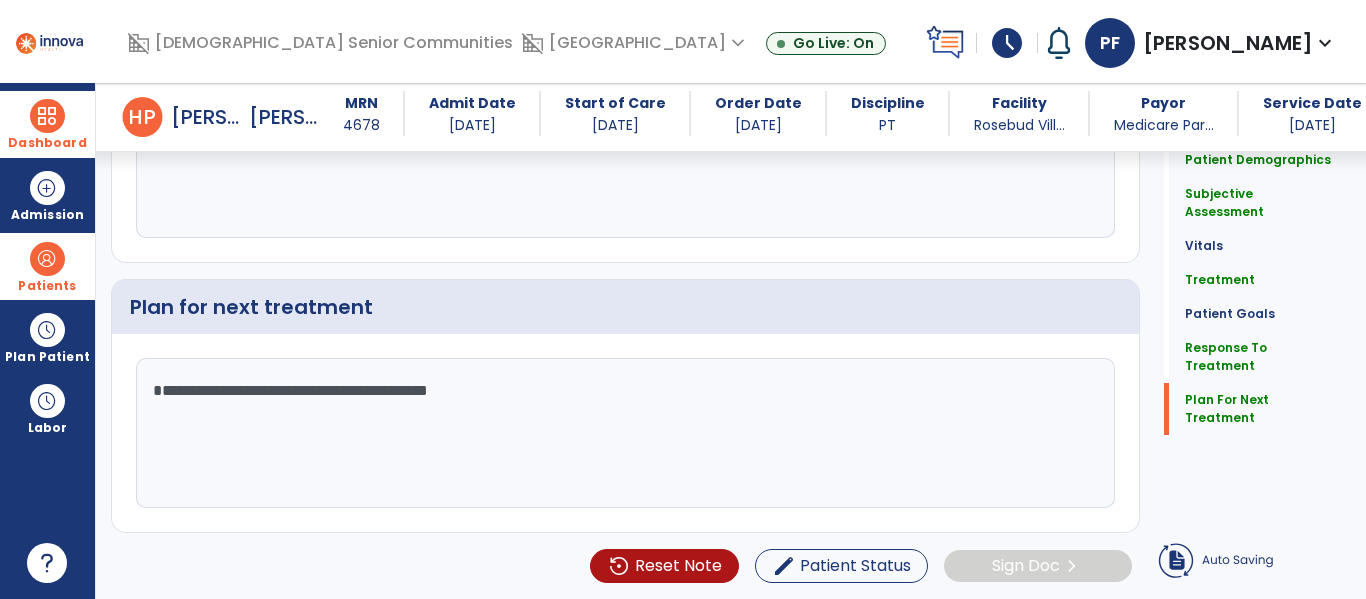 type on "**********" 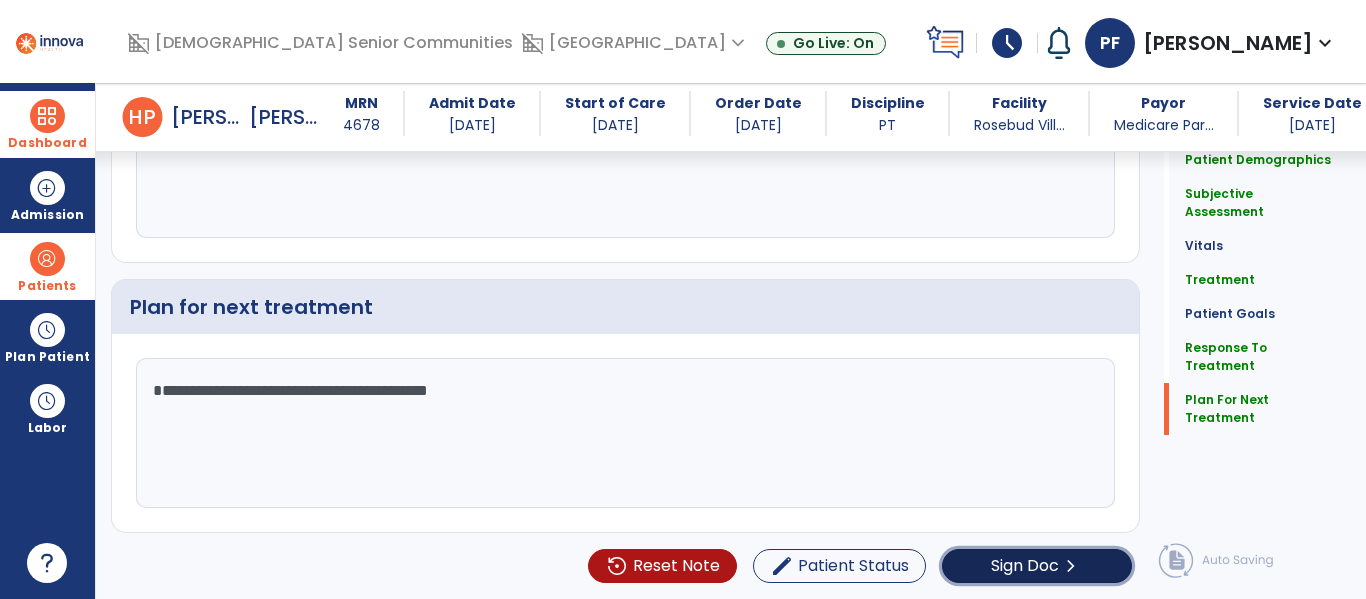 click on "Sign Doc" 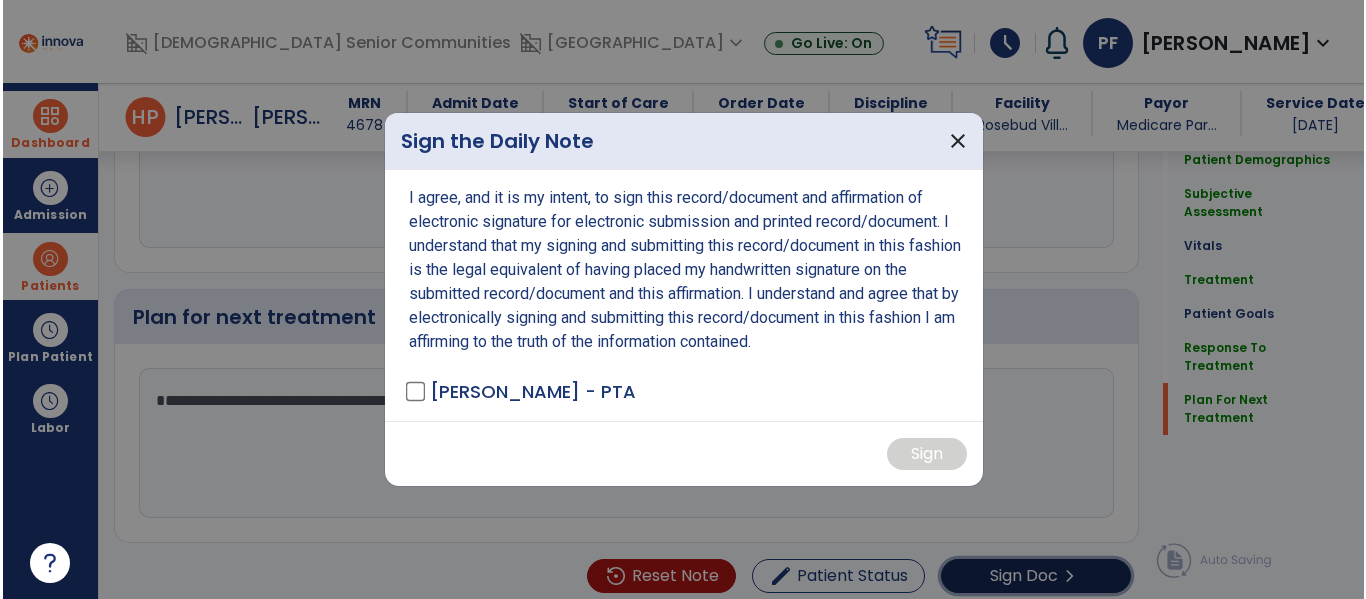 scroll, scrollTop: 3731, scrollLeft: 0, axis: vertical 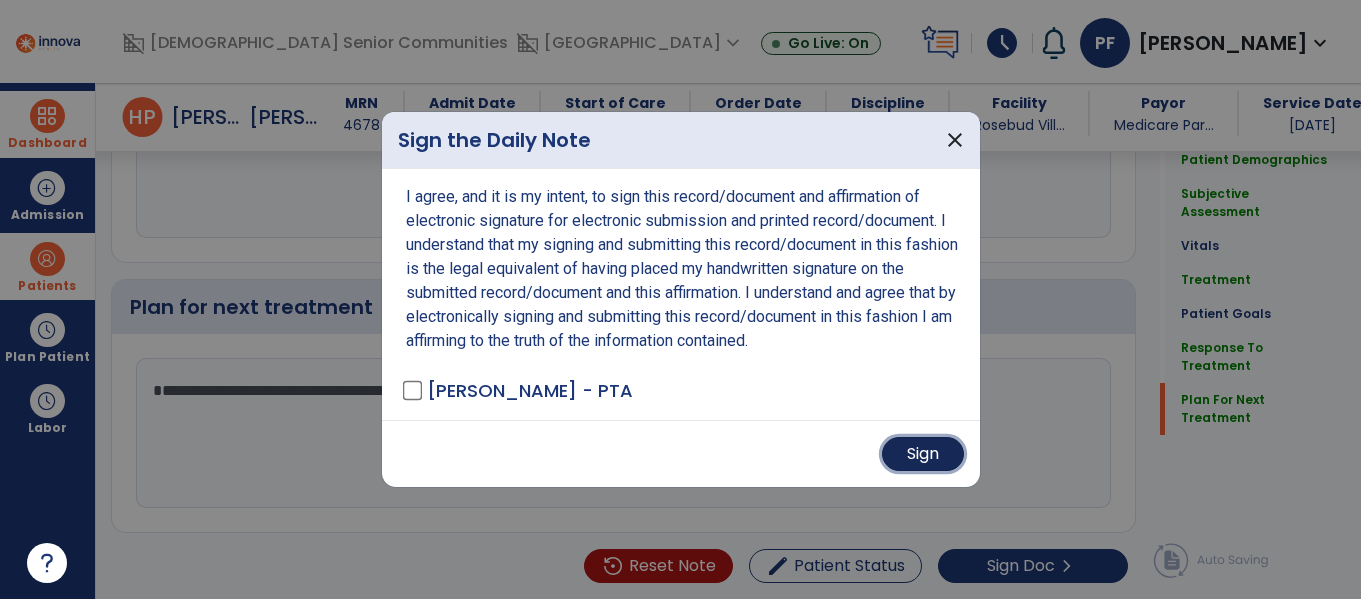 click on "Sign" at bounding box center (923, 454) 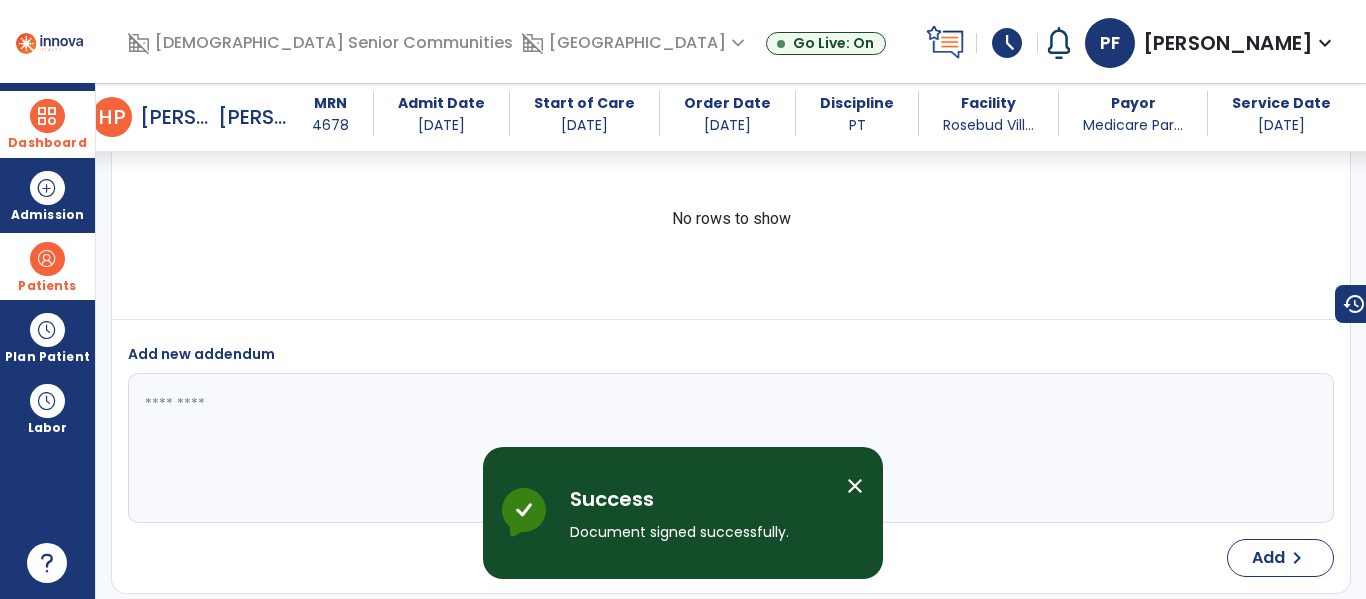 scroll, scrollTop: 4751, scrollLeft: 0, axis: vertical 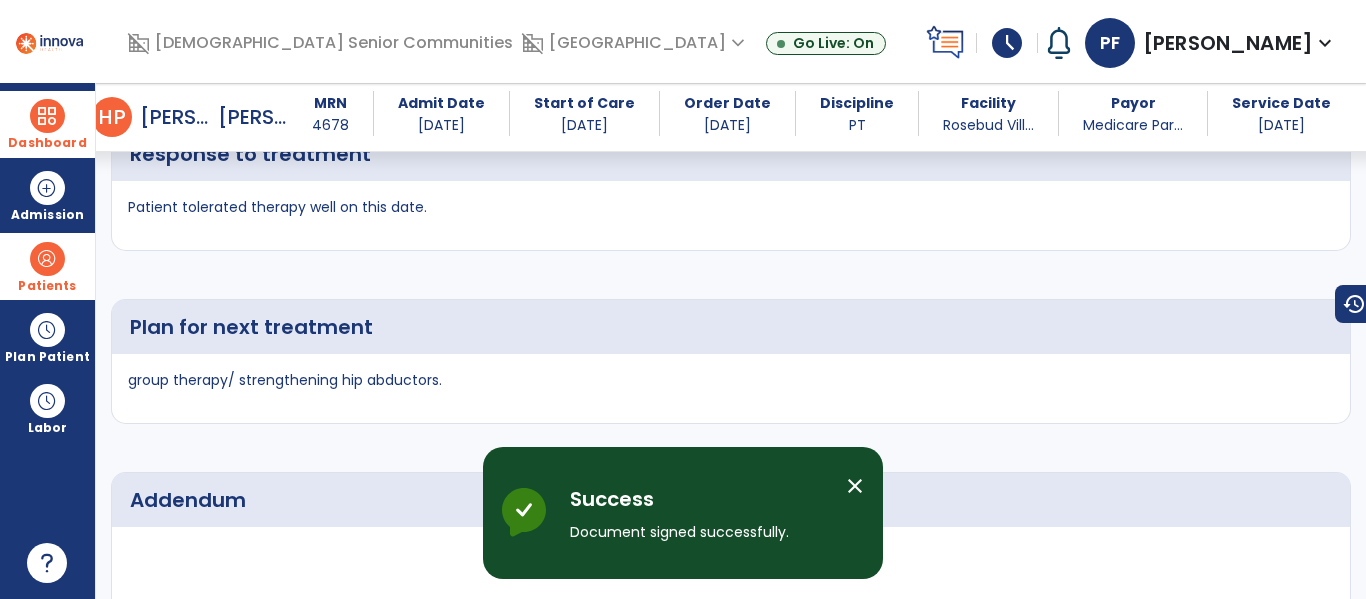 click on "close" at bounding box center [855, 486] 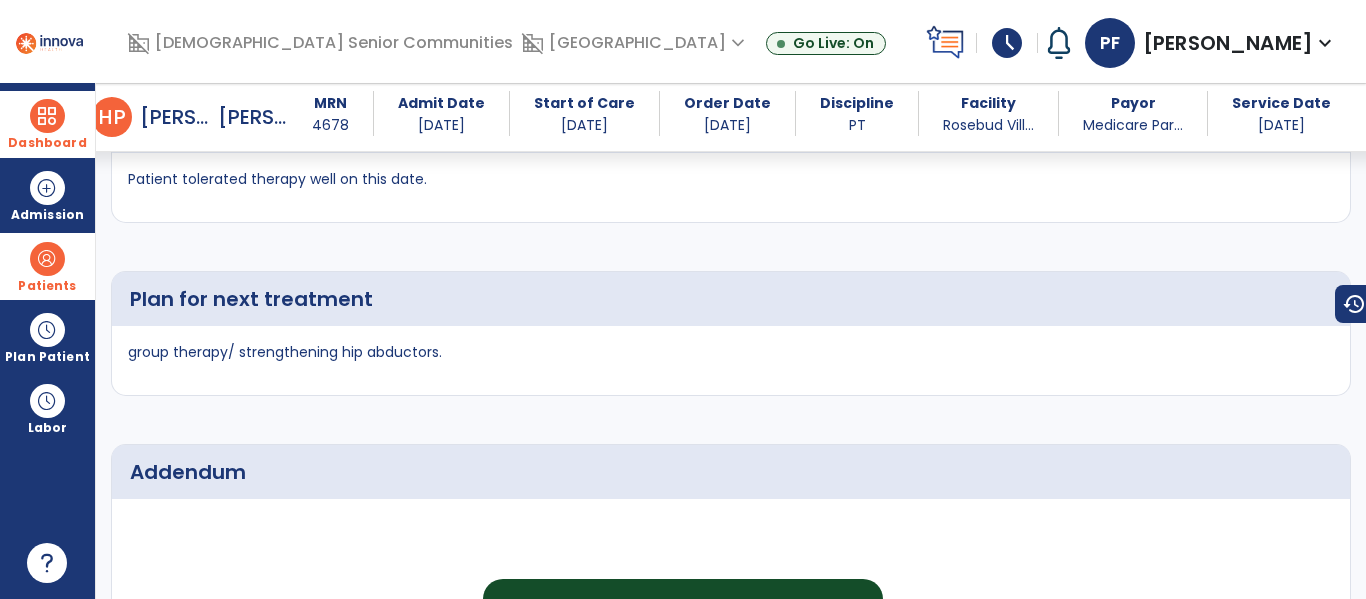 scroll, scrollTop: 5126, scrollLeft: 0, axis: vertical 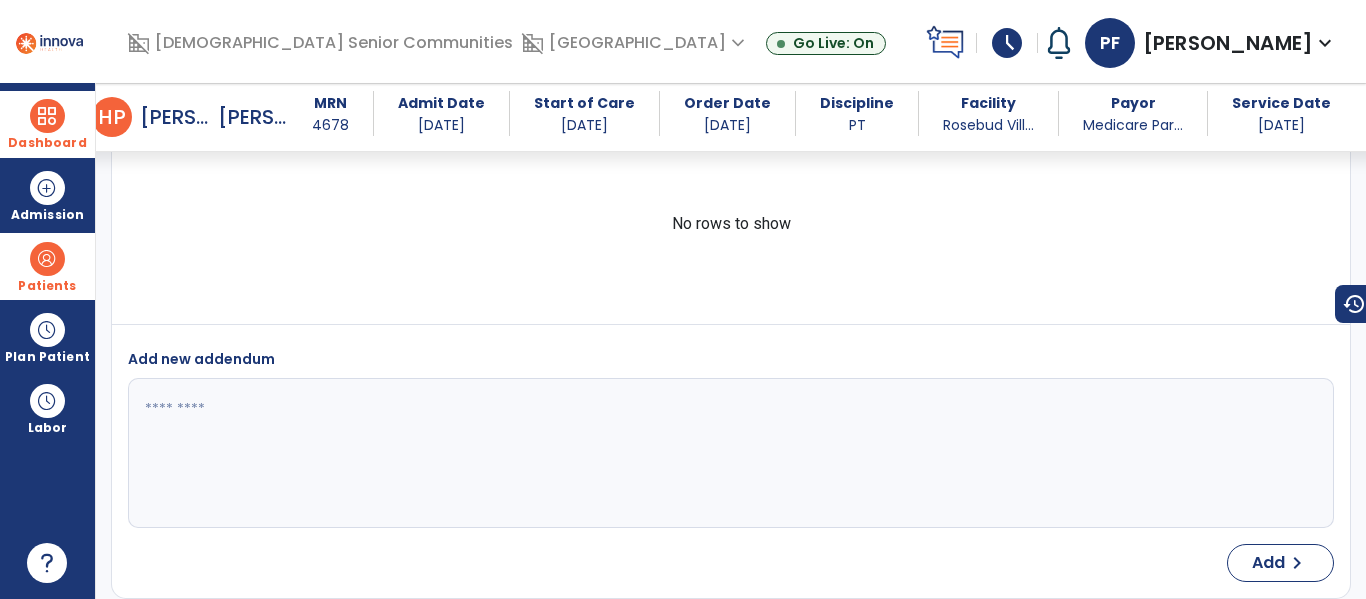 click at bounding box center (47, 116) 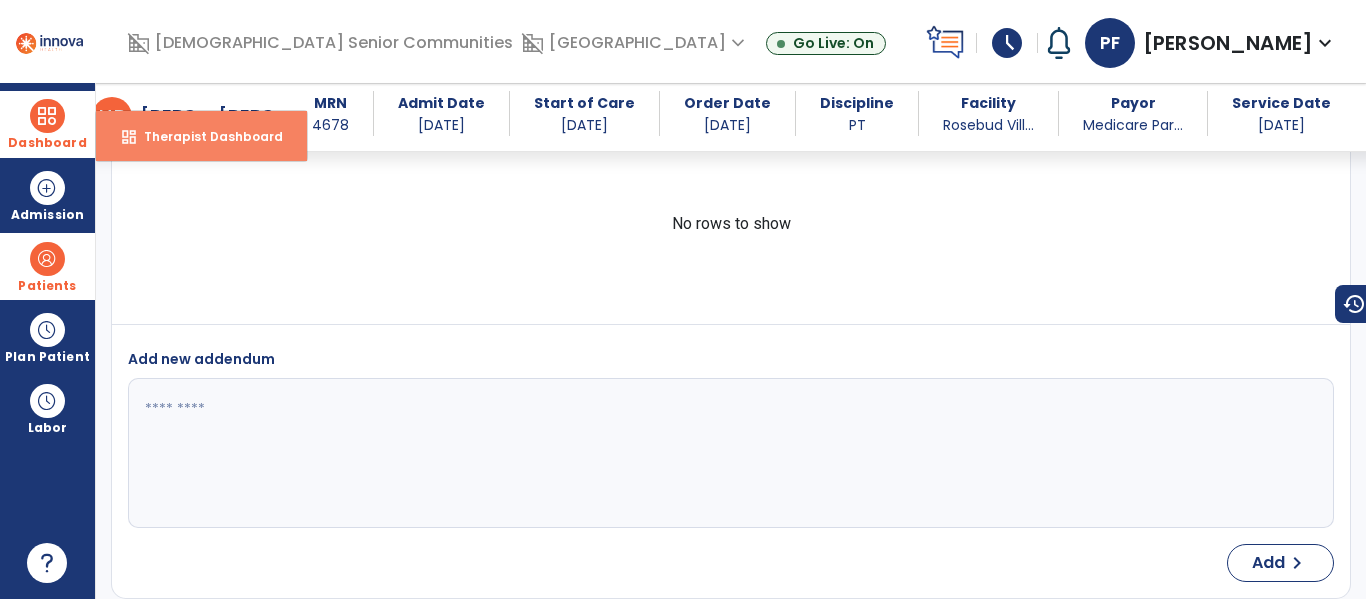 click on "Therapist Dashboard" at bounding box center [205, 136] 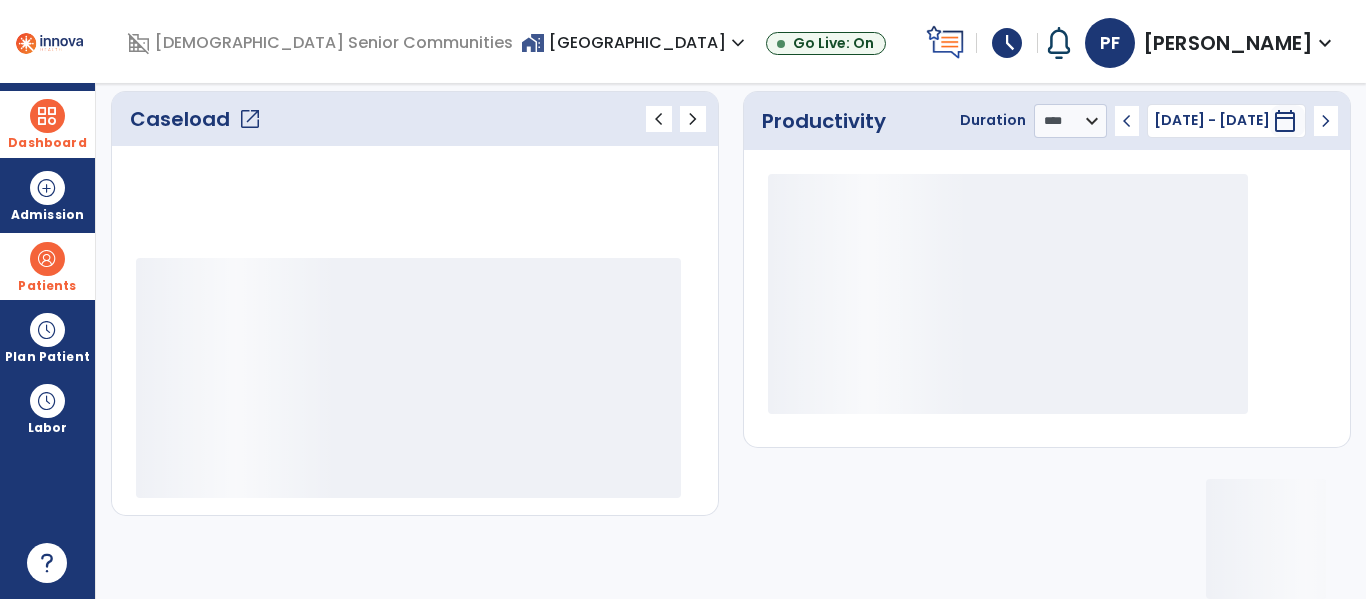 scroll, scrollTop: 276, scrollLeft: 0, axis: vertical 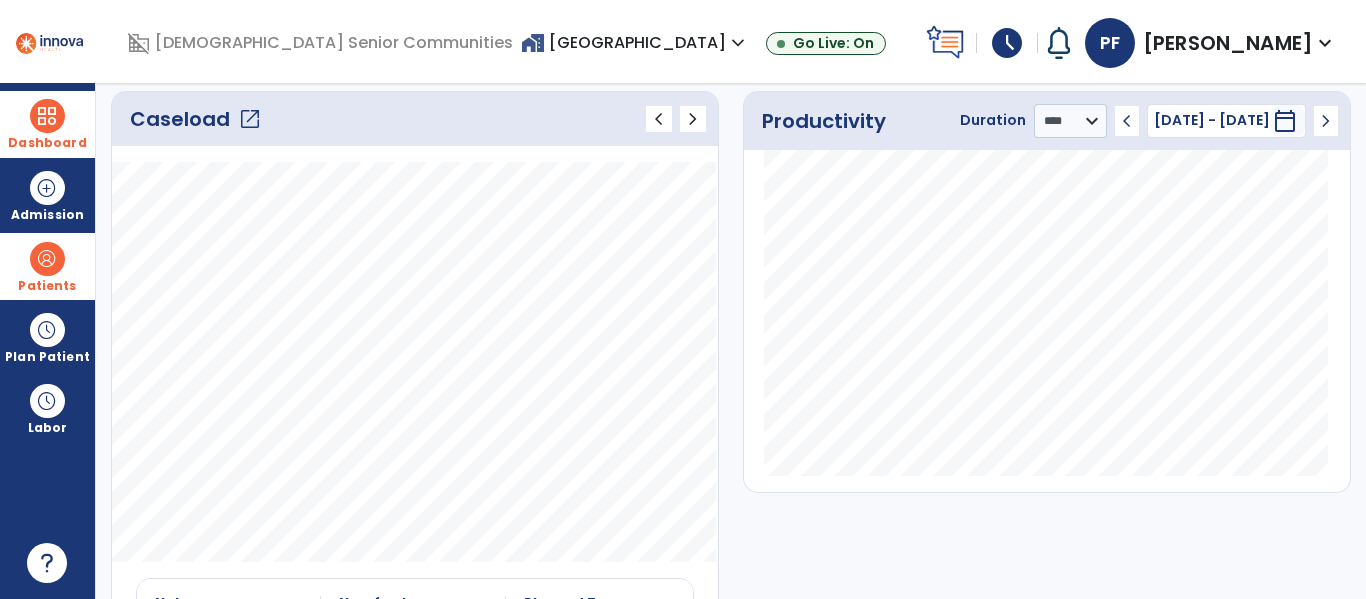 click on "open_in_new" 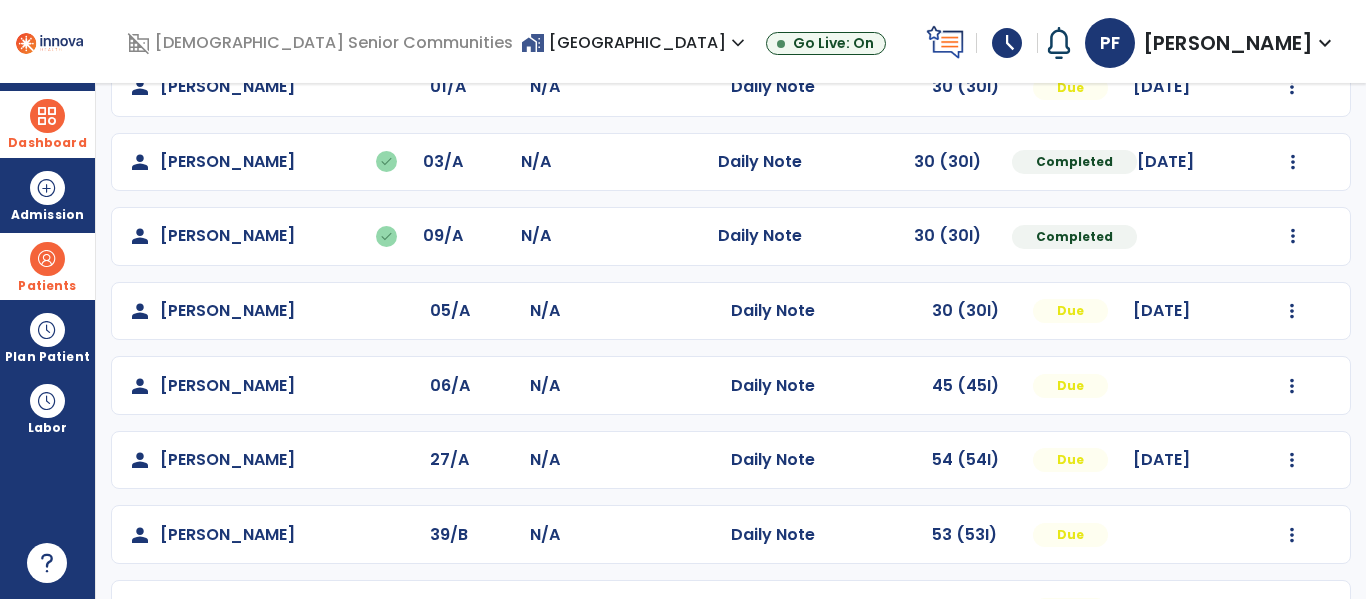 scroll, scrollTop: 510, scrollLeft: 0, axis: vertical 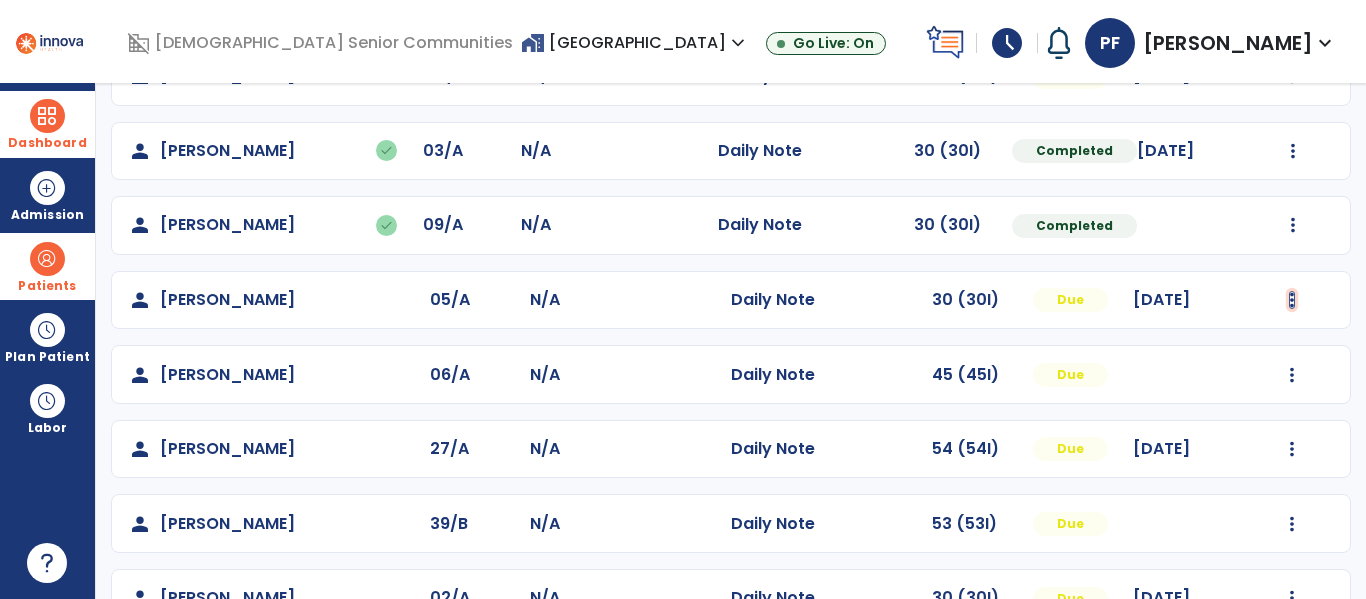 click at bounding box center [1292, -222] 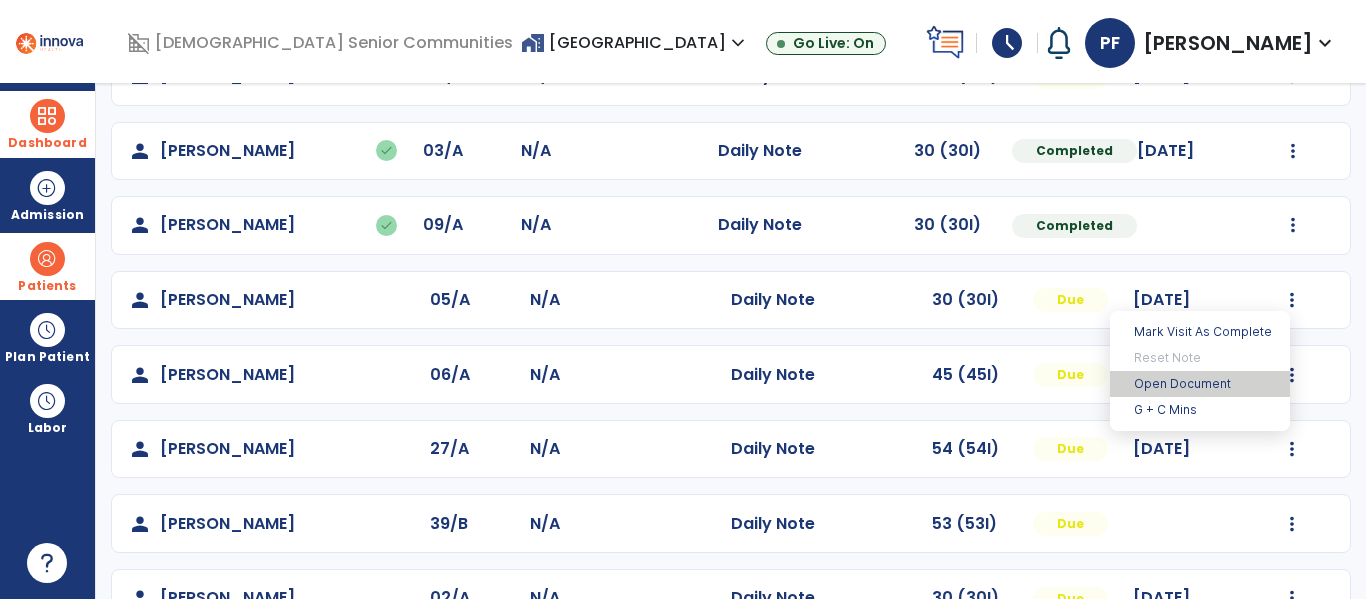 click on "Open Document" at bounding box center (1200, 384) 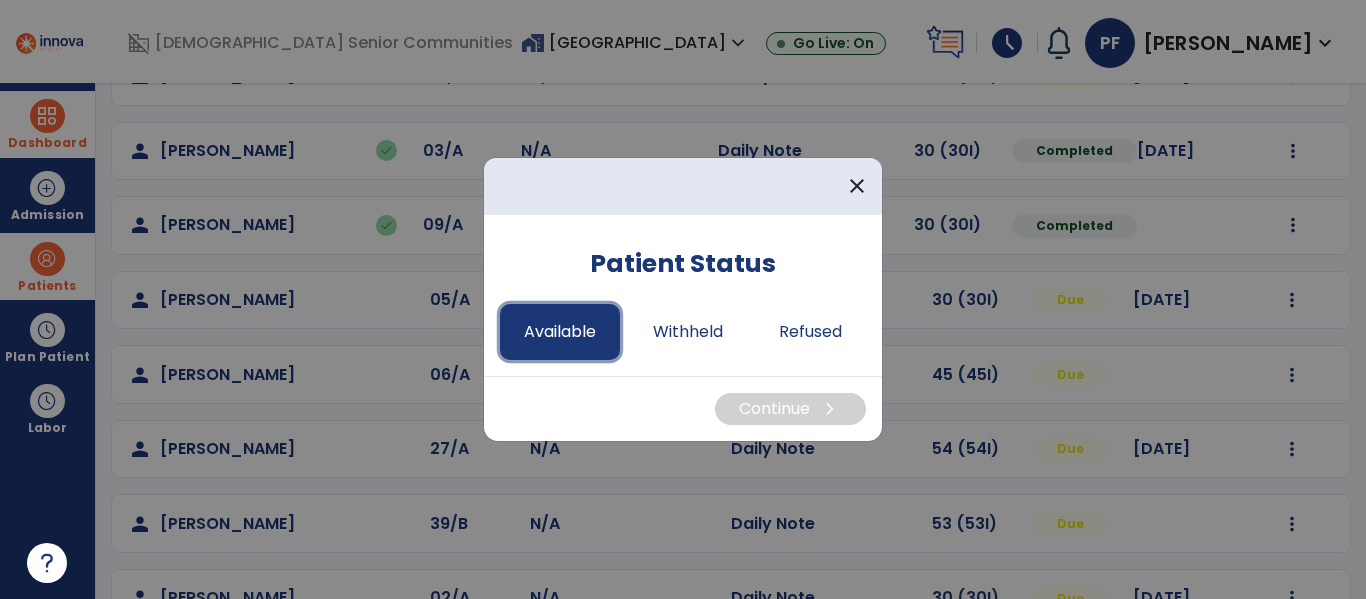 click on "Available" at bounding box center (560, 332) 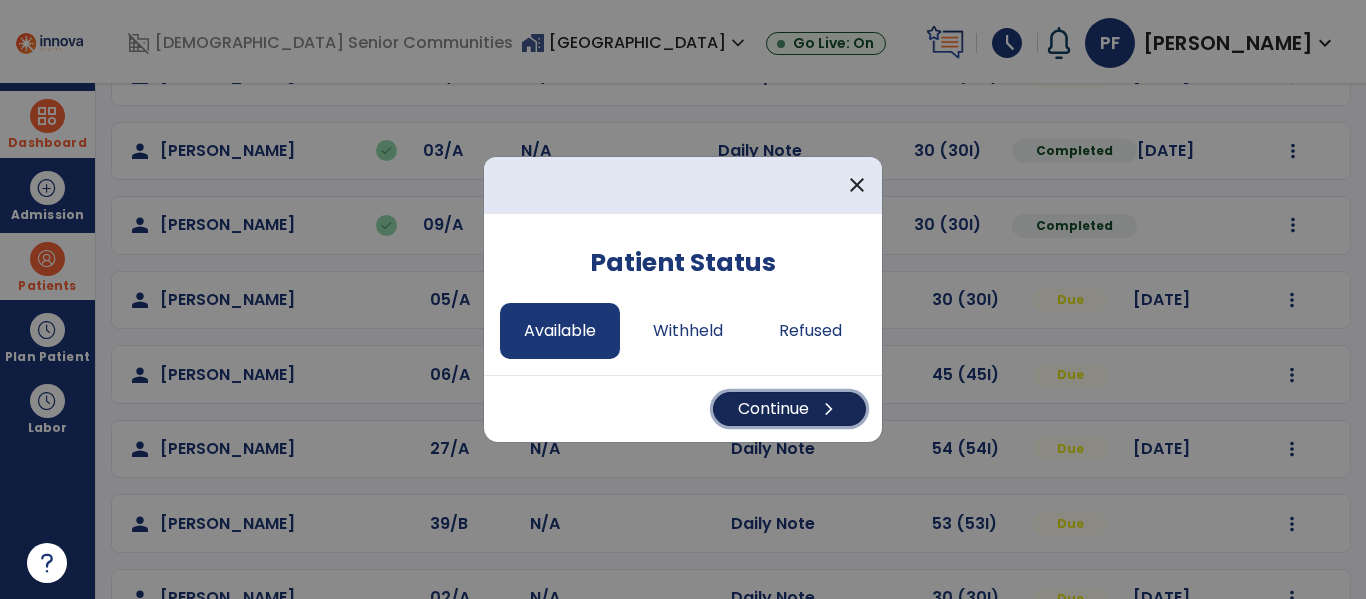 click on "Continue   chevron_right" at bounding box center (789, 409) 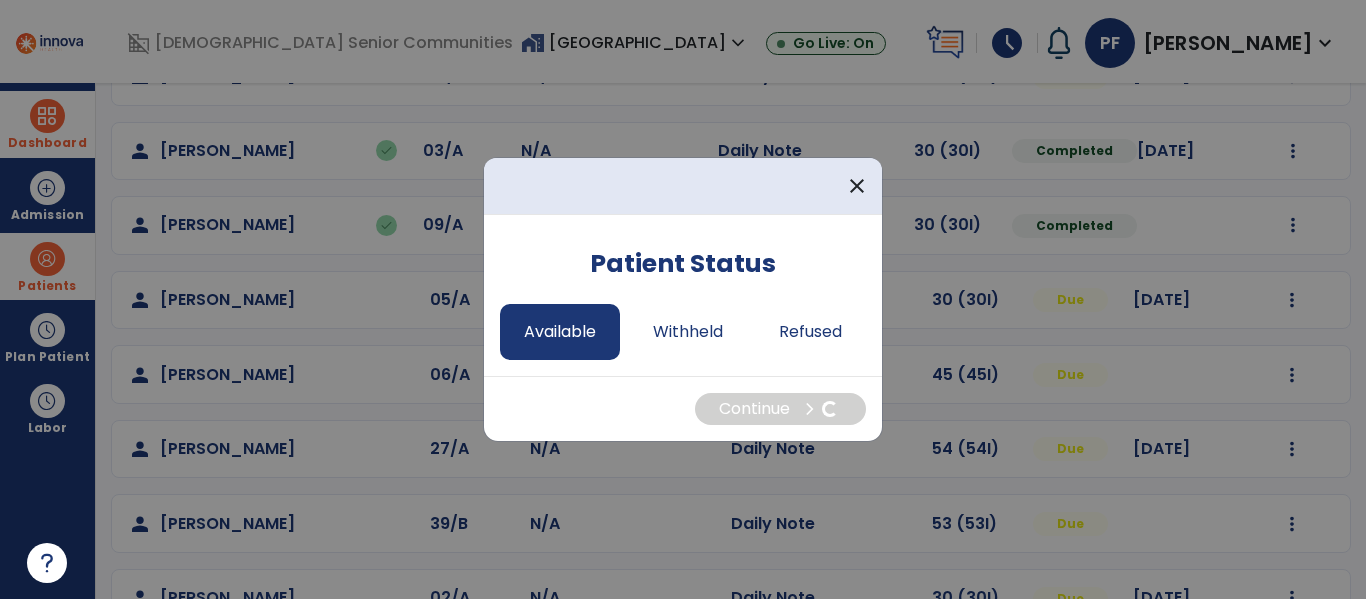 select on "*" 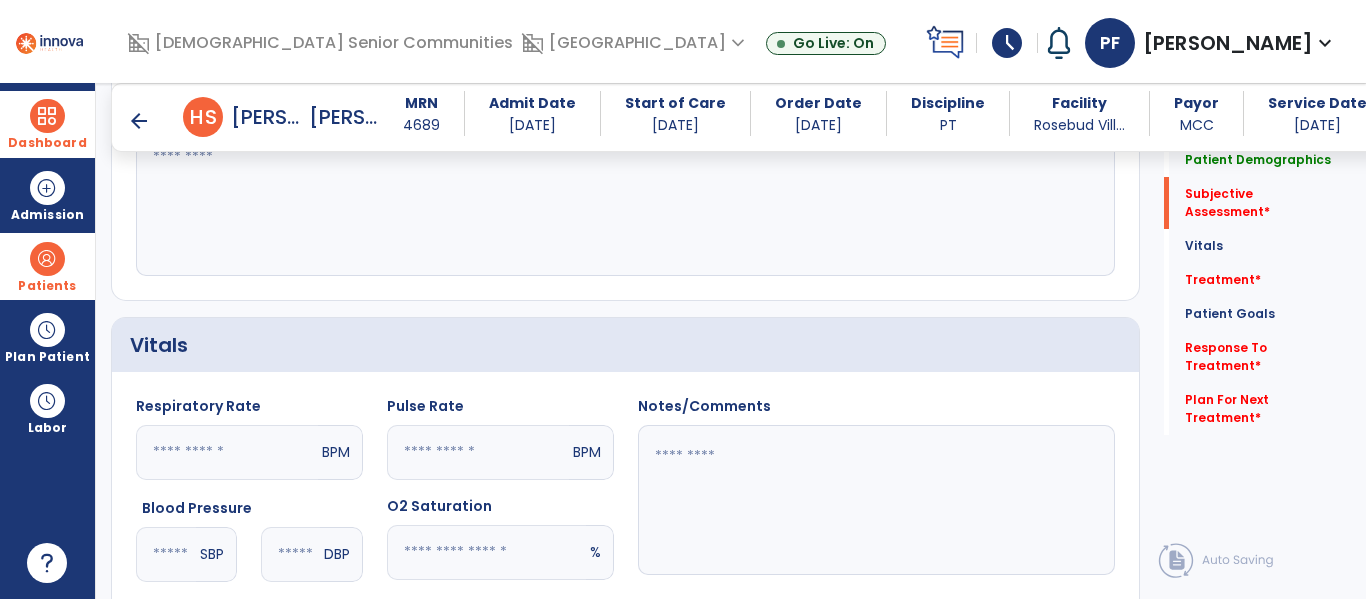 scroll, scrollTop: 505, scrollLeft: 0, axis: vertical 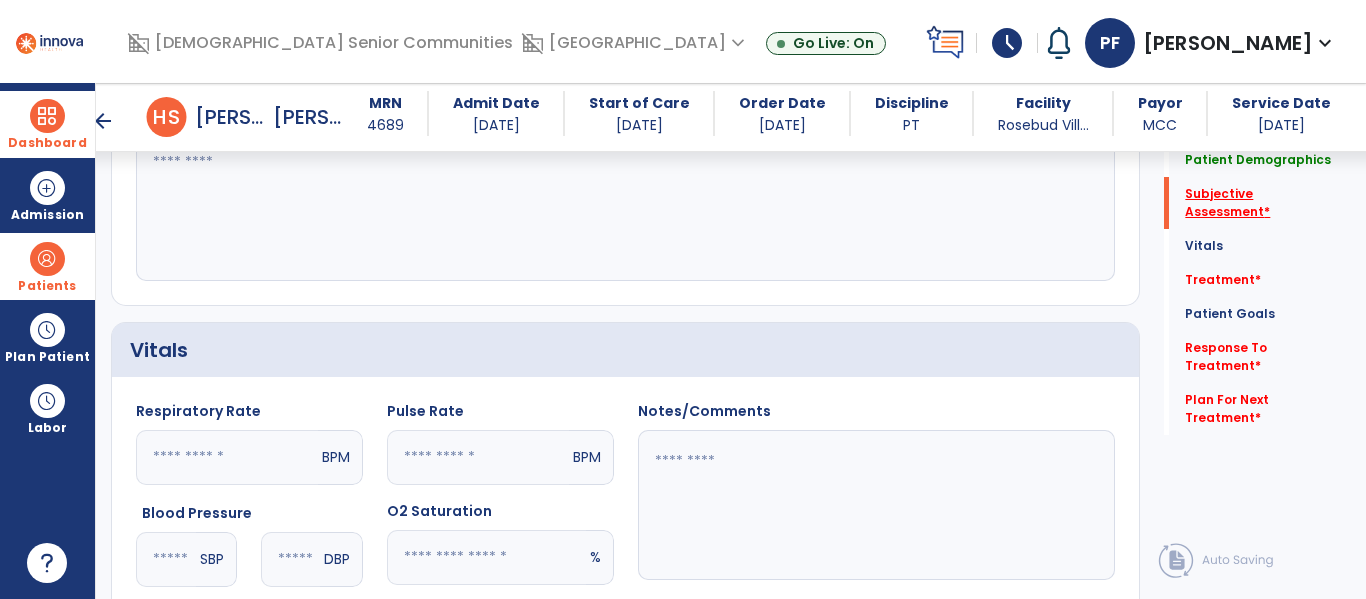 click on "Subjective Assessment   *" 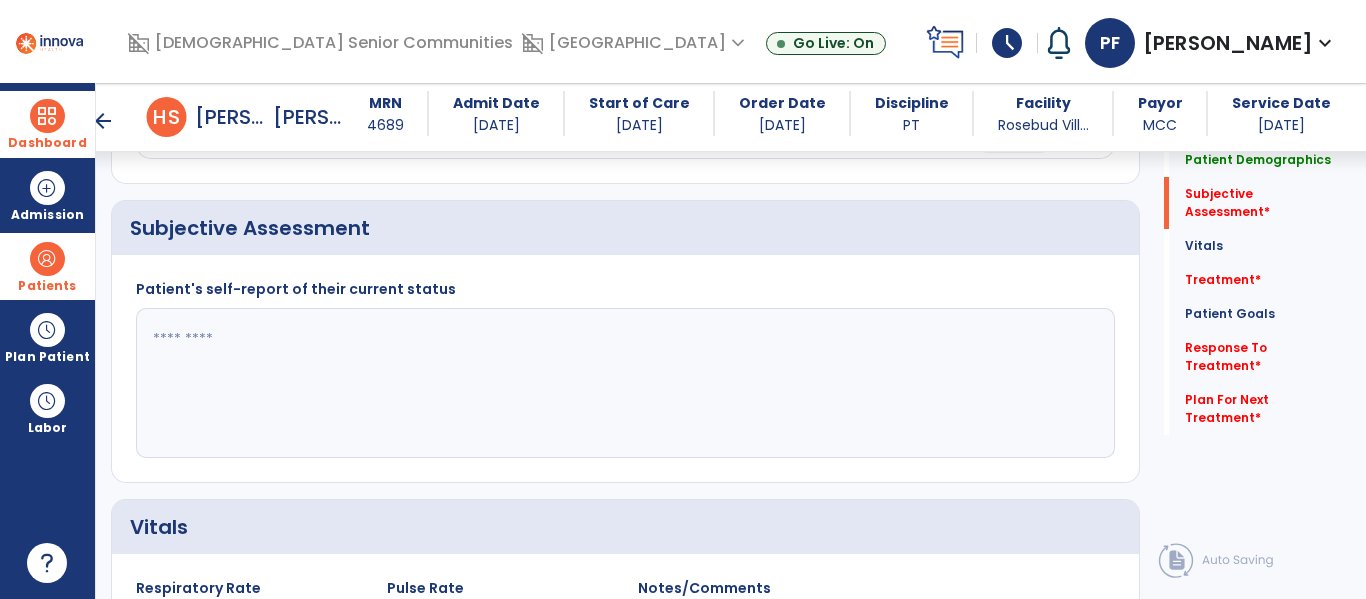 click 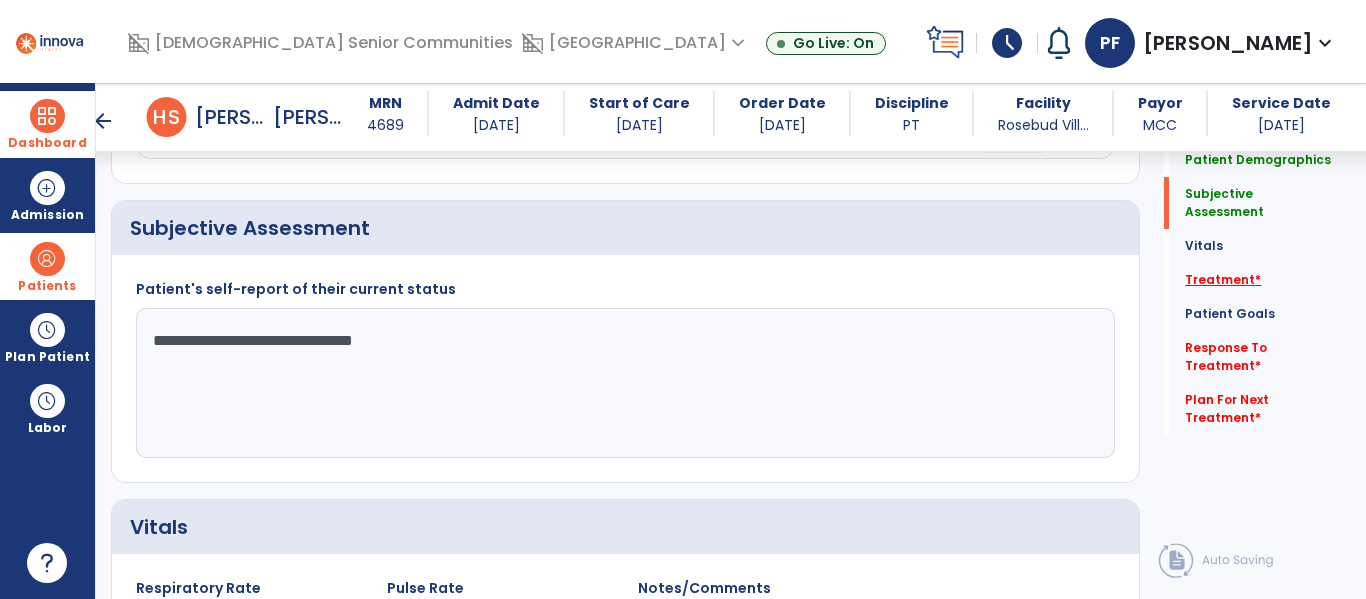 type on "**********" 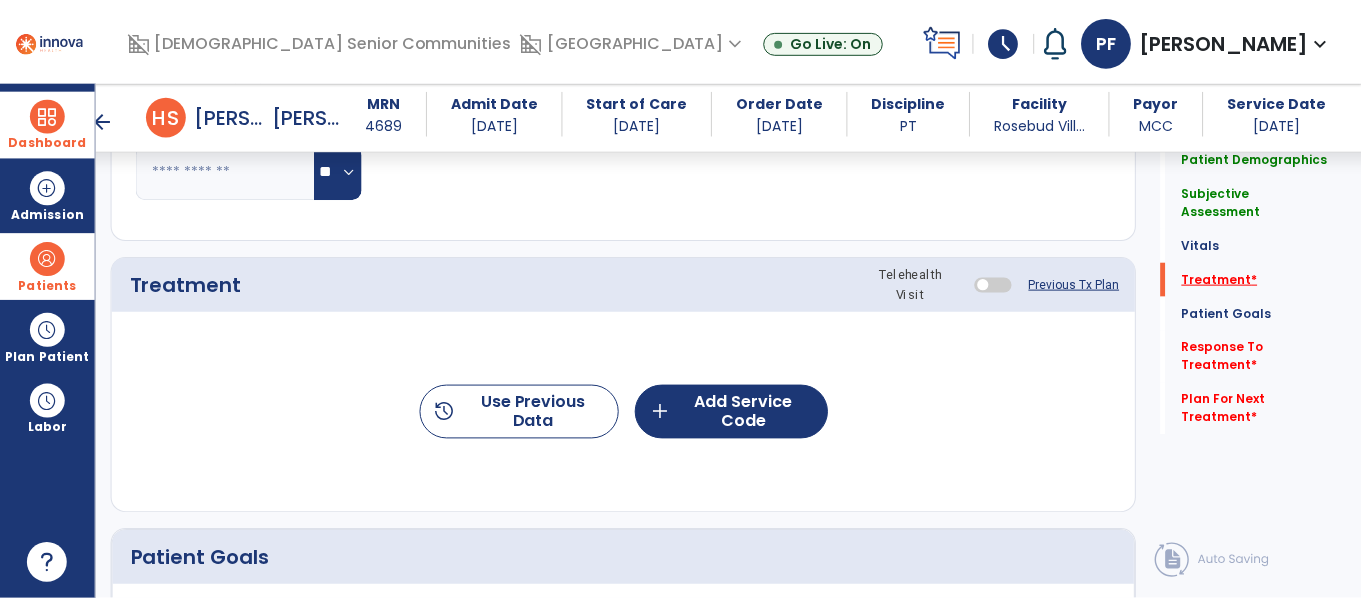 scroll, scrollTop: 1036, scrollLeft: 0, axis: vertical 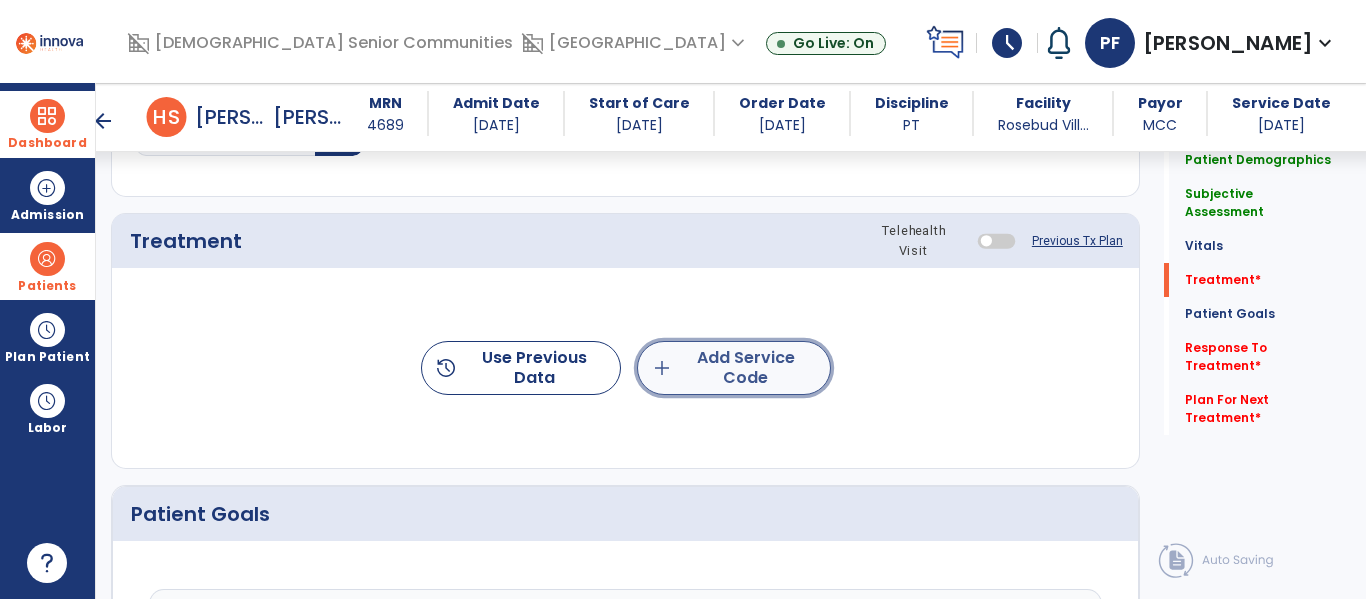 click on "add  Add Service Code" 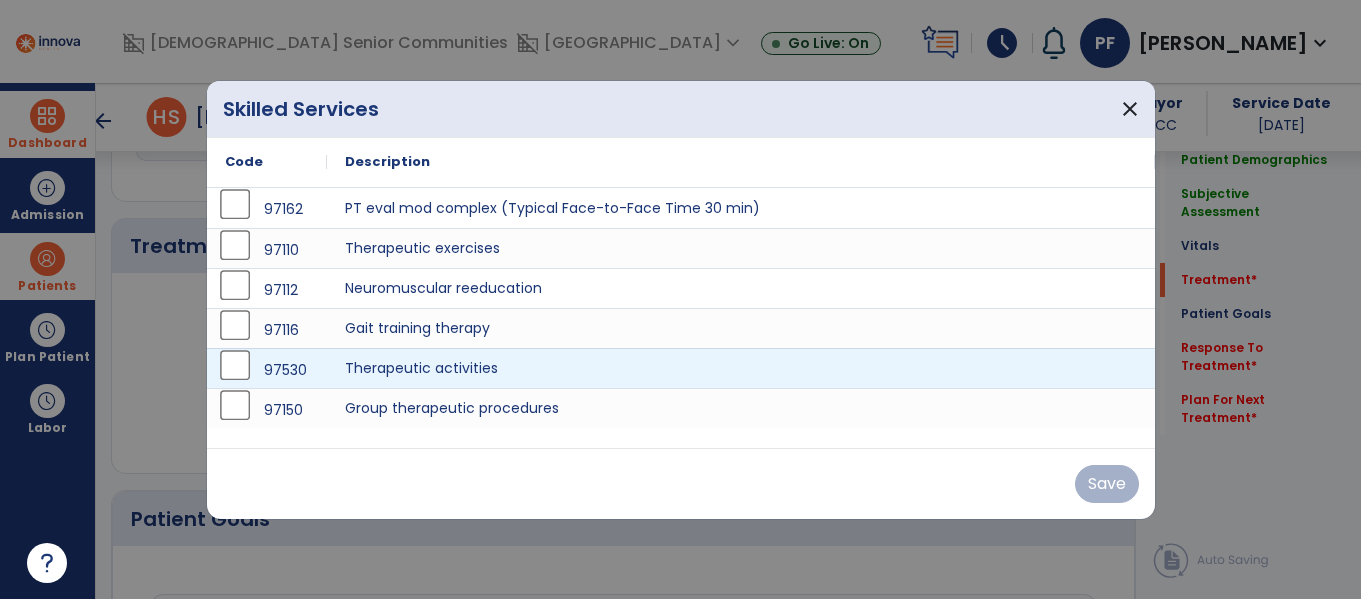 scroll, scrollTop: 1036, scrollLeft: 0, axis: vertical 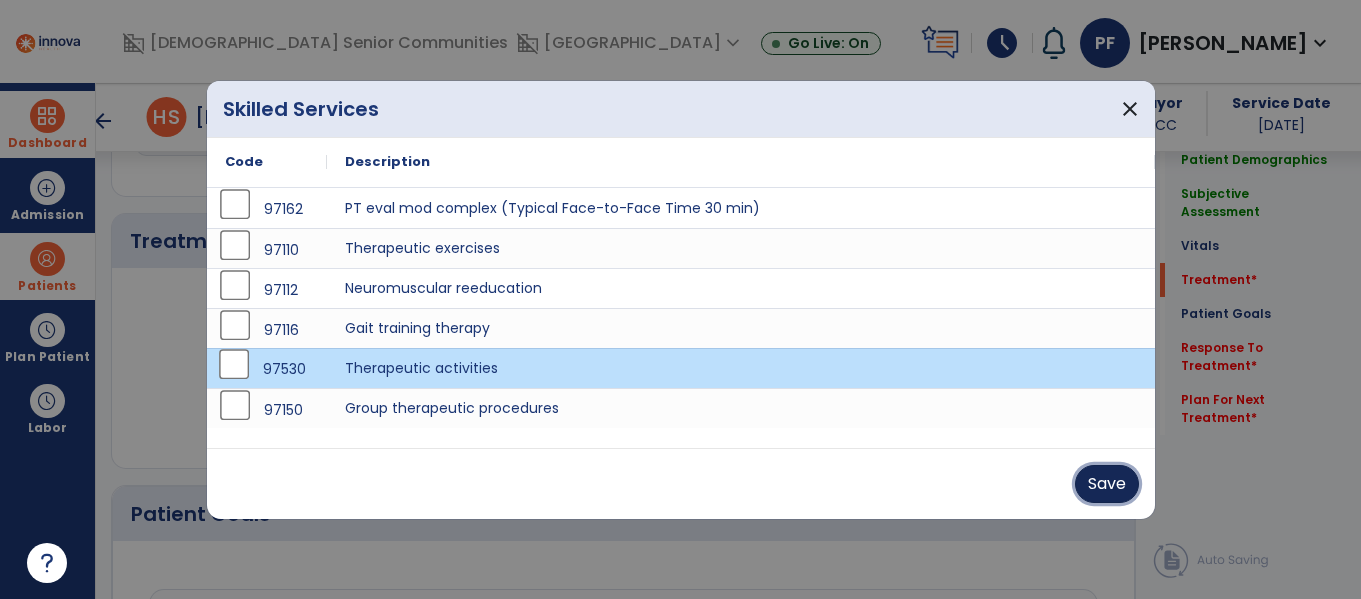 click on "Save" at bounding box center (1107, 484) 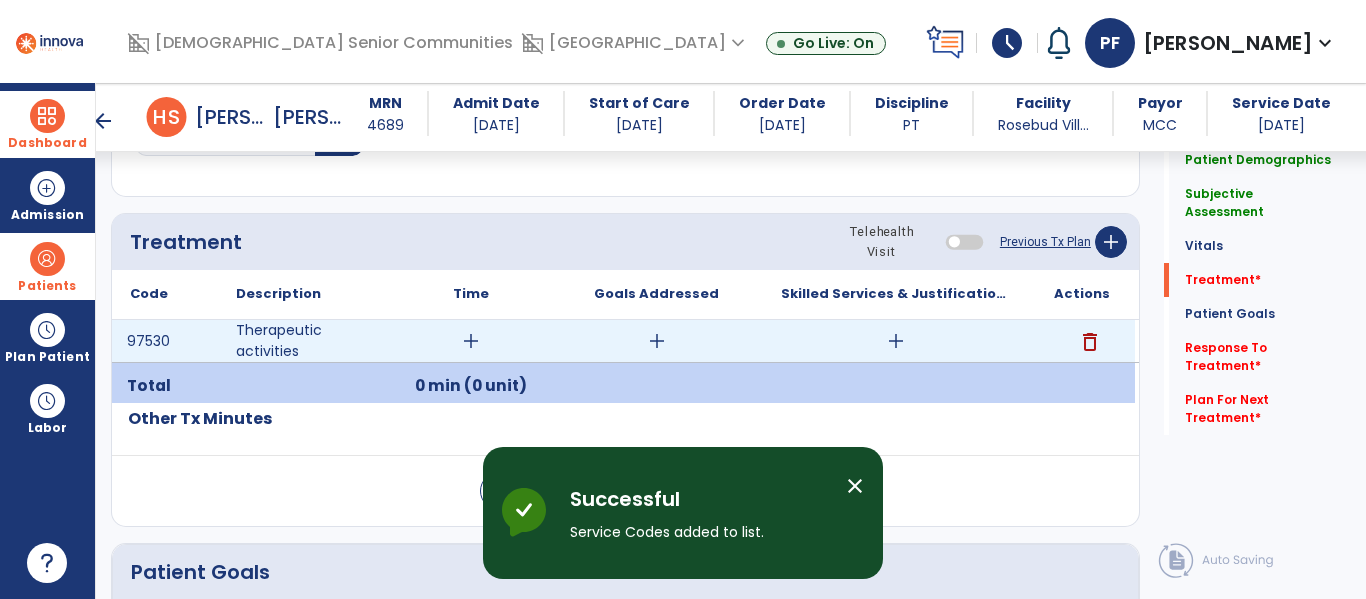 click on "add" at bounding box center (471, 341) 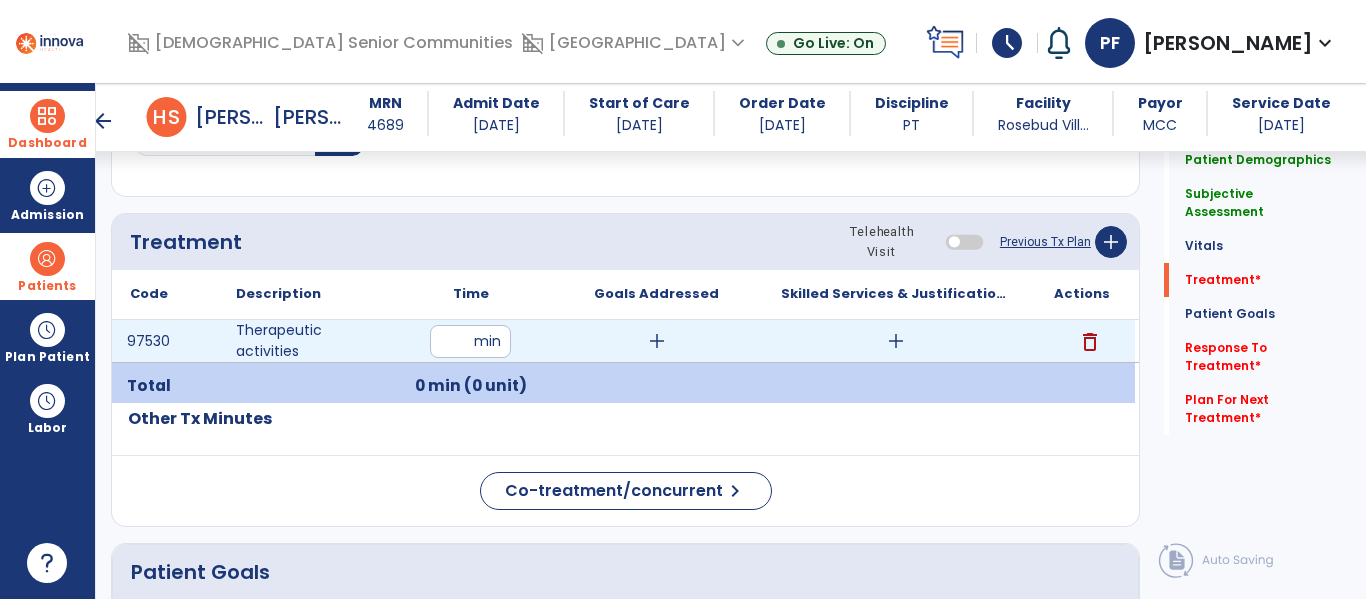 type on "*" 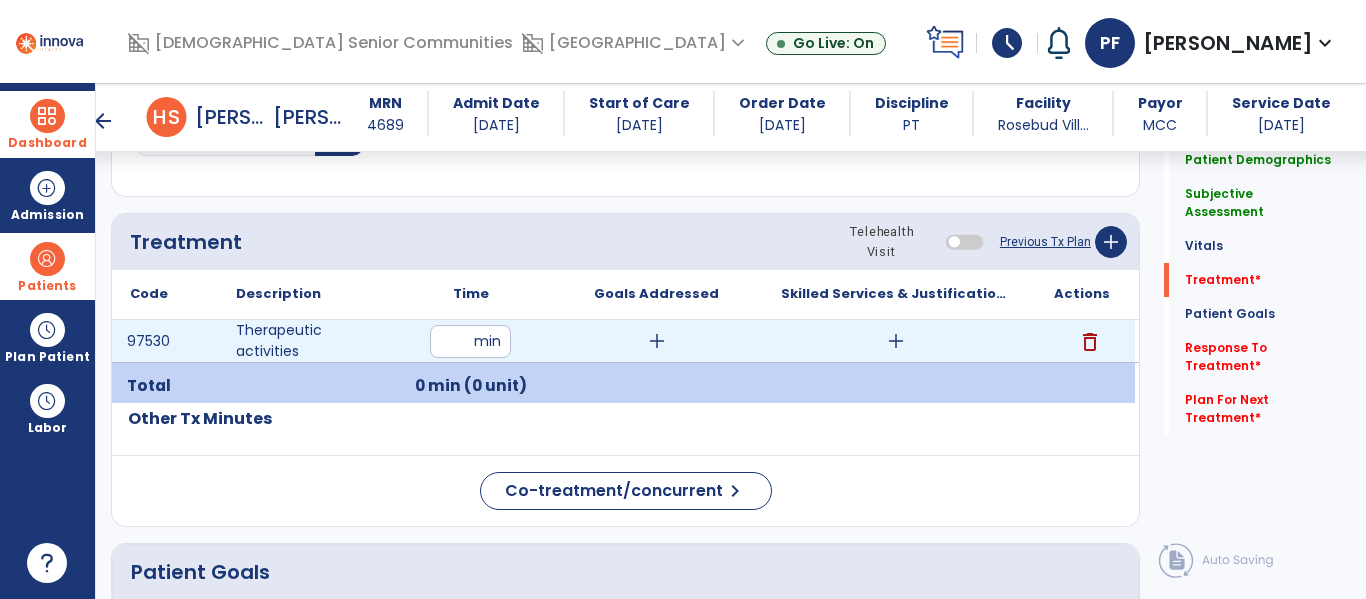 type on "**" 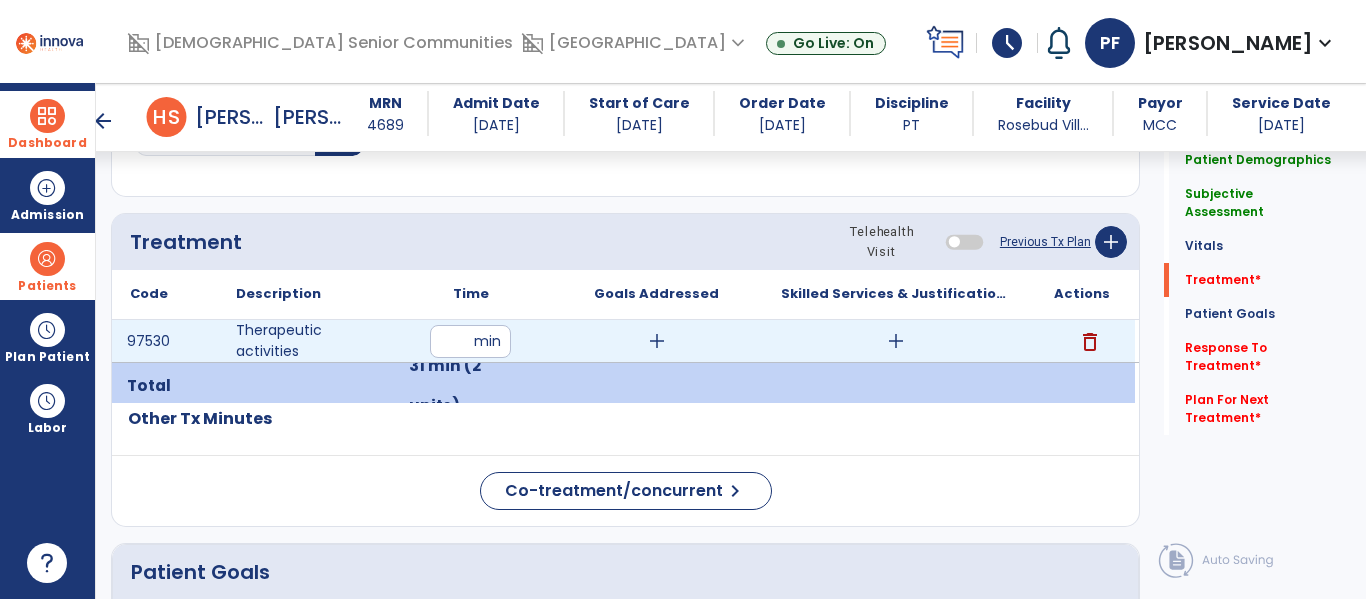 click on "add" at bounding box center [896, 341] 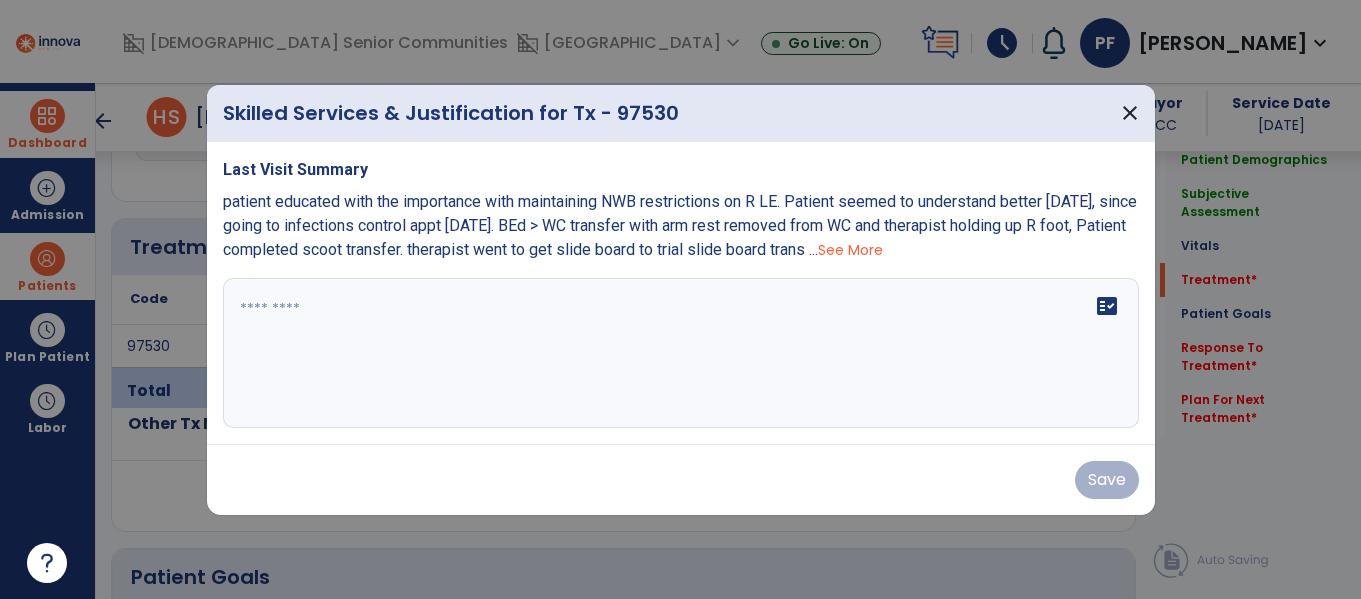 scroll, scrollTop: 1036, scrollLeft: 0, axis: vertical 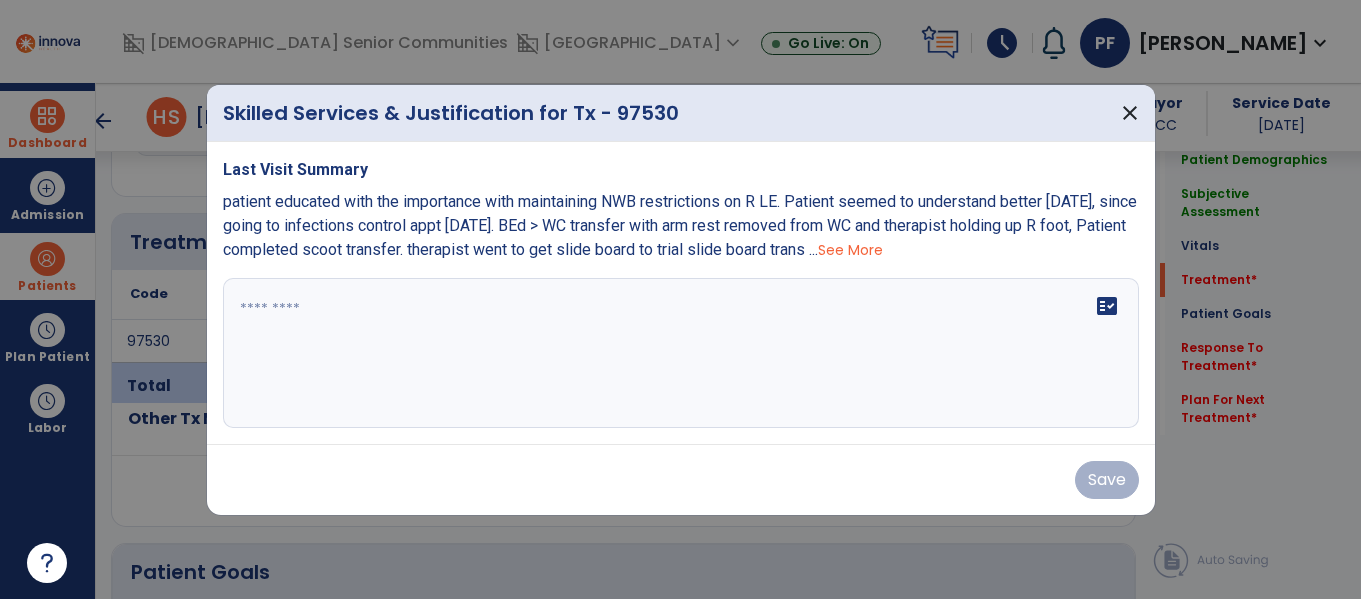 click on "fact_check" at bounding box center (681, 353) 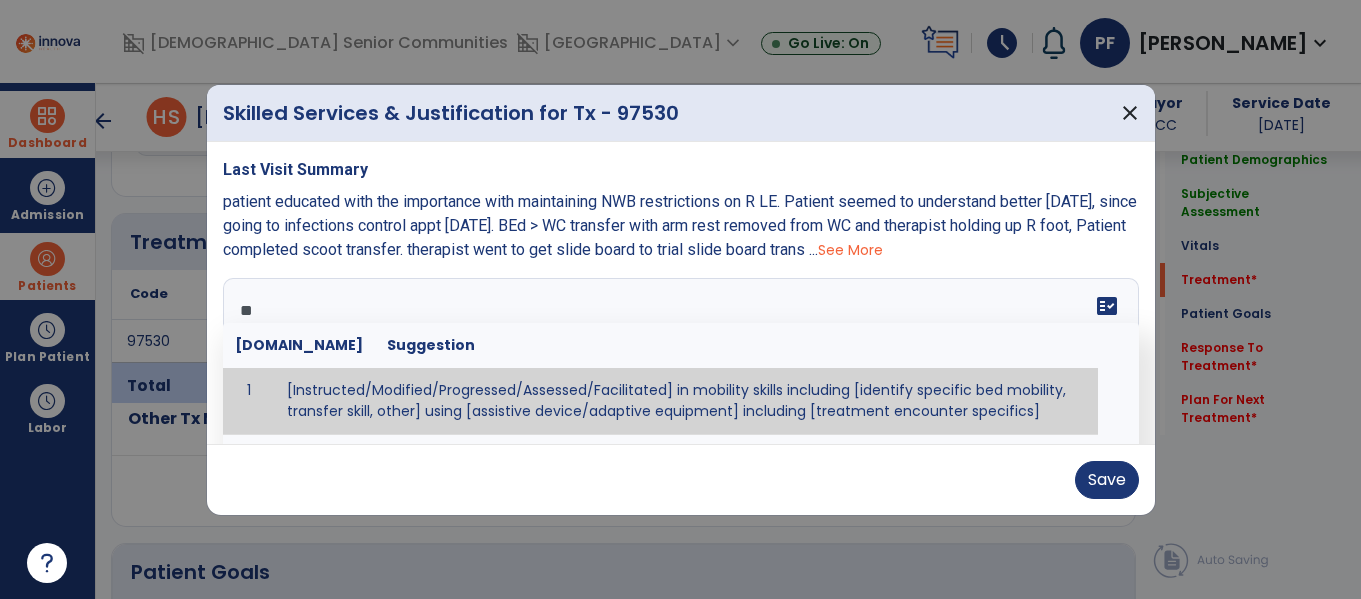 type on "*" 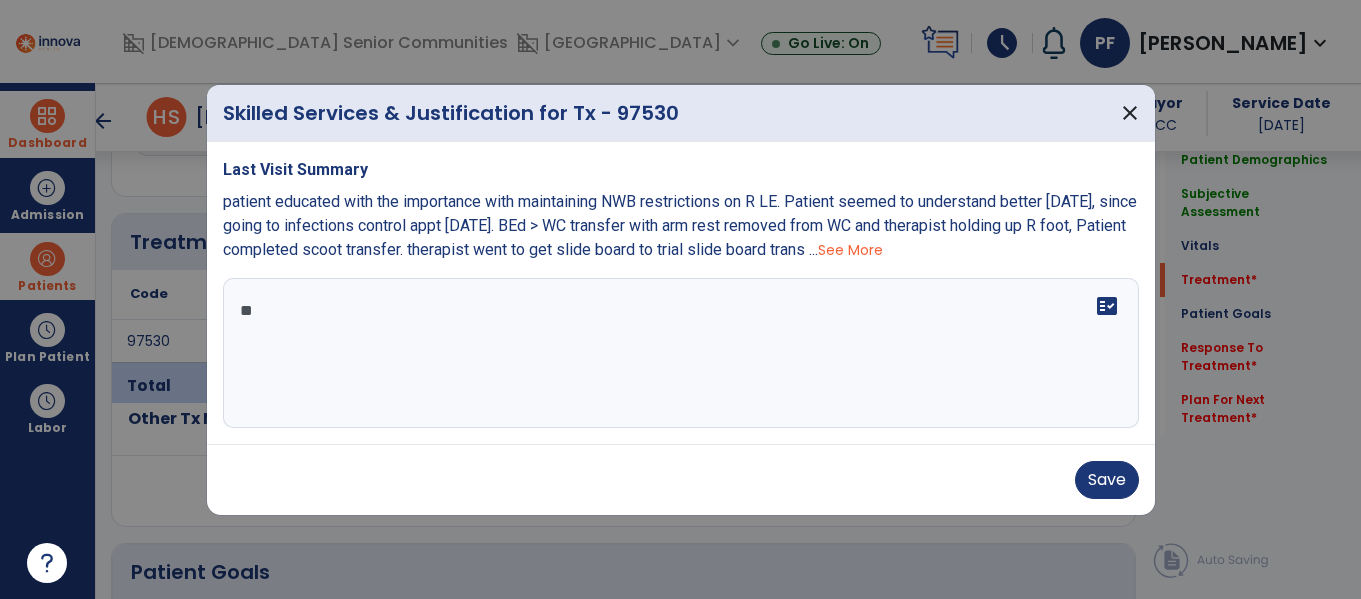 type on "*" 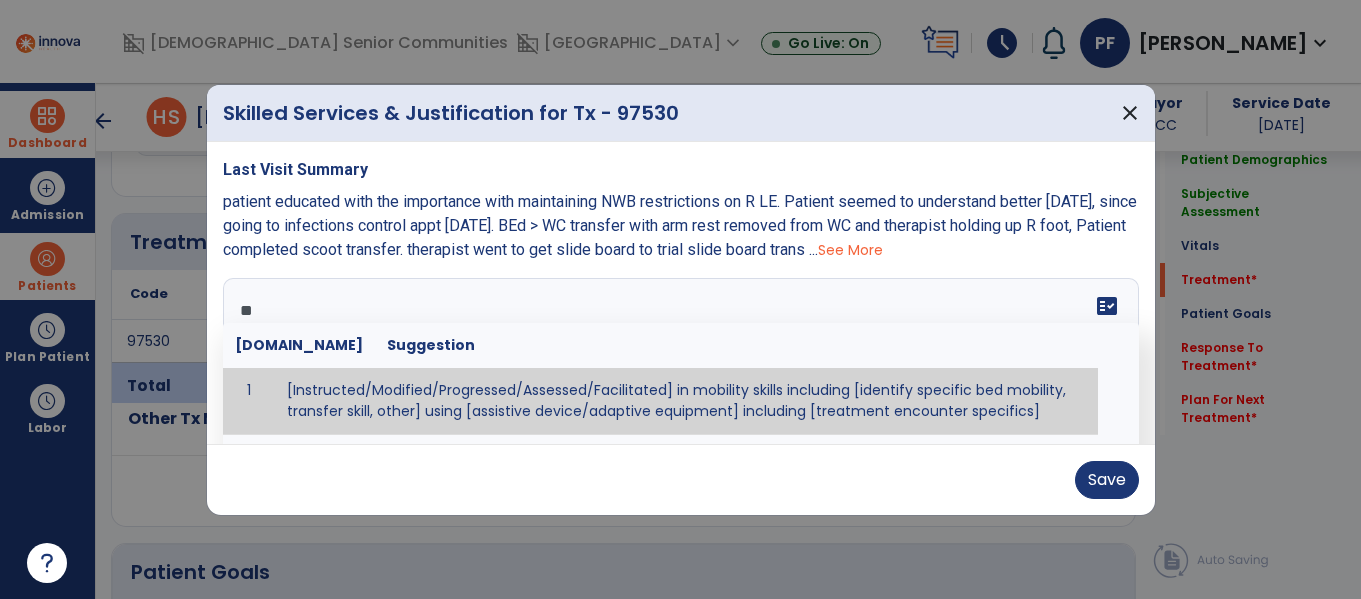 type on "*" 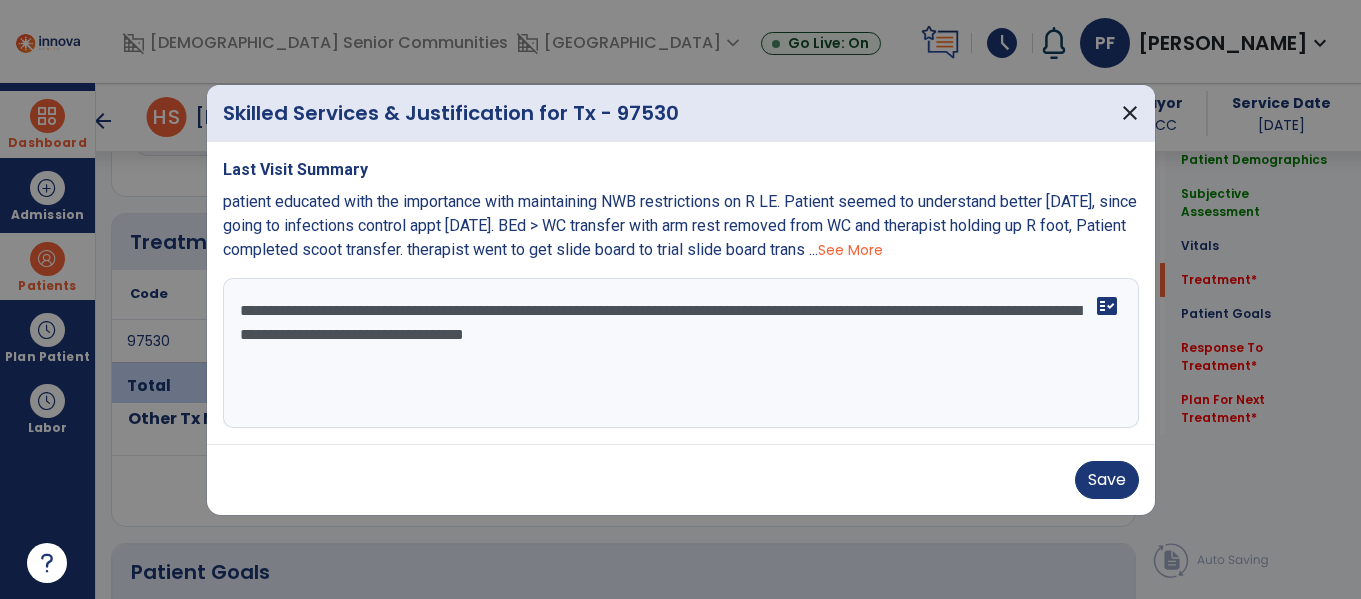 click on "**********" at bounding box center (681, 353) 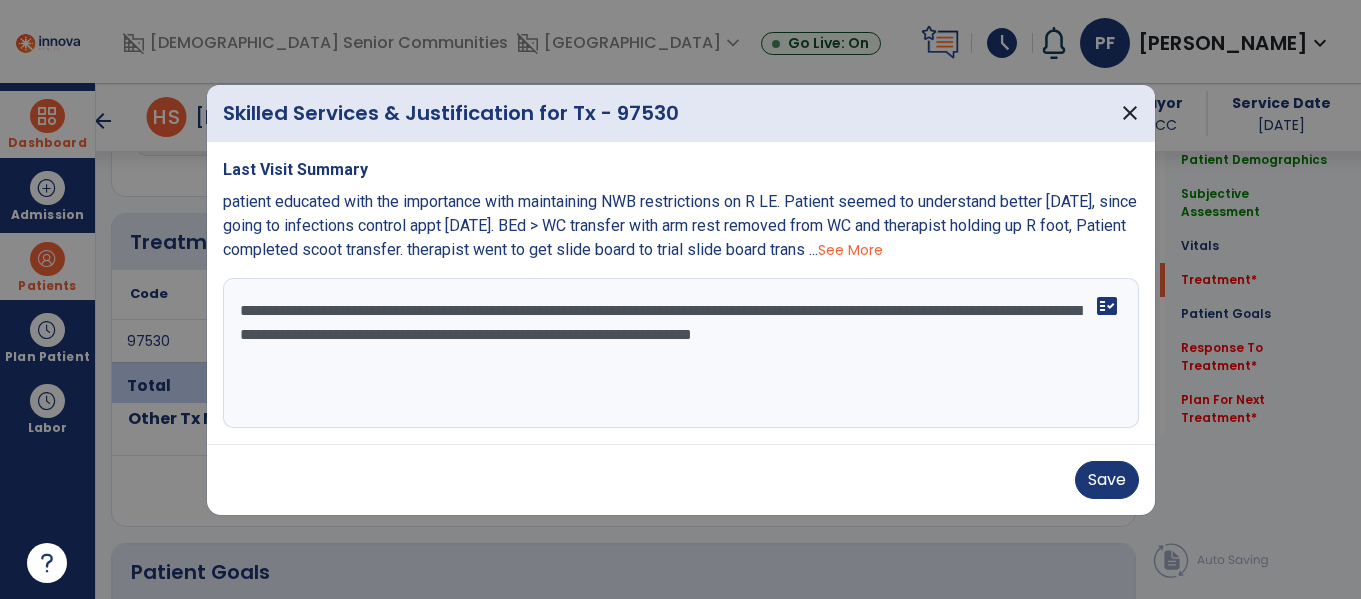 click on "**********" at bounding box center (681, 353) 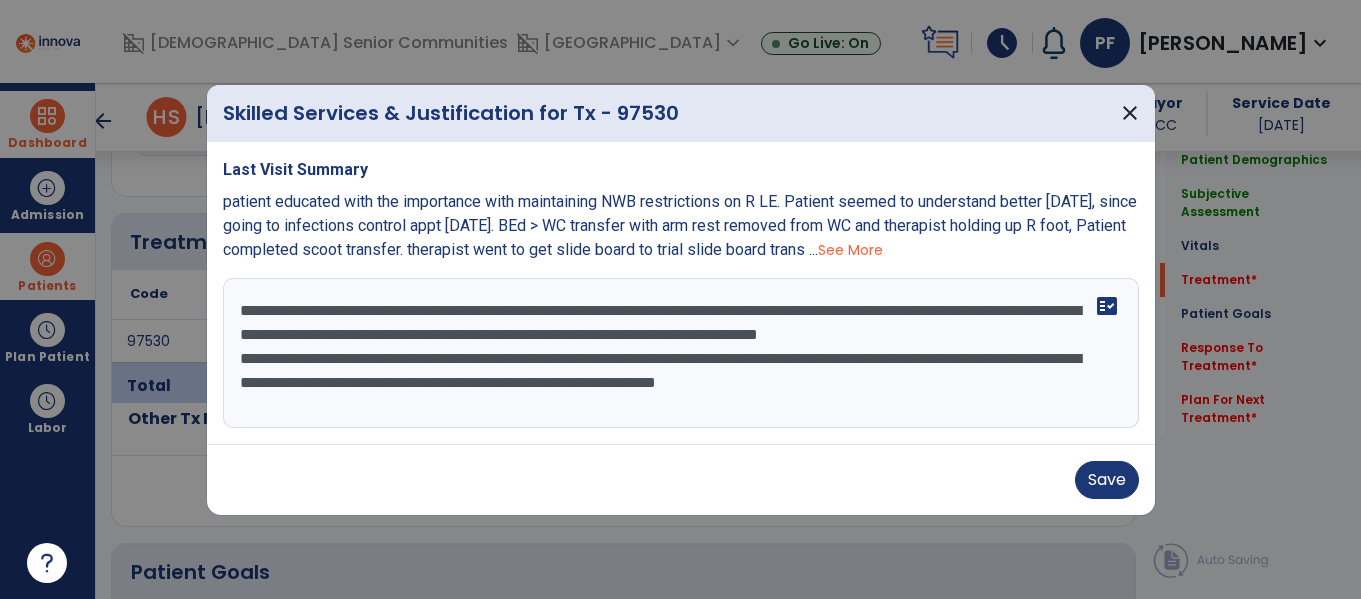 scroll, scrollTop: 16, scrollLeft: 0, axis: vertical 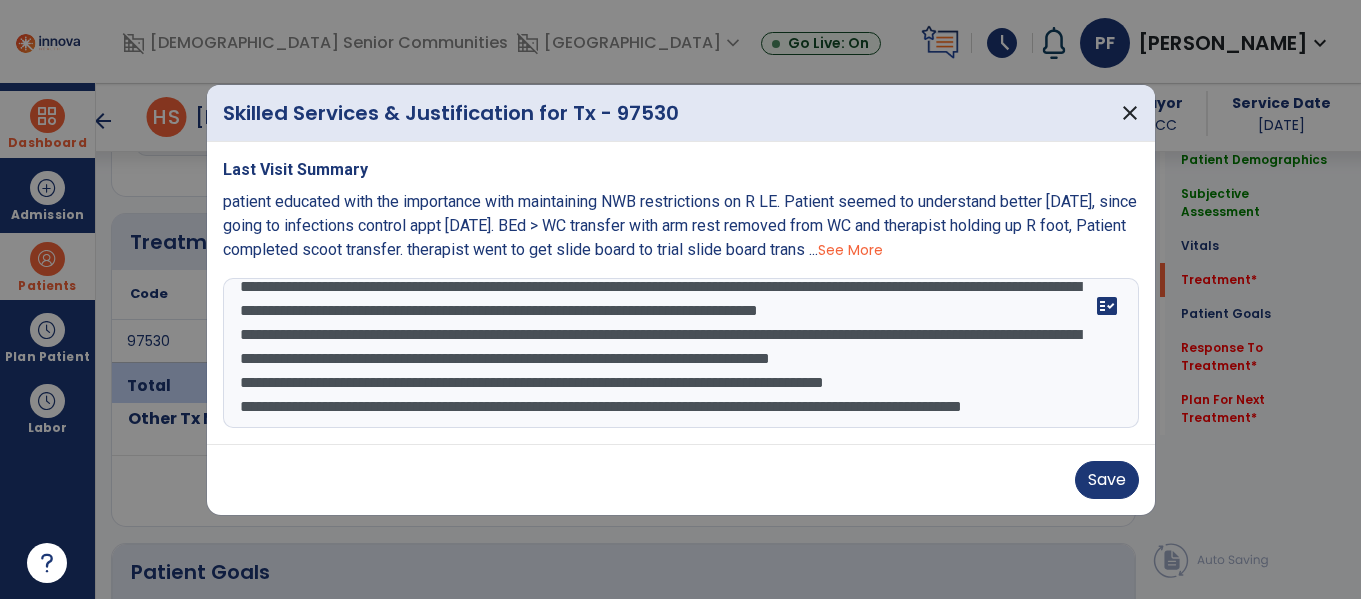 click on "**********" at bounding box center (681, 353) 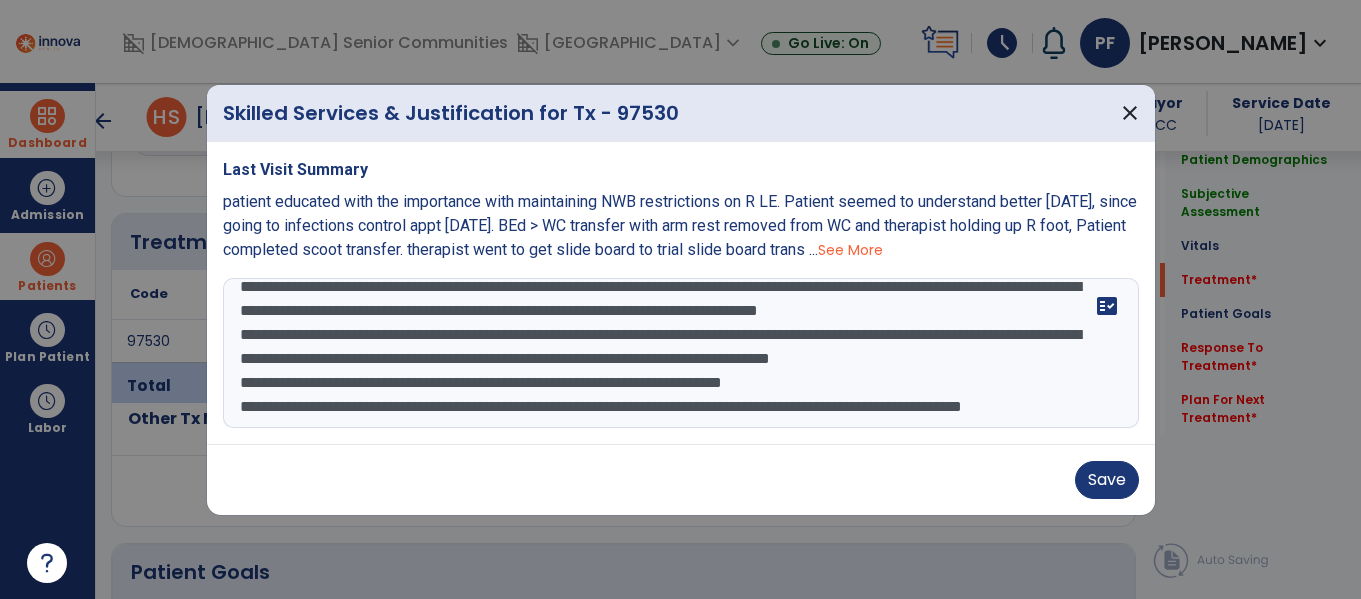 scroll, scrollTop: 32, scrollLeft: 0, axis: vertical 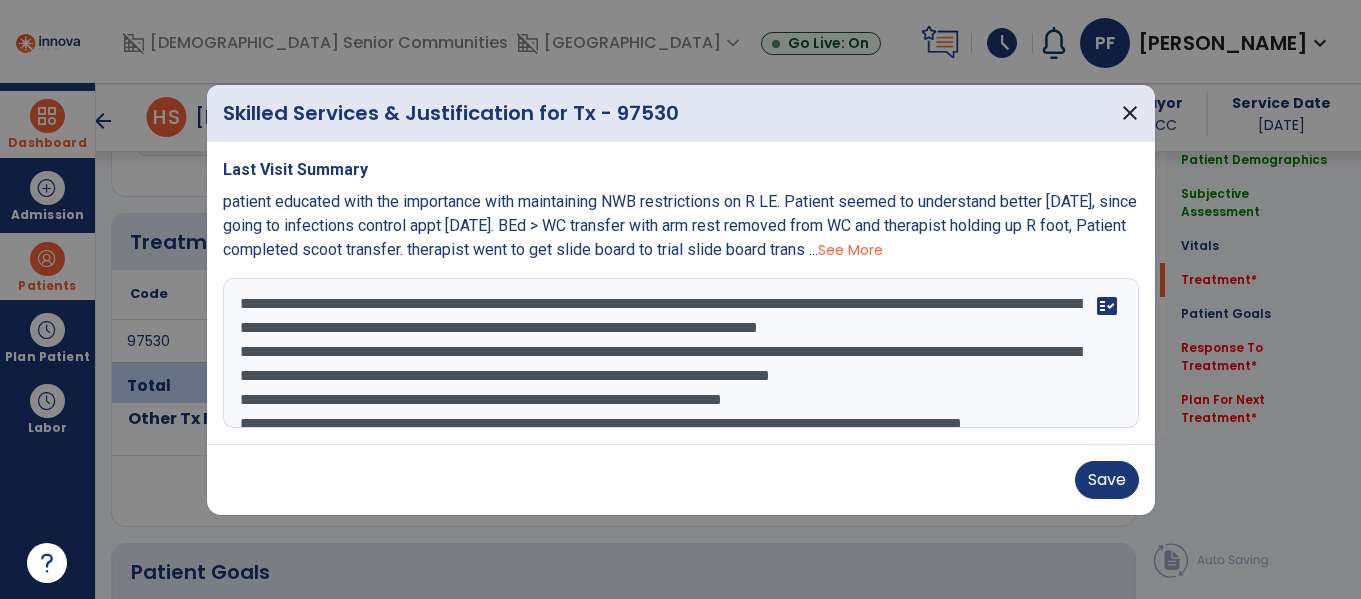 click on "**********" at bounding box center [681, 353] 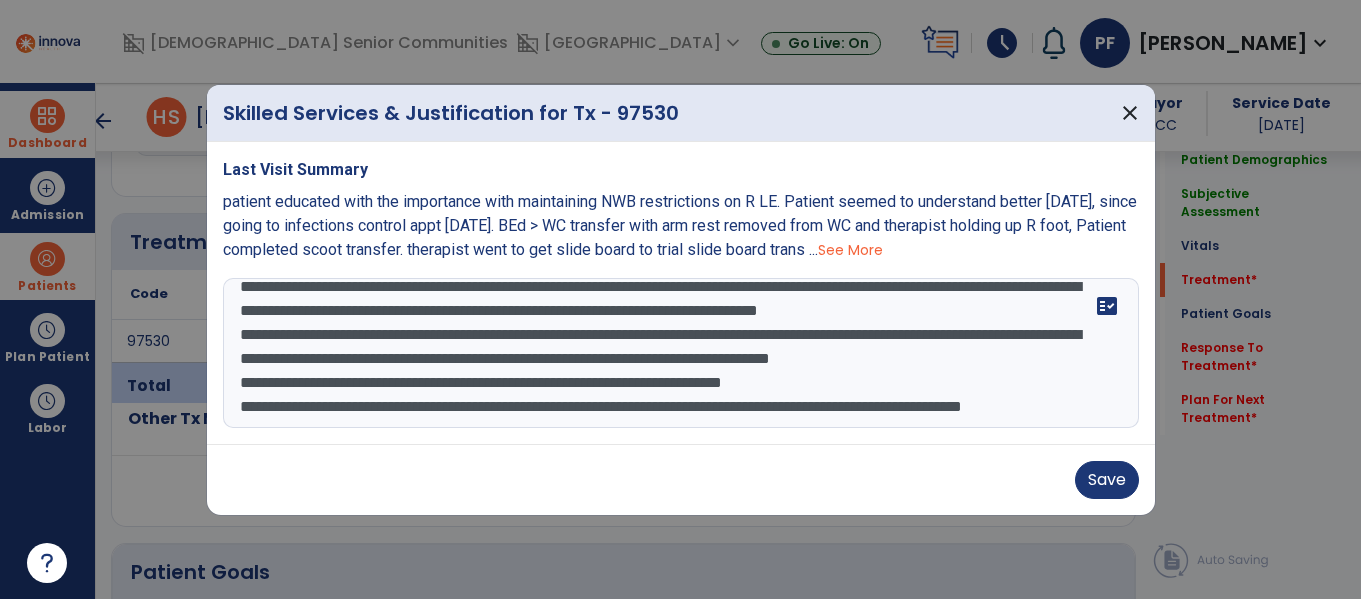 click on "**********" at bounding box center (681, 353) 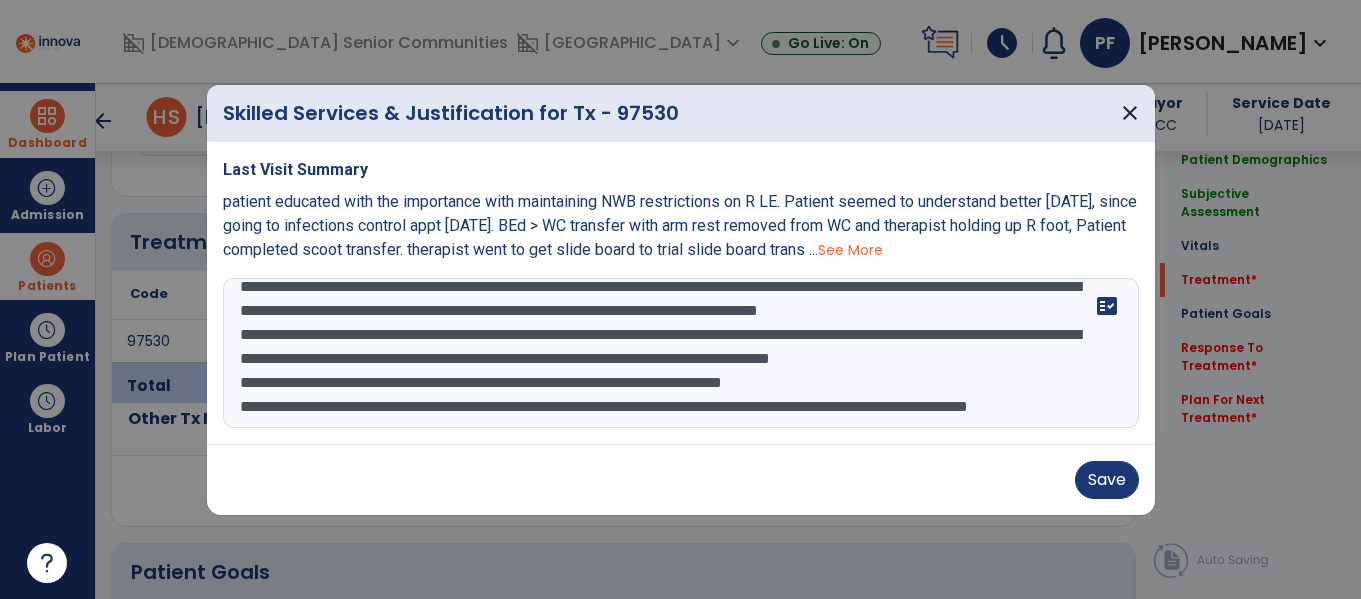 scroll, scrollTop: 112, scrollLeft: 0, axis: vertical 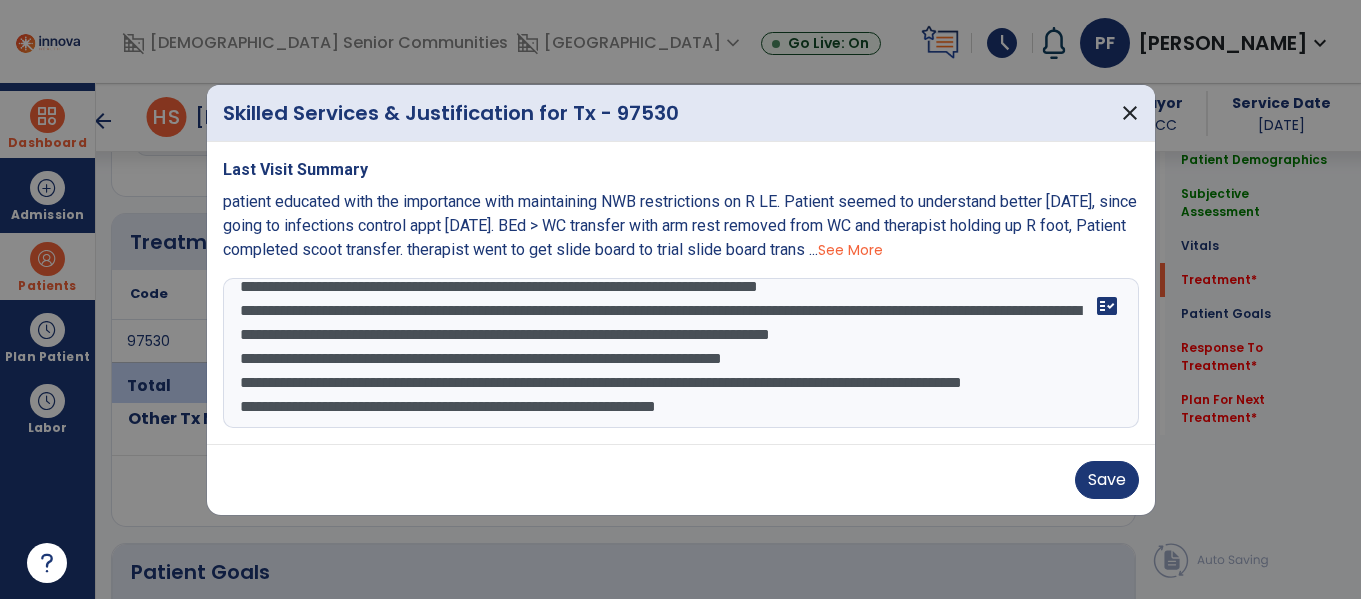 click on "**********" at bounding box center [681, 353] 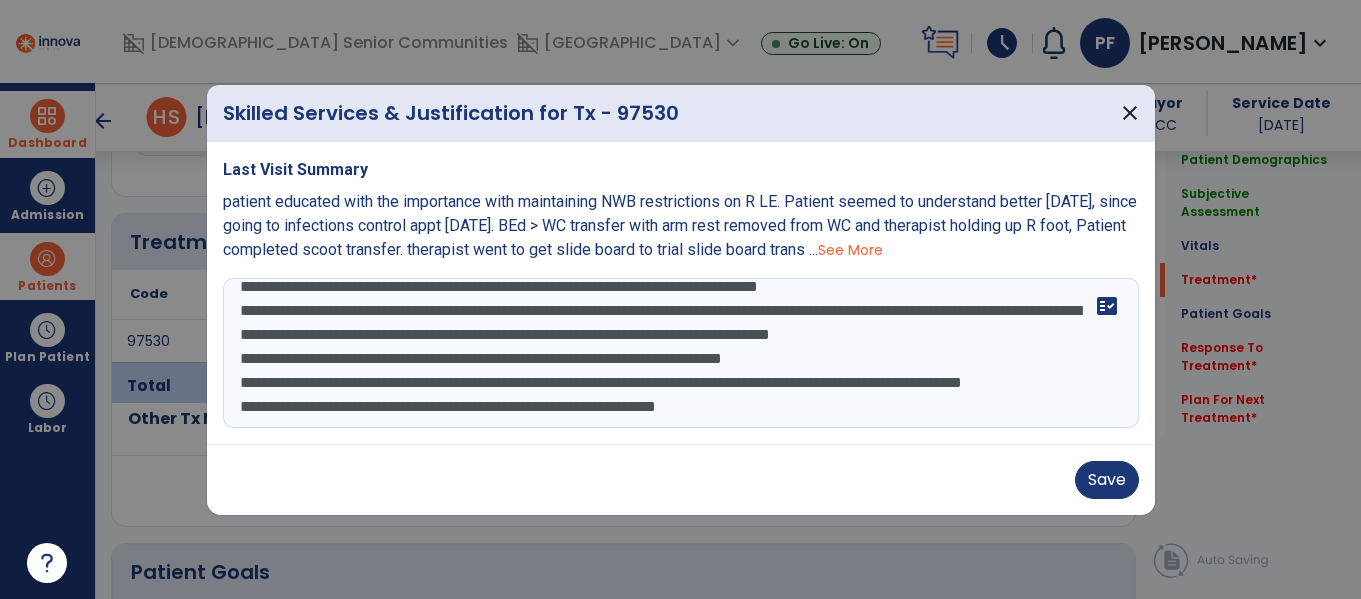 click on "**********" at bounding box center (681, 353) 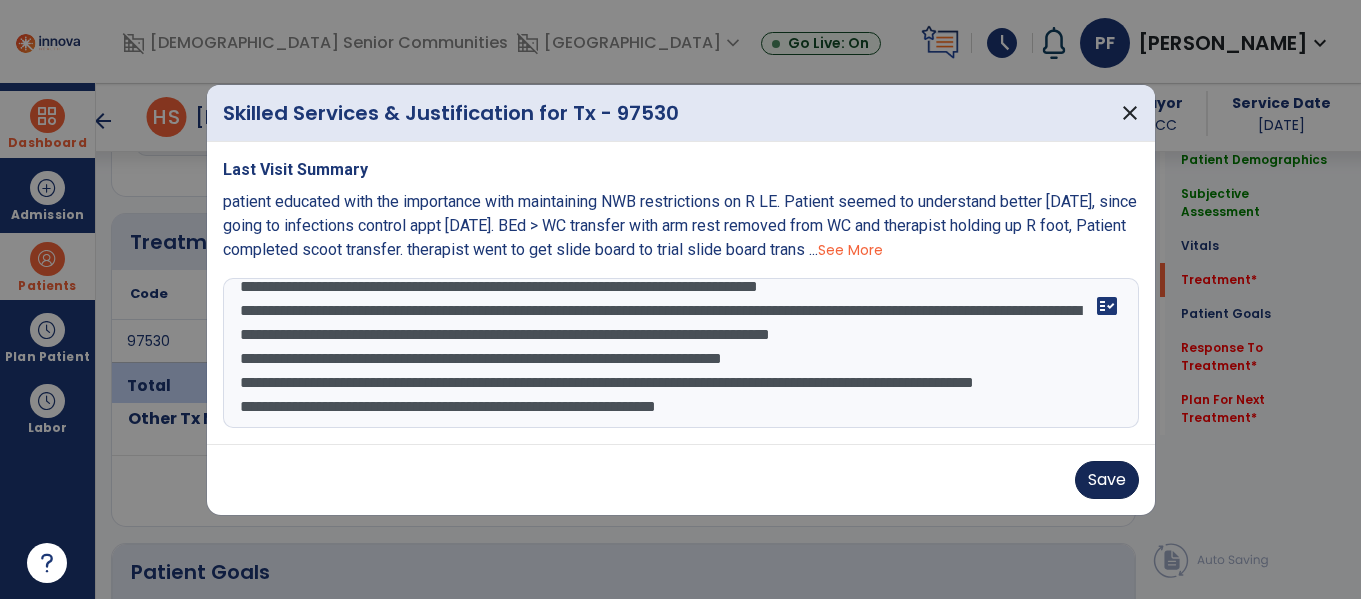 type on "**********" 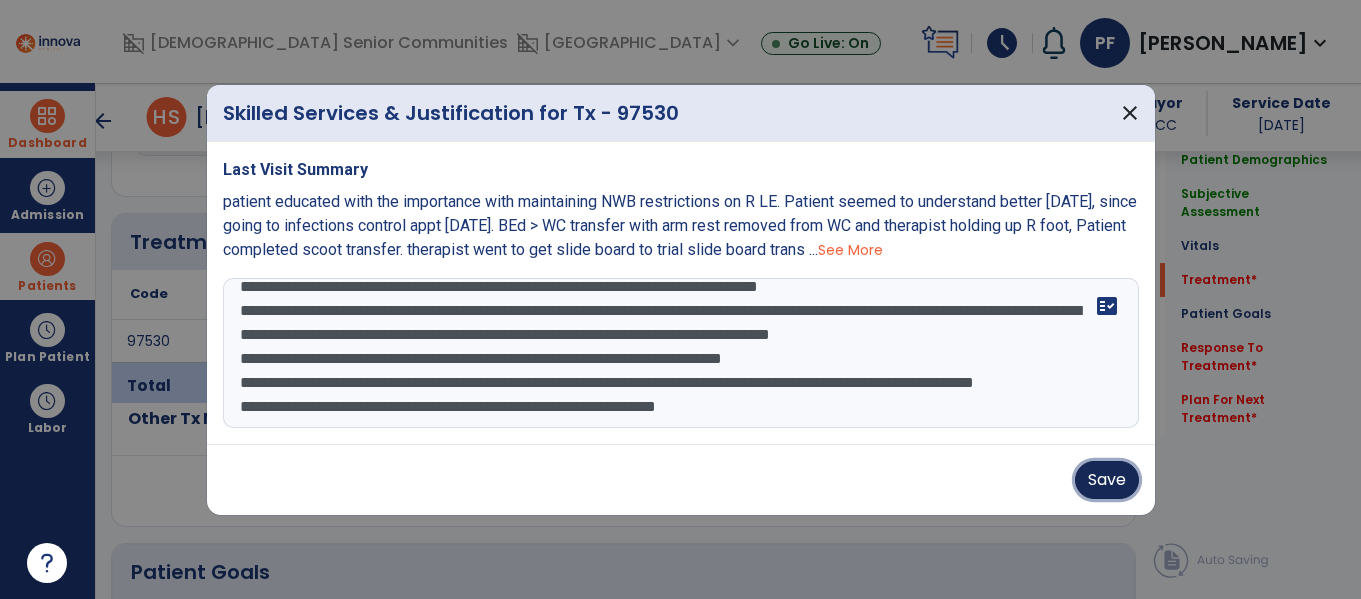 click on "Save" at bounding box center (1107, 480) 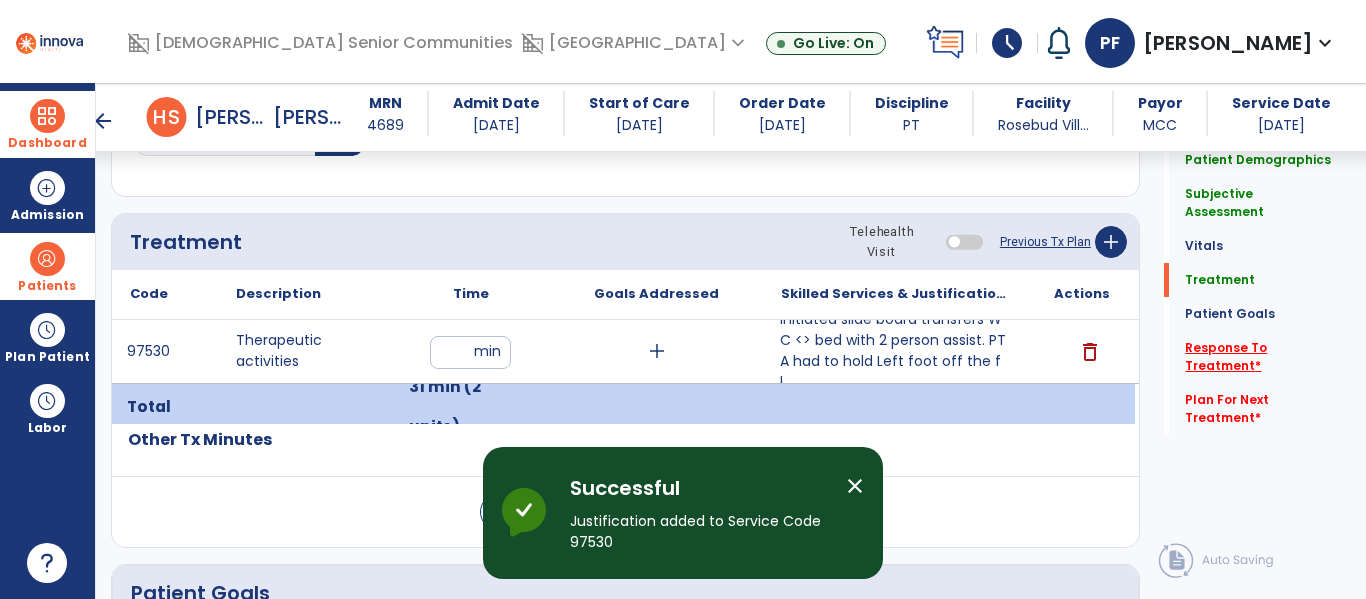 click on "Response To Treatment   *" 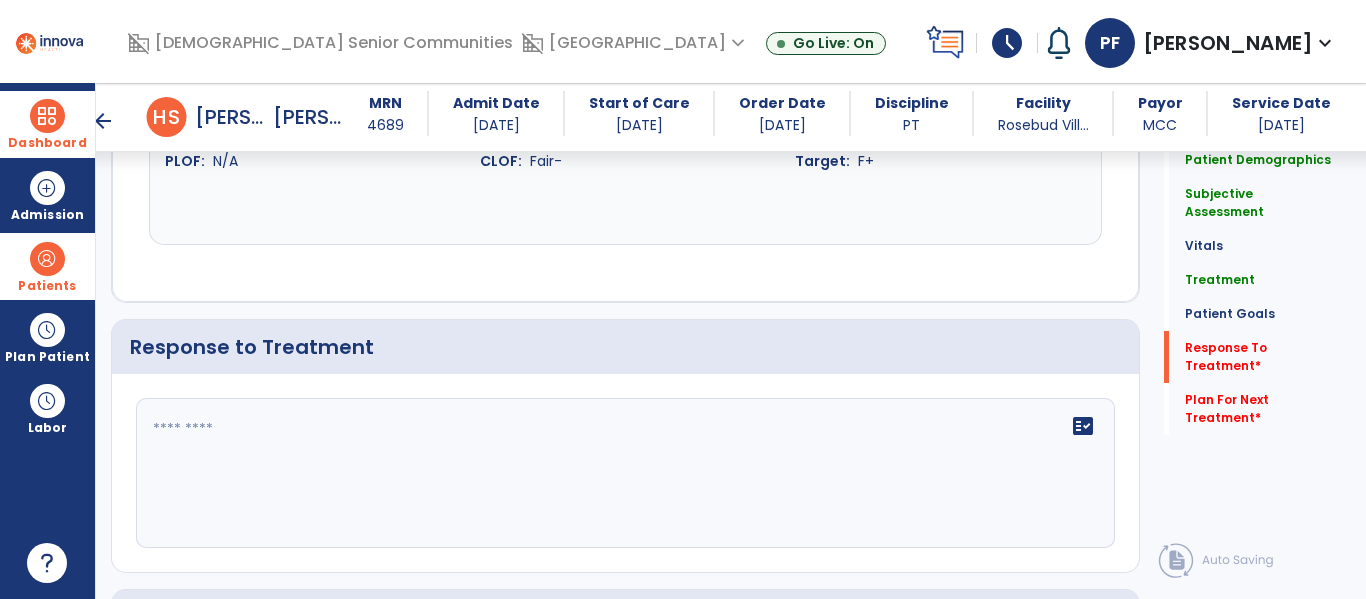 scroll, scrollTop: 2751, scrollLeft: 0, axis: vertical 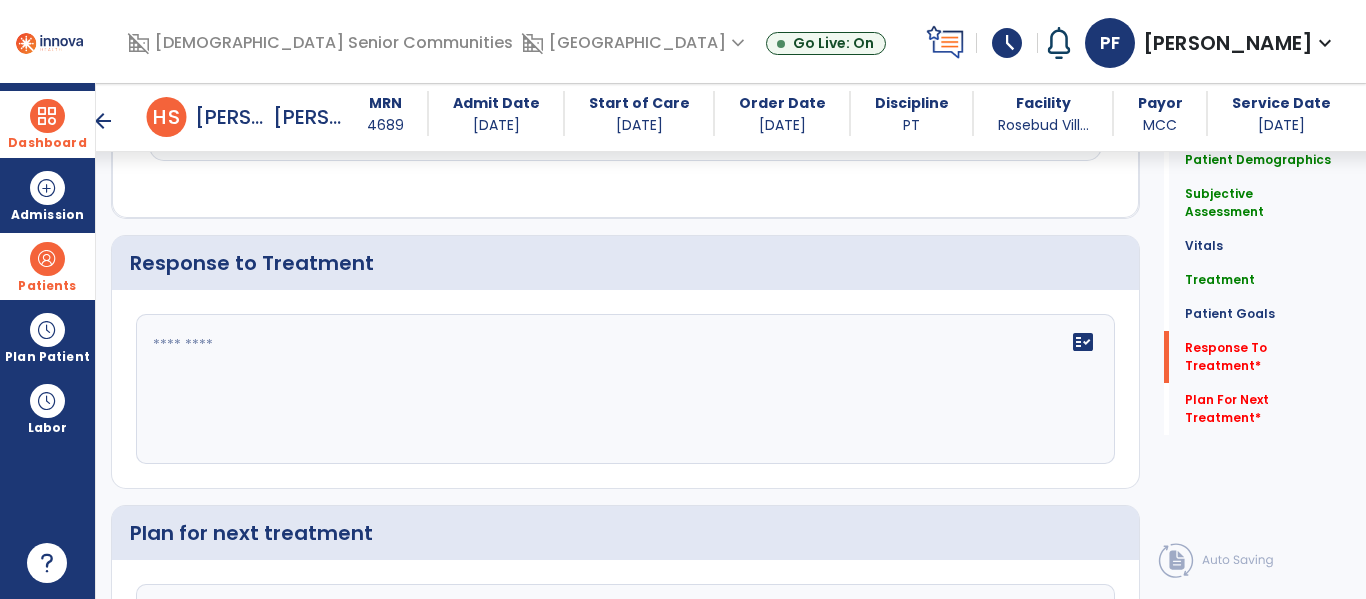 click on "fact_check" 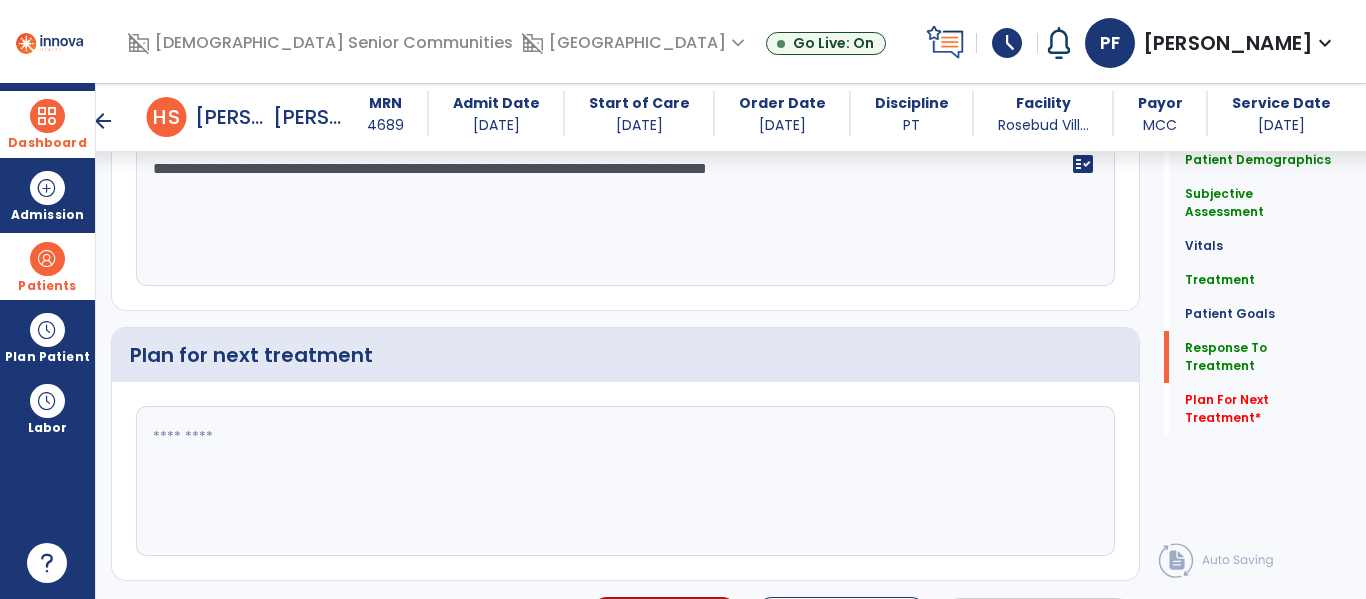 scroll, scrollTop: 2931, scrollLeft: 0, axis: vertical 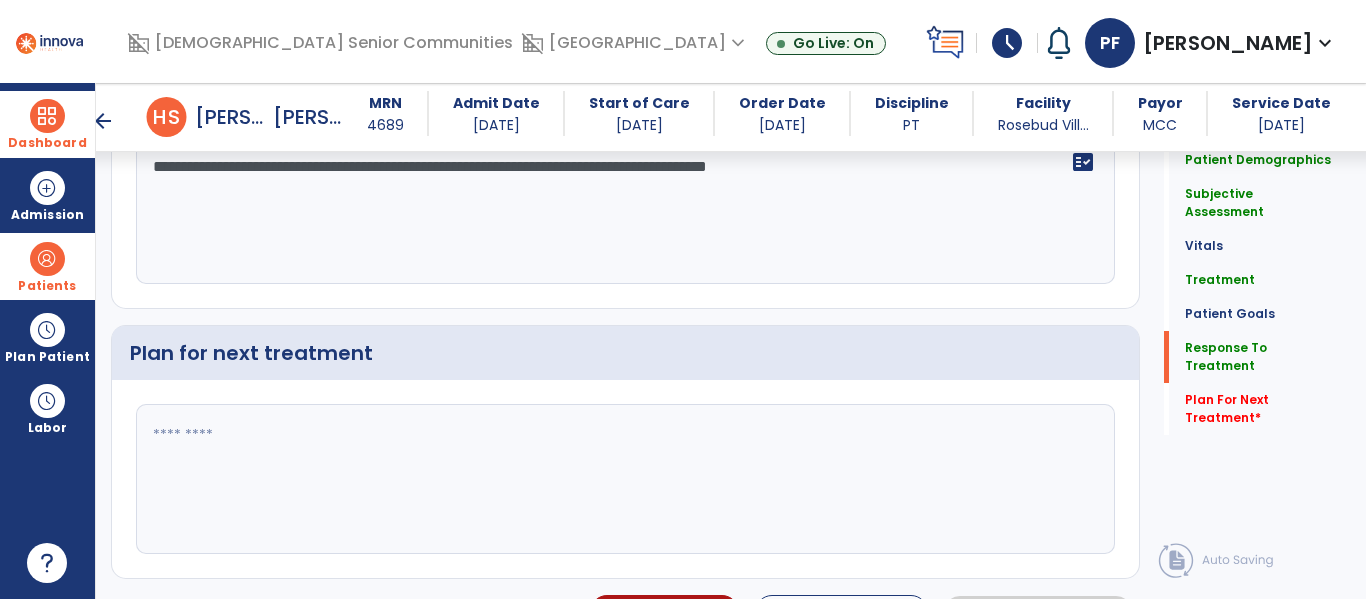 type on "**********" 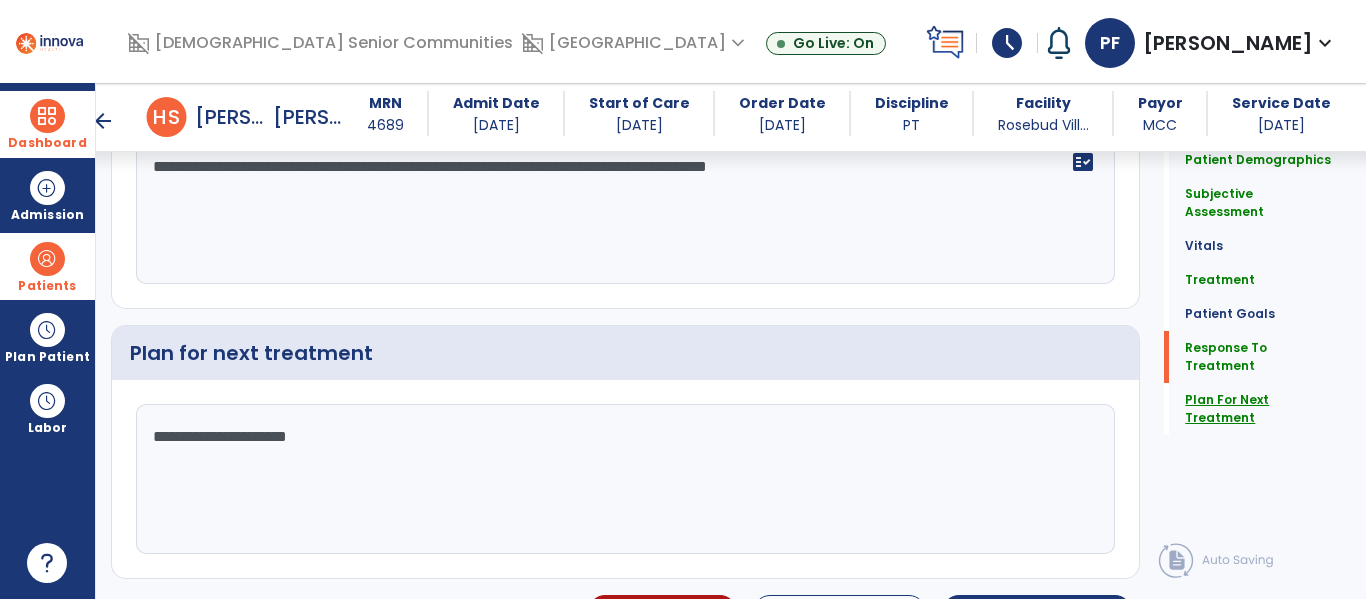 type on "**********" 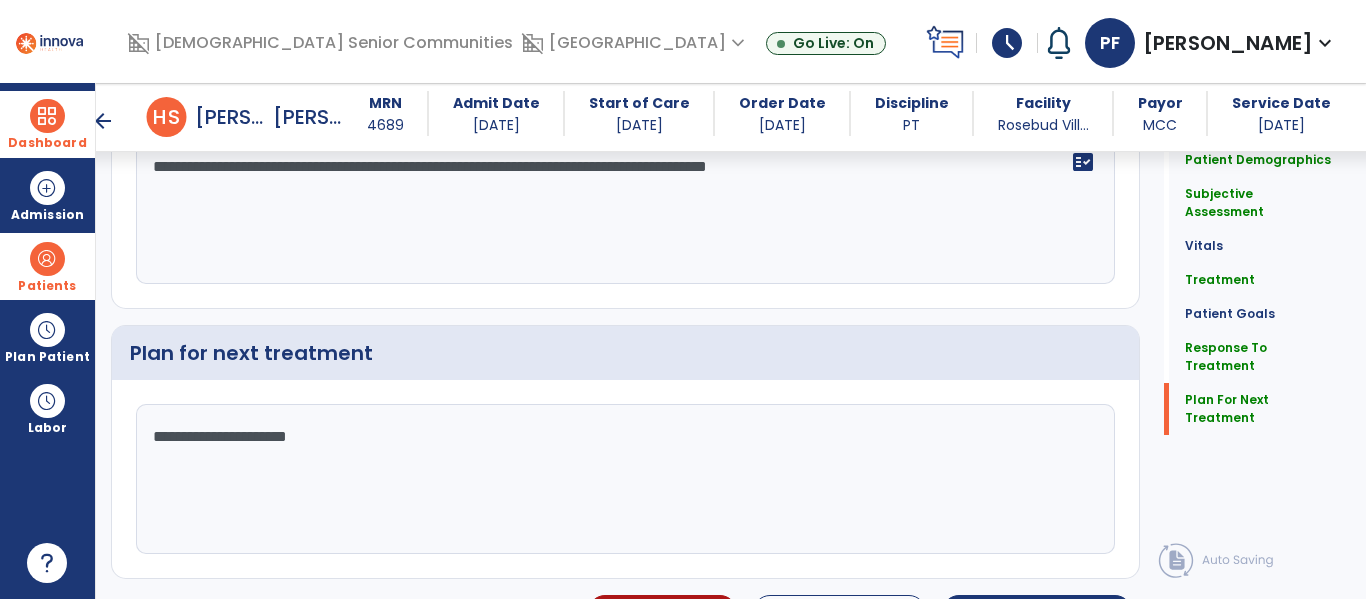 scroll, scrollTop: 2956, scrollLeft: 0, axis: vertical 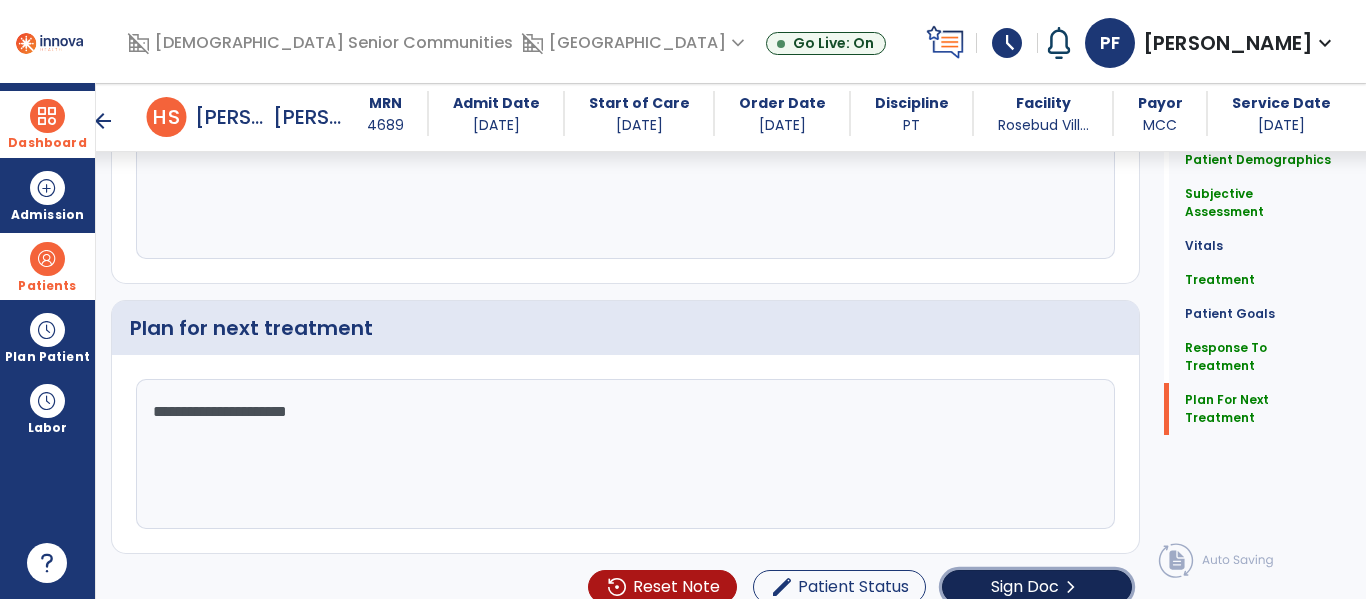 click on "chevron_right" 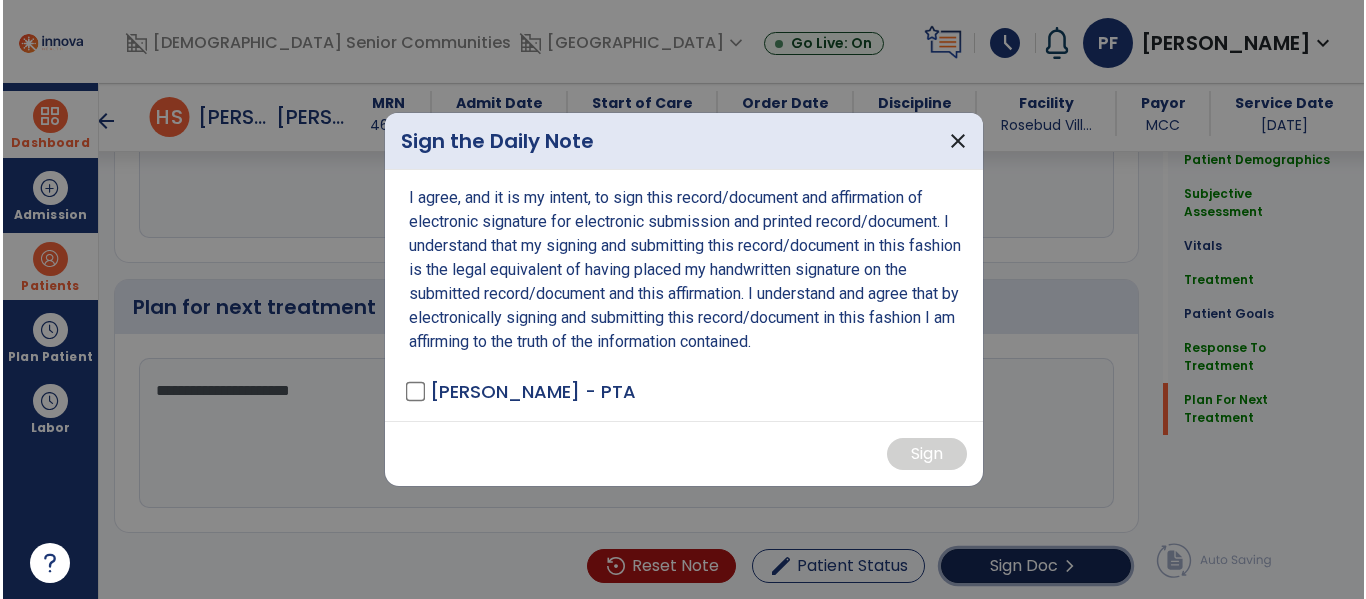 scroll, scrollTop: 2977, scrollLeft: 0, axis: vertical 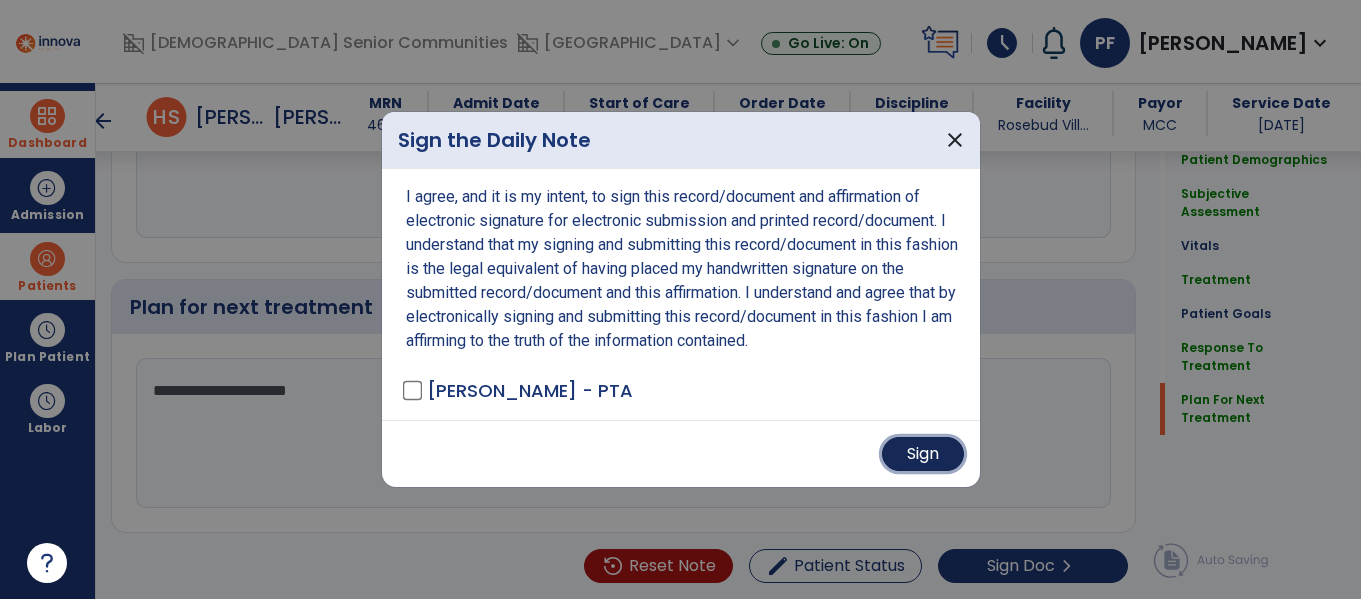 click on "Sign" at bounding box center [923, 454] 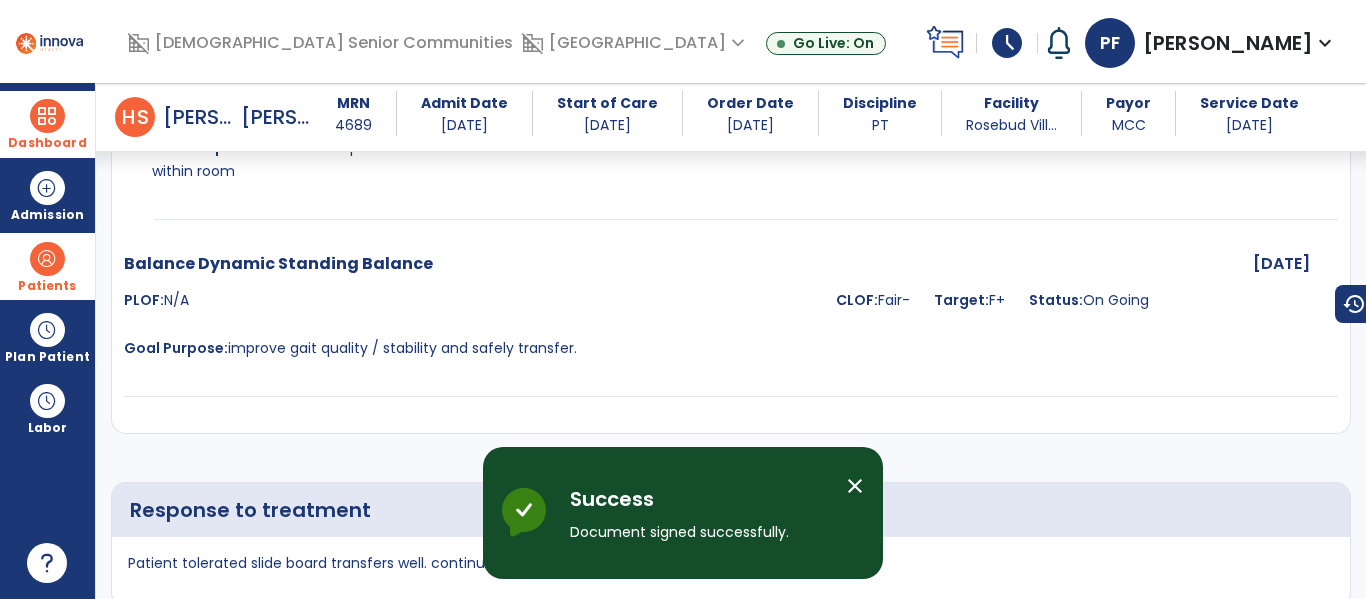 scroll, scrollTop: 3784, scrollLeft: 0, axis: vertical 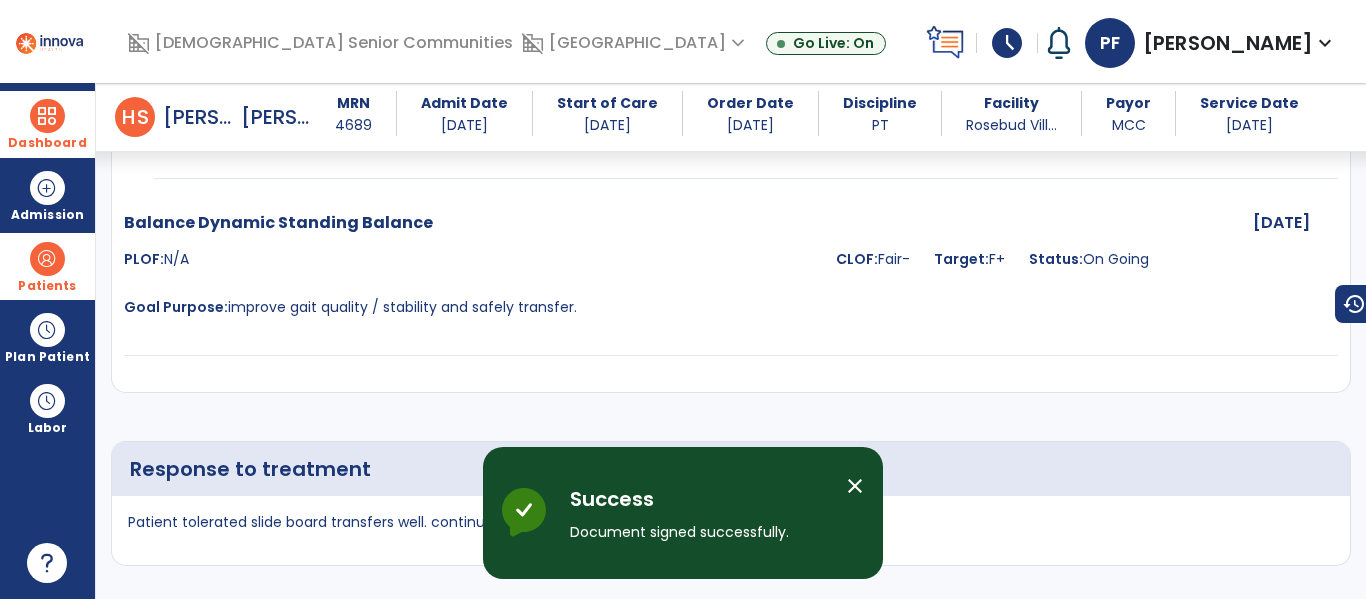 click on "close" at bounding box center (855, 486) 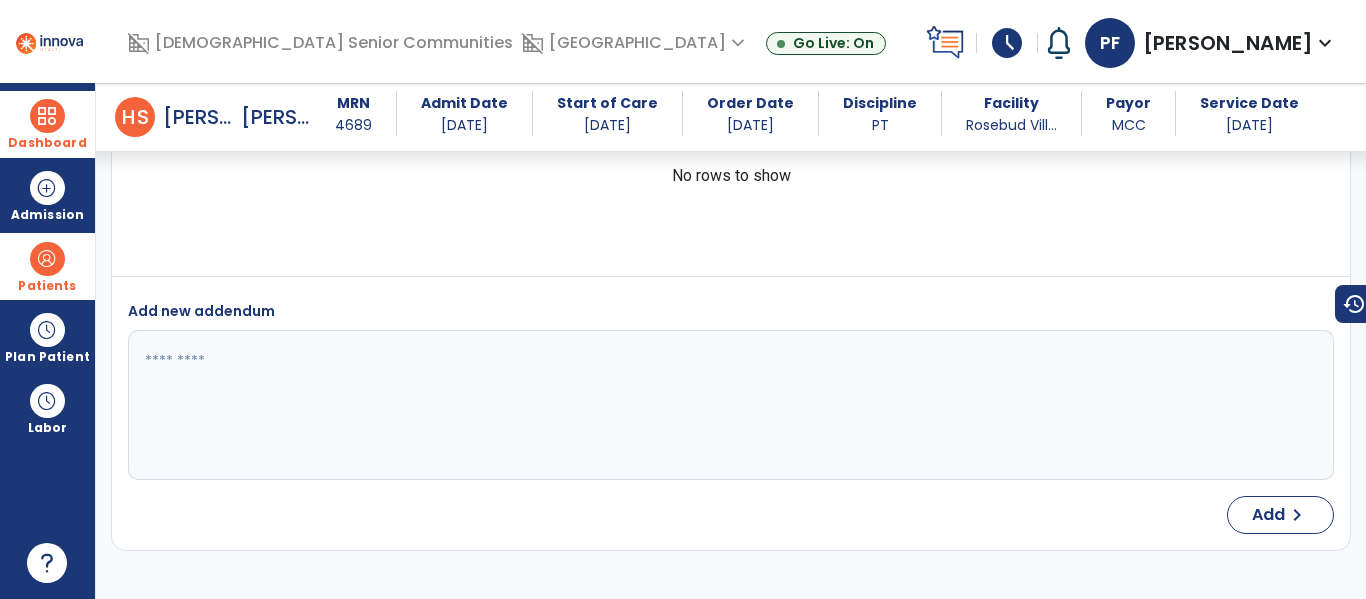 scroll, scrollTop: 4378, scrollLeft: 0, axis: vertical 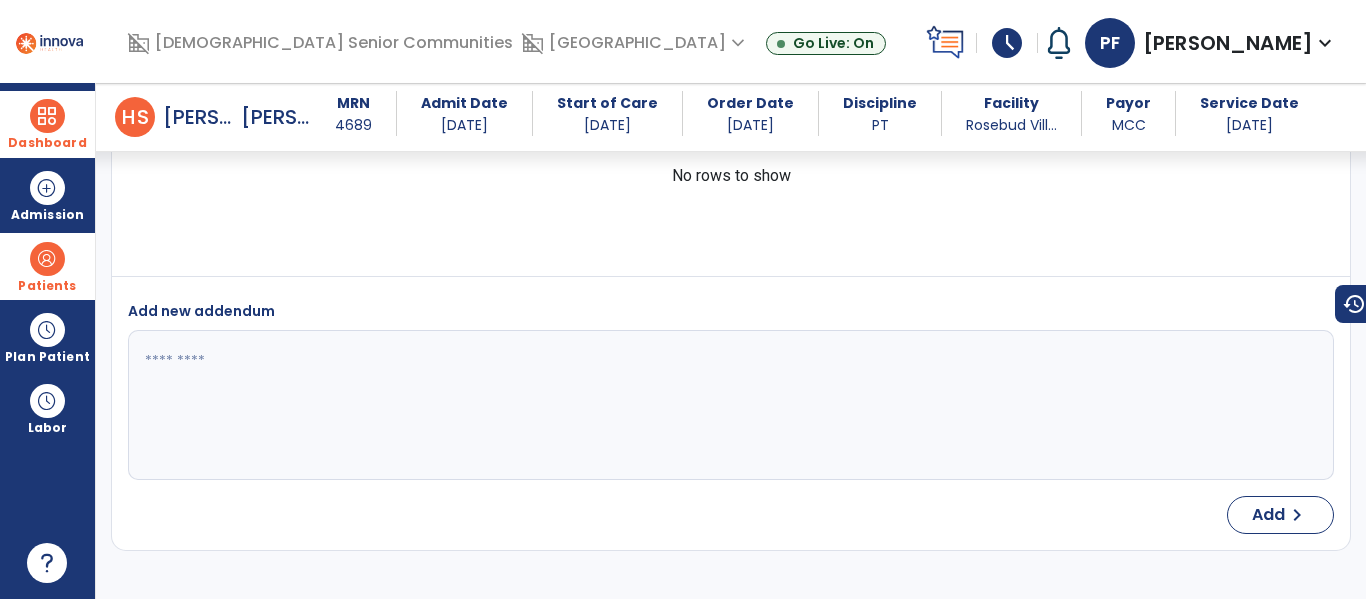 click at bounding box center (47, 116) 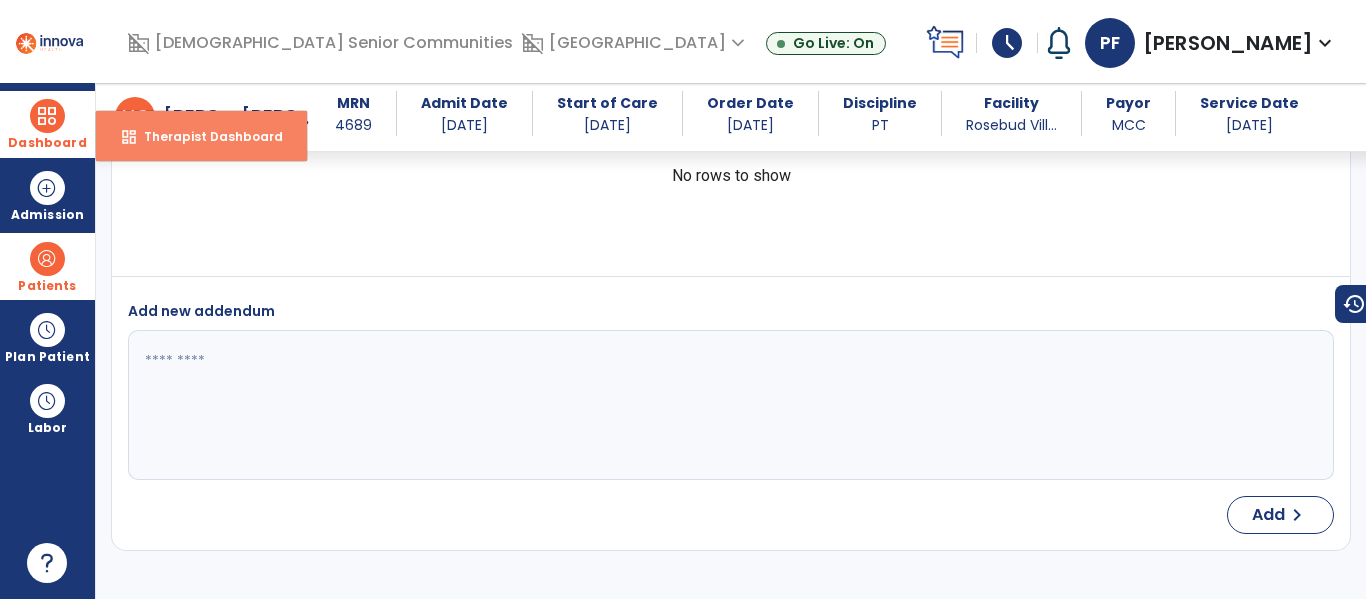 click on "dashboard  Therapist Dashboard" at bounding box center [201, 136] 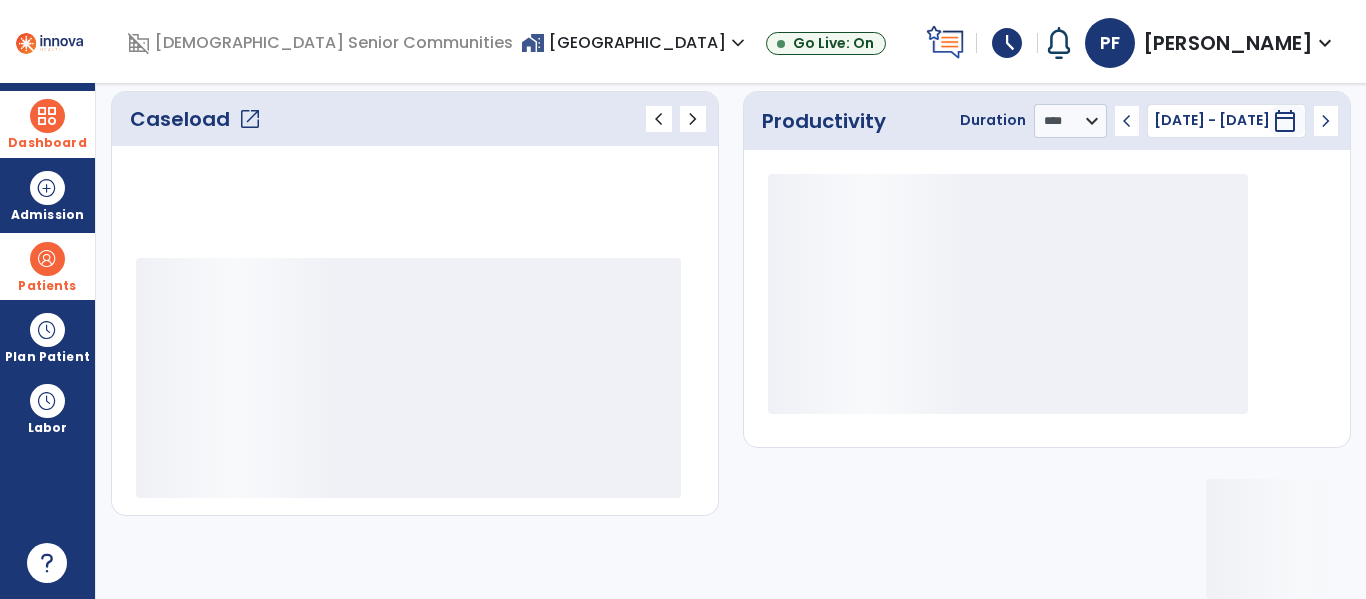 scroll, scrollTop: 276, scrollLeft: 0, axis: vertical 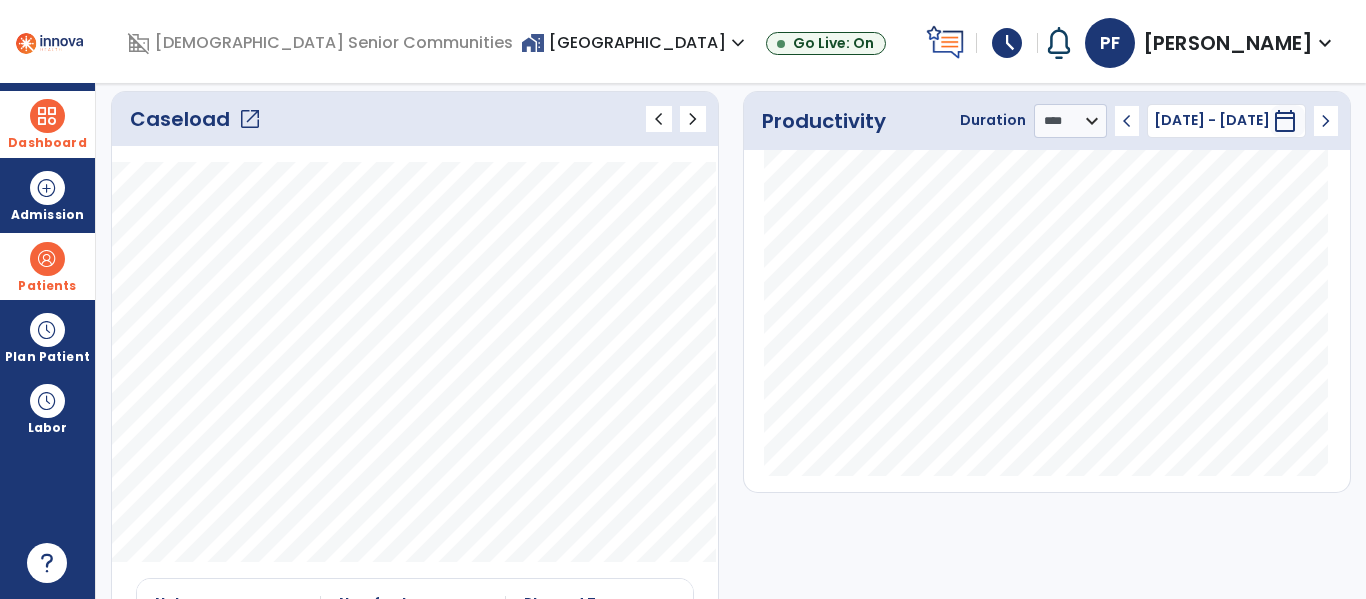 click on "open_in_new" 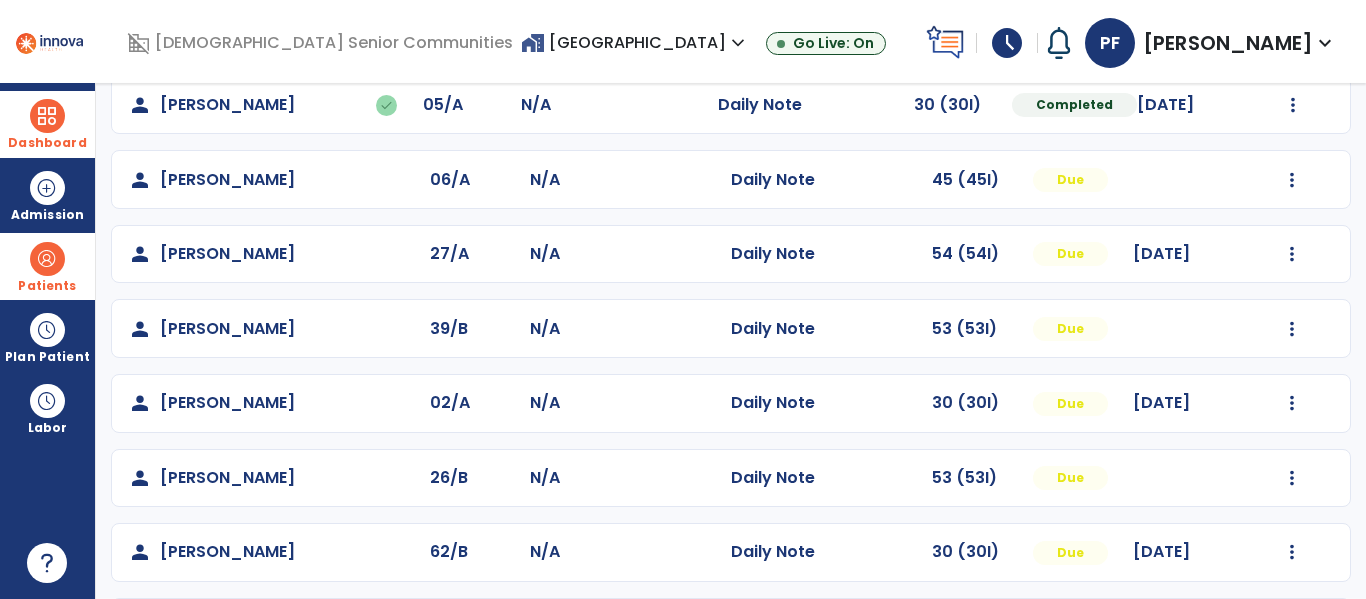 scroll, scrollTop: 706, scrollLeft: 0, axis: vertical 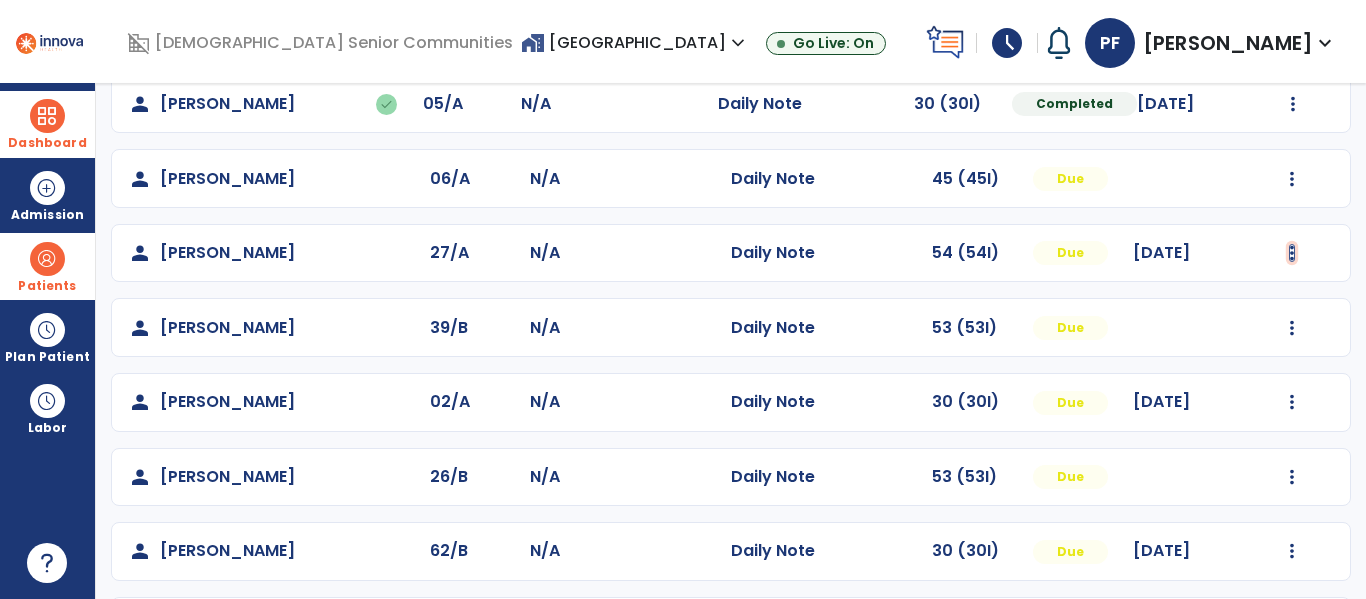 click at bounding box center [1292, -418] 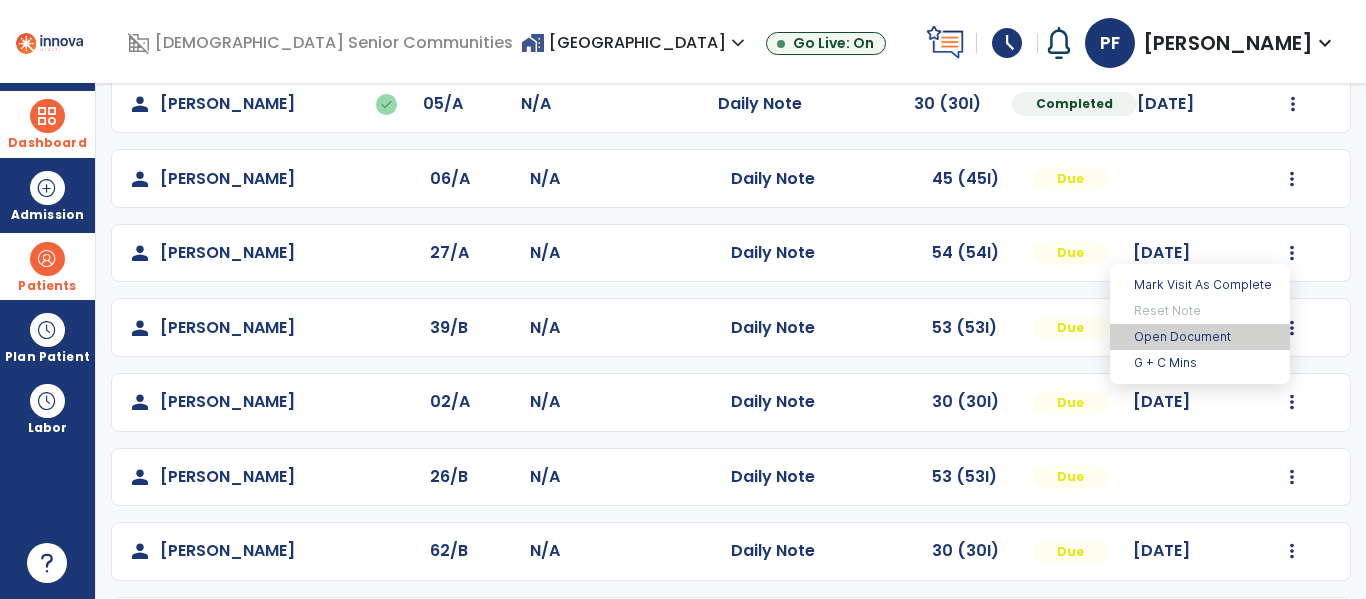 click on "Open Document" at bounding box center [1200, 337] 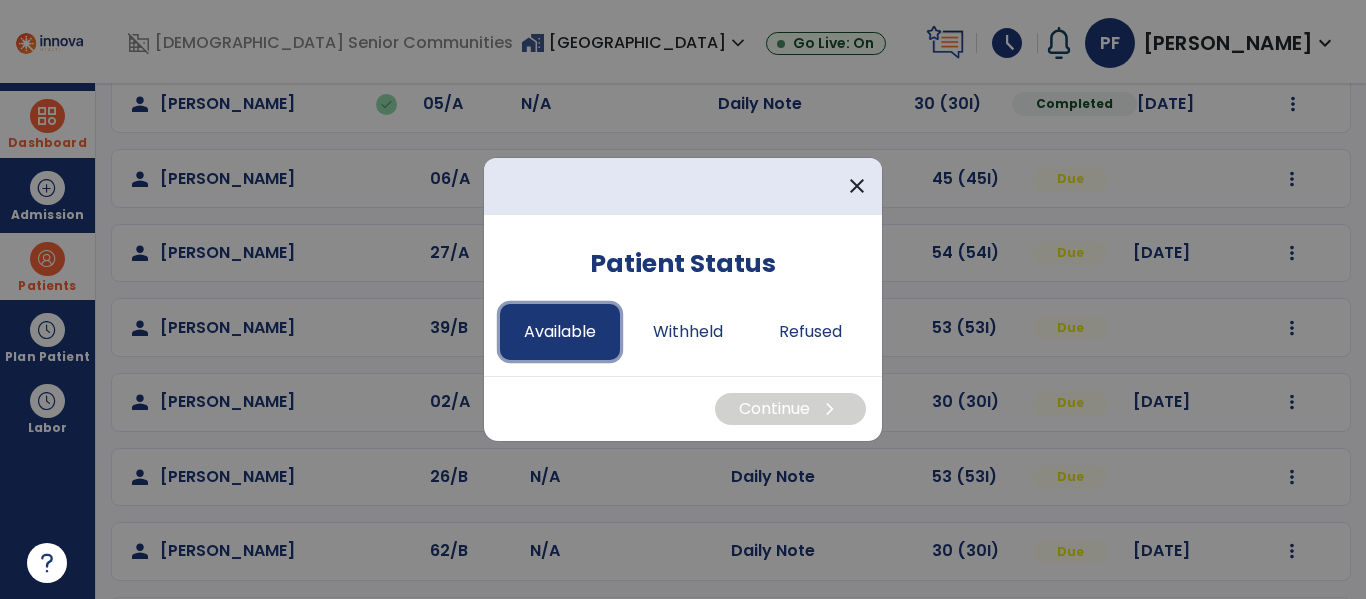 click on "Available" at bounding box center (560, 332) 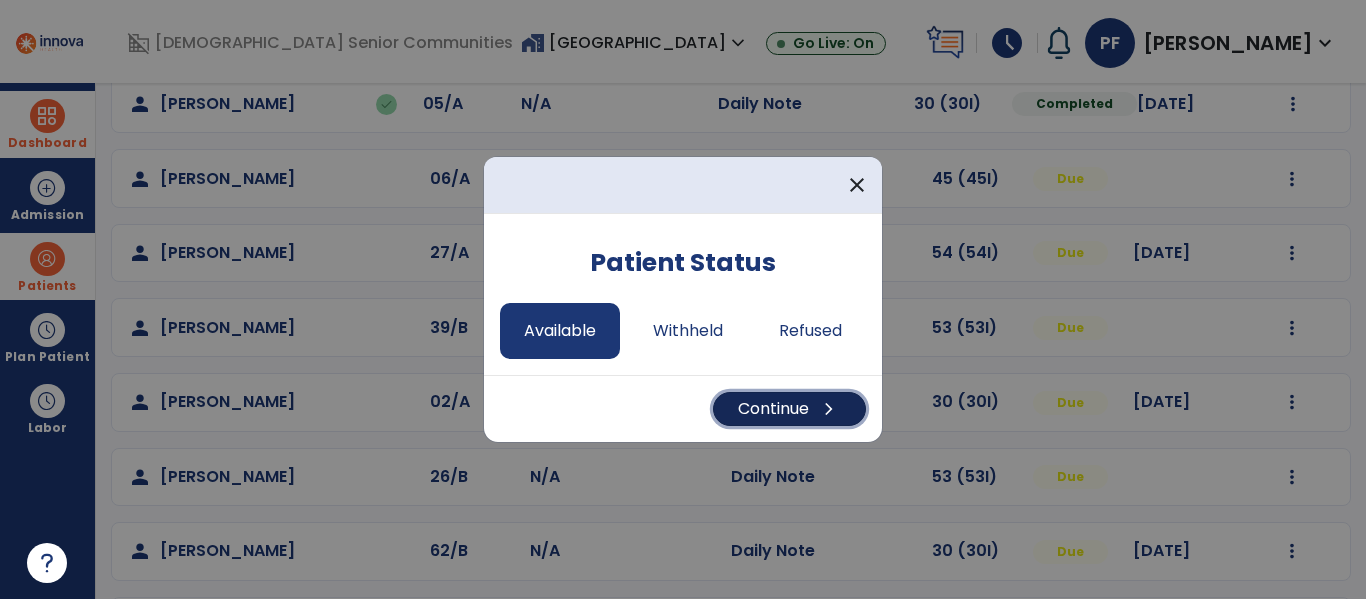 click on "chevron_right" at bounding box center (829, 409) 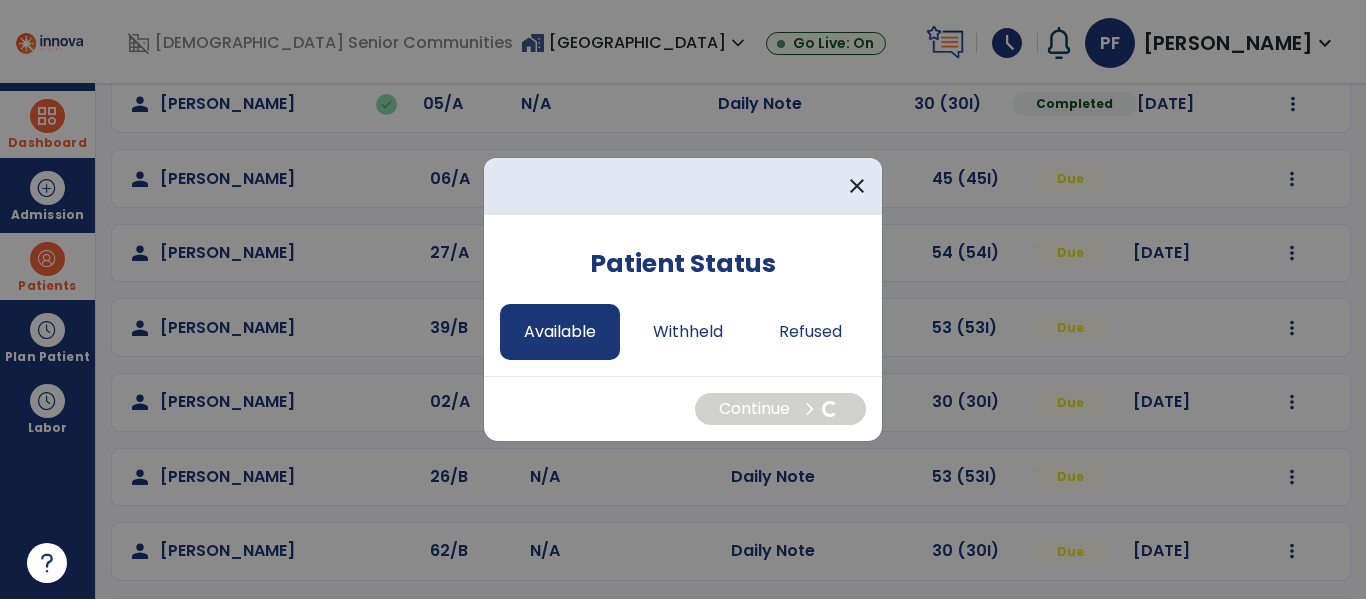select on "*" 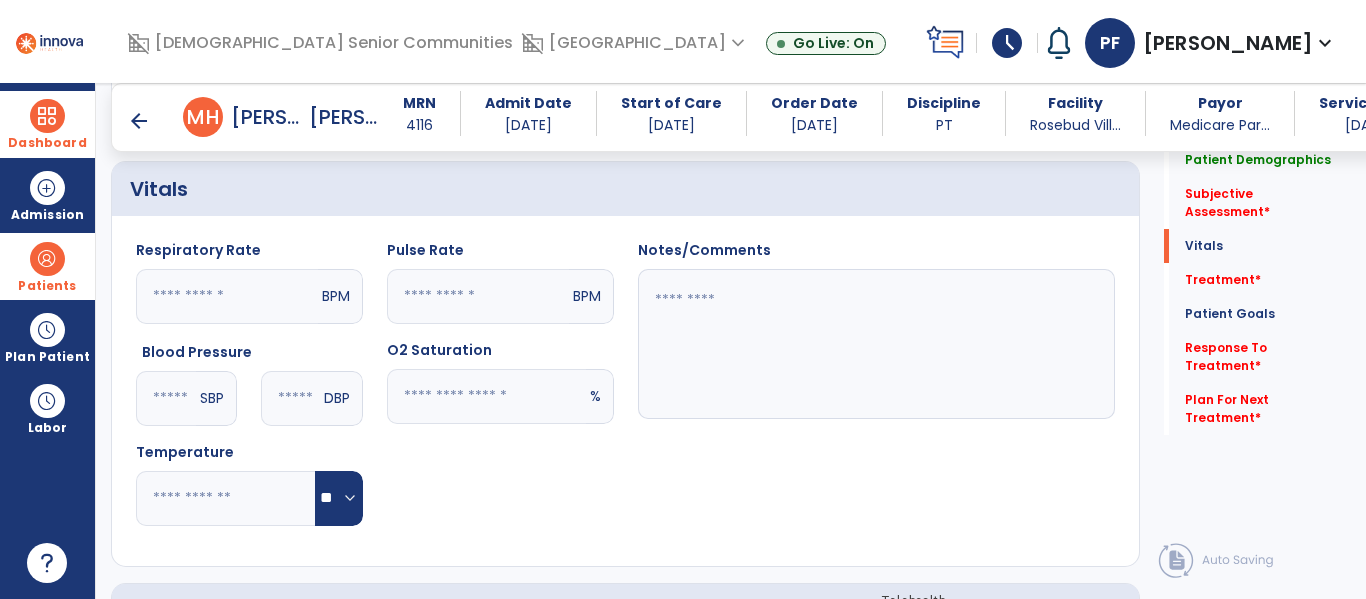 scroll, scrollTop: 701, scrollLeft: 0, axis: vertical 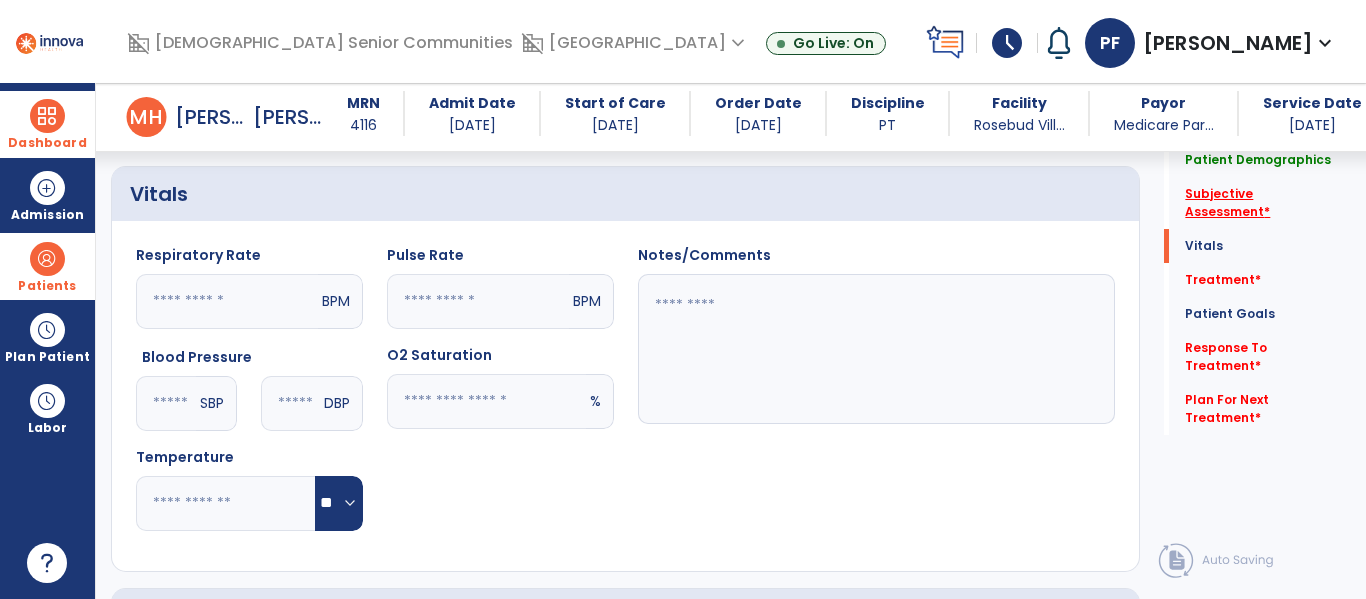 click on "Subjective Assessment   *" 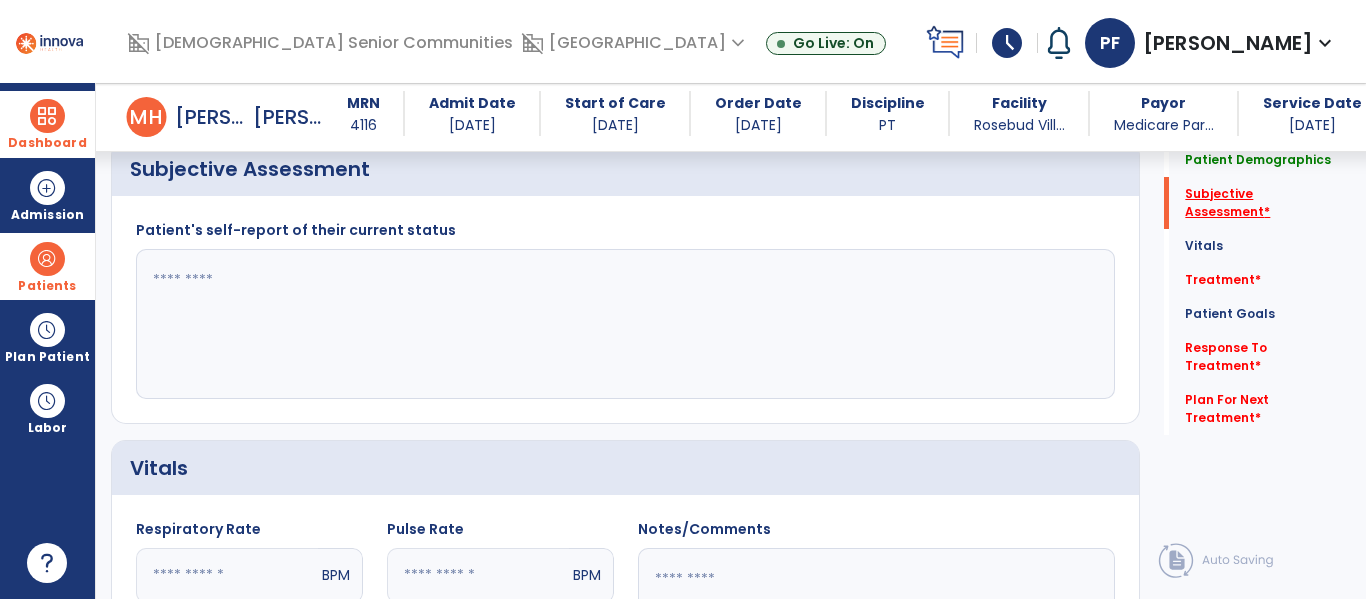 scroll, scrollTop: 368, scrollLeft: 0, axis: vertical 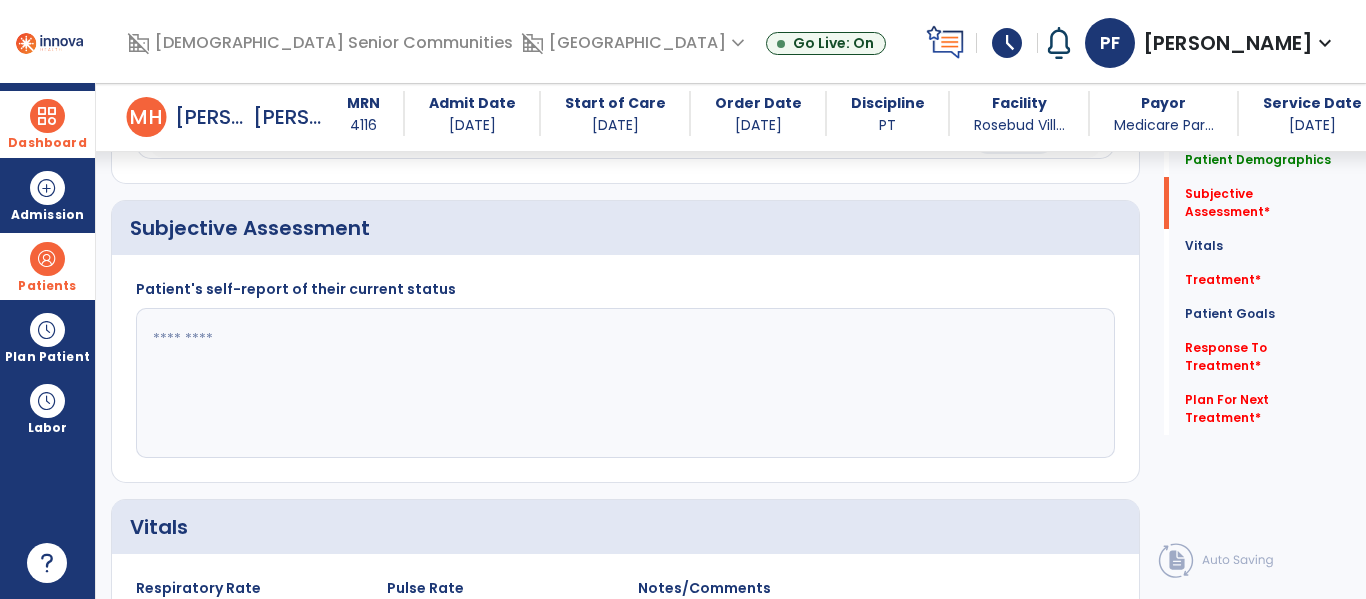 click on "Patient's self-report of their current status" 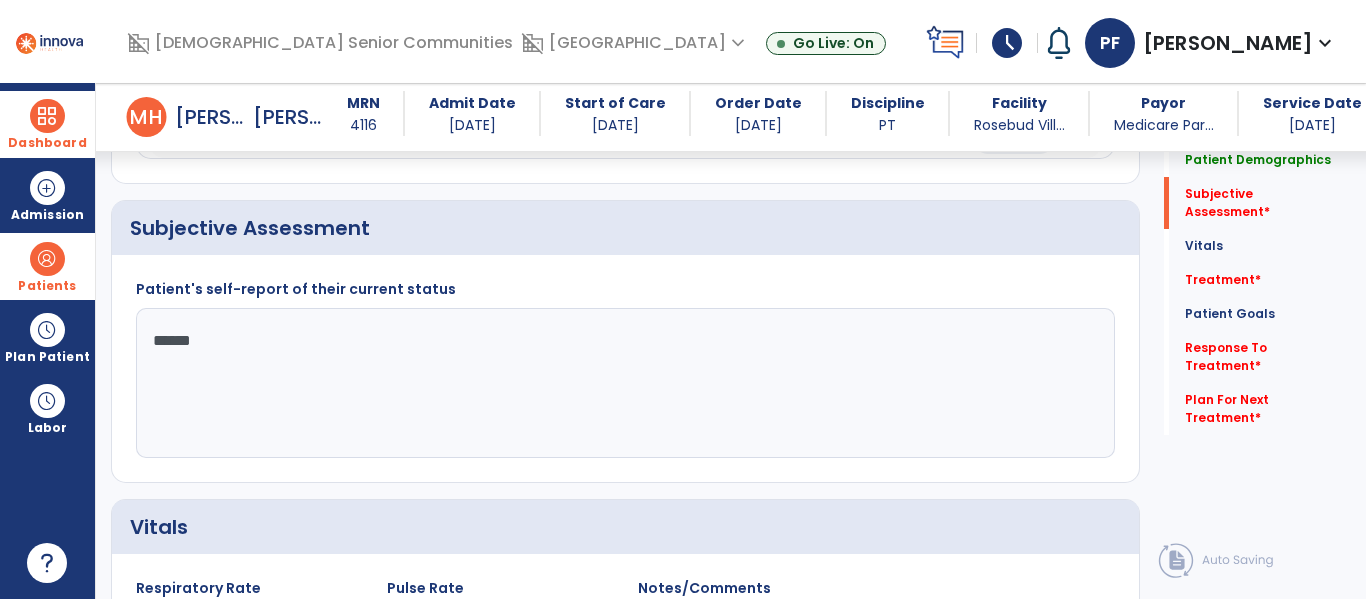 type on "*******" 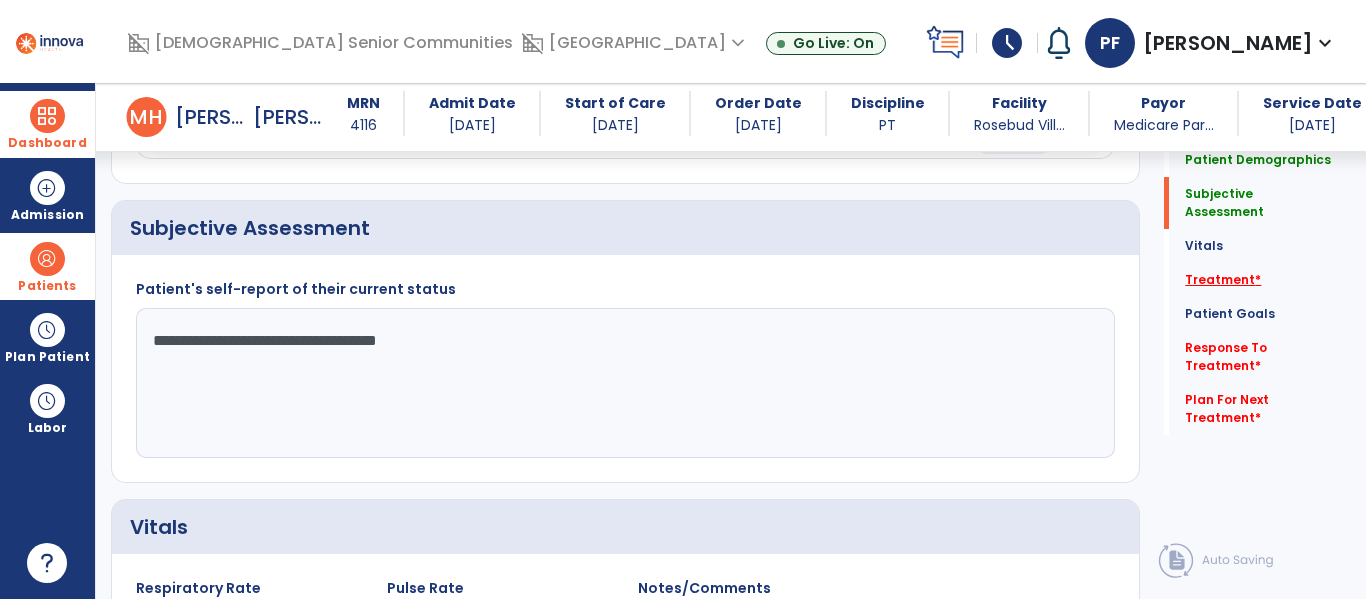 type on "**********" 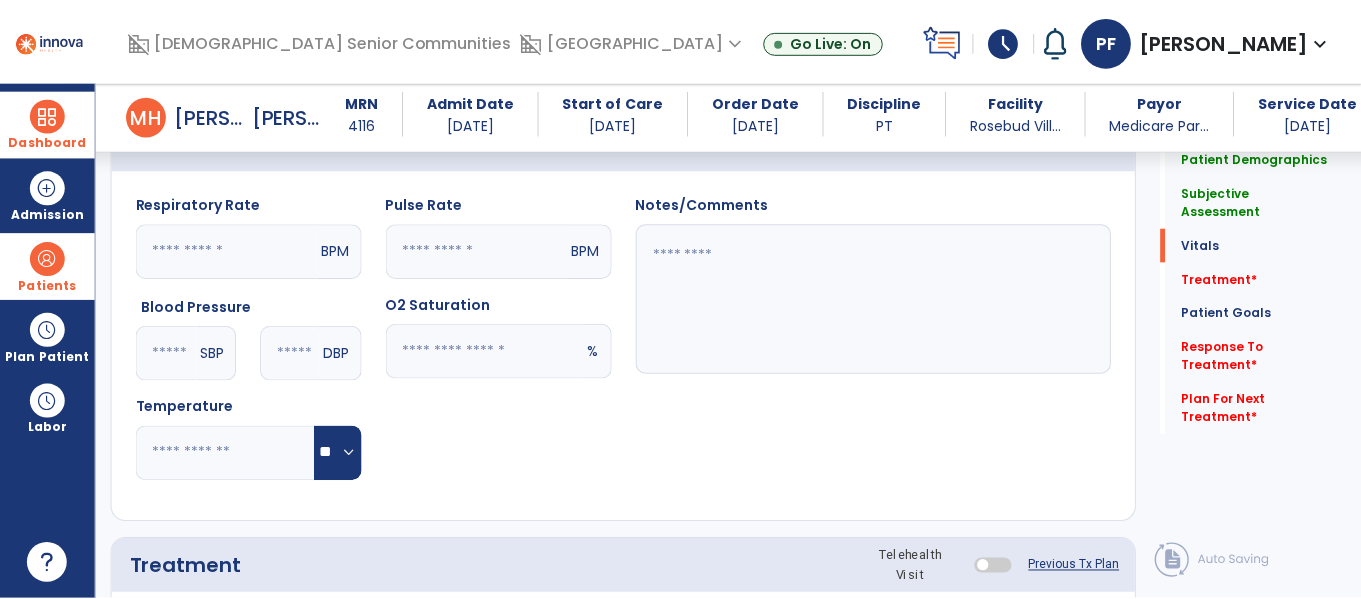 scroll, scrollTop: 1076, scrollLeft: 0, axis: vertical 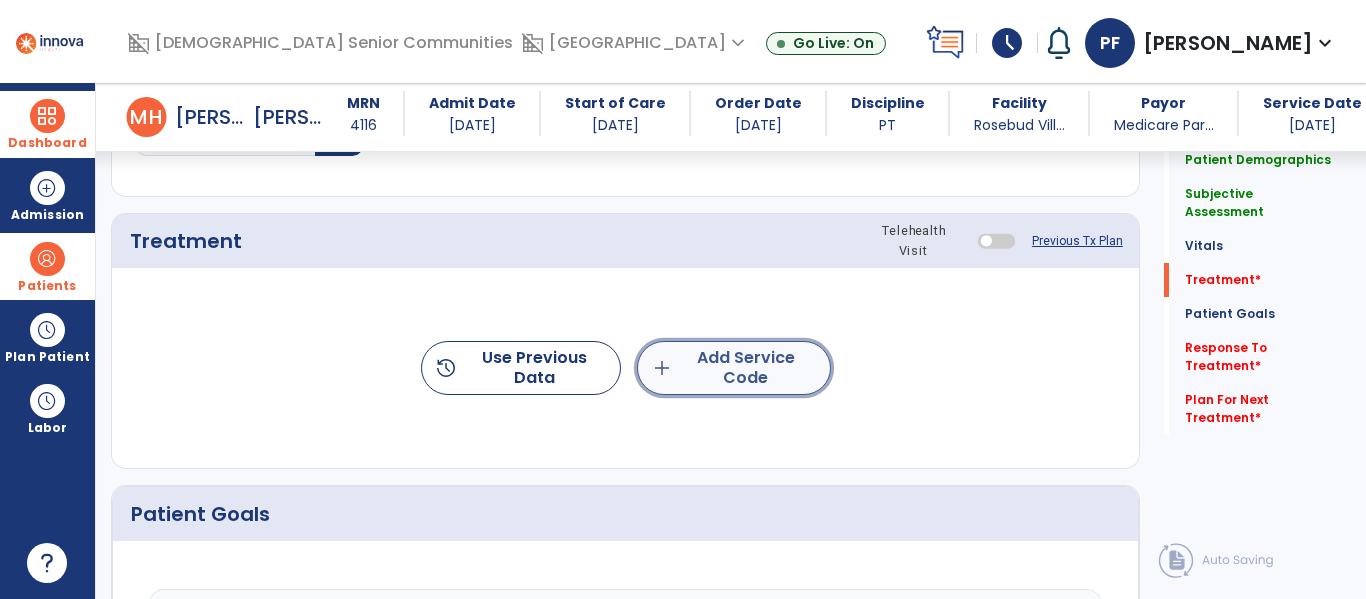 click on "add  Add Service Code" 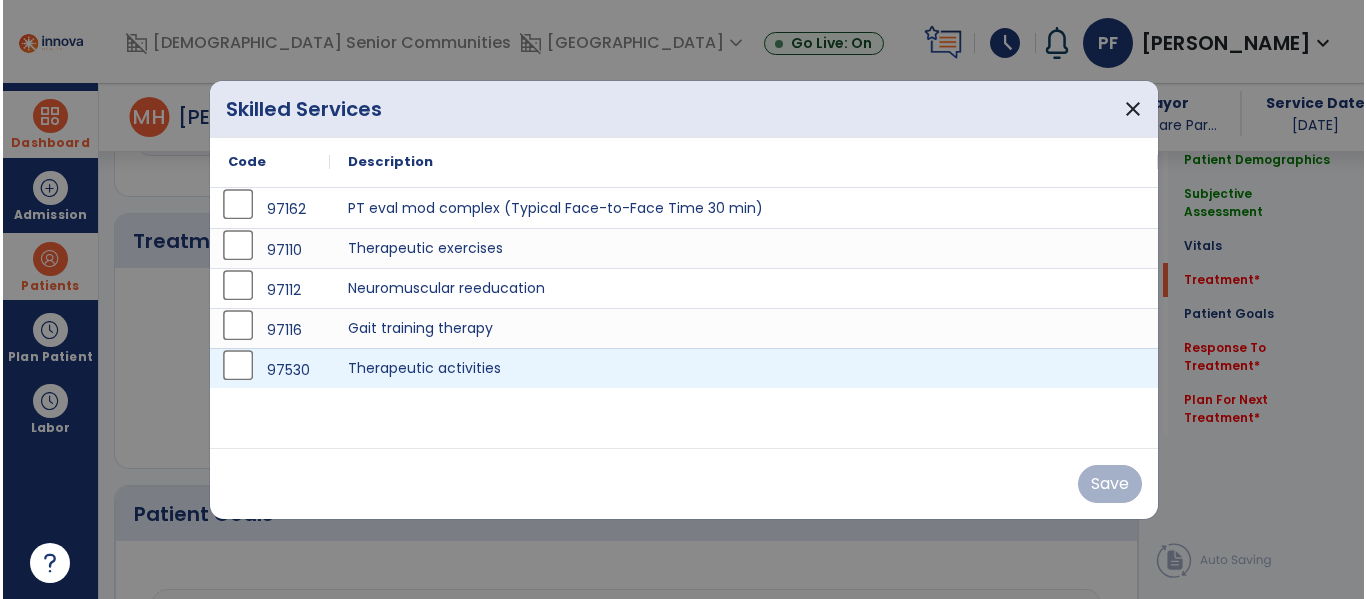 scroll, scrollTop: 1076, scrollLeft: 0, axis: vertical 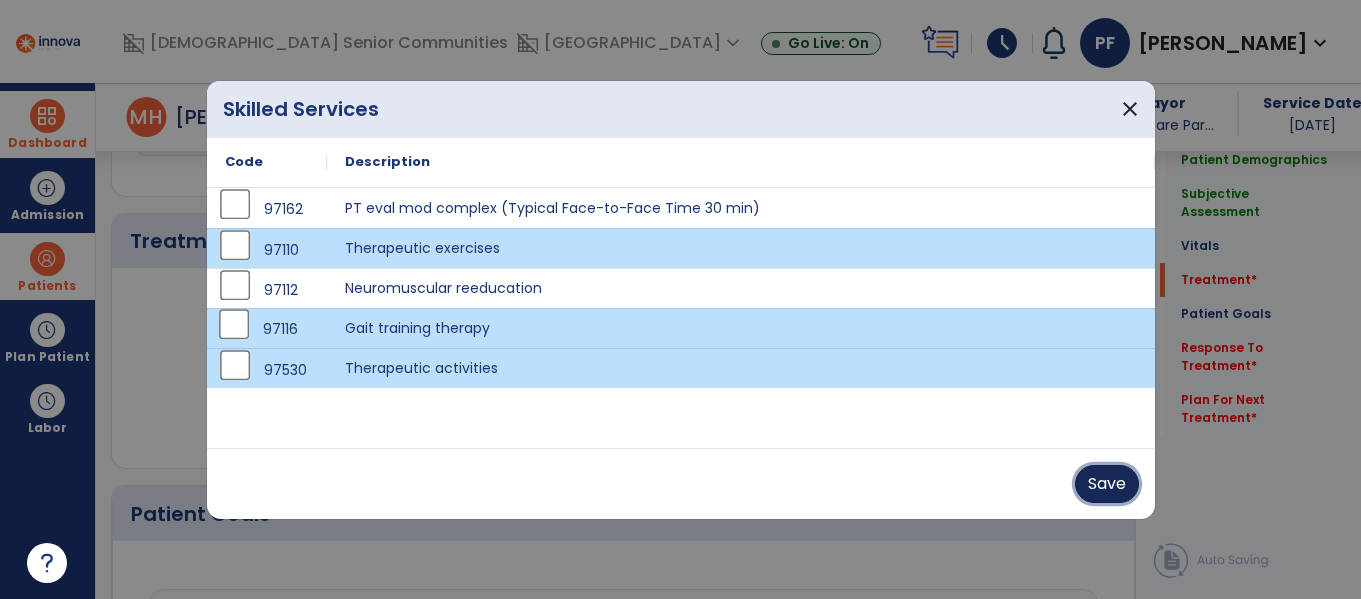 click on "Save" at bounding box center [1107, 484] 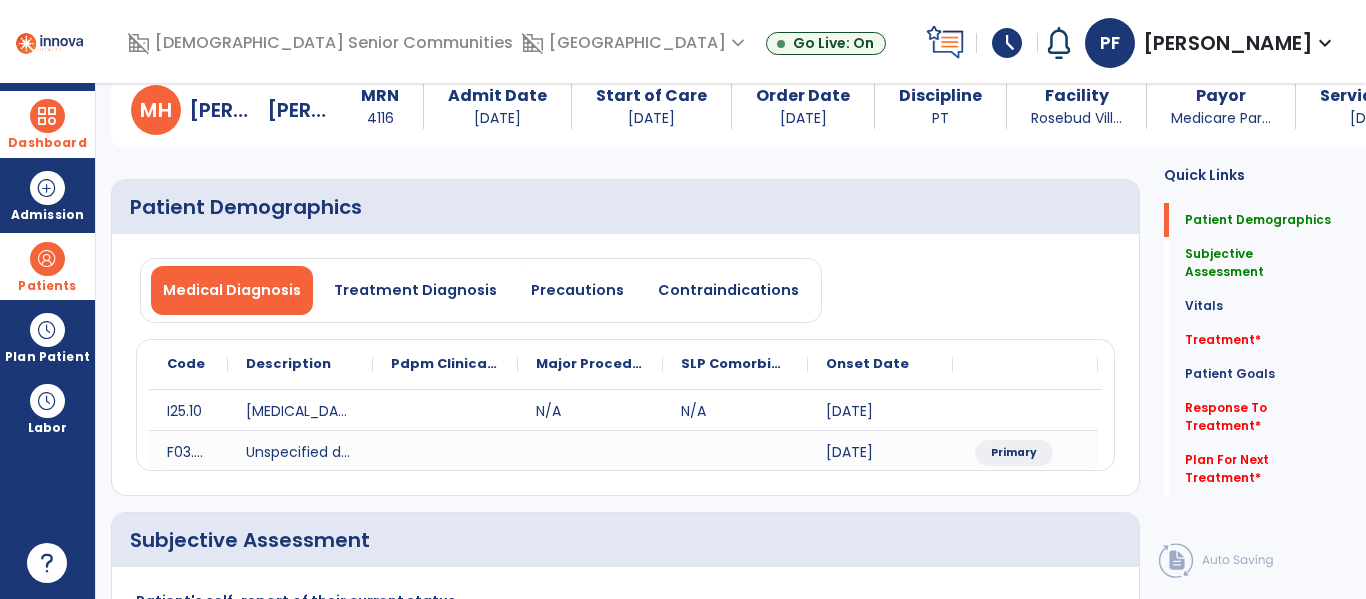 scroll, scrollTop: 0, scrollLeft: 0, axis: both 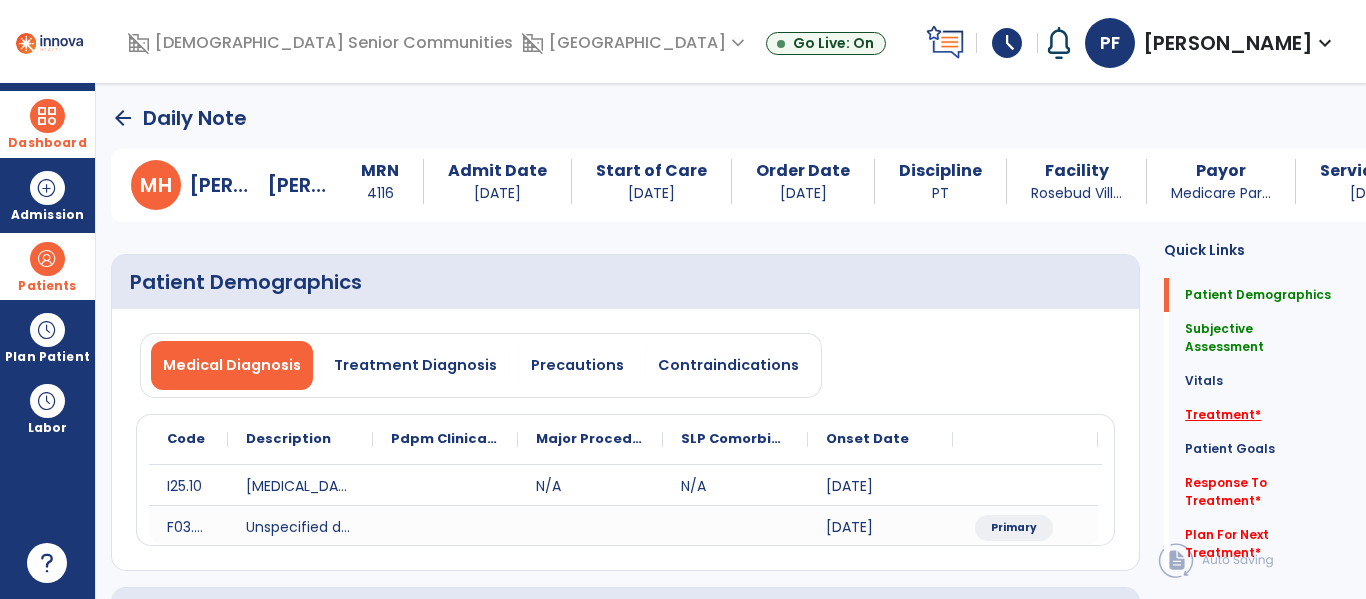 click on "Treatment   *" 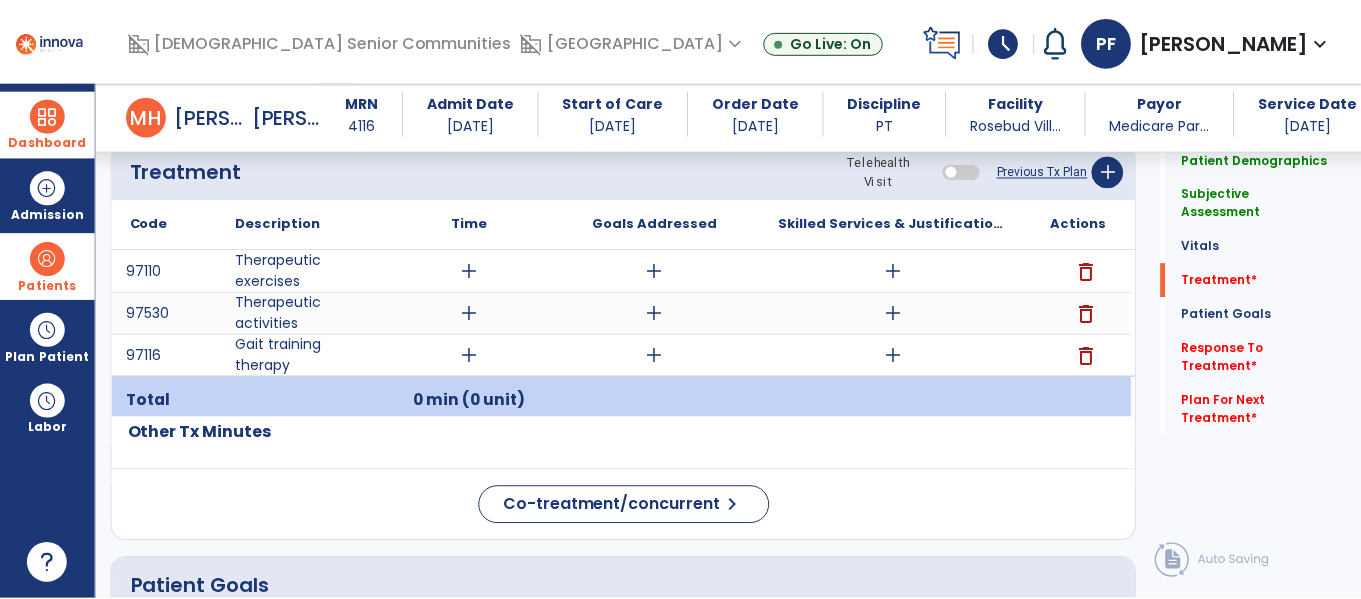 scroll, scrollTop: 1166, scrollLeft: 0, axis: vertical 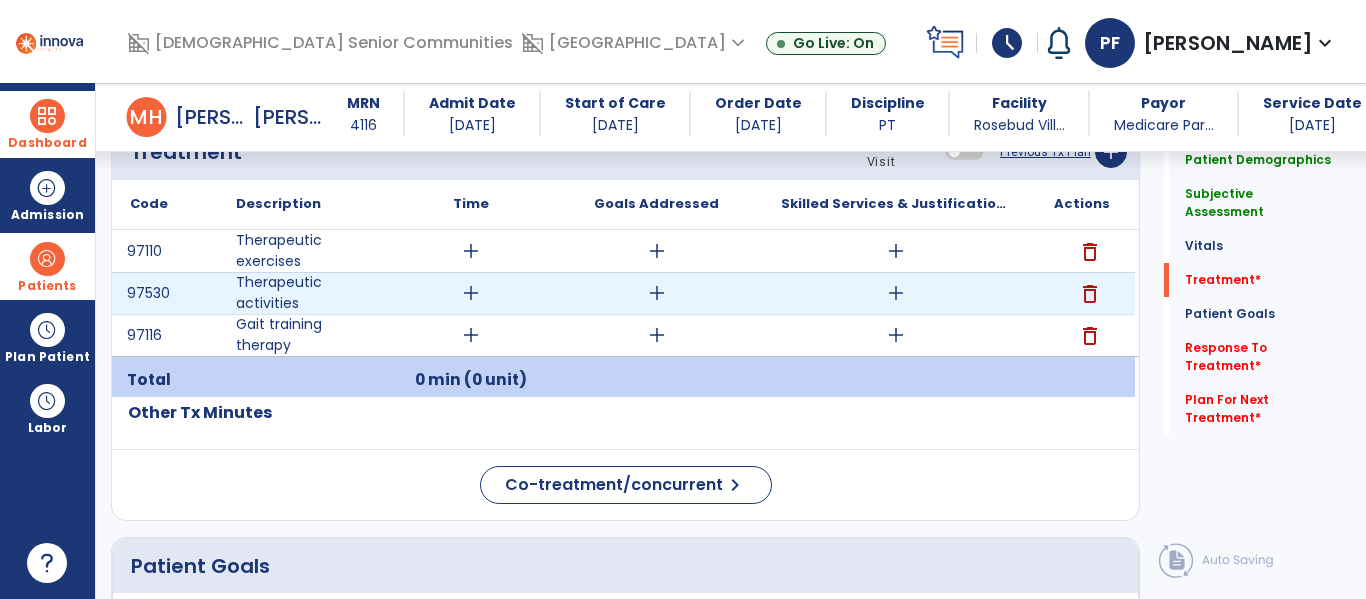 click on "add" at bounding box center (471, 293) 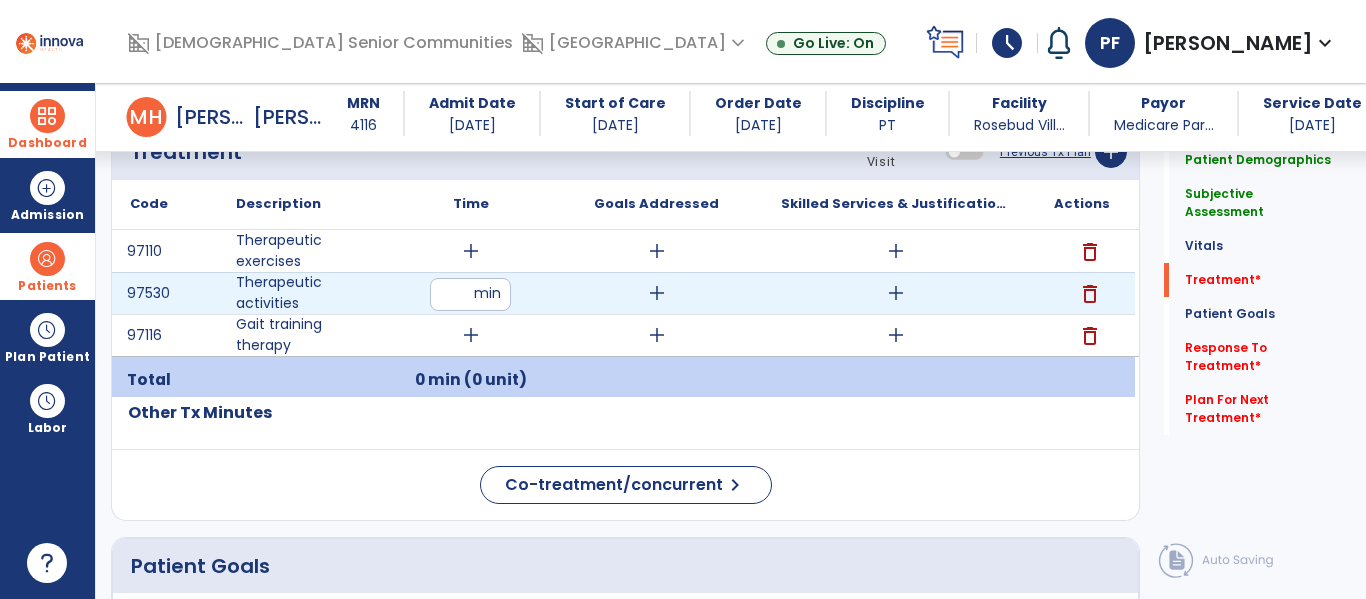 type on "**" 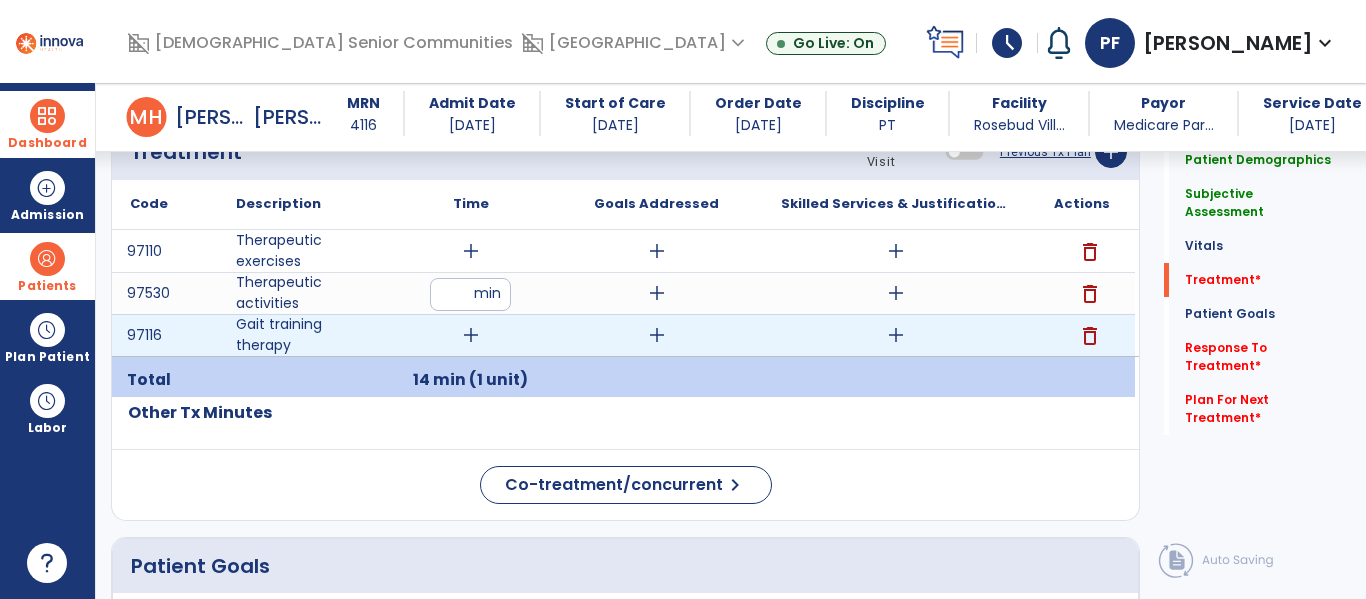 click on "add" at bounding box center (471, 335) 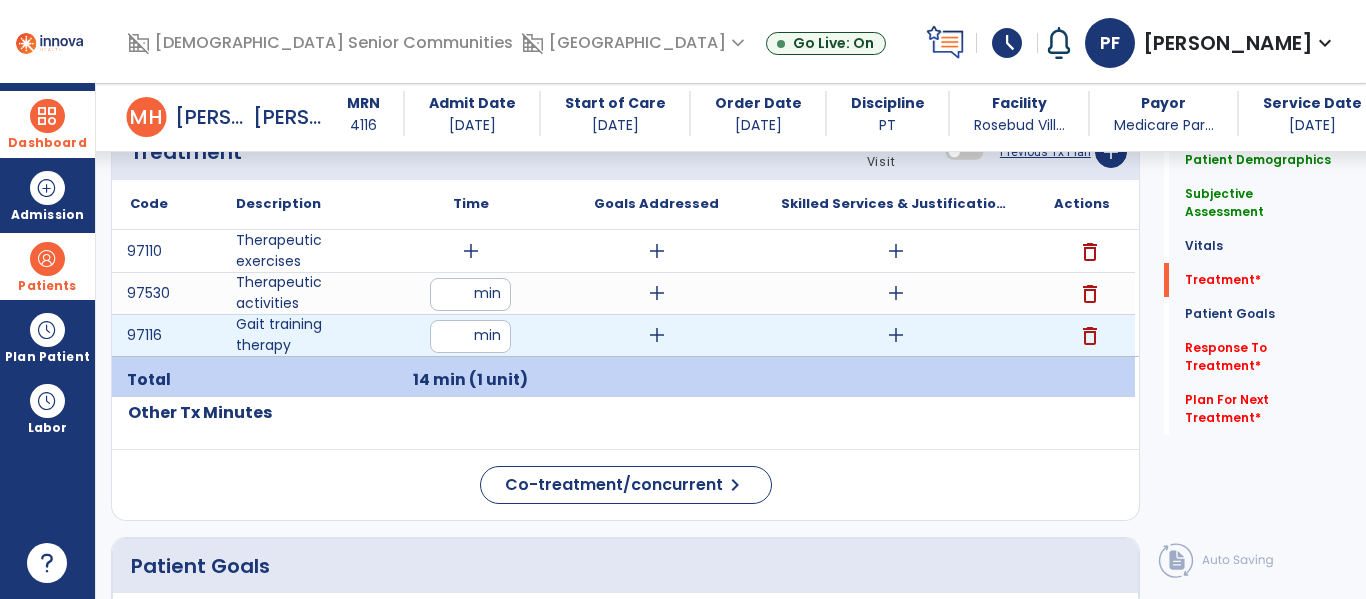 type on "**" 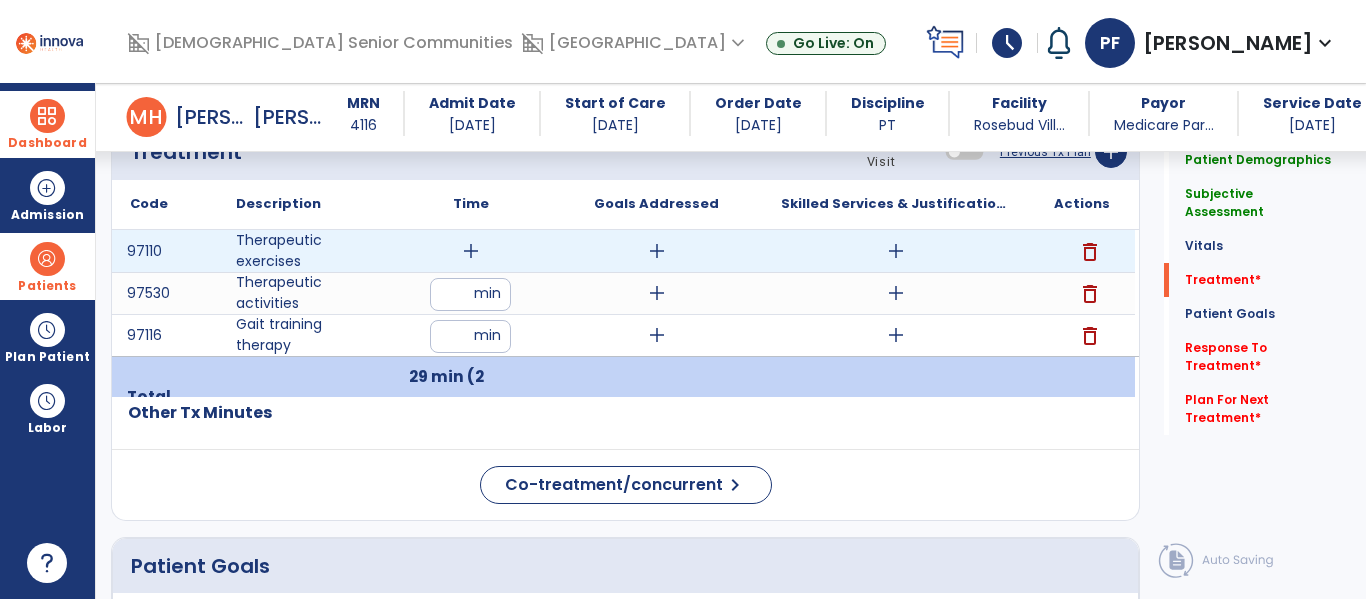 click on "add" at bounding box center [471, 251] 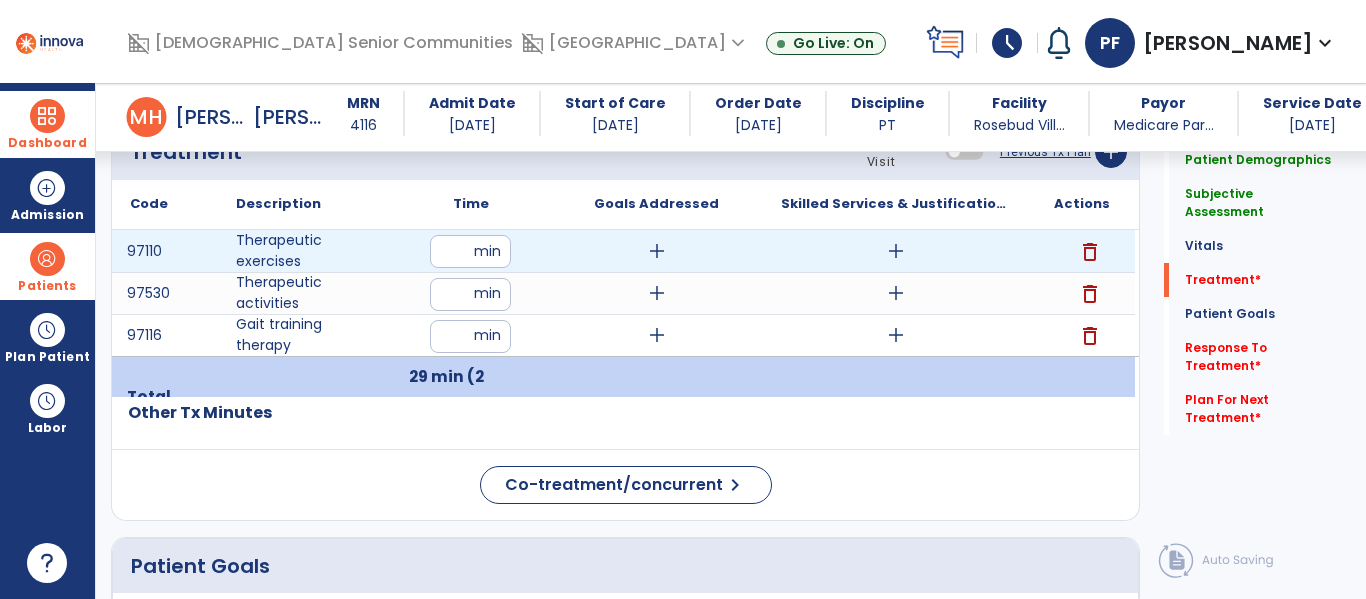 type on "**" 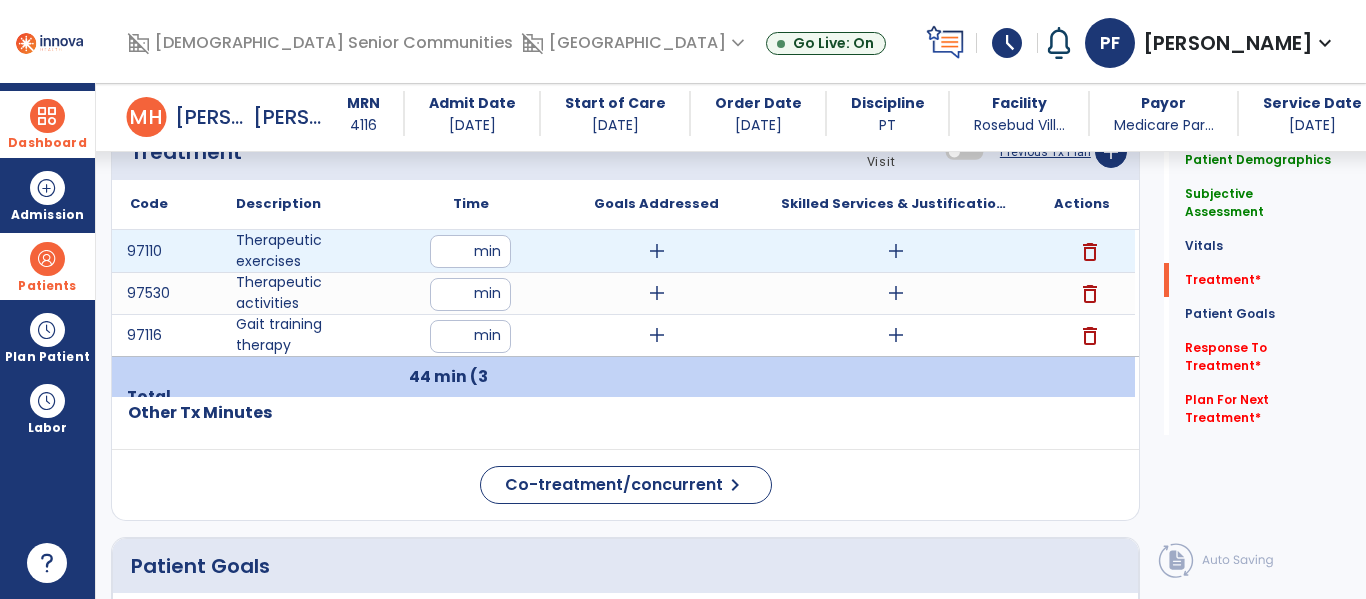 drag, startPoint x: 459, startPoint y: 248, endPoint x: 441, endPoint y: 244, distance: 18.439089 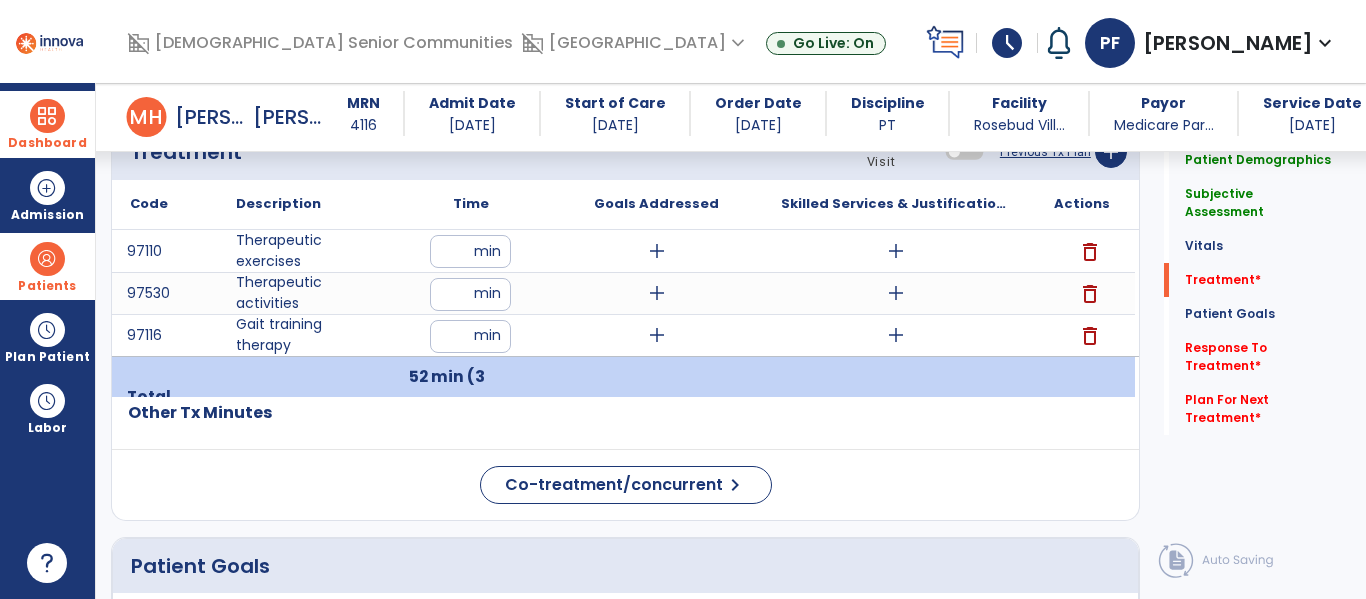 click at bounding box center (656, 397) 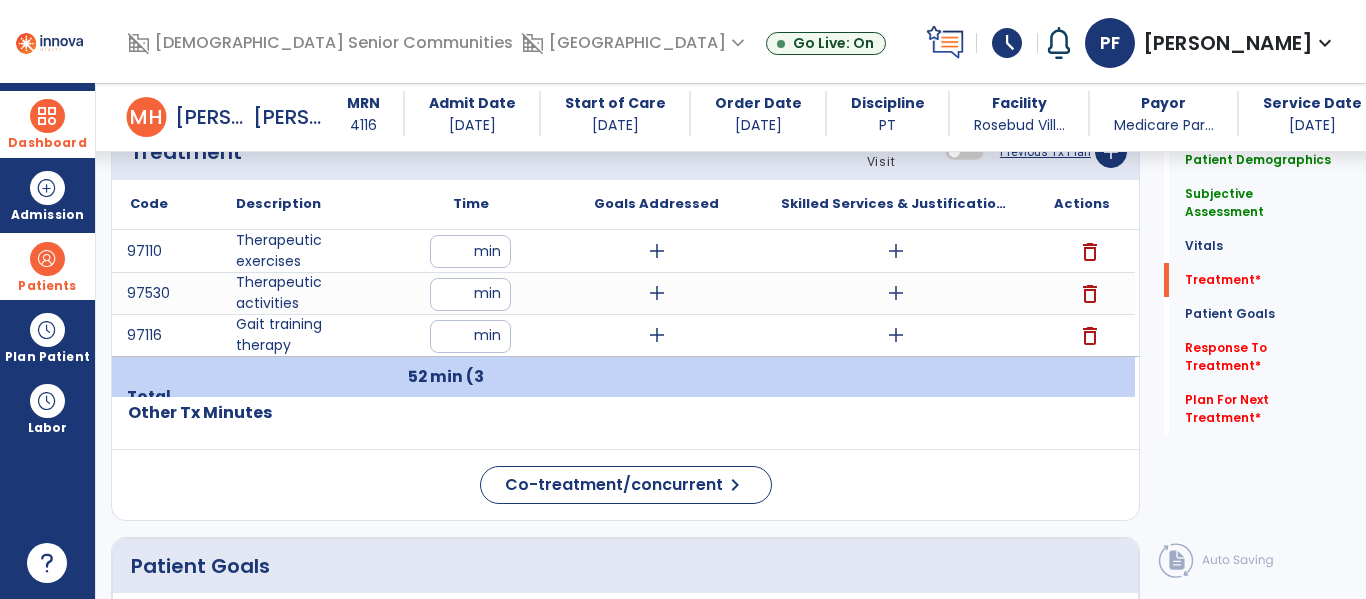 click on "52 min (3 units)" at bounding box center [470, 397] 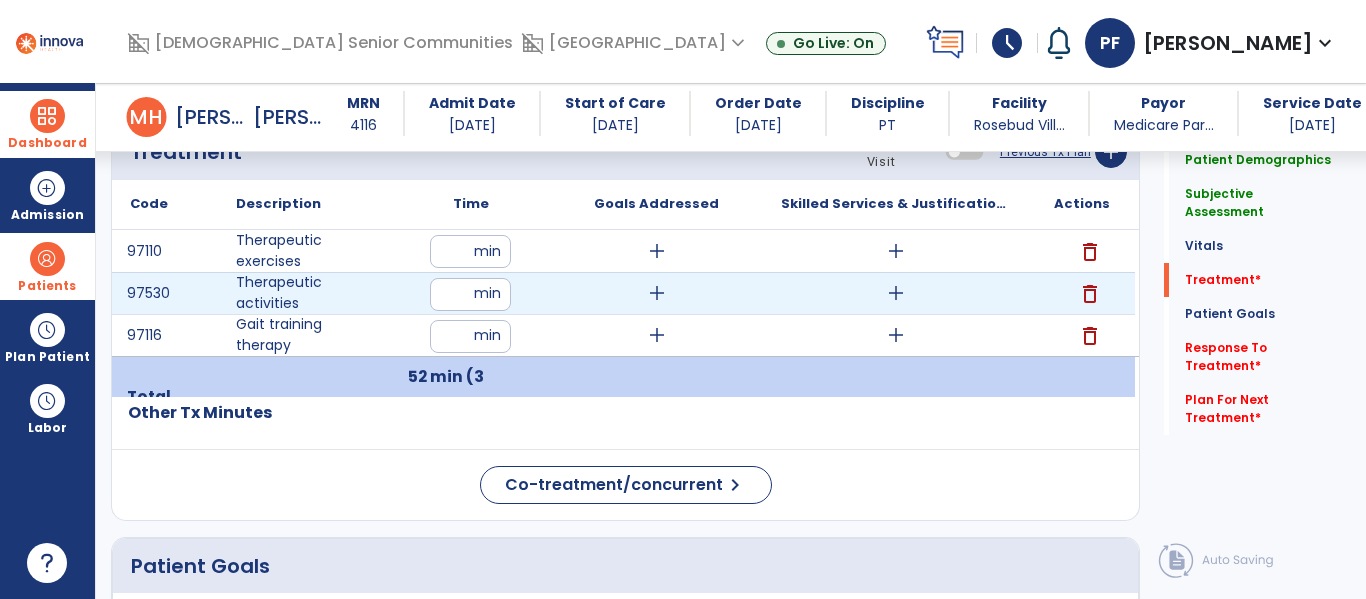 click on "**" at bounding box center (470, 294) 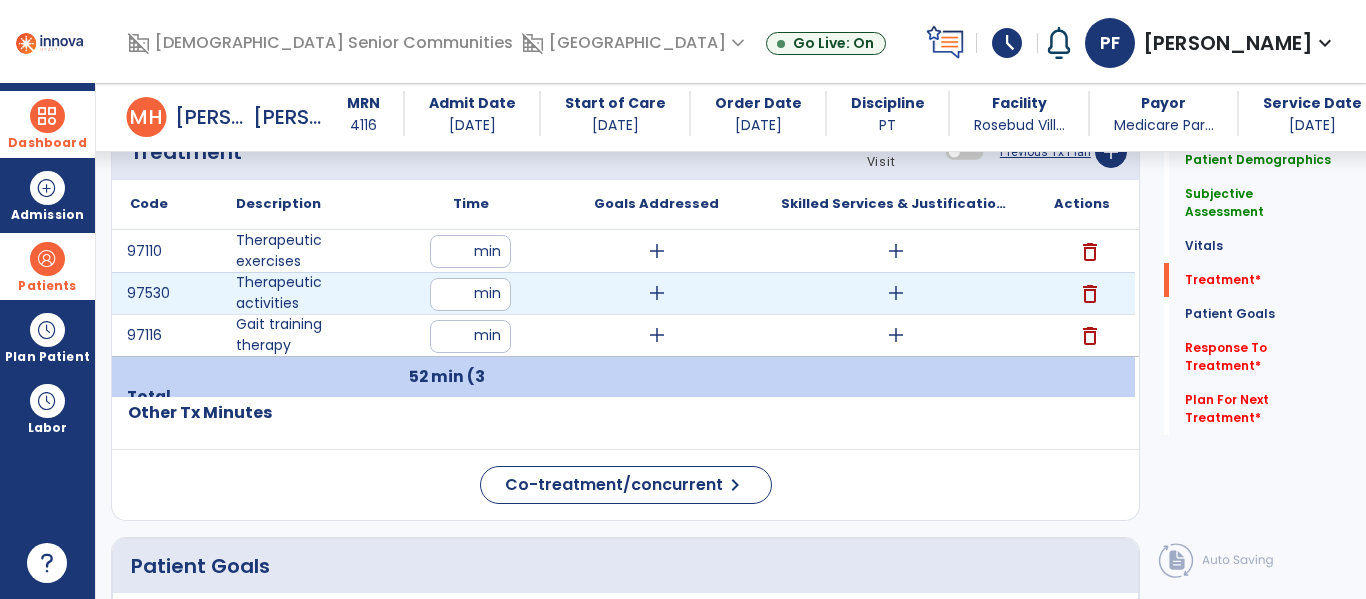 drag, startPoint x: 462, startPoint y: 293, endPoint x: 438, endPoint y: 290, distance: 24.186773 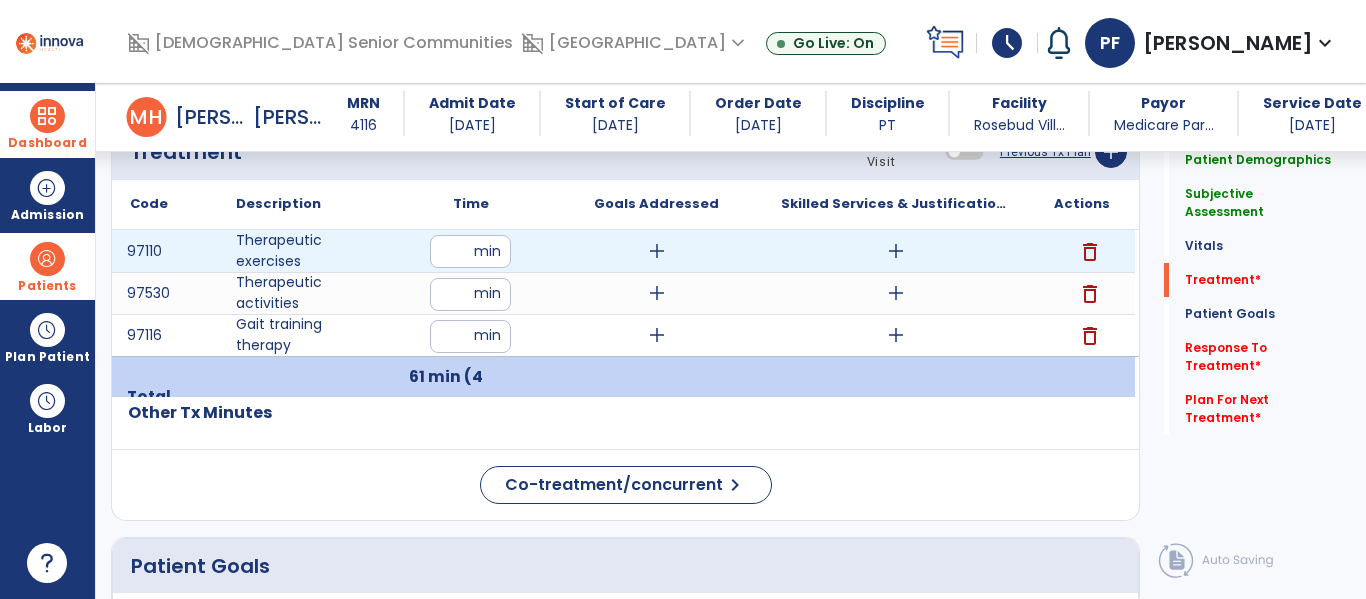 drag, startPoint x: 460, startPoint y: 254, endPoint x: 426, endPoint y: 248, distance: 34.525352 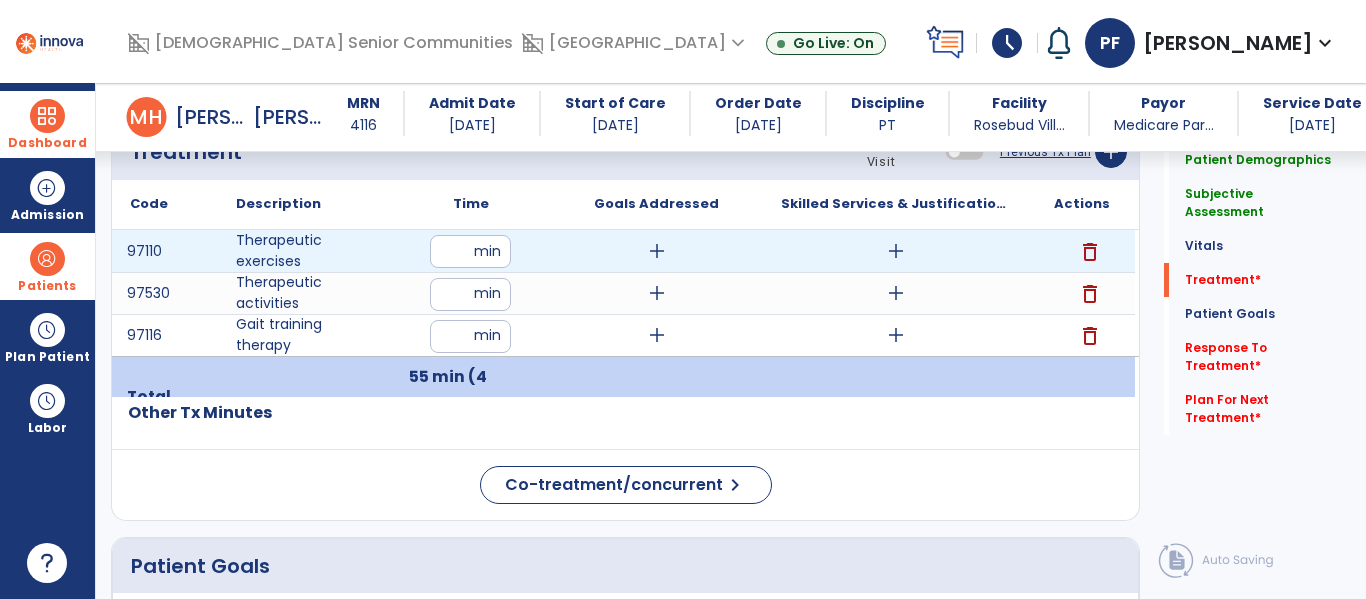 click on "add" at bounding box center [896, 251] 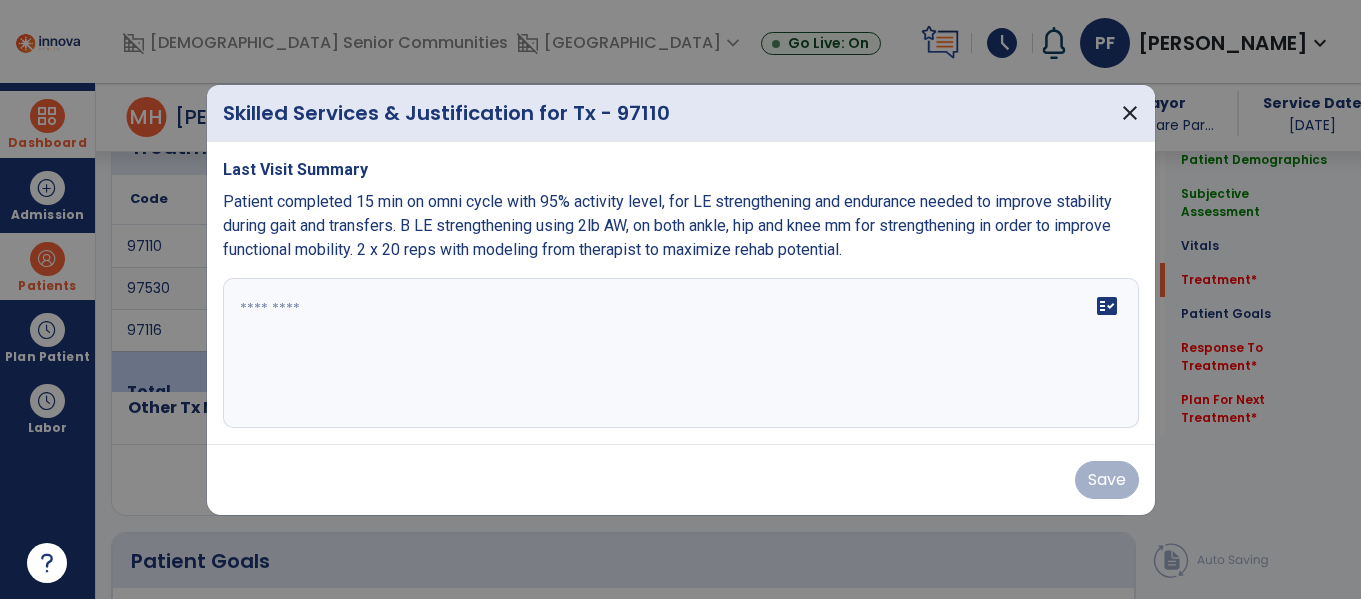 scroll, scrollTop: 1166, scrollLeft: 0, axis: vertical 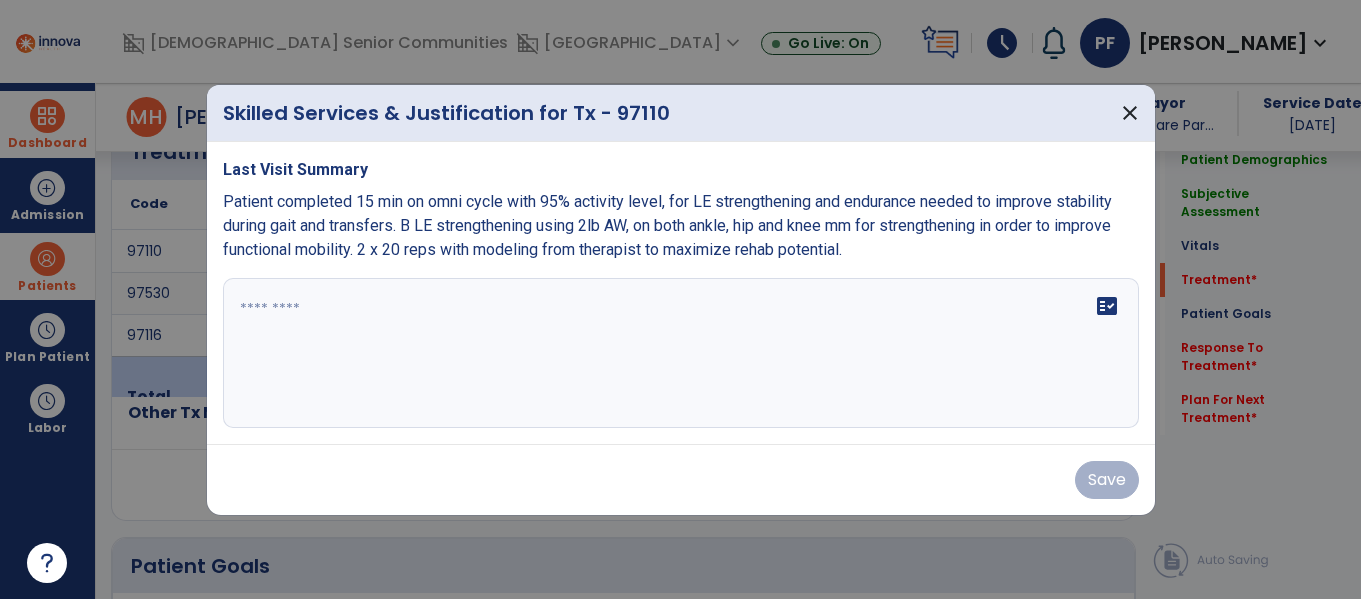 click on "fact_check" at bounding box center (681, 353) 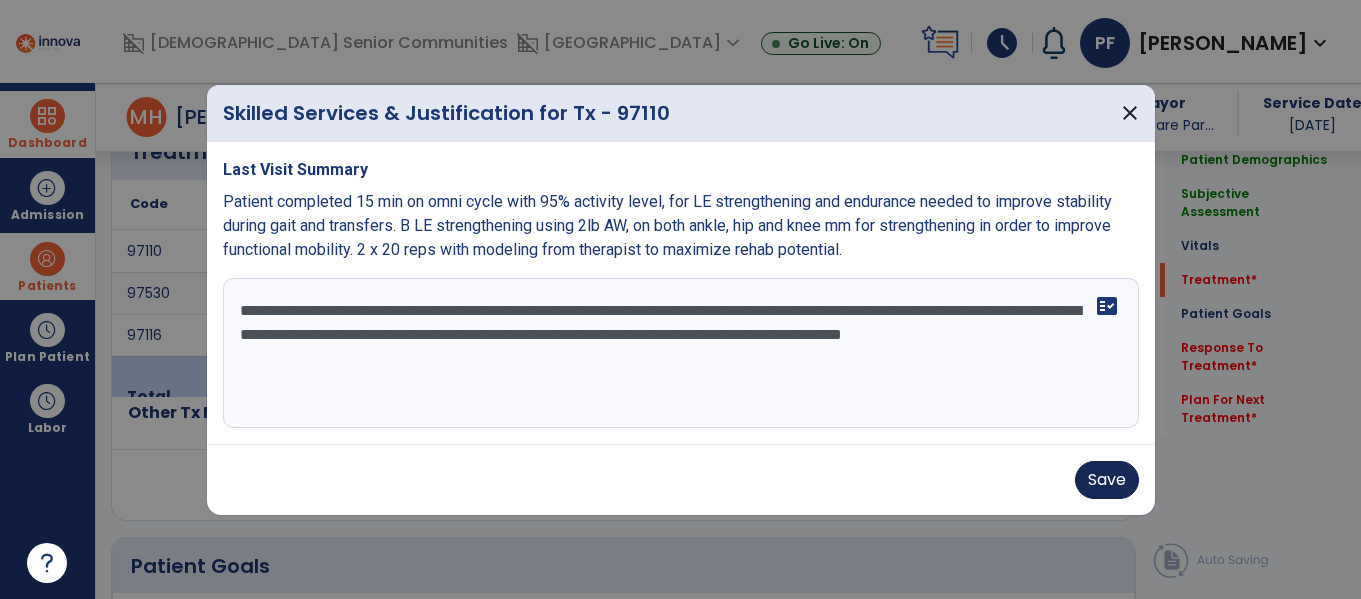type on "**********" 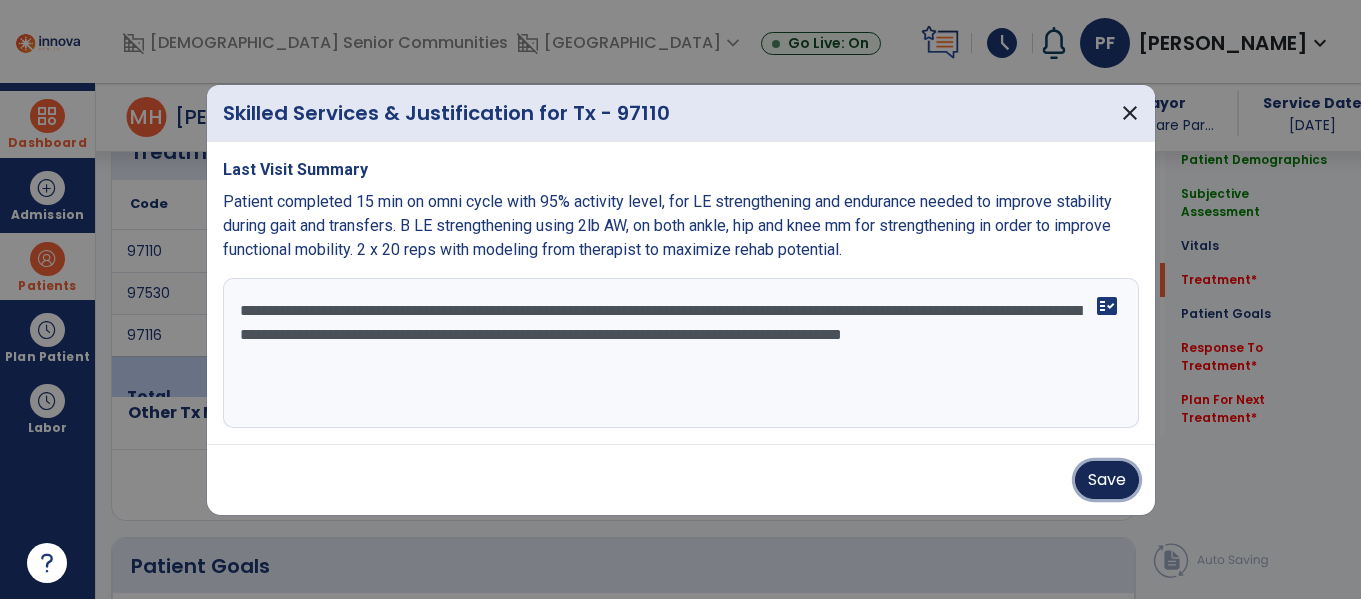 click on "Save" at bounding box center [1107, 480] 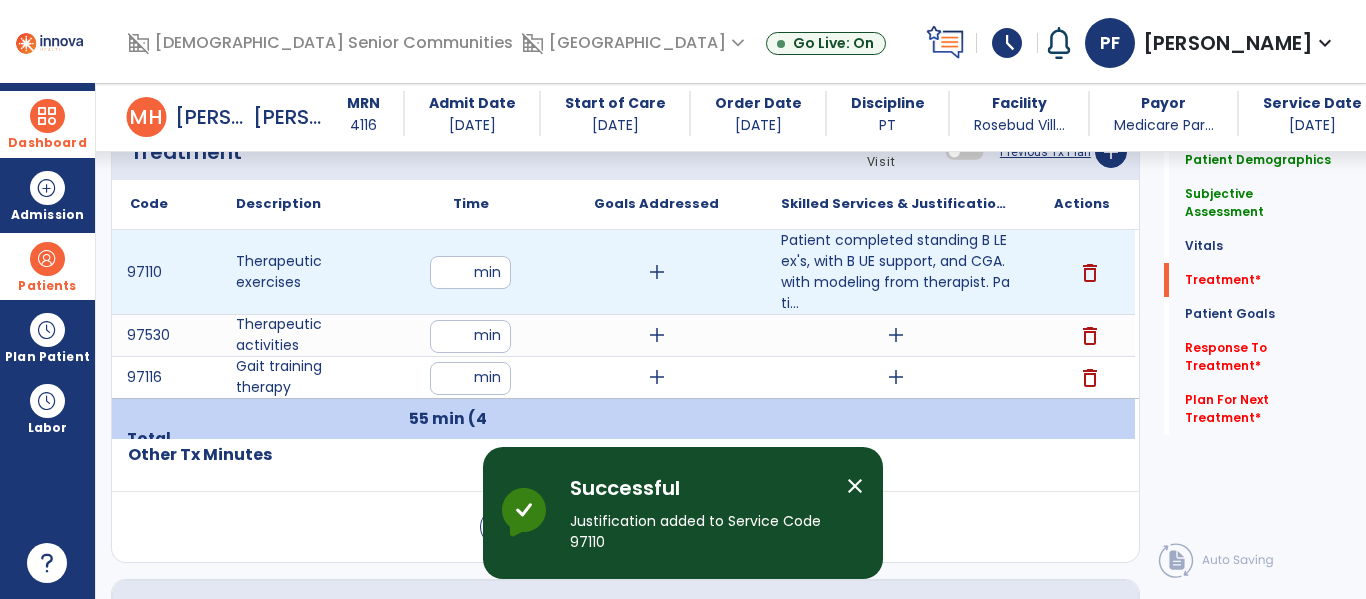 drag, startPoint x: 457, startPoint y: 272, endPoint x: 430, endPoint y: 270, distance: 27.073973 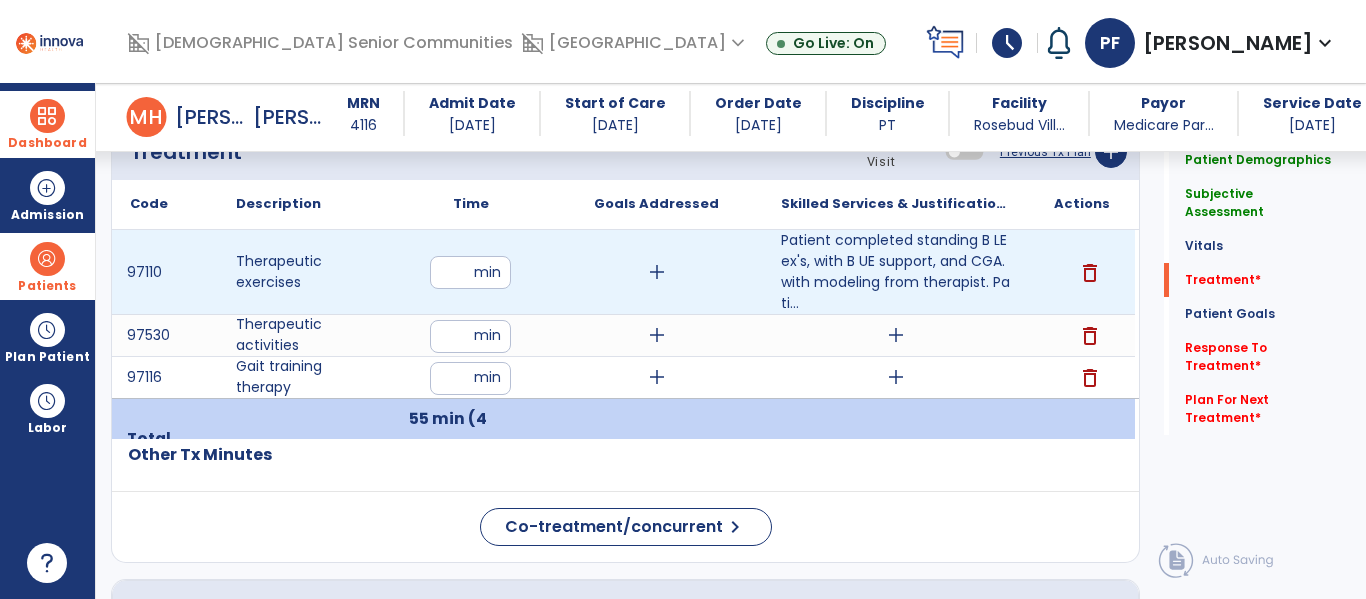 type on "**" 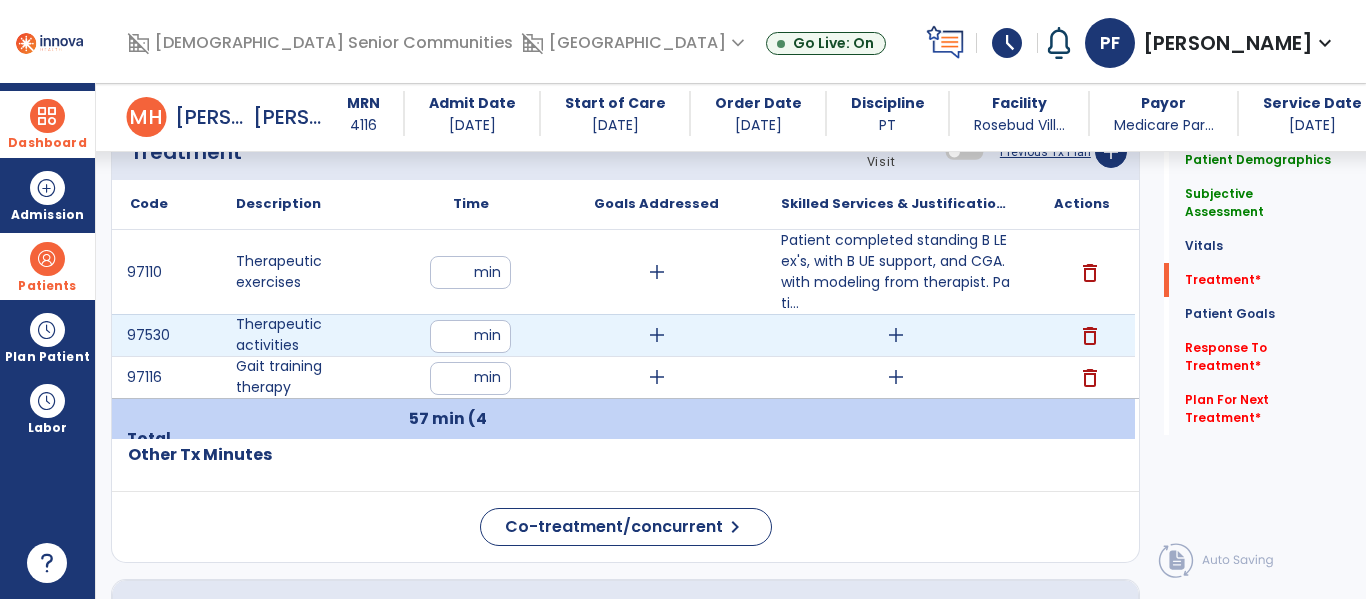 click on "add" at bounding box center (896, 335) 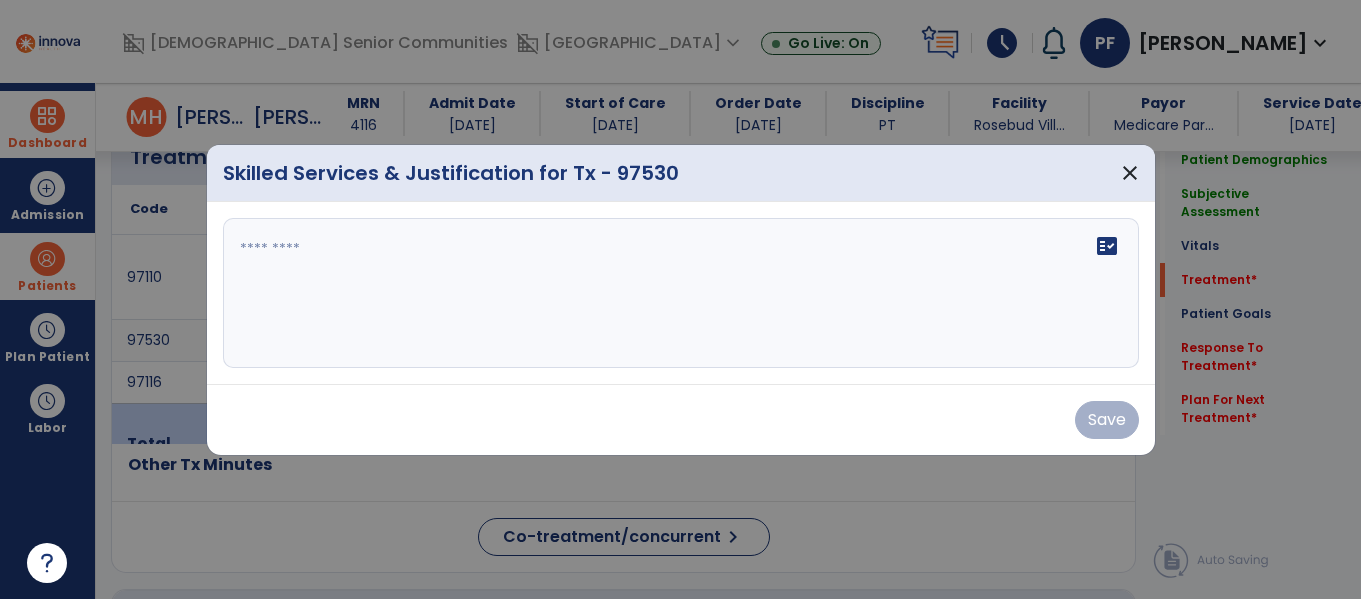 scroll, scrollTop: 1166, scrollLeft: 0, axis: vertical 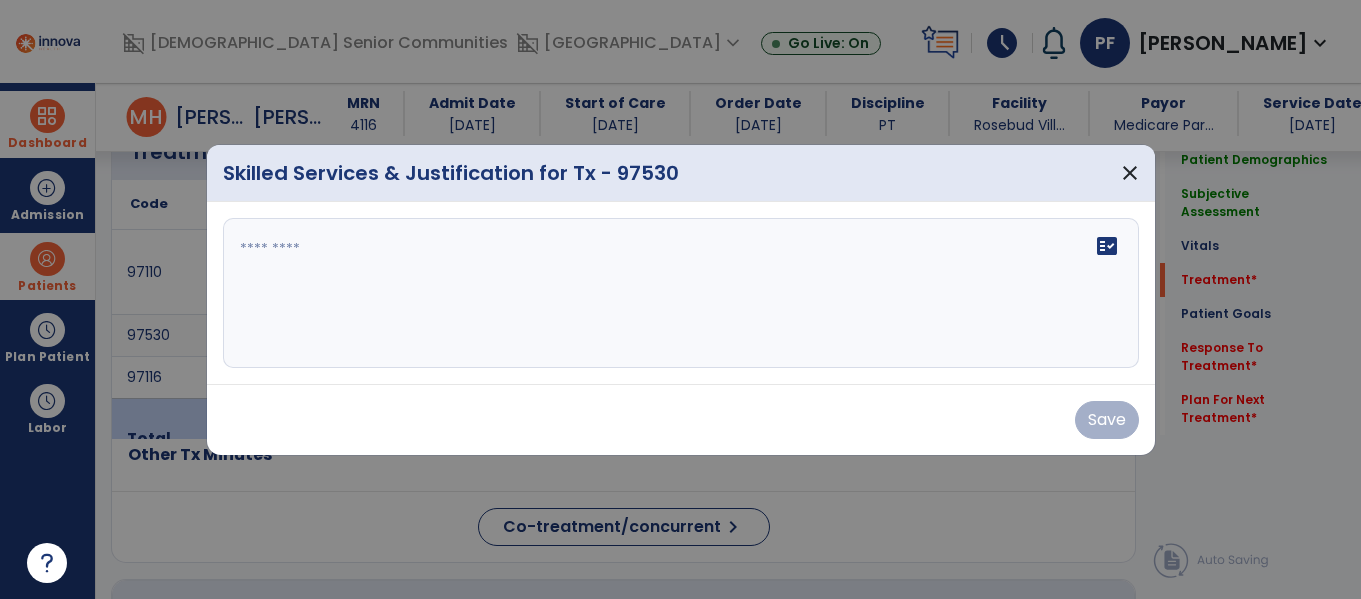 click on "fact_check" at bounding box center (681, 293) 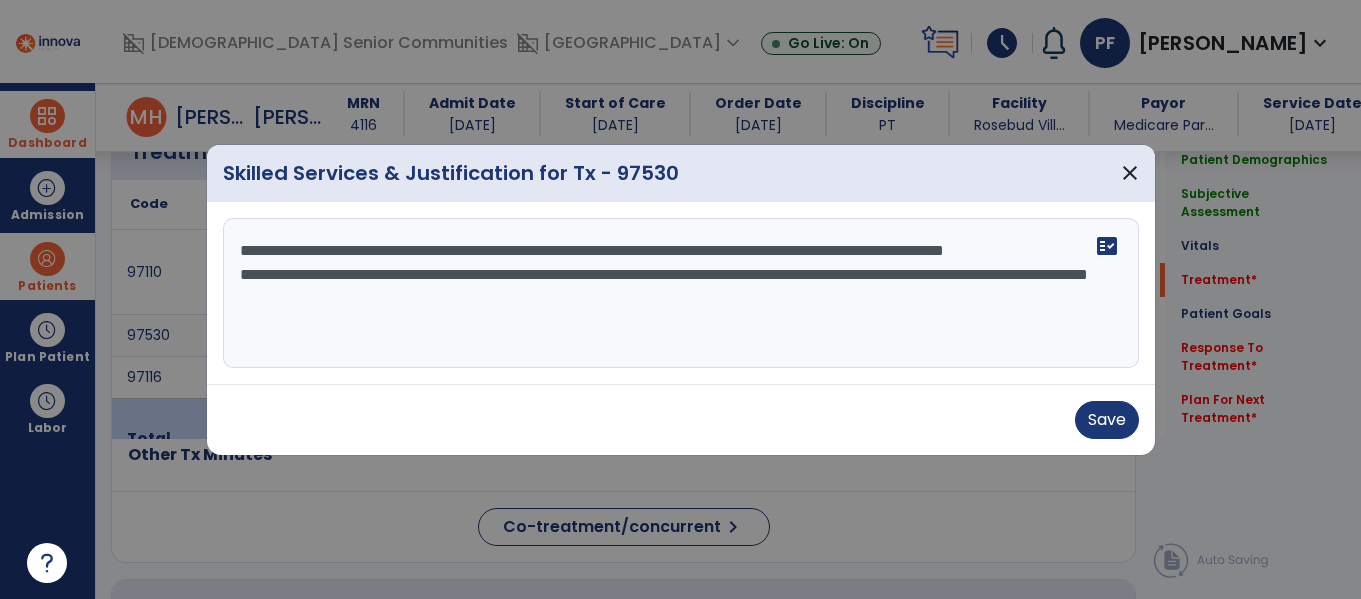 click on "**********" at bounding box center (681, 293) 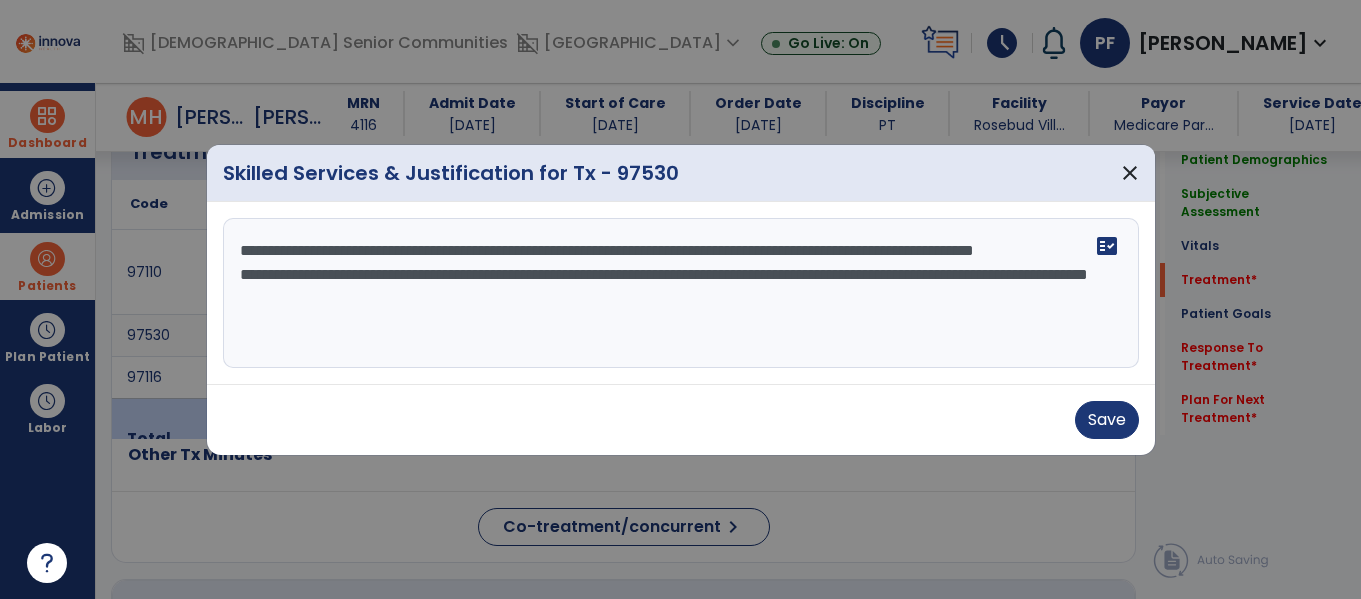 click on "**********" at bounding box center (681, 293) 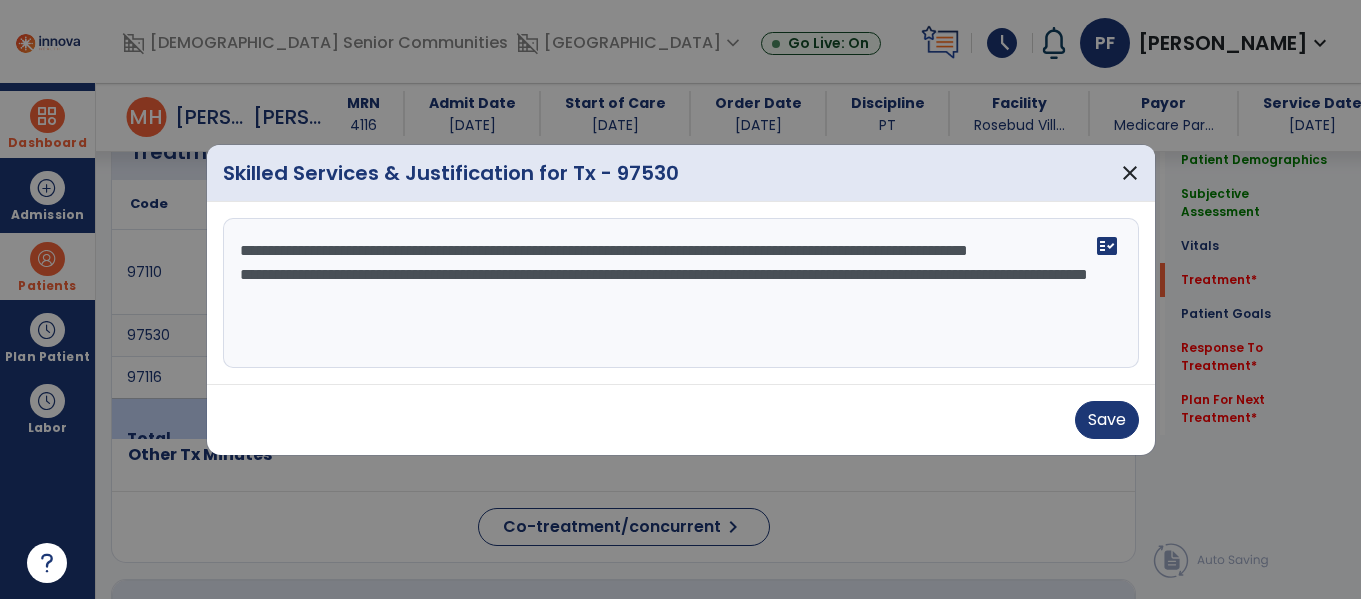 click on "**********" at bounding box center (681, 293) 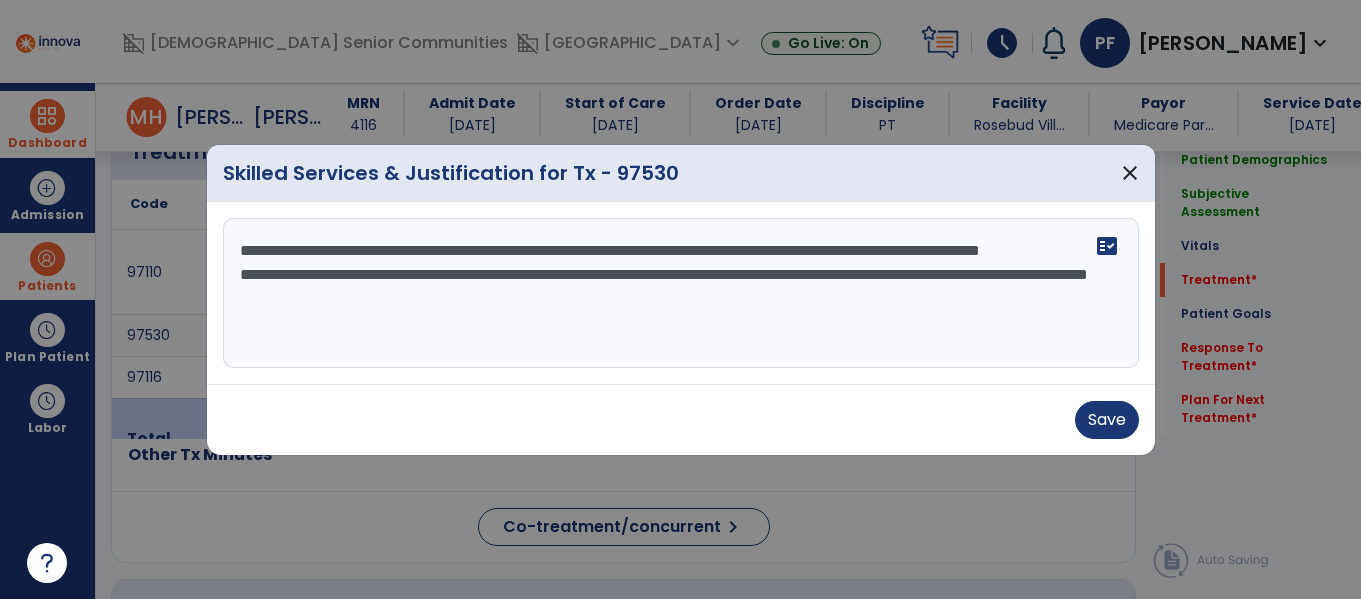 click on "**********" at bounding box center [681, 293] 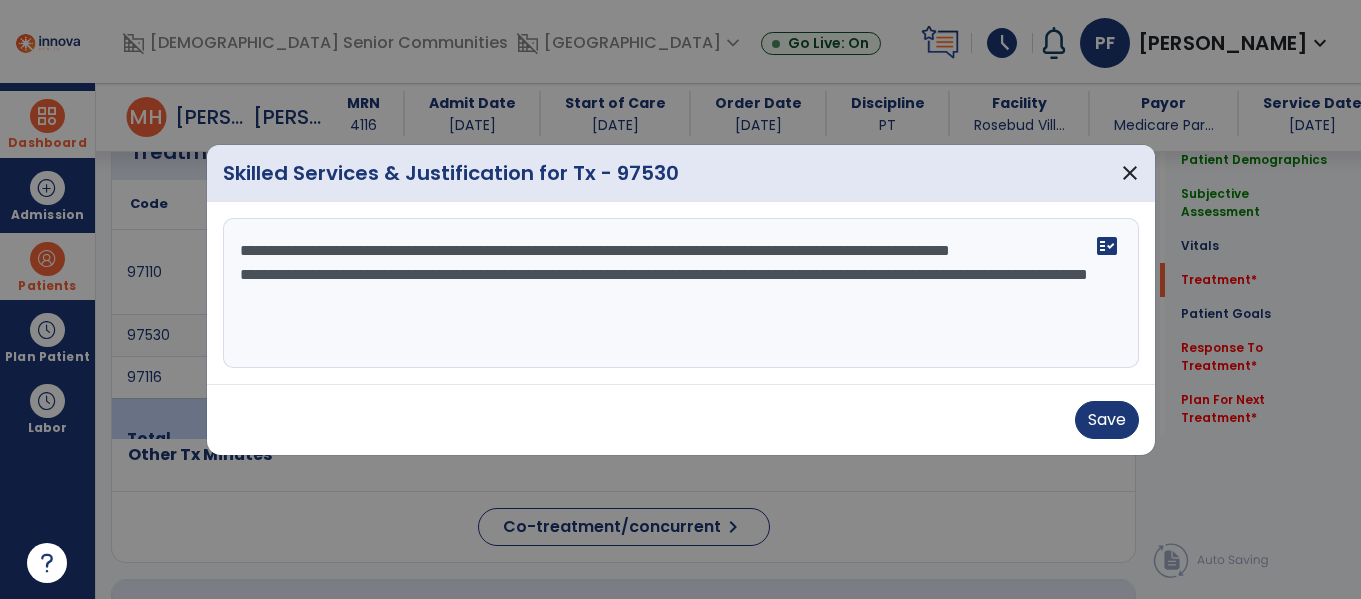 click on "**********" at bounding box center (681, 293) 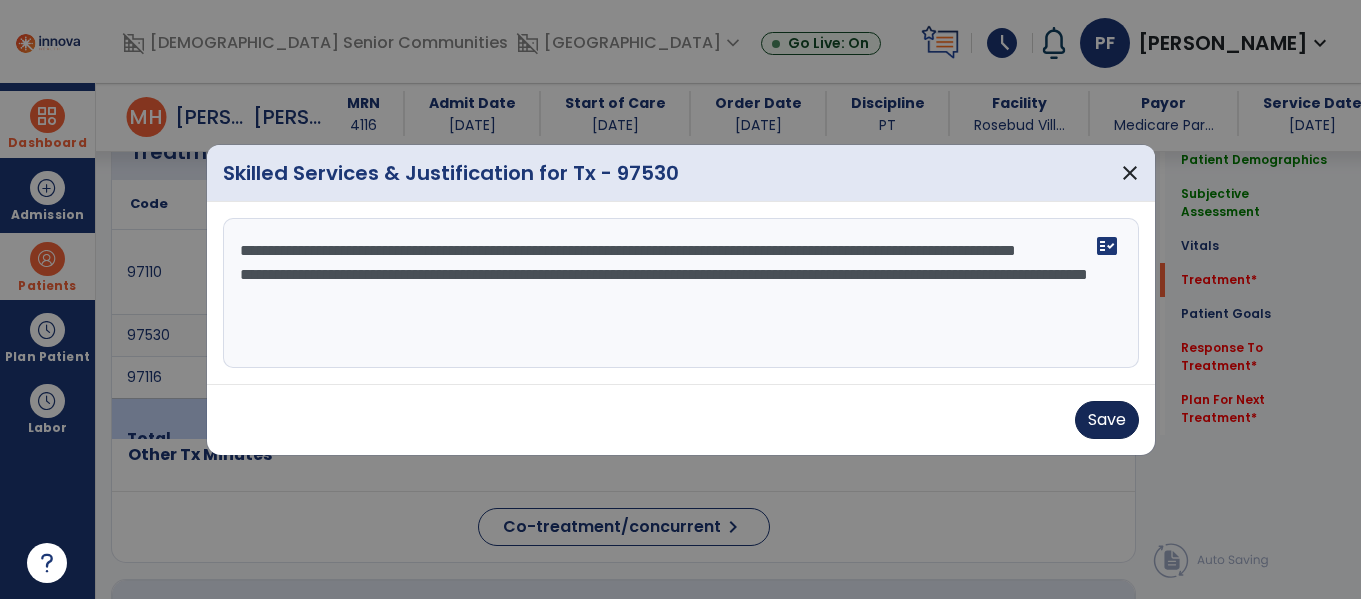 type on "**********" 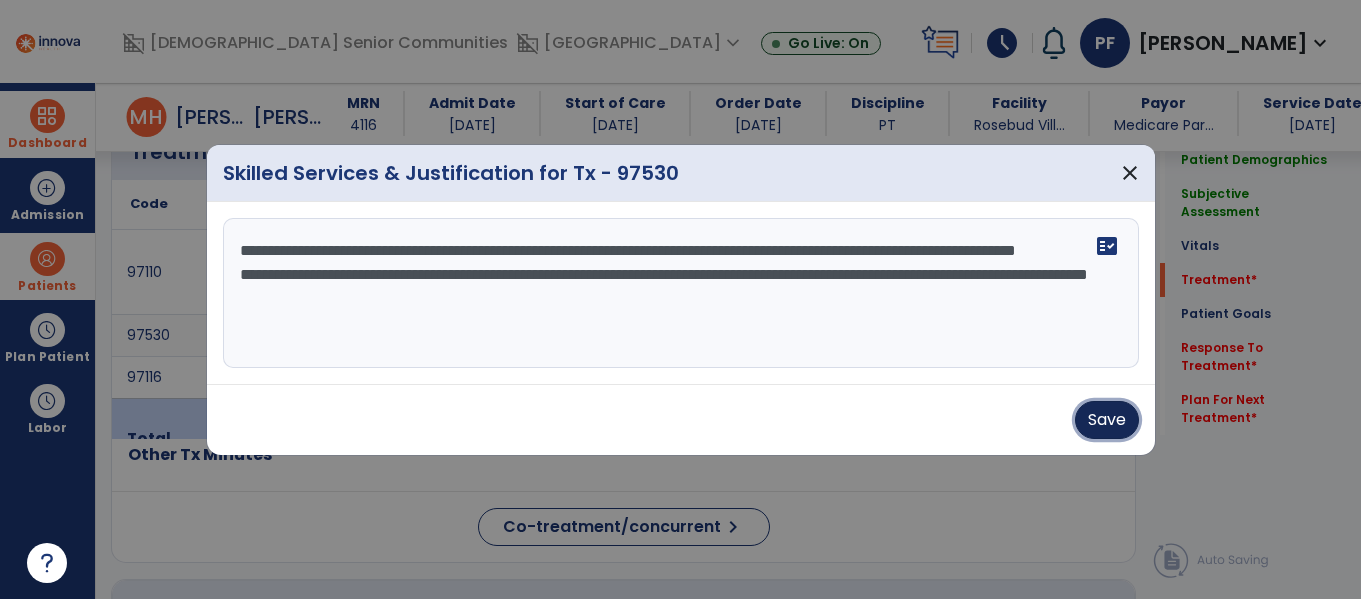 click on "Save" at bounding box center [1107, 420] 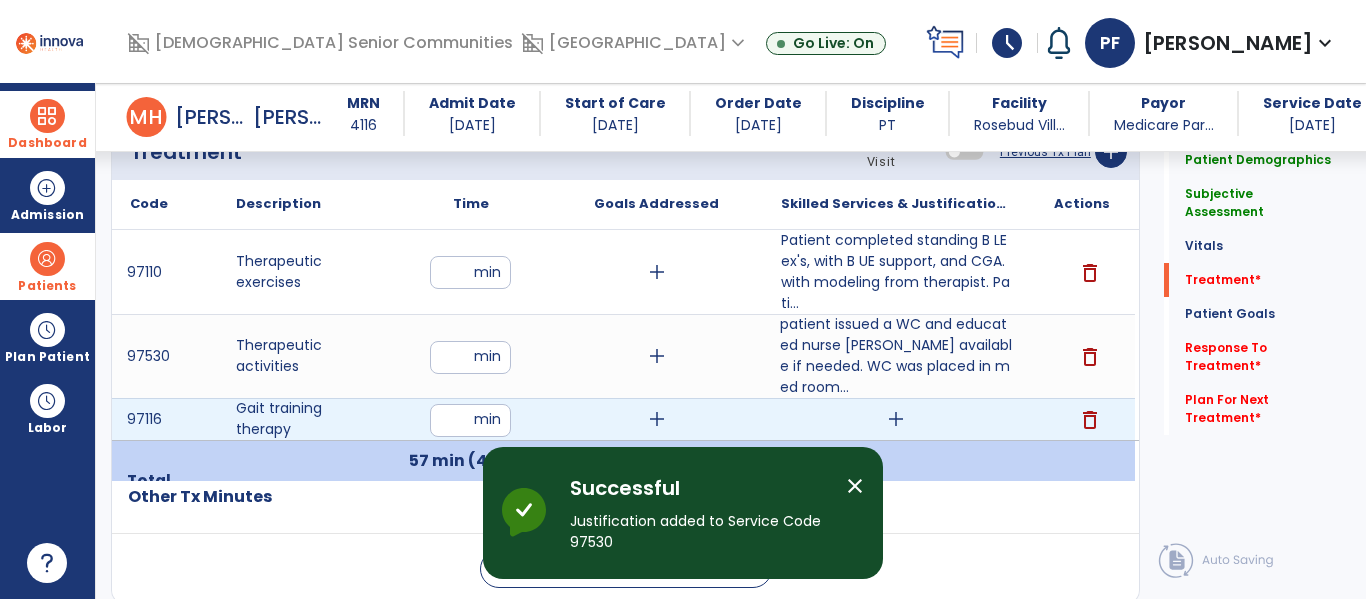 click on "add" at bounding box center (896, 419) 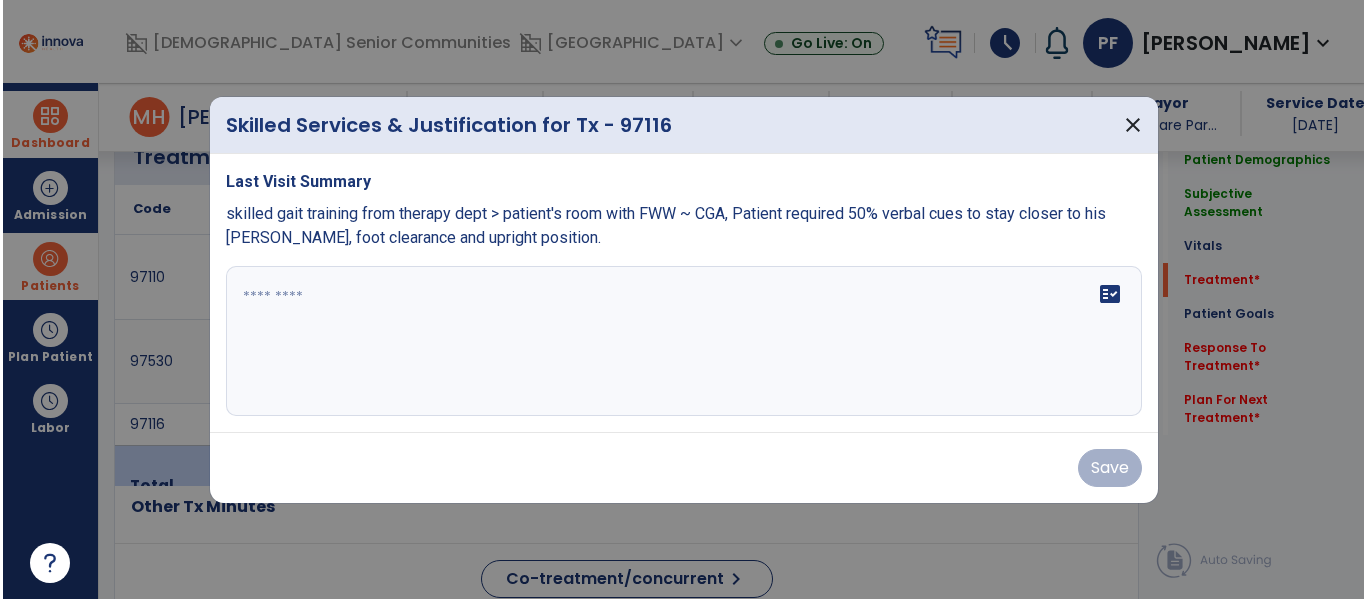 scroll, scrollTop: 1166, scrollLeft: 0, axis: vertical 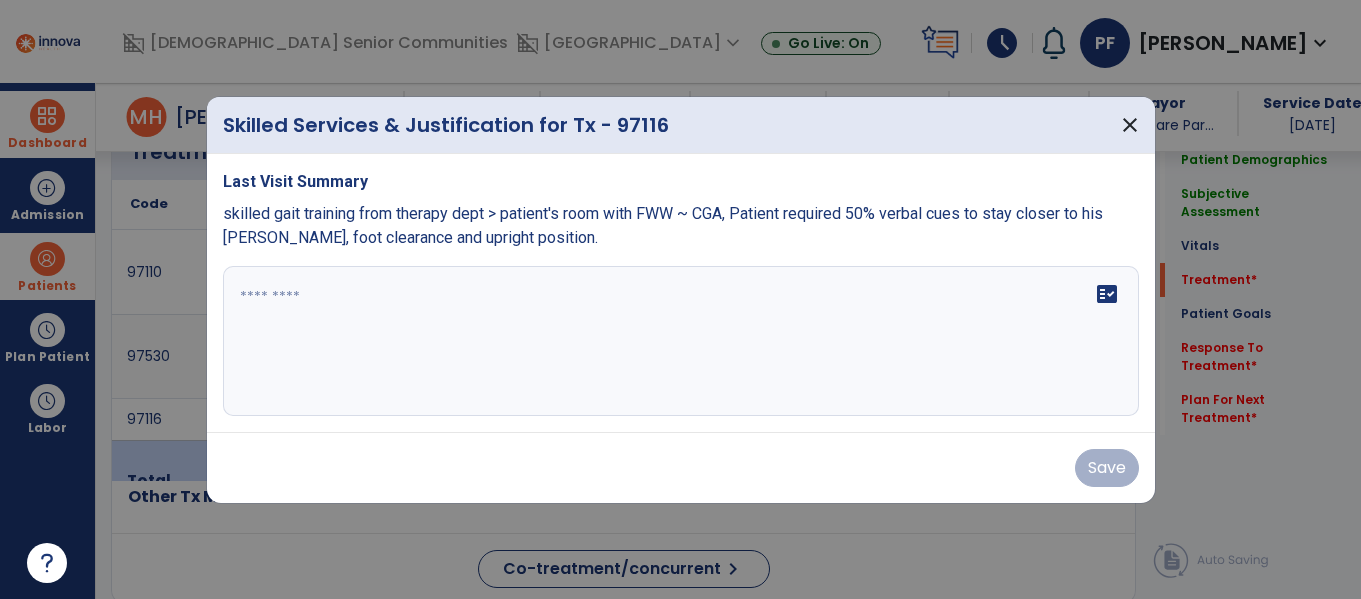 click at bounding box center (681, 341) 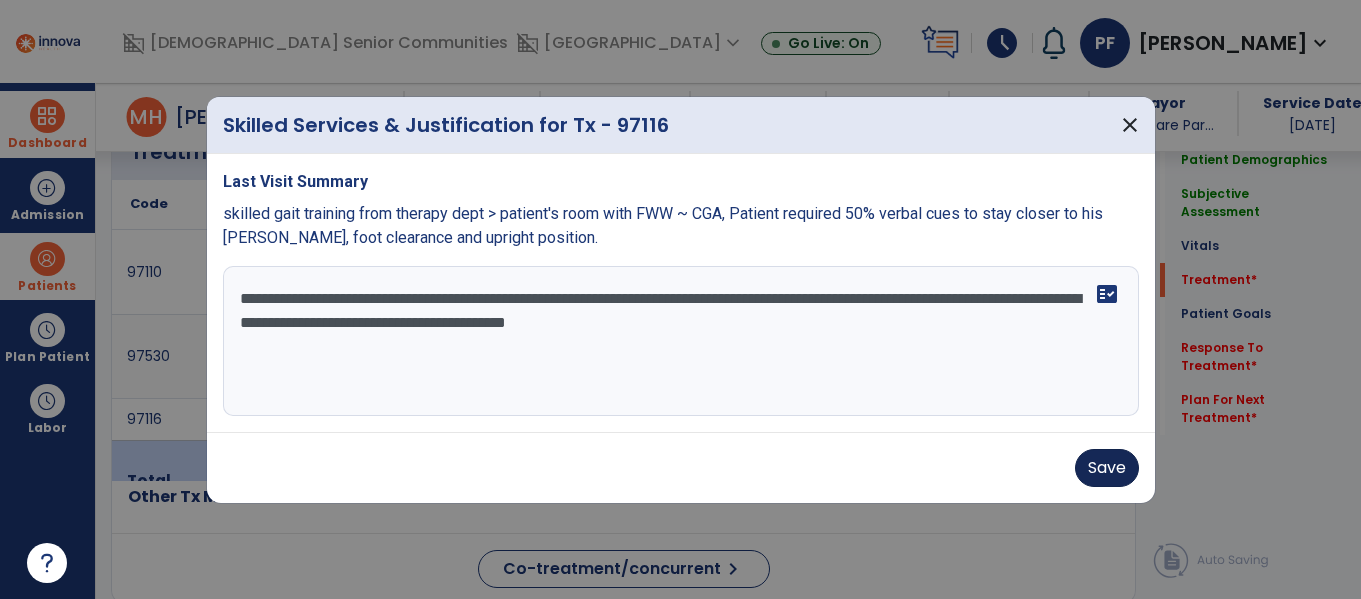 type on "**********" 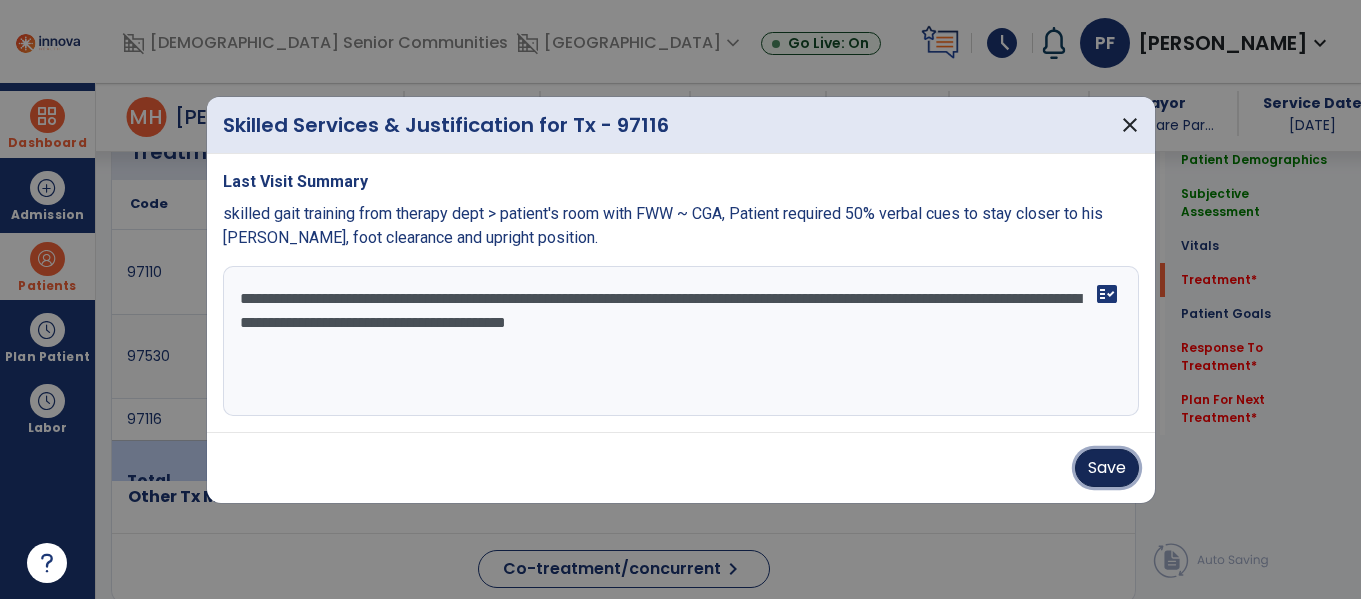 click on "Save" at bounding box center (1107, 468) 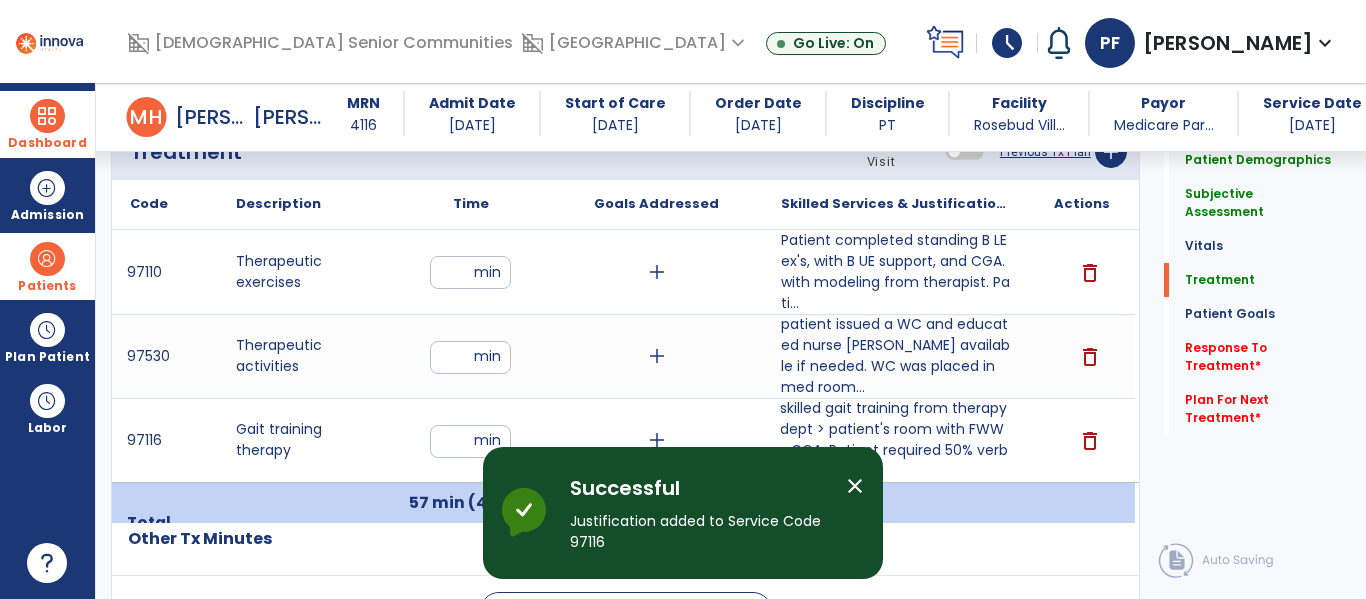 click on "close" at bounding box center (855, 486) 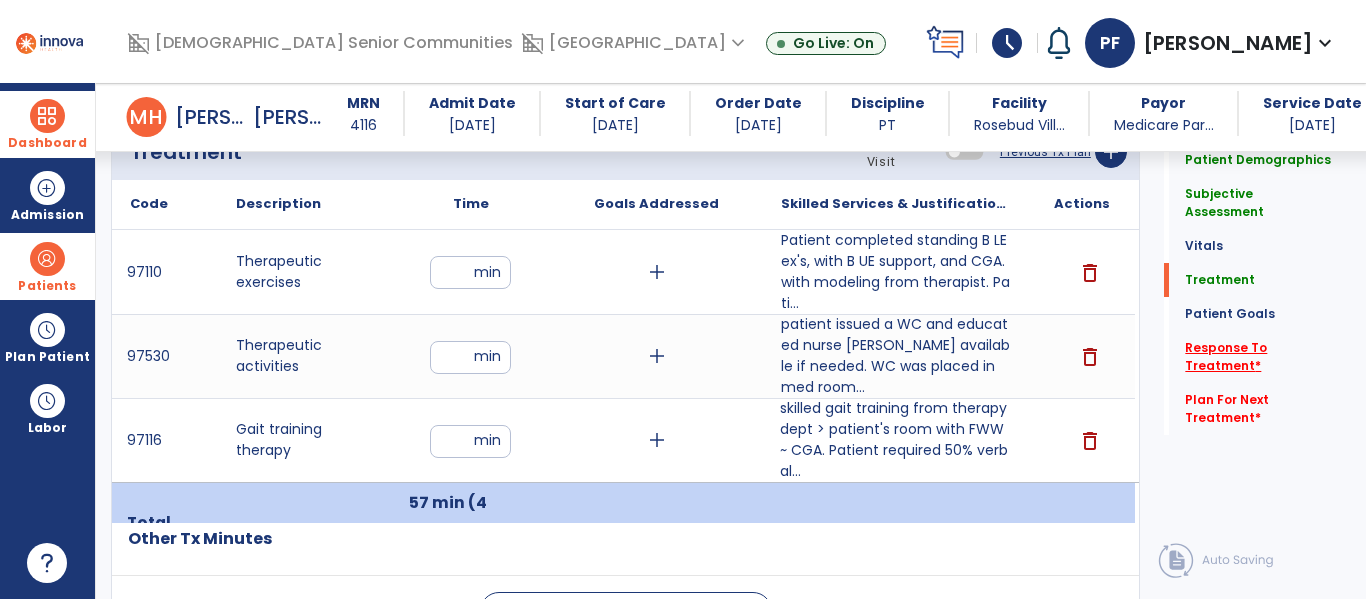 click on "Response To Treatment   *" 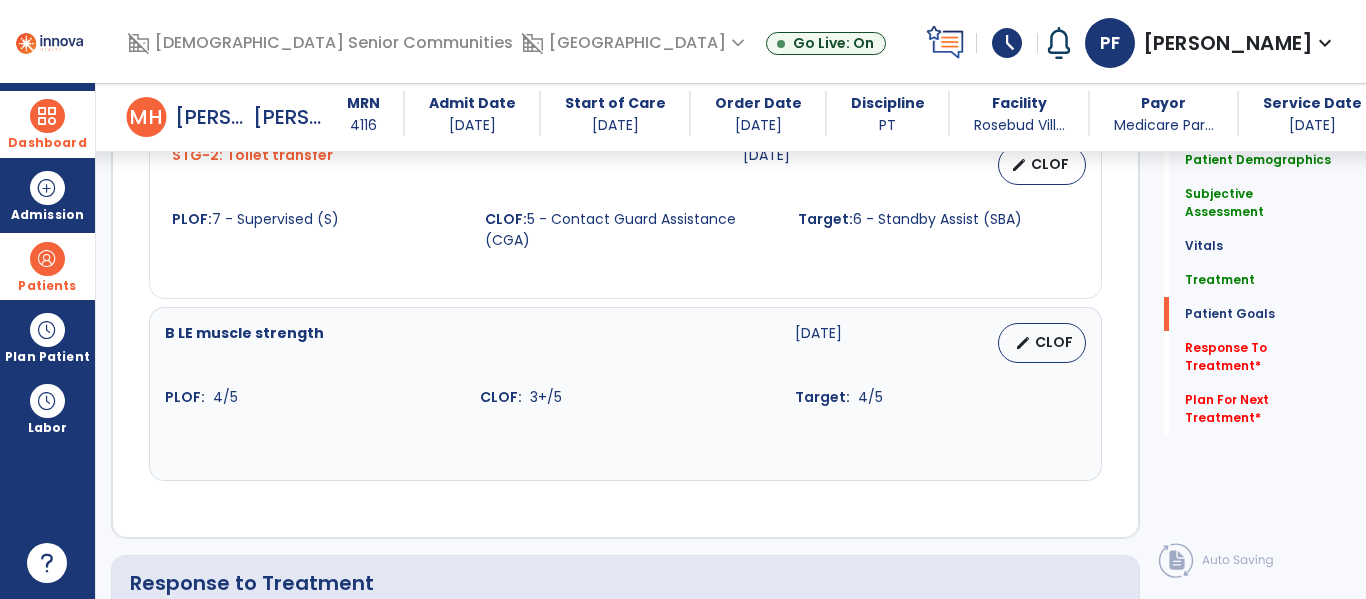 scroll, scrollTop: 2908, scrollLeft: 0, axis: vertical 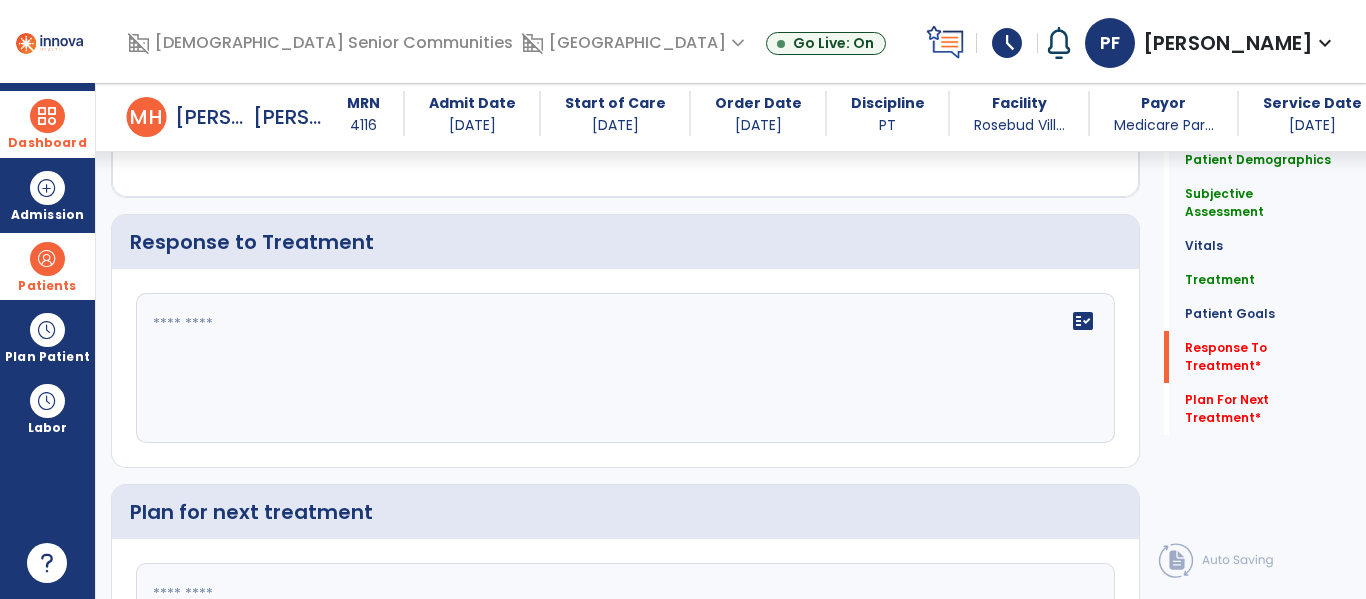 click on "fact_check" 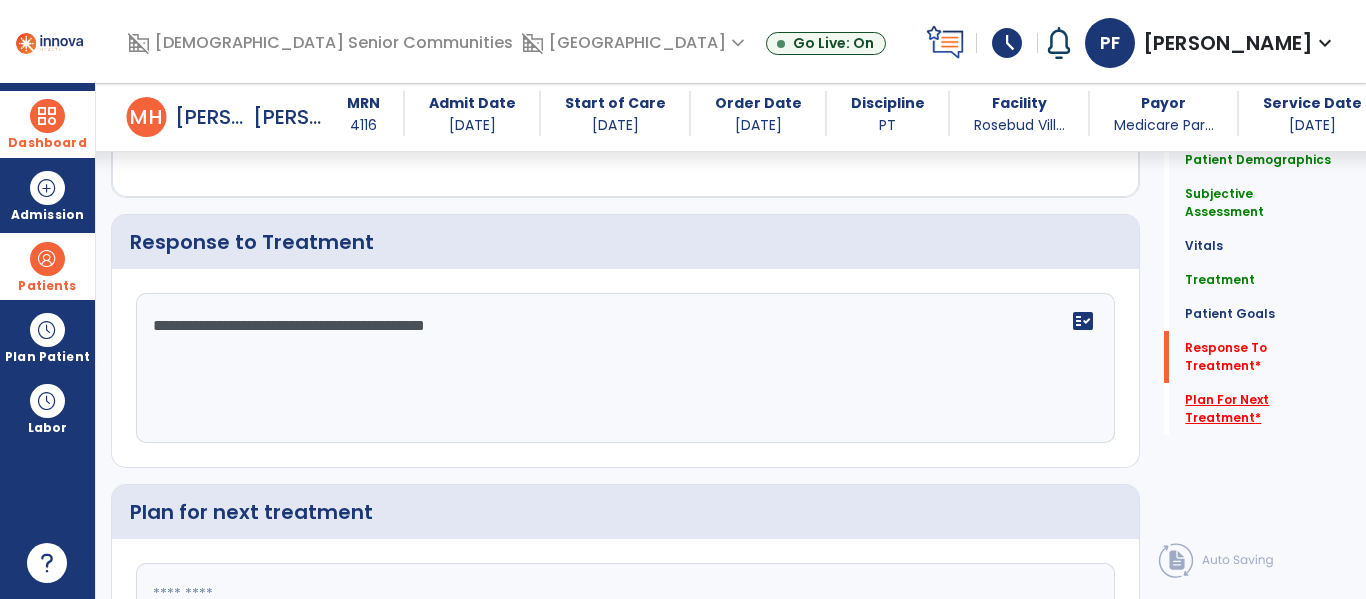 type on "**********" 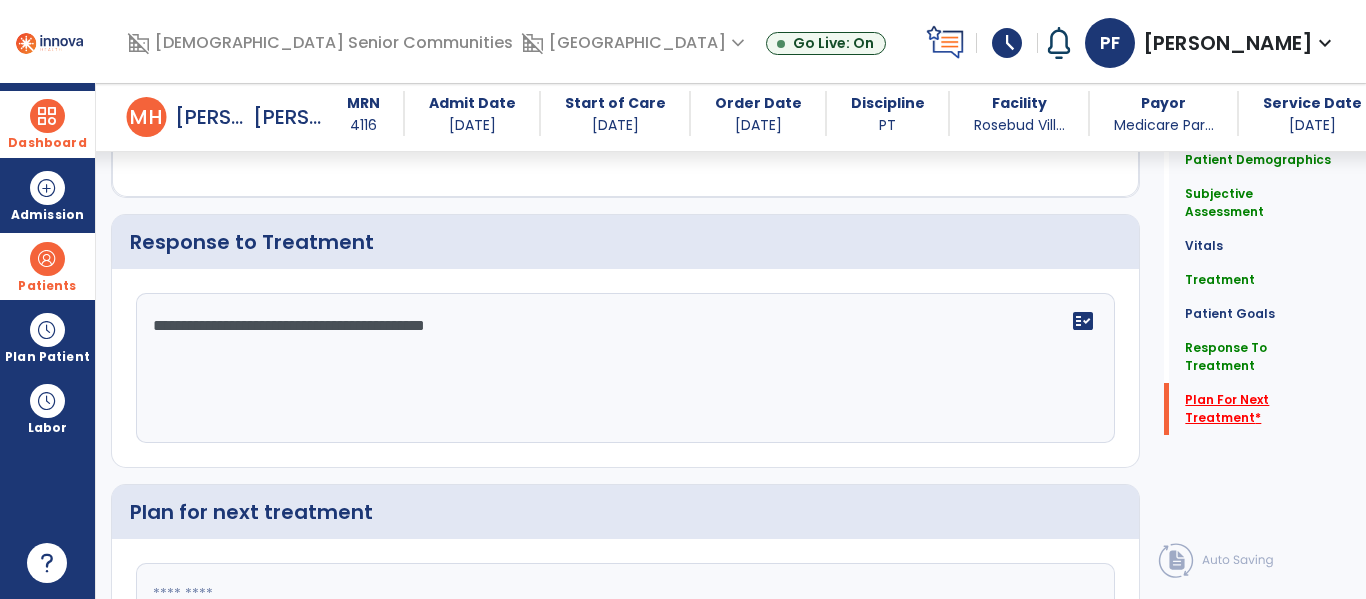 click on "Plan For Next Treatment   *" 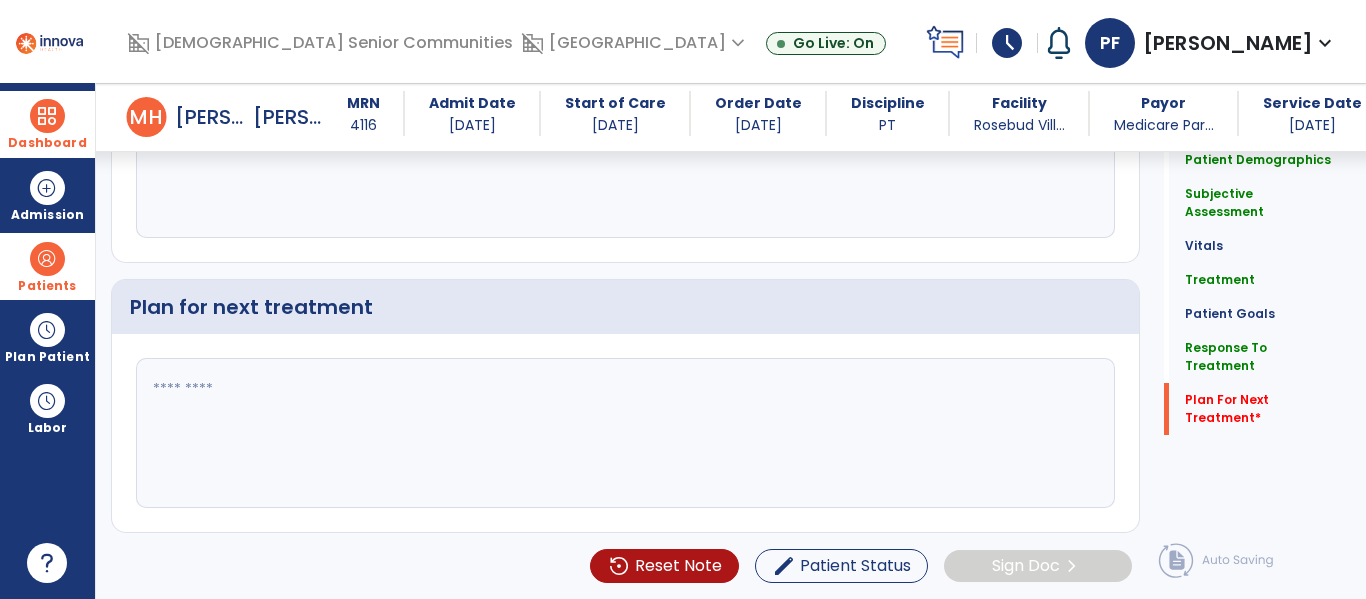 scroll, scrollTop: 3113, scrollLeft: 0, axis: vertical 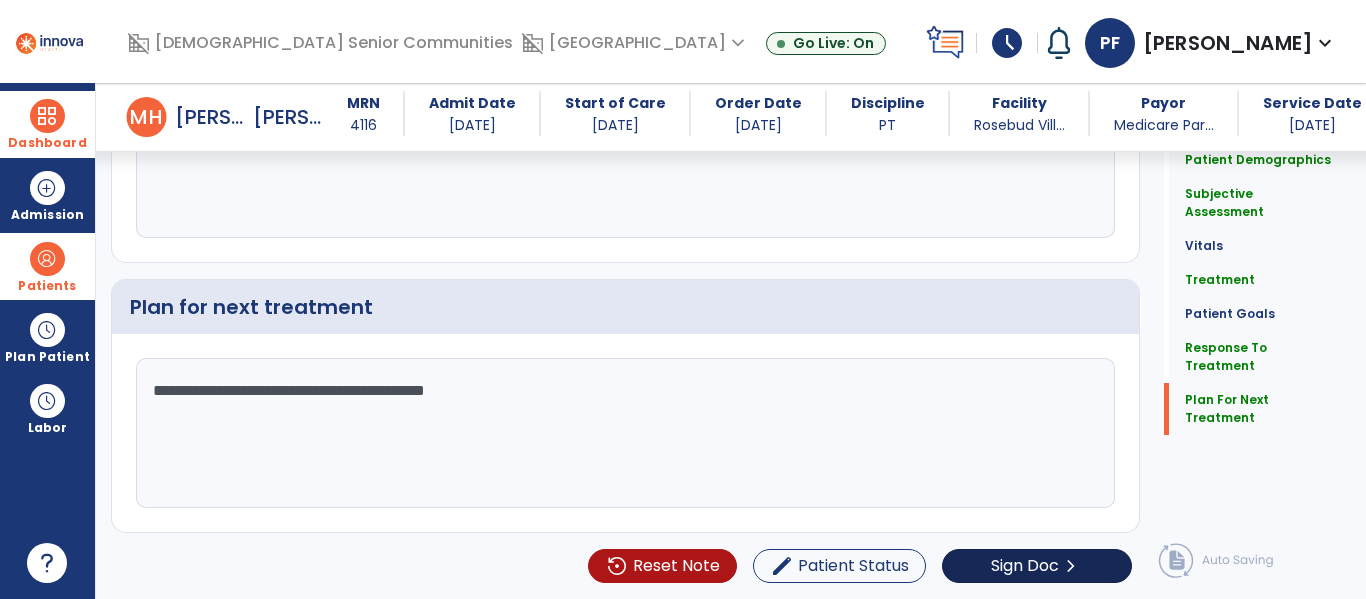 type on "**********" 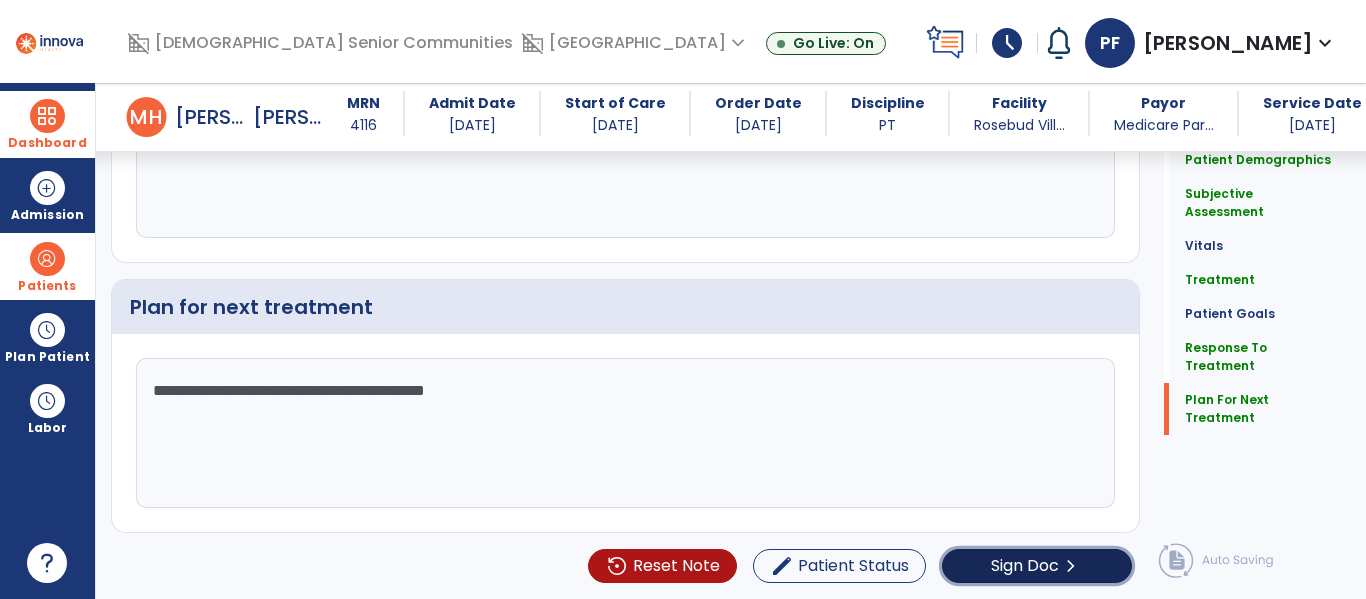 click on "Sign Doc" 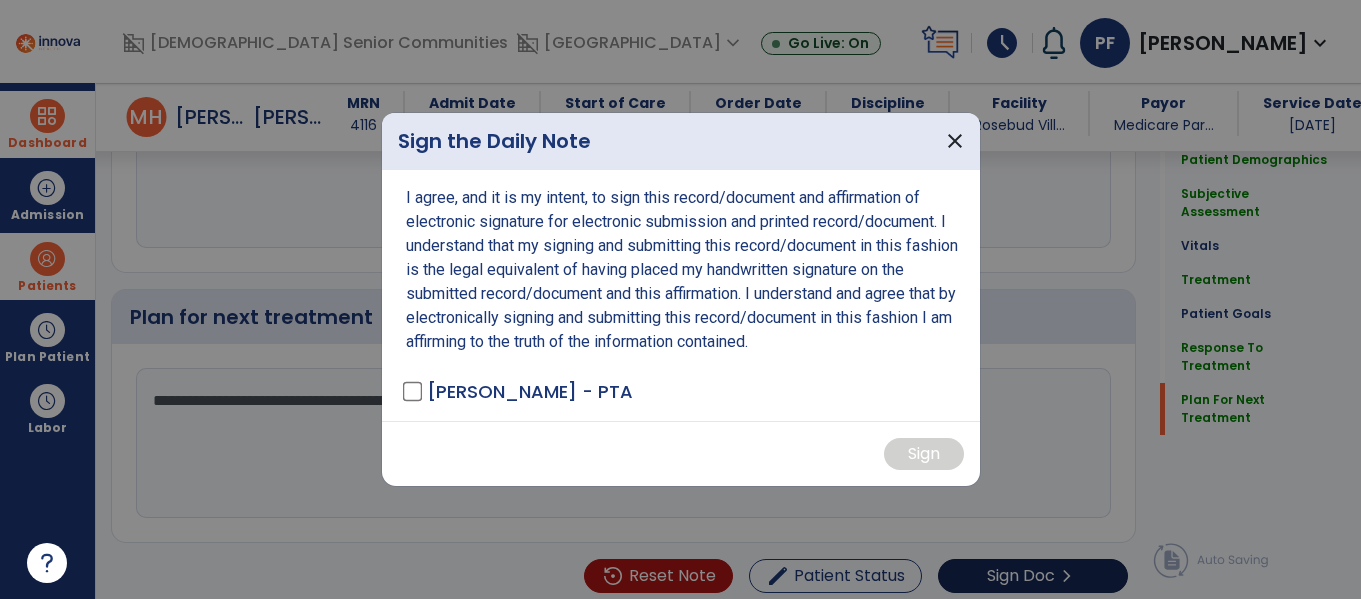 scroll, scrollTop: 2981, scrollLeft: 0, axis: vertical 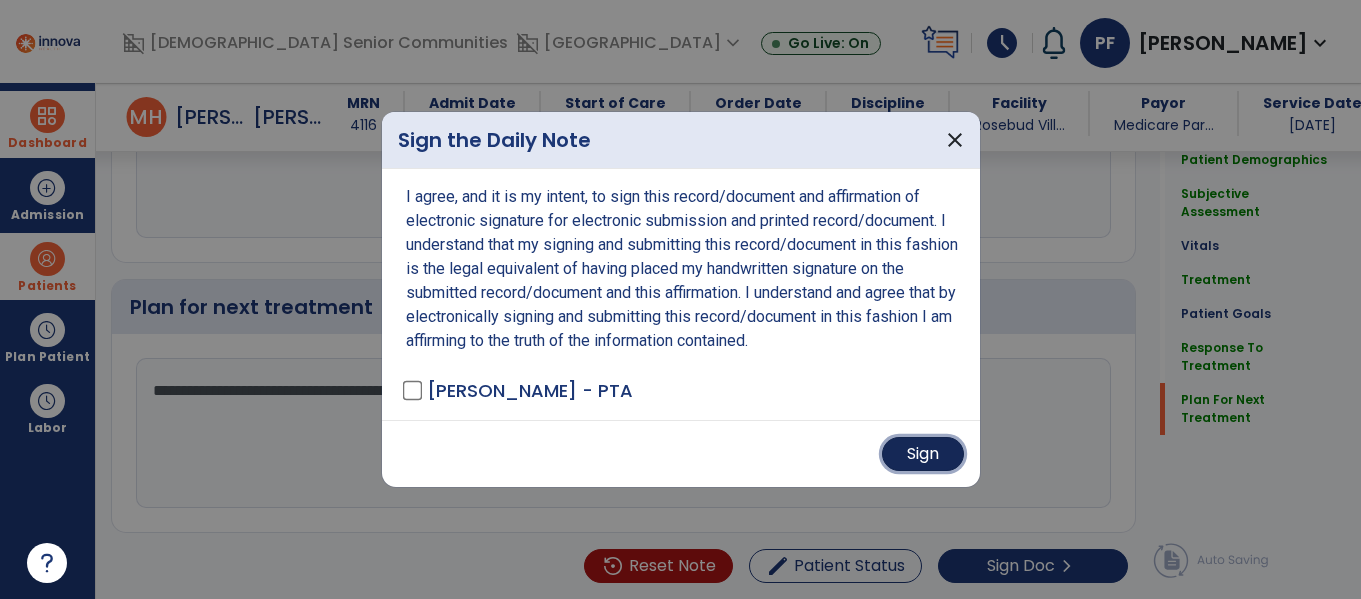 click on "Sign" at bounding box center (923, 454) 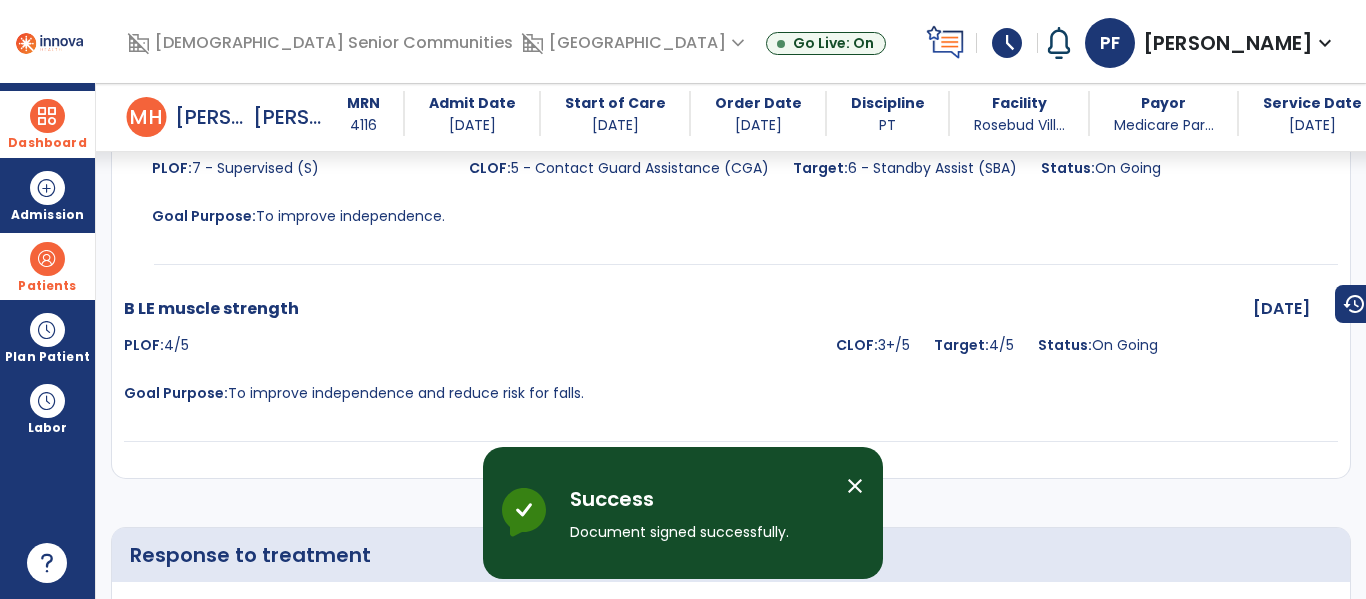 click on "close" at bounding box center (855, 486) 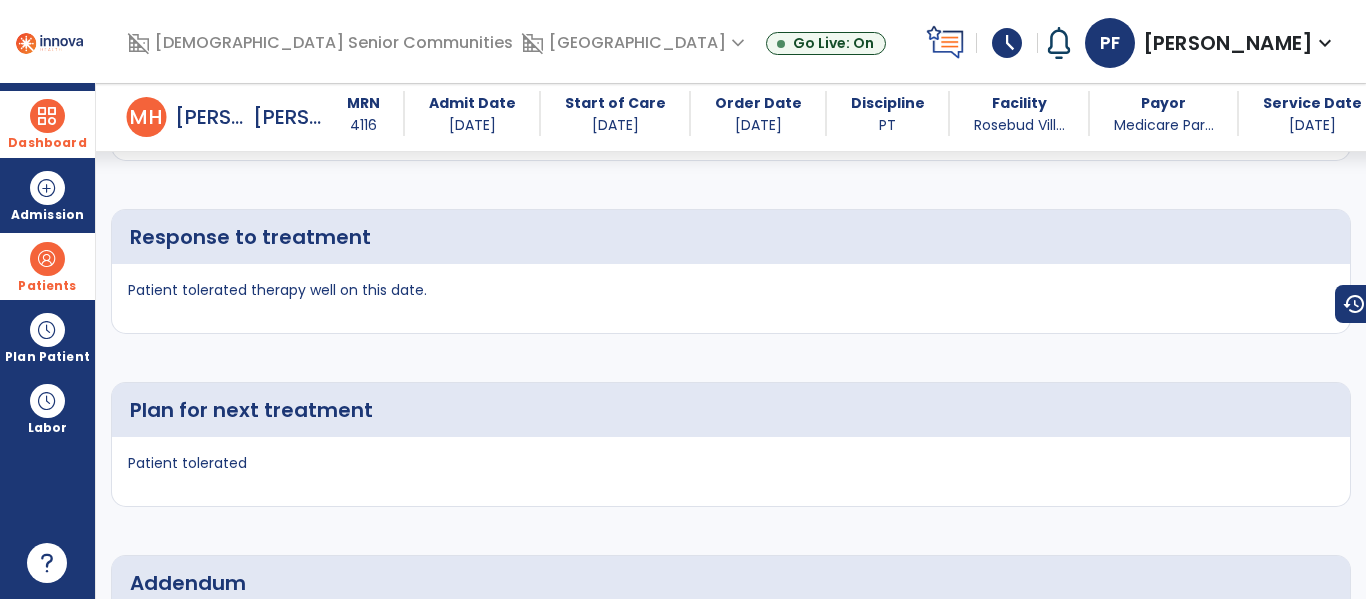 scroll, scrollTop: 4617, scrollLeft: 0, axis: vertical 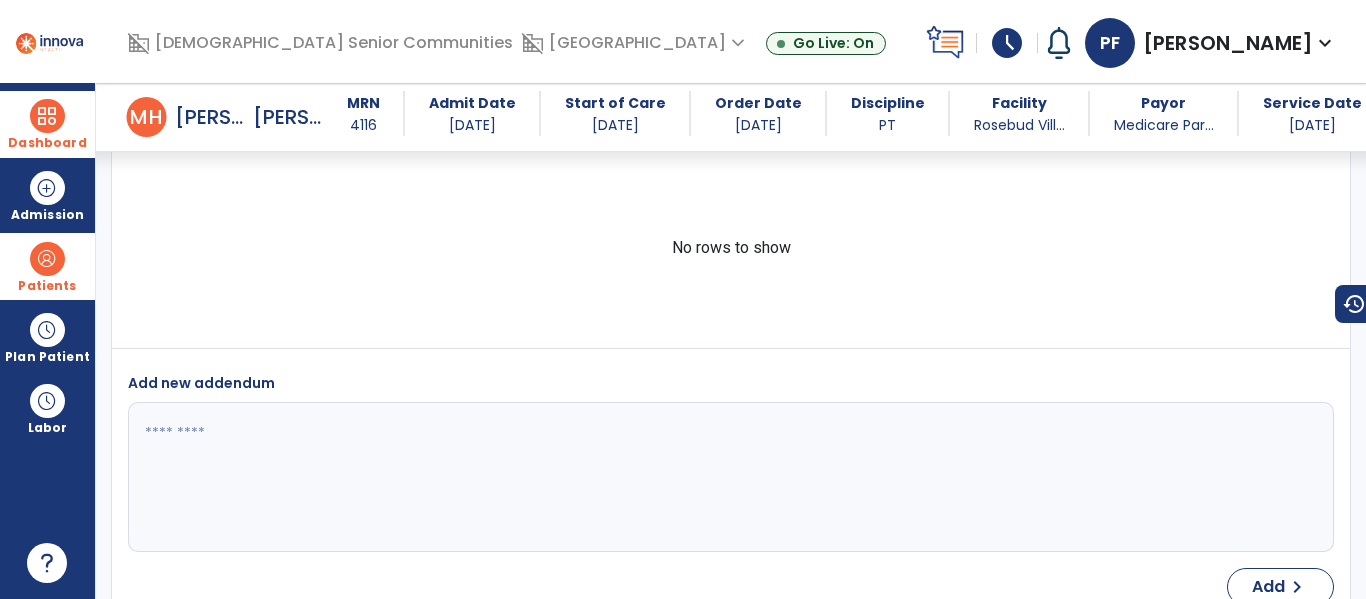 click on "Dashboard" at bounding box center (47, 124) 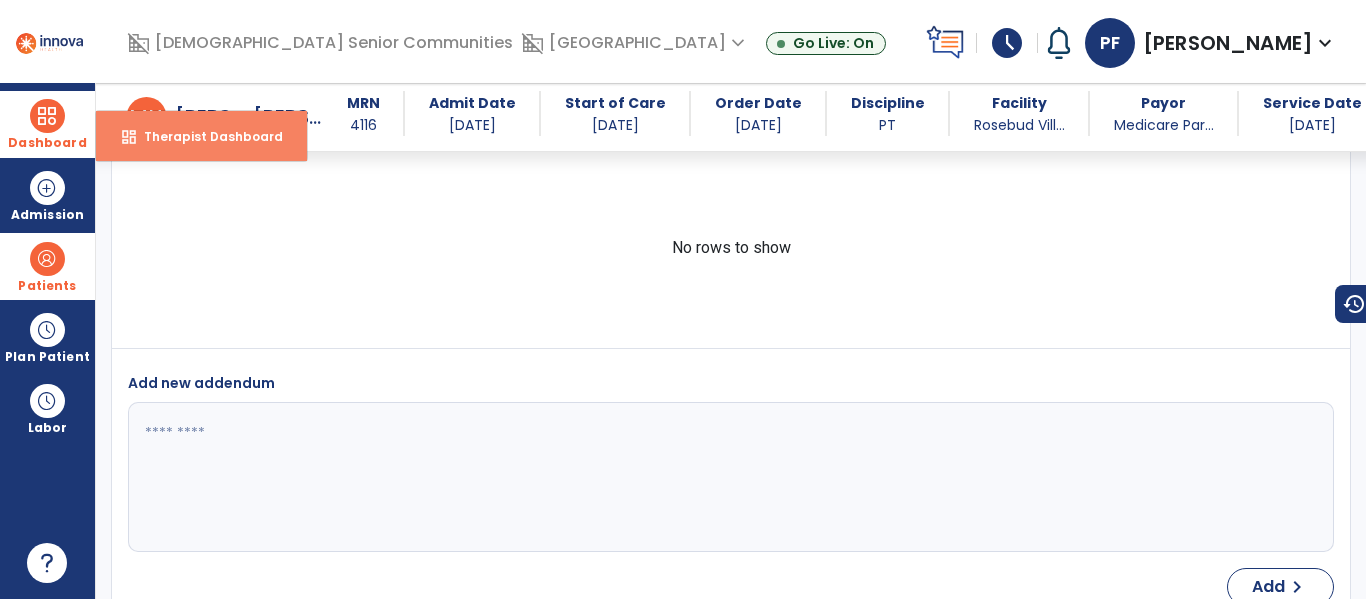 click on "Therapist Dashboard" at bounding box center [205, 136] 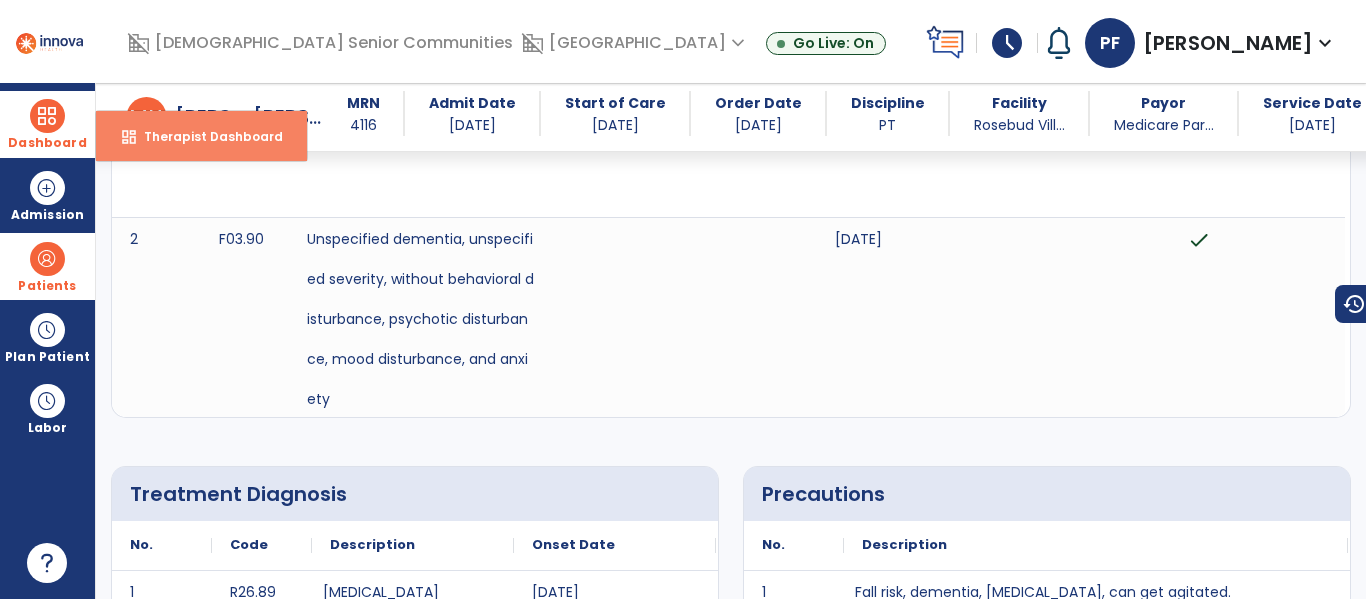select on "****" 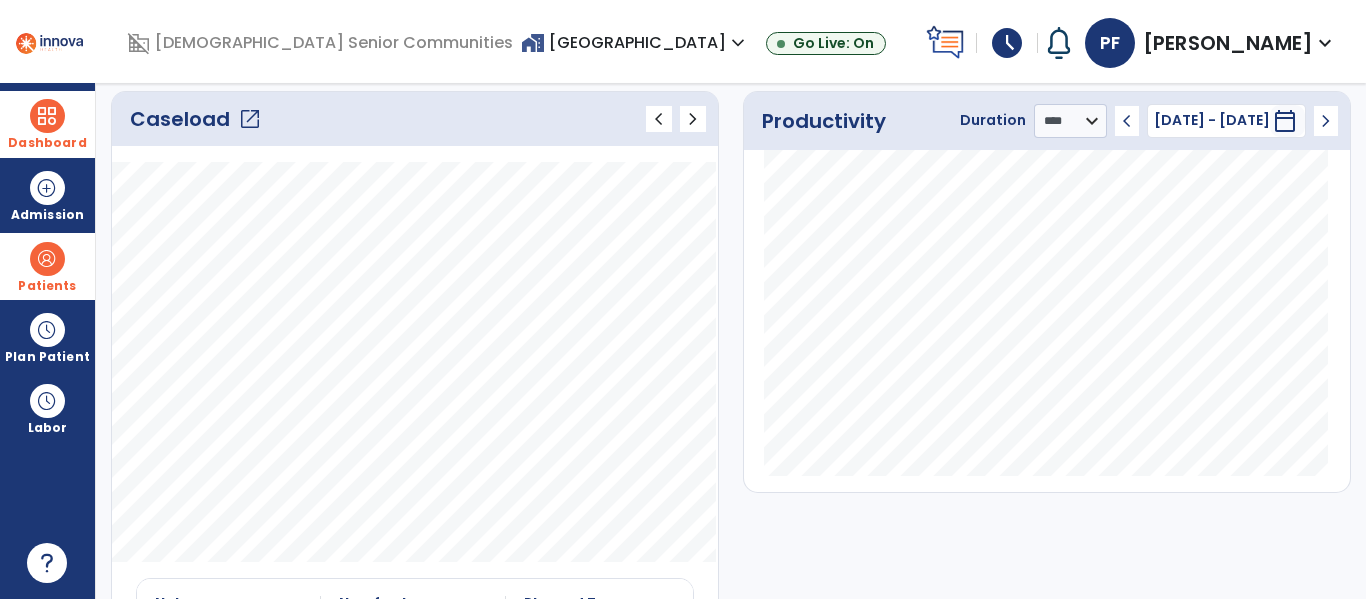 click on "open_in_new" 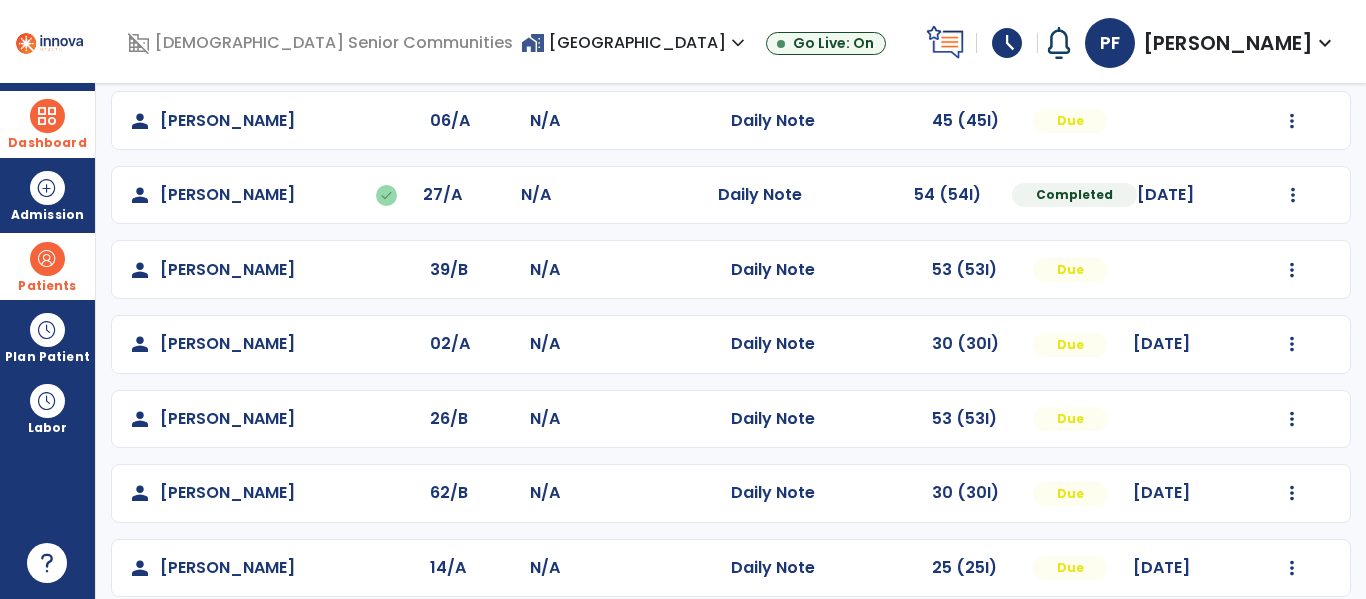 scroll, scrollTop: 786, scrollLeft: 0, axis: vertical 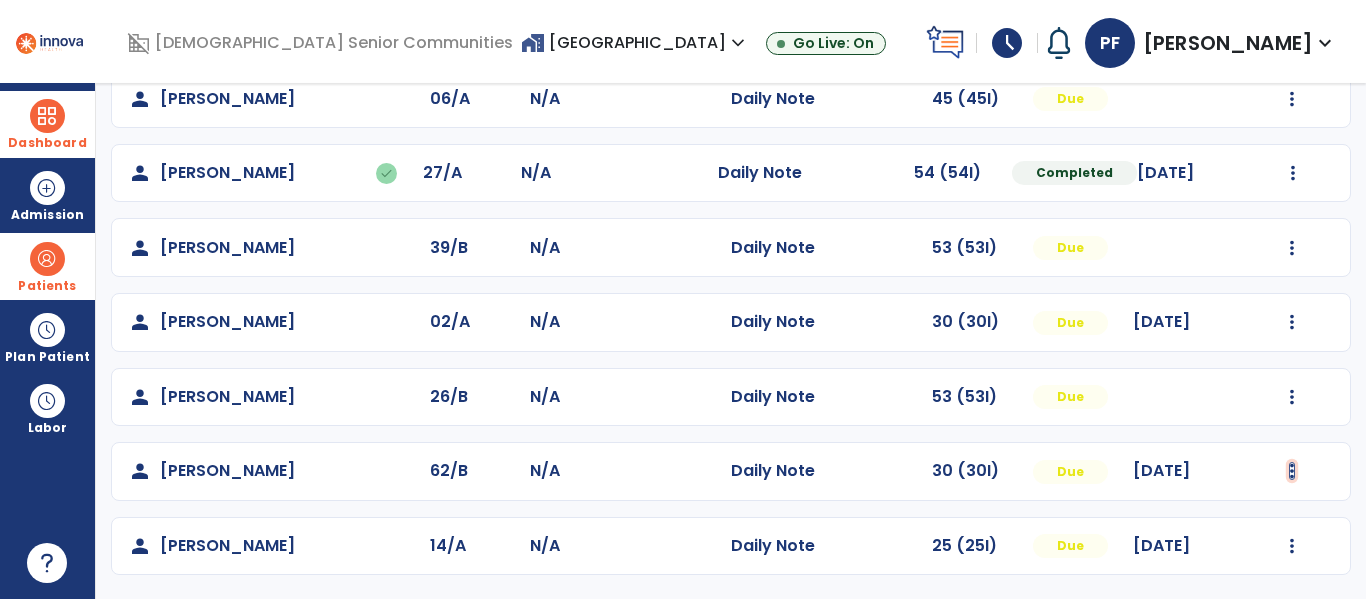 click at bounding box center [1292, -498] 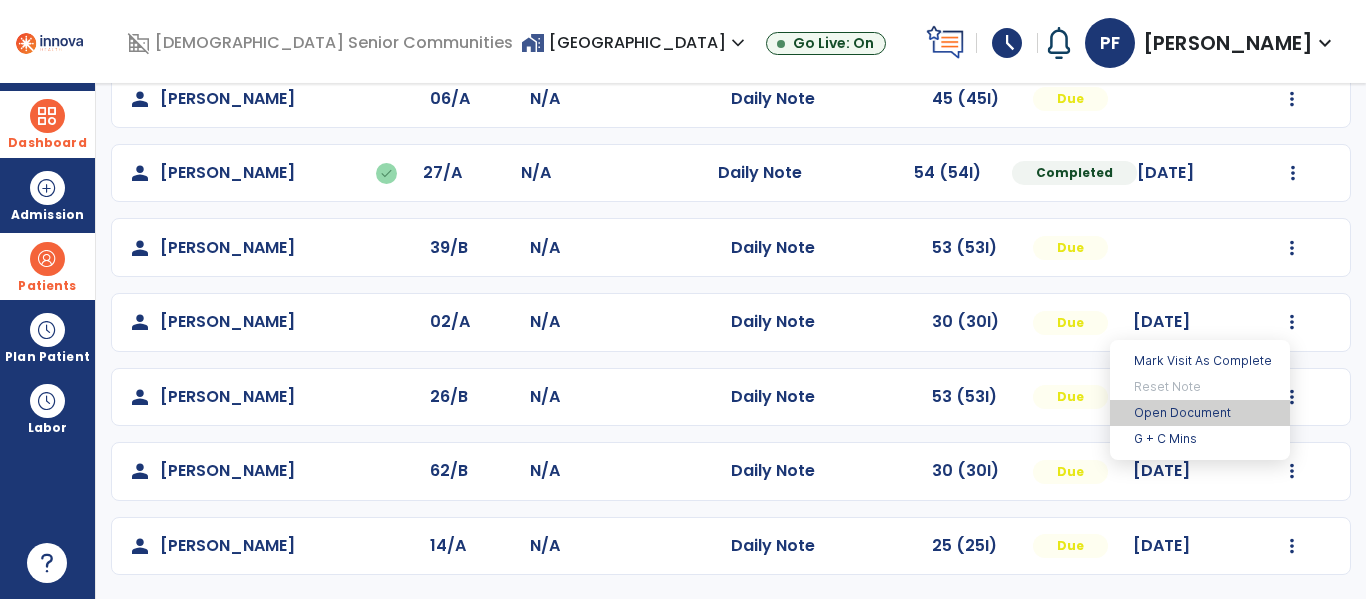 click on "Open Document" at bounding box center (1200, 413) 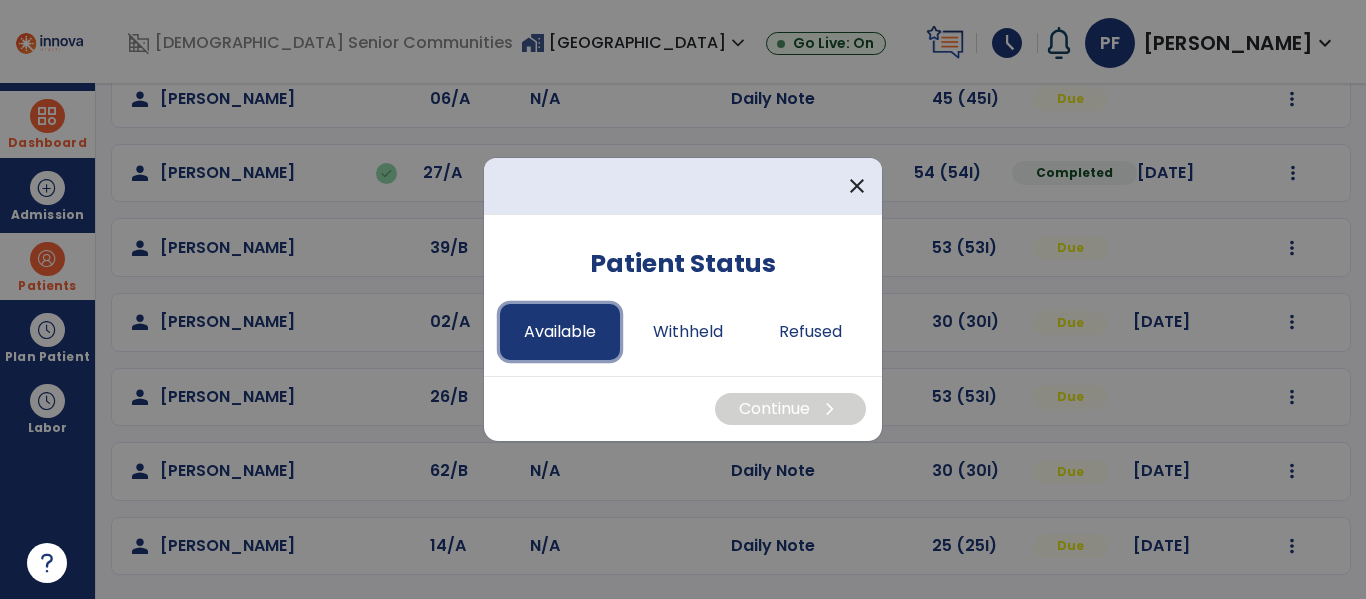 click on "Available" at bounding box center (560, 332) 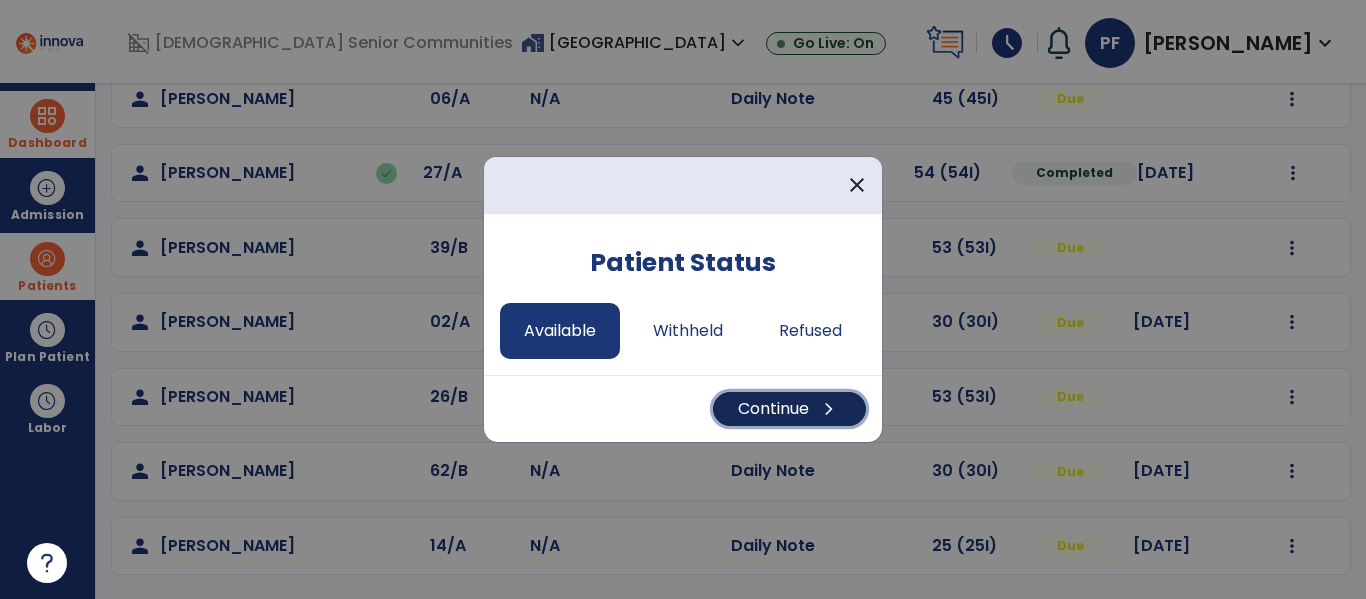 click on "chevron_right" at bounding box center [829, 409] 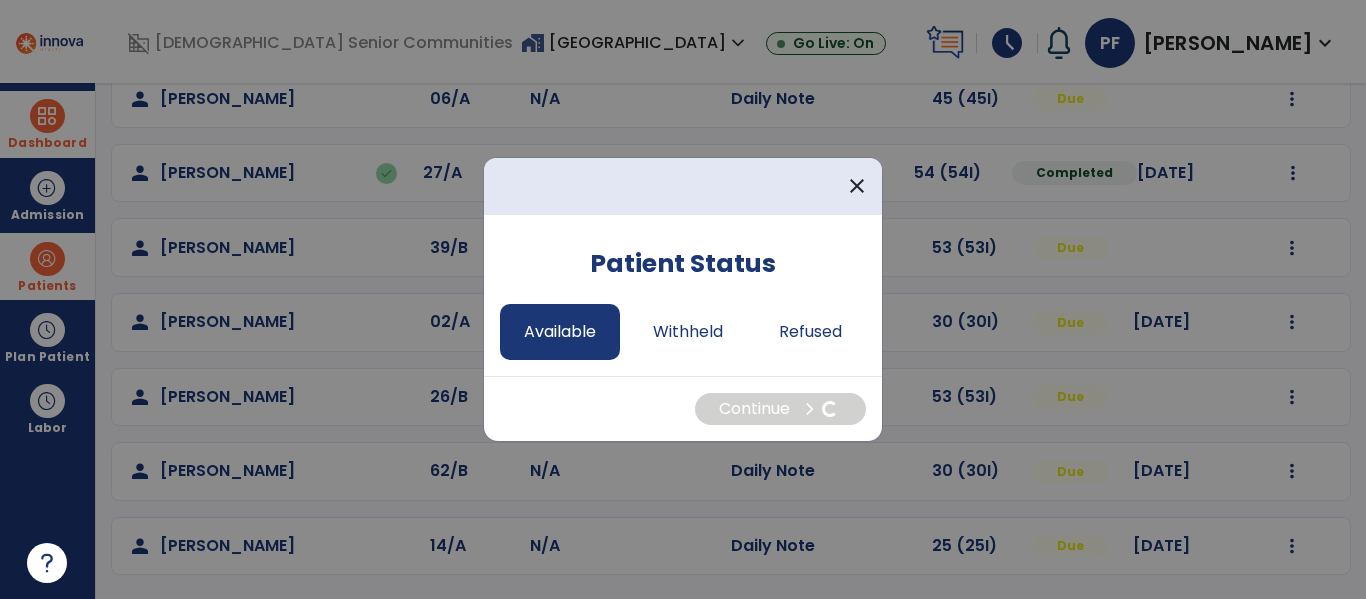 select on "*" 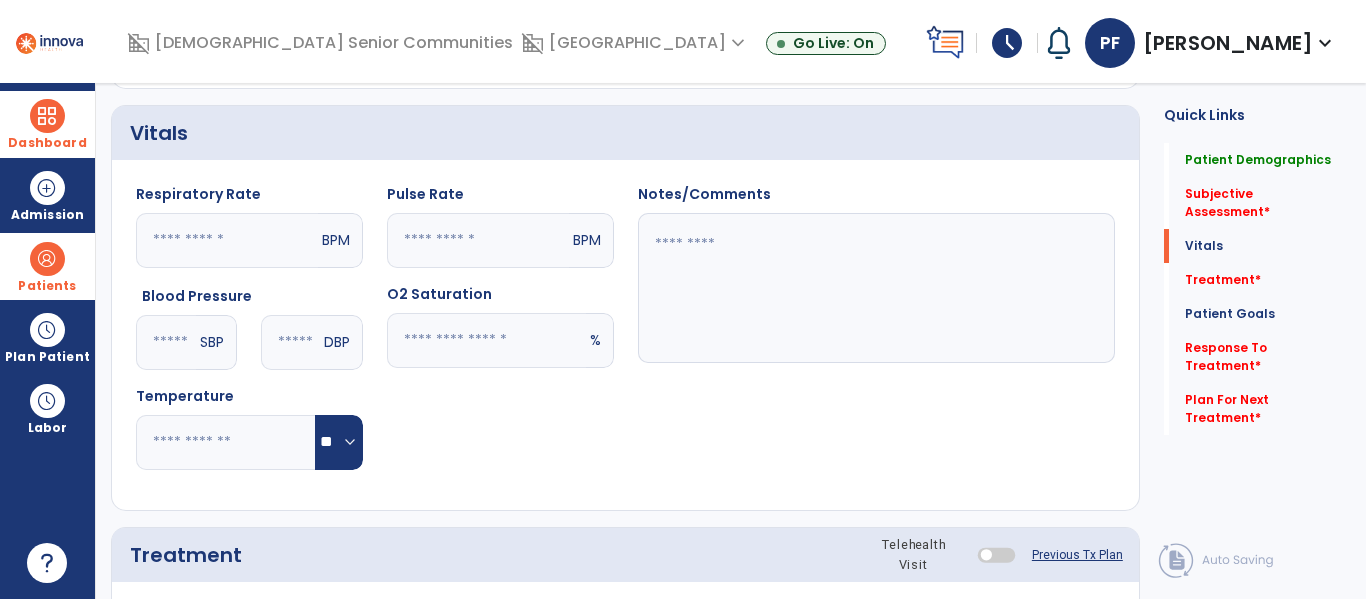 scroll, scrollTop: 781, scrollLeft: 0, axis: vertical 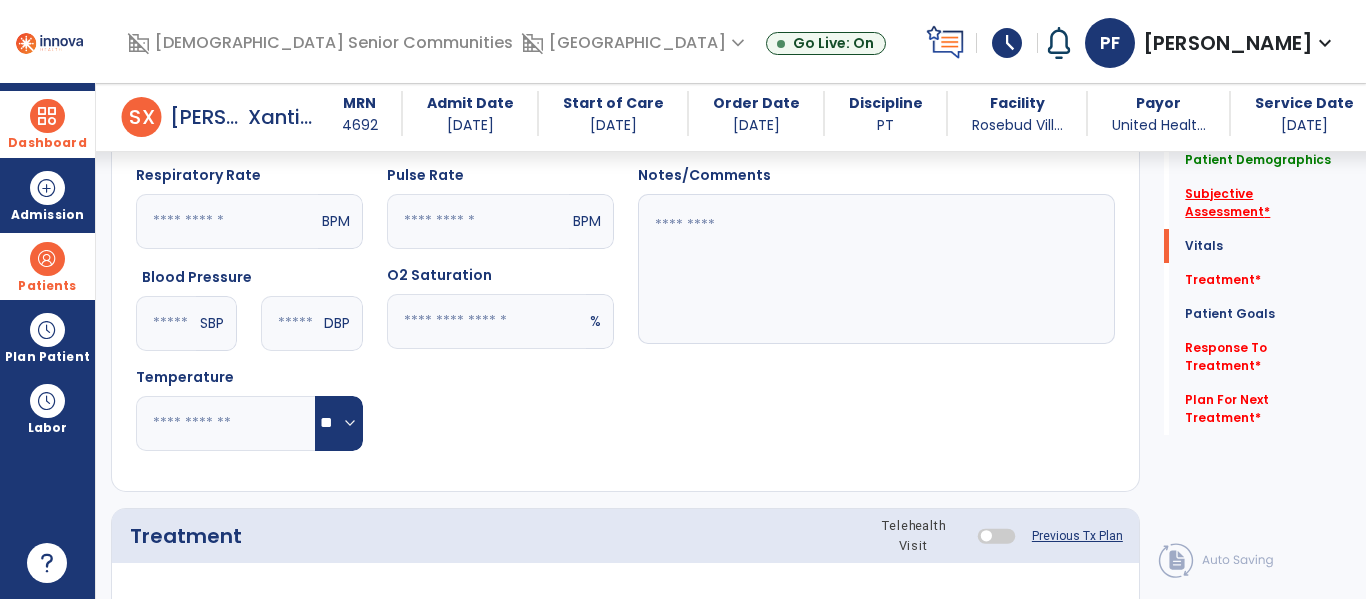 click on "Subjective Assessment   *" 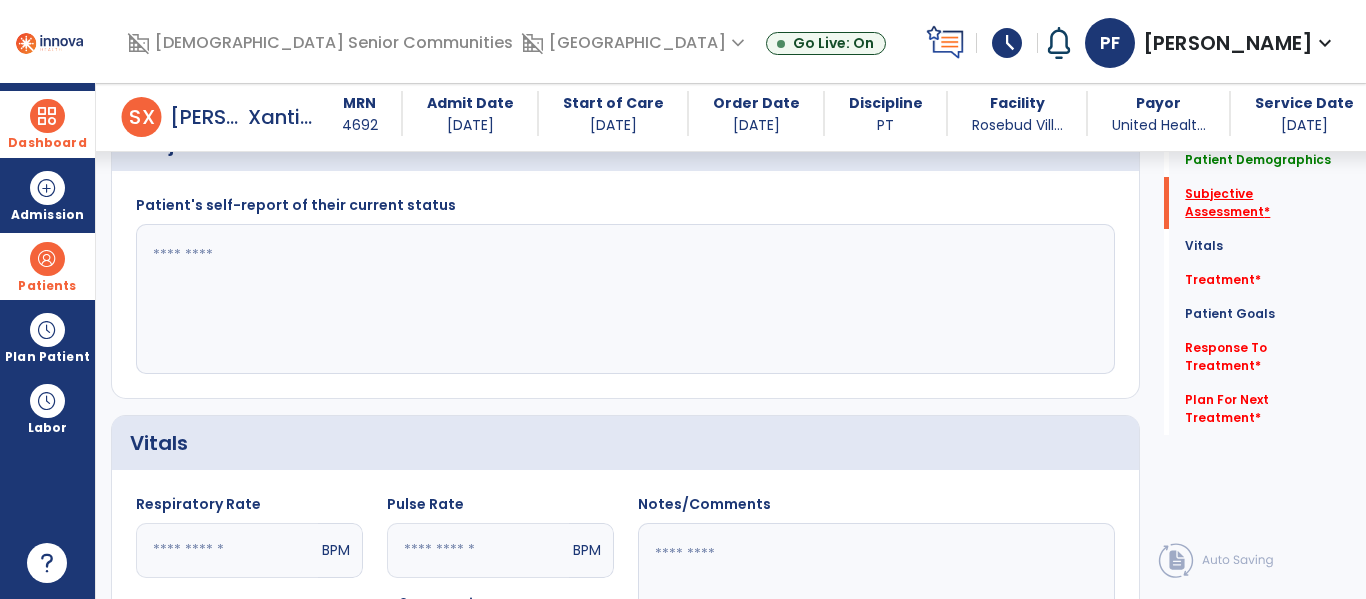 scroll, scrollTop: 368, scrollLeft: 0, axis: vertical 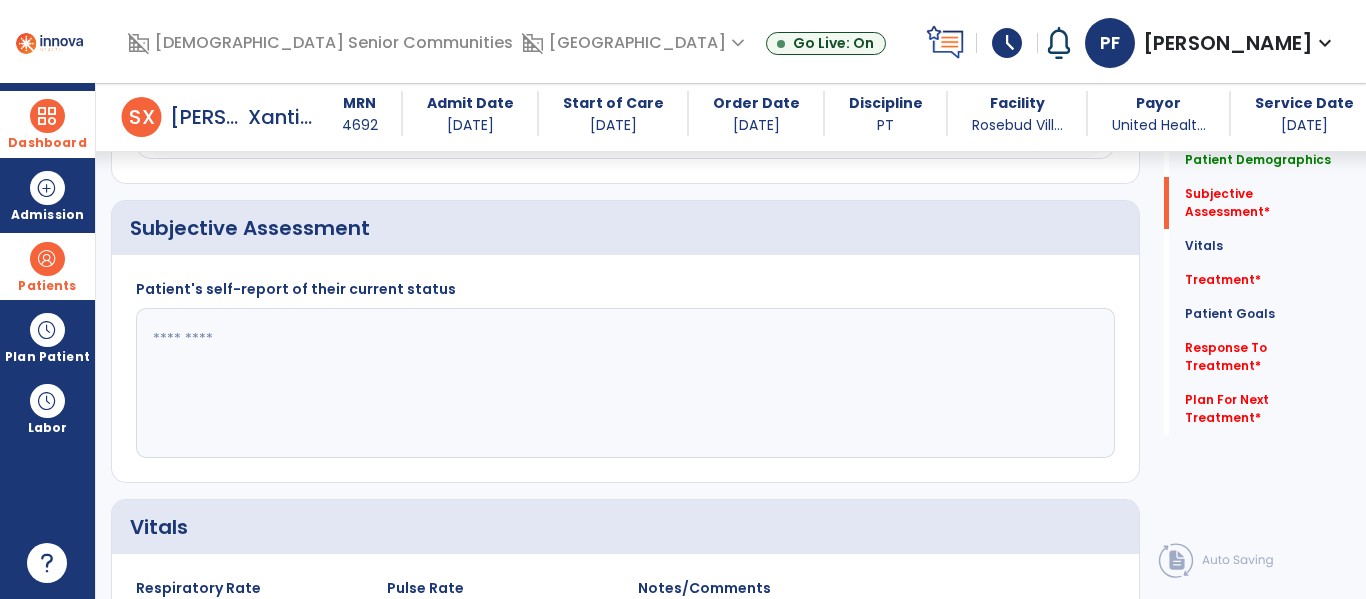 click 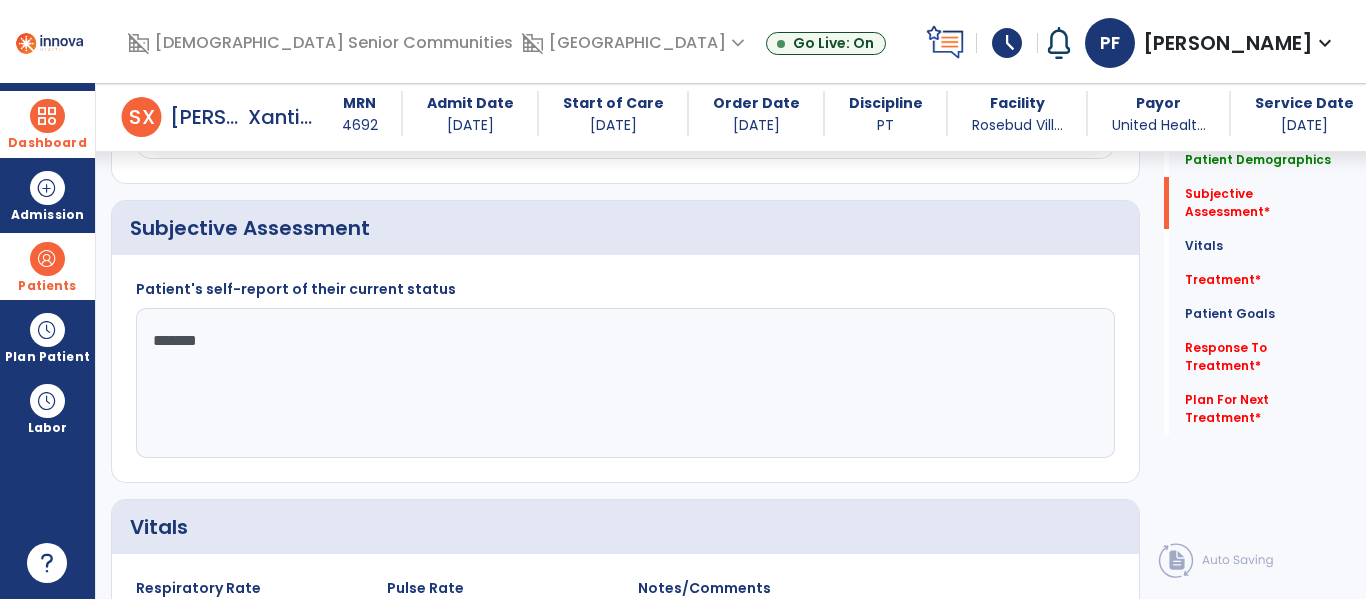 type on "********" 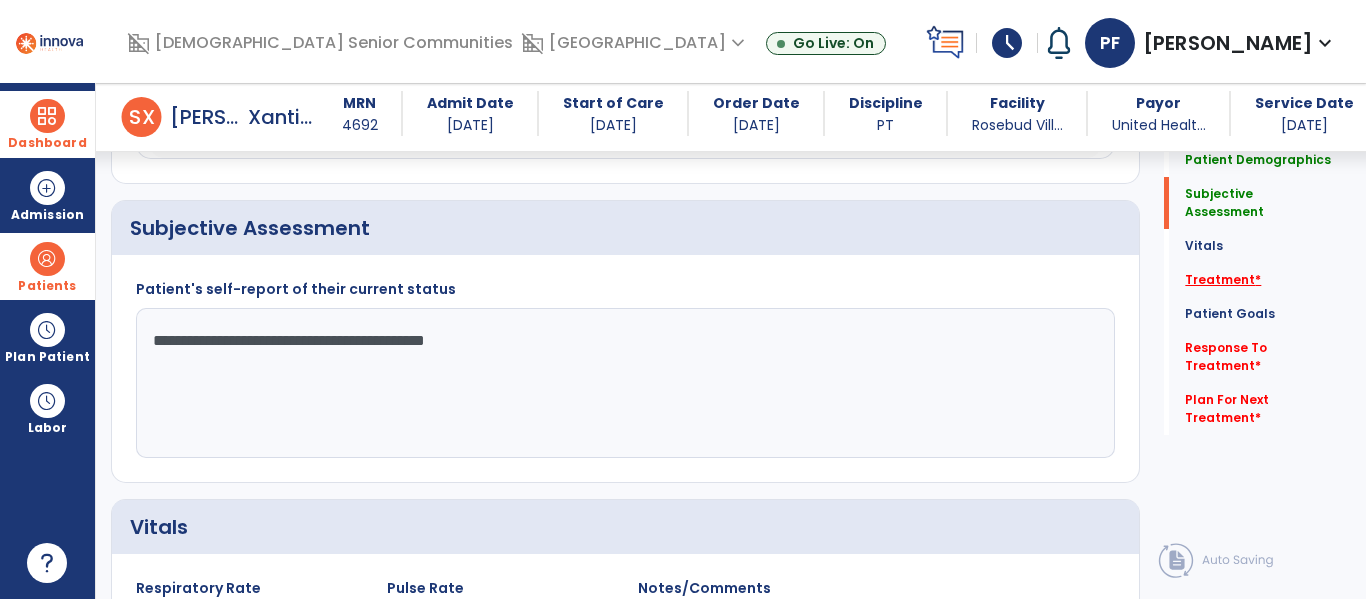 type on "**********" 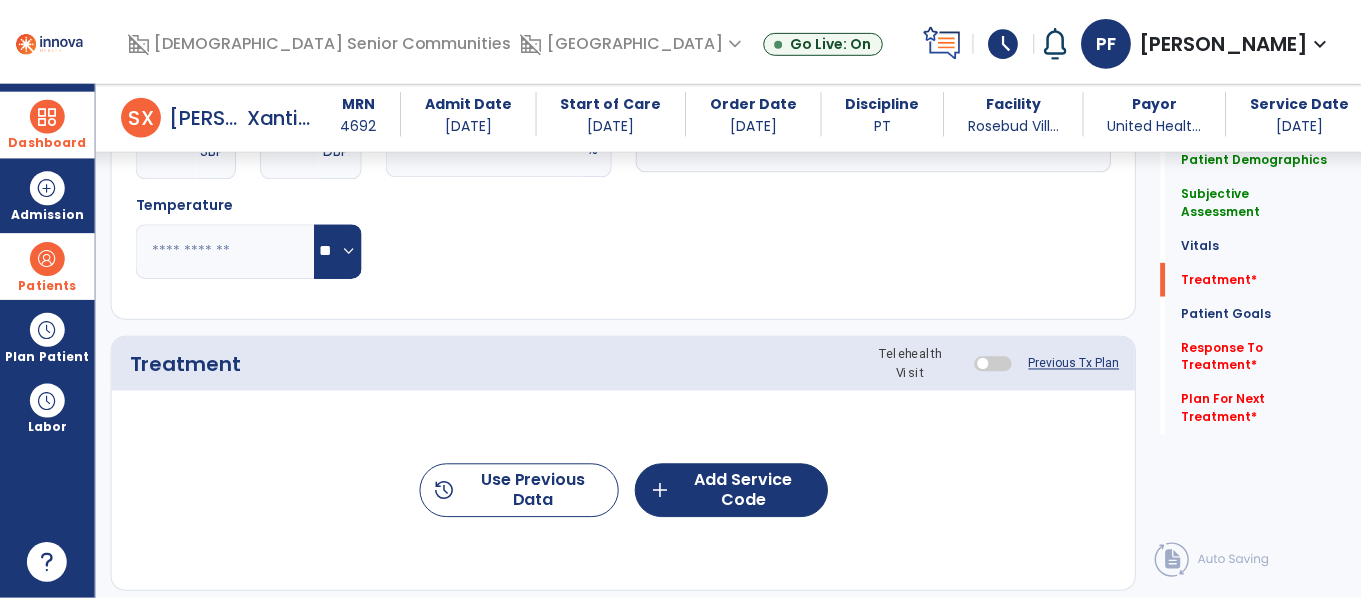 scroll, scrollTop: 1076, scrollLeft: 0, axis: vertical 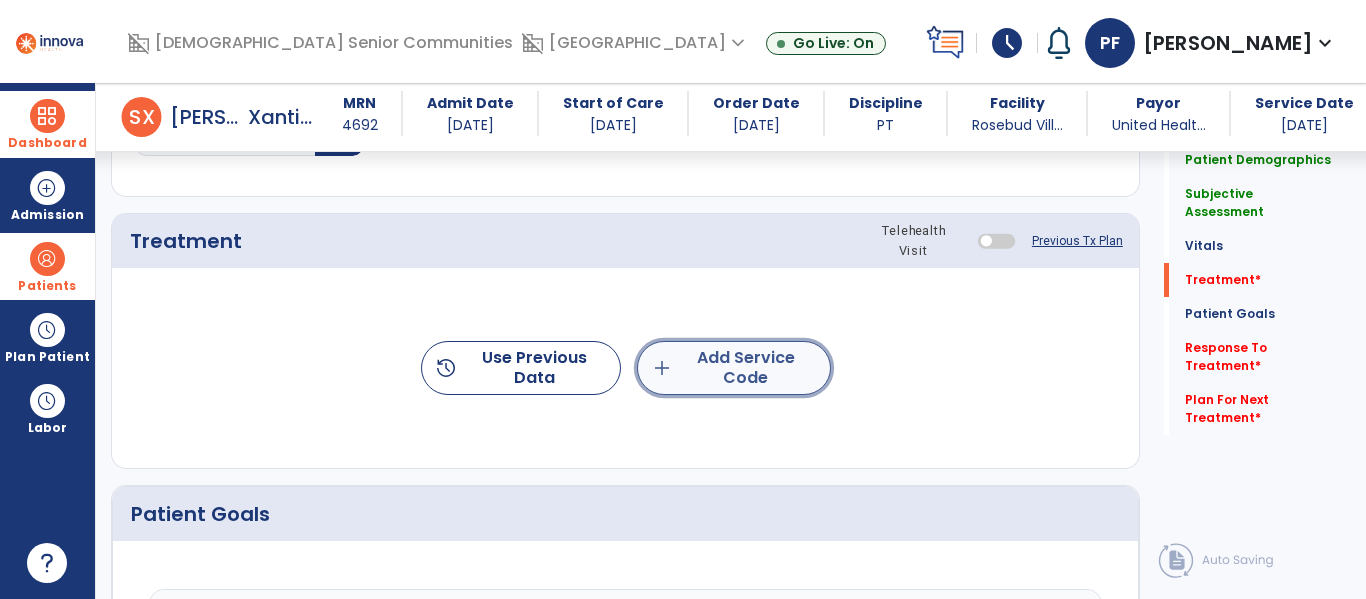 click on "add  Add Service Code" 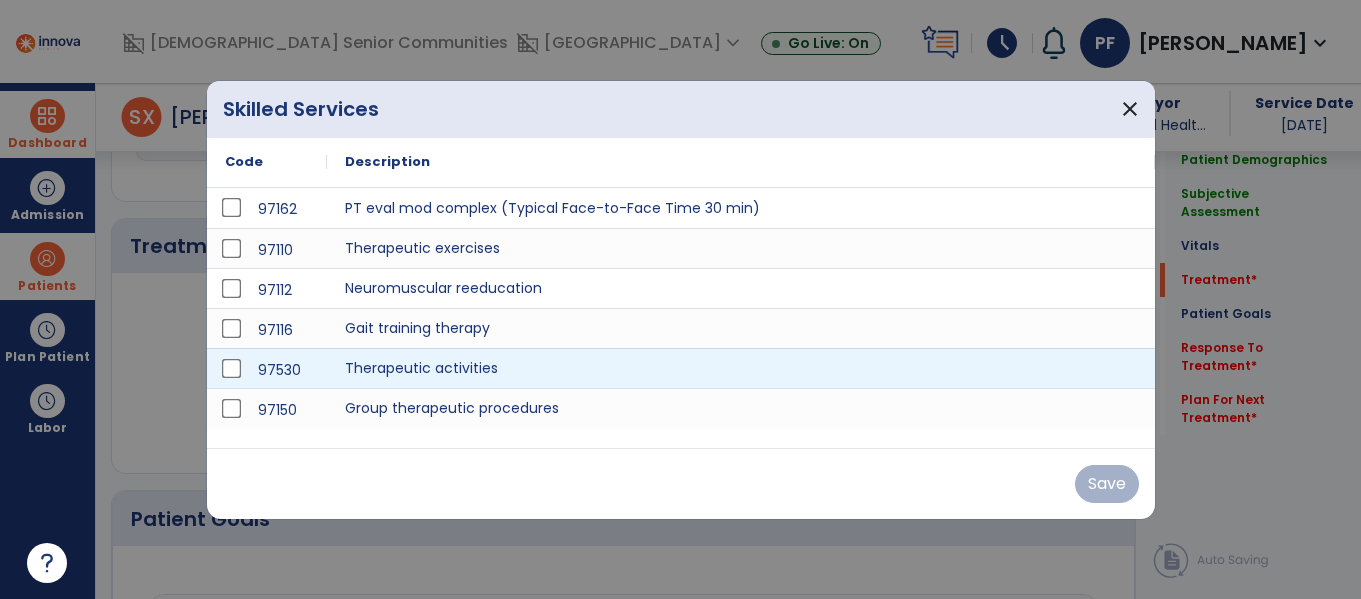 scroll, scrollTop: 1076, scrollLeft: 0, axis: vertical 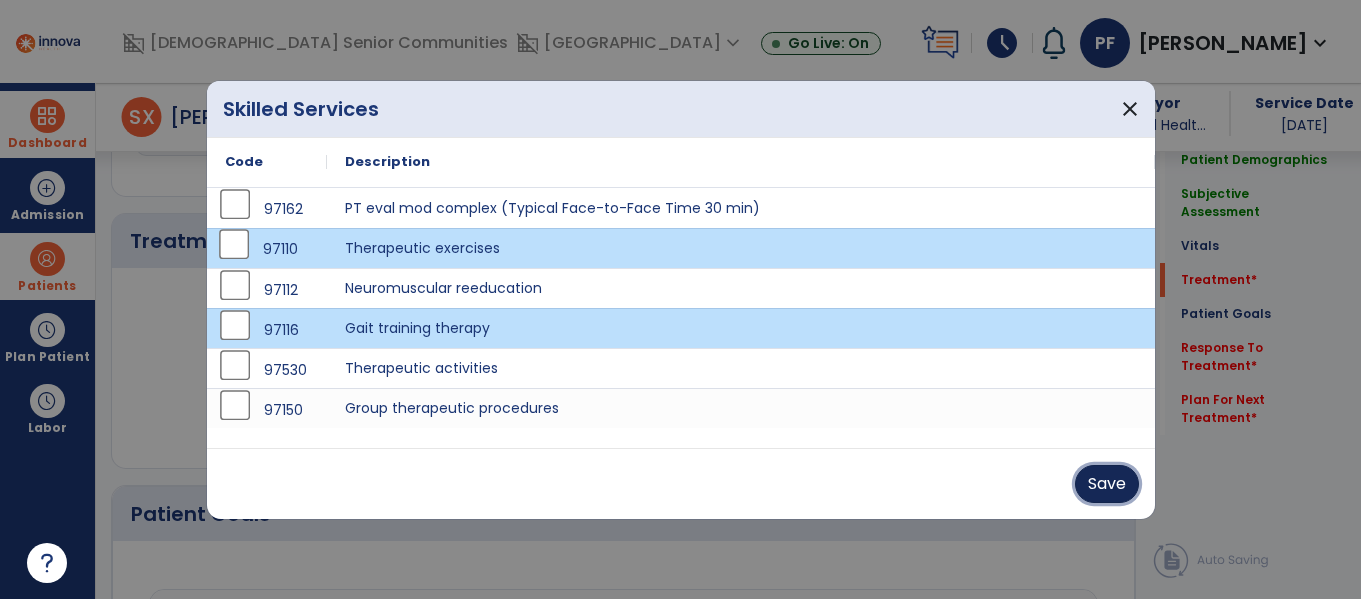 click on "Save" at bounding box center (1107, 484) 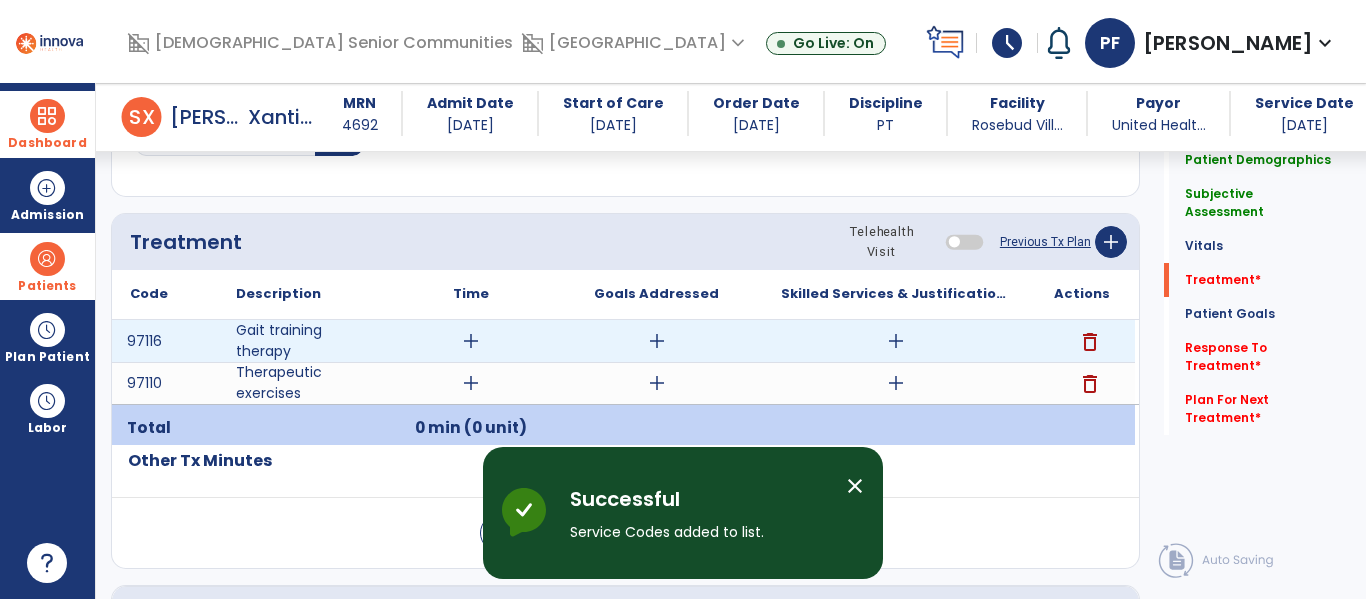 click on "add" at bounding box center (471, 341) 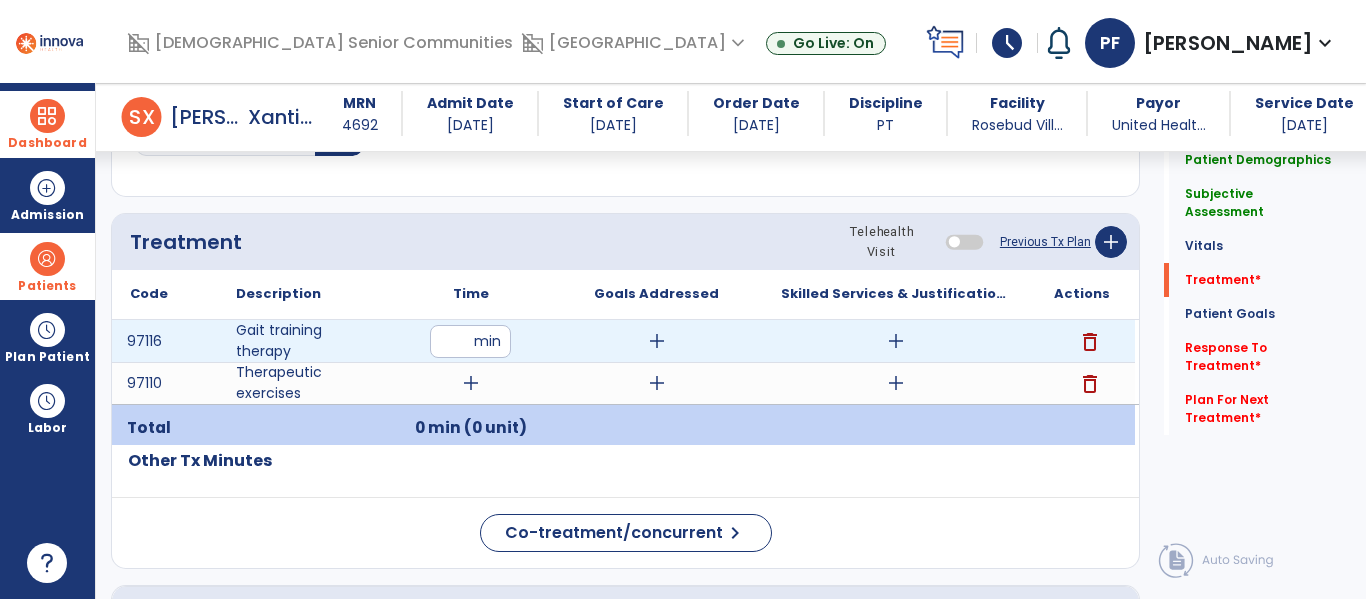 type on "**" 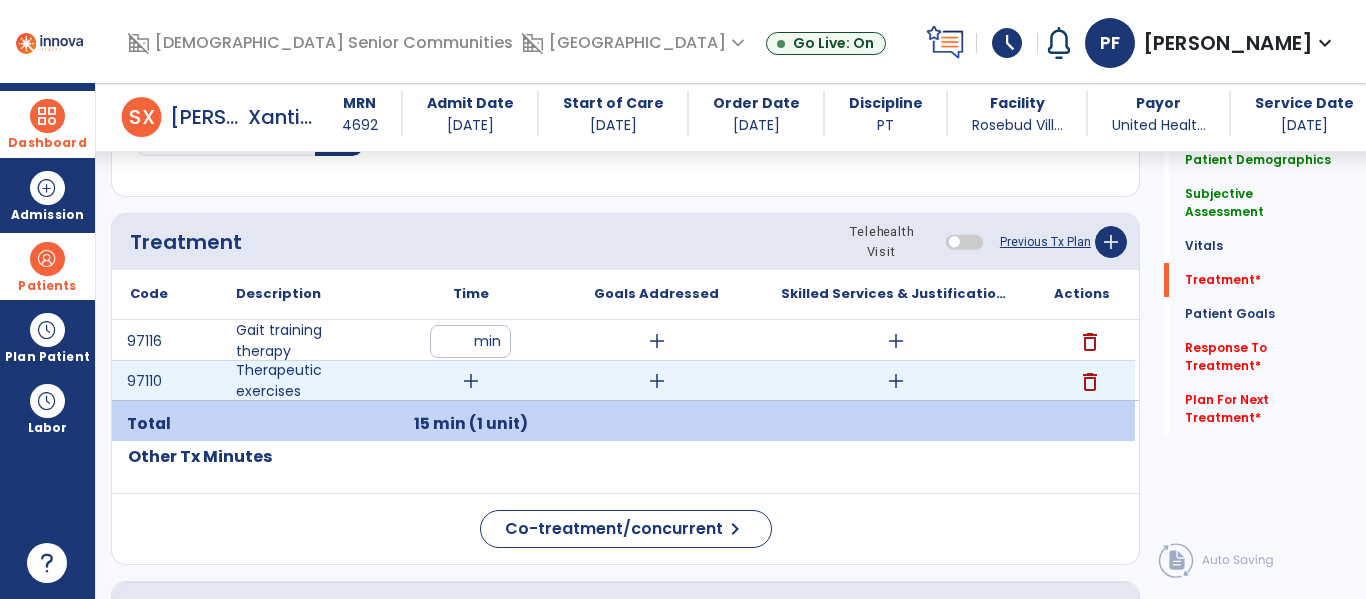 click on "add" at bounding box center [471, 381] 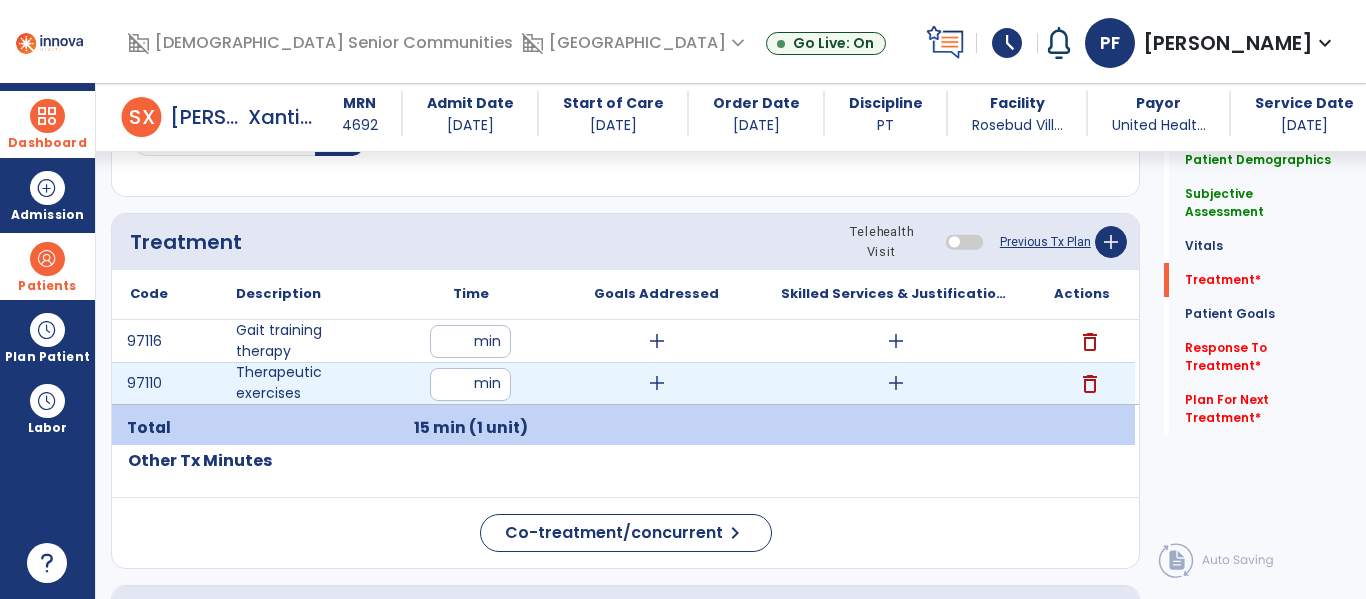type on "**" 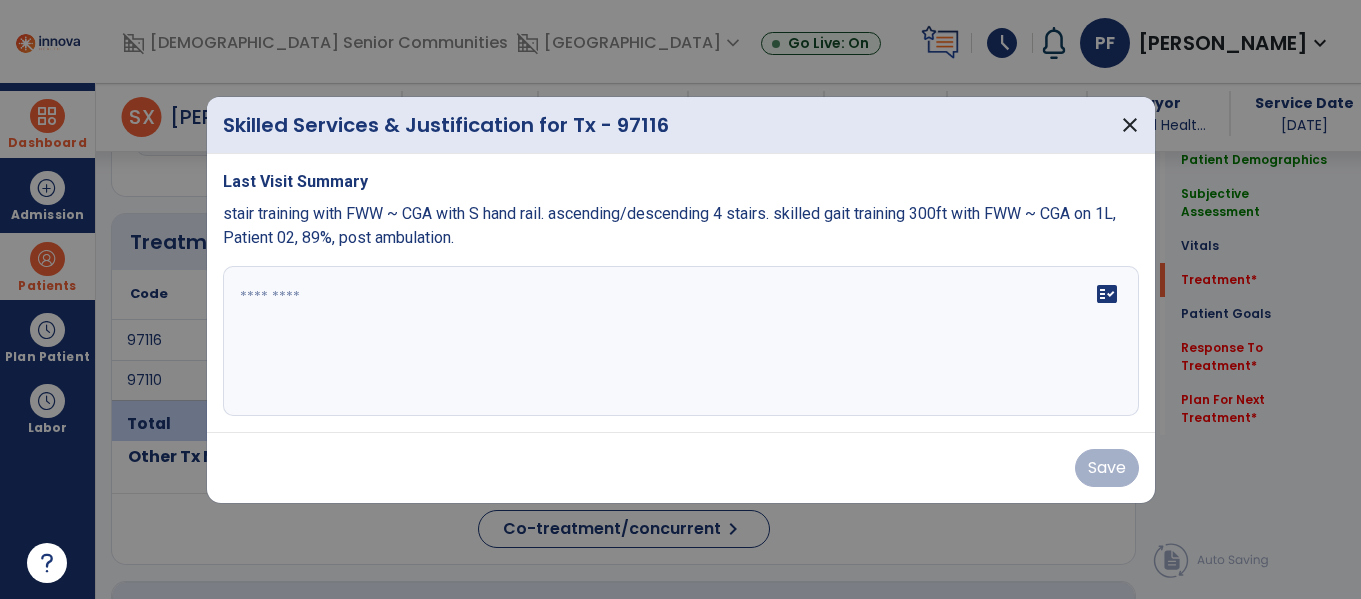 click on "fact_check" at bounding box center [681, 341] 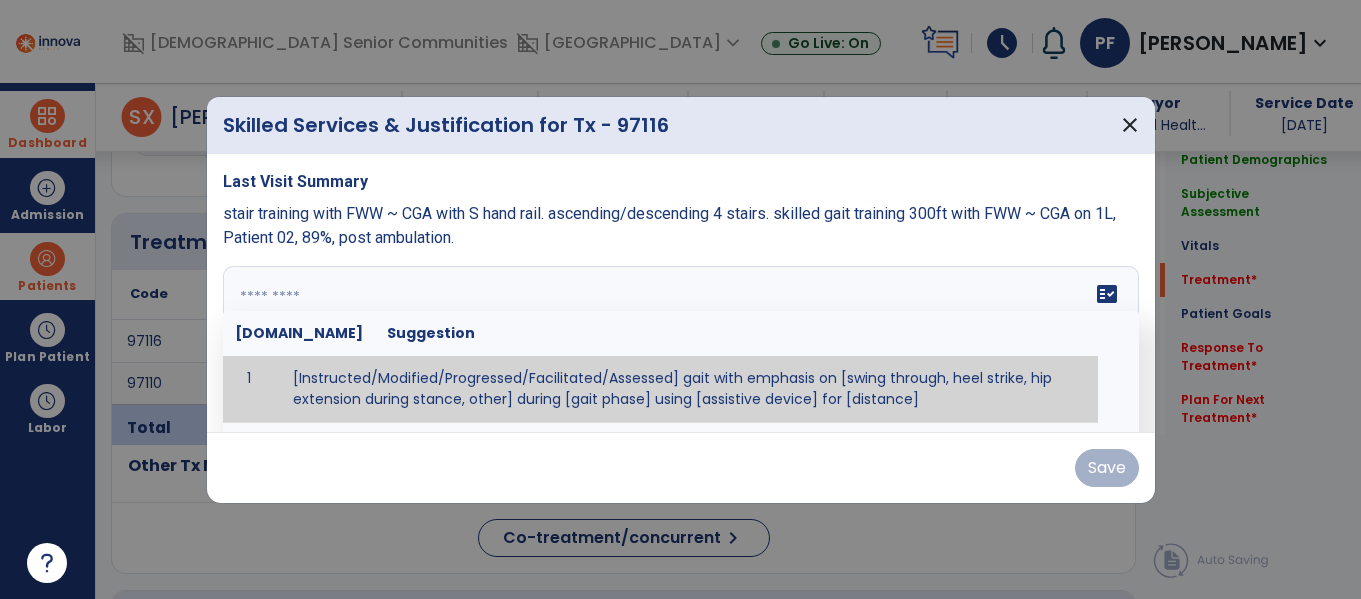 scroll, scrollTop: 1076, scrollLeft: 0, axis: vertical 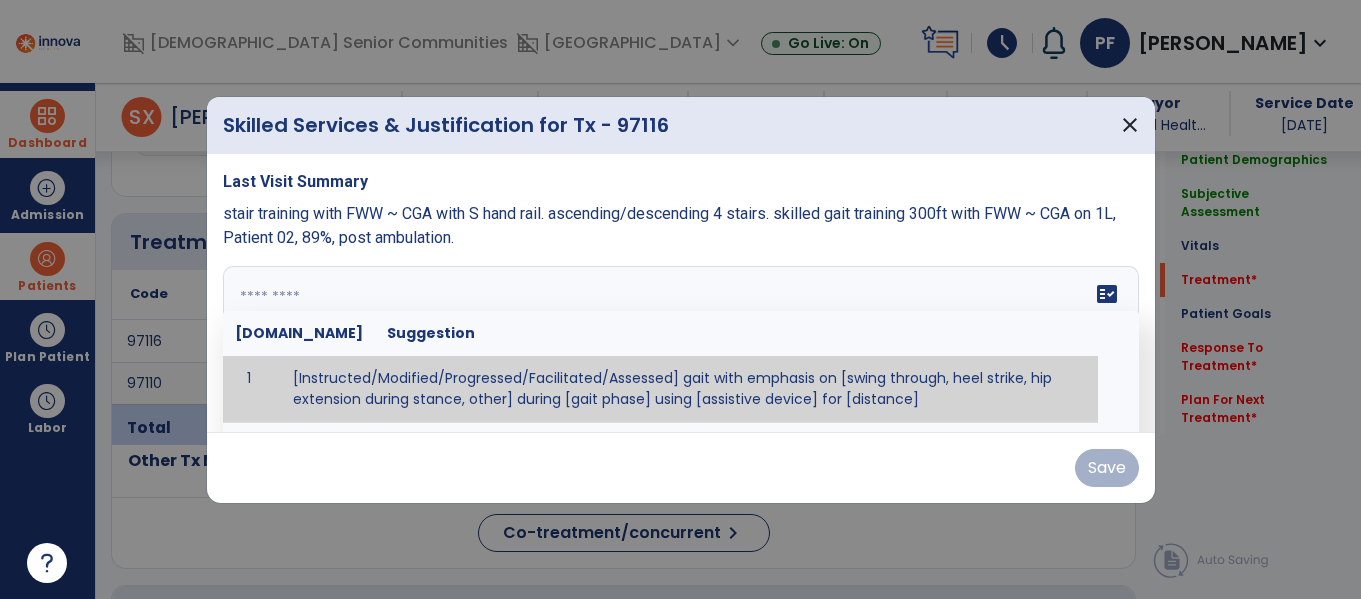 click at bounding box center (678, 341) 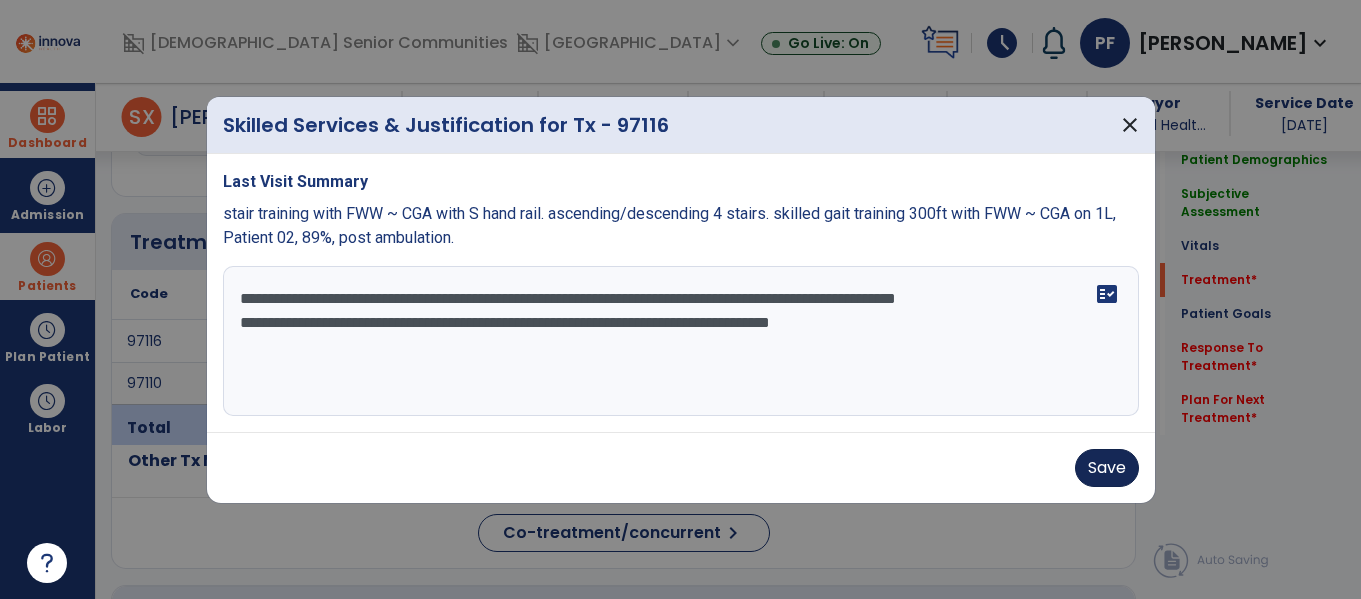 type on "**********" 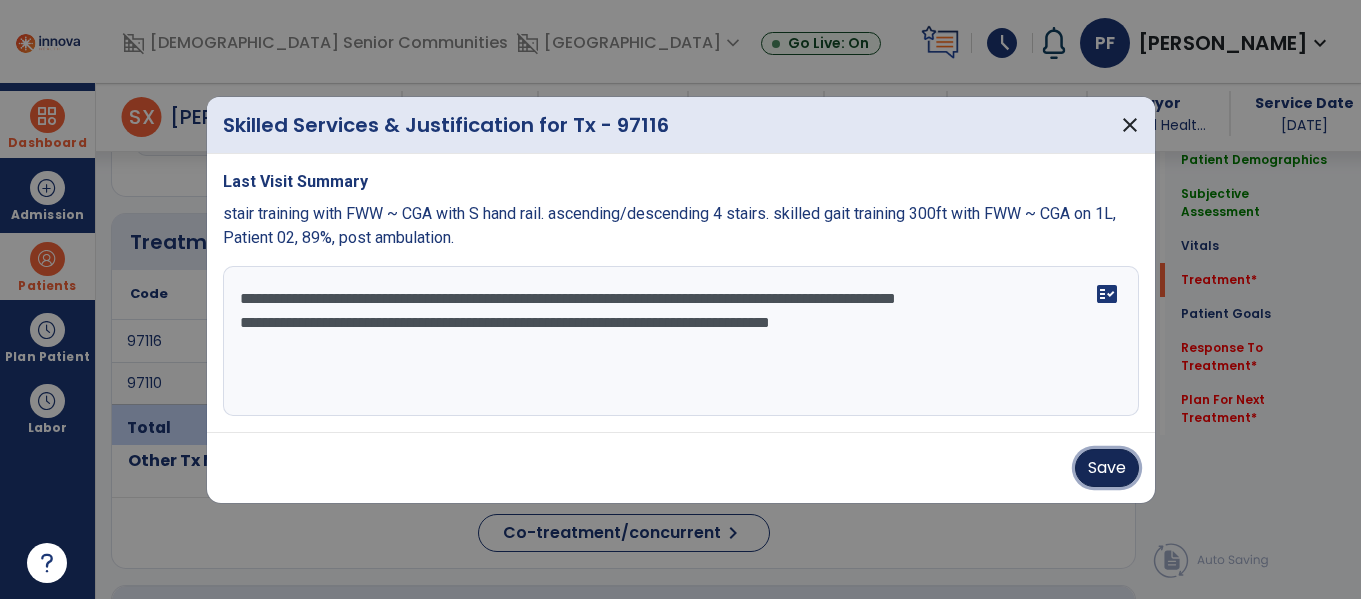 click on "Save" at bounding box center (1107, 468) 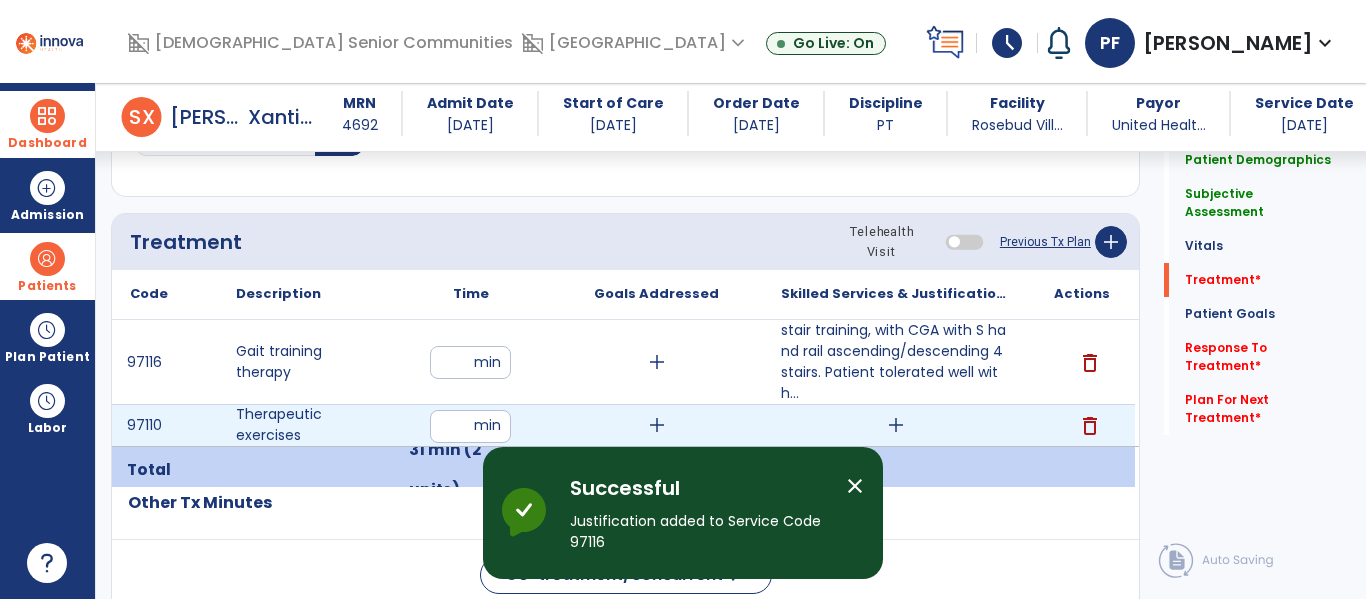 click on "add" at bounding box center (896, 425) 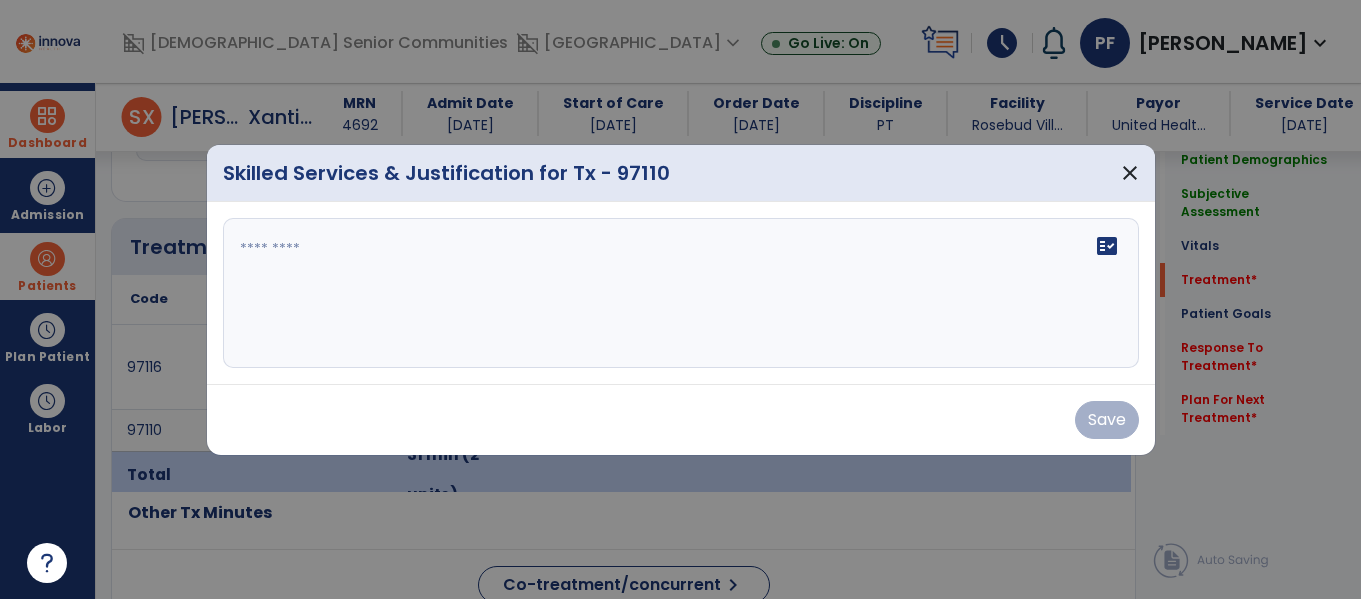 scroll, scrollTop: 1076, scrollLeft: 0, axis: vertical 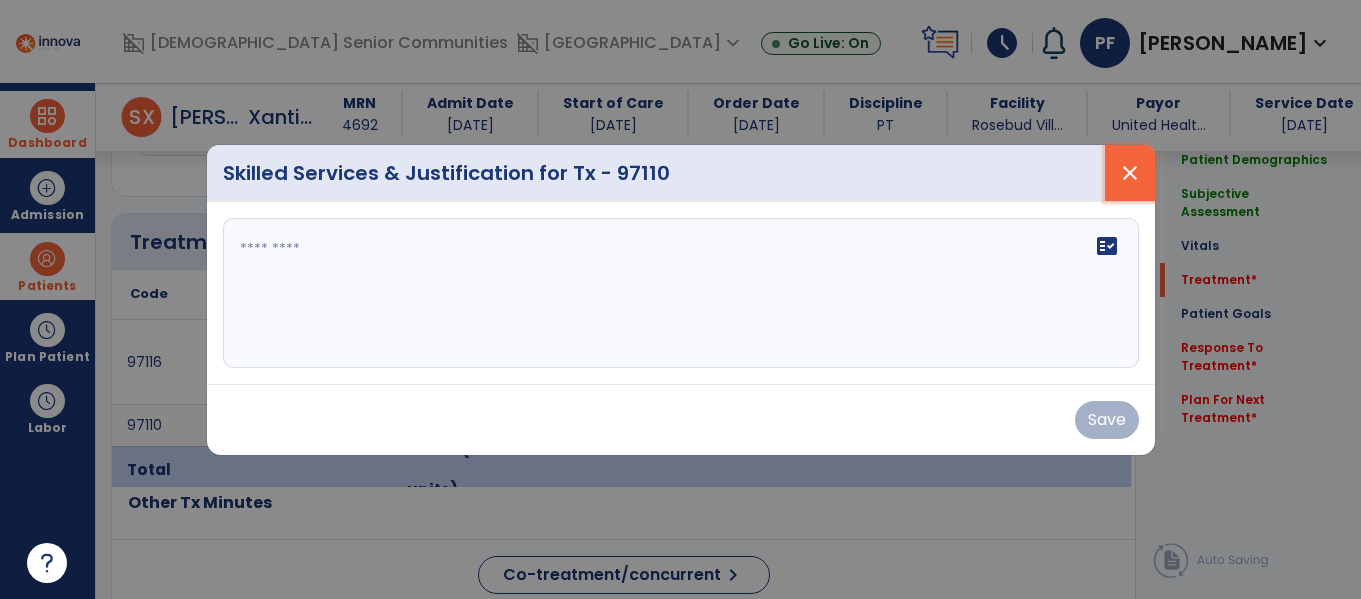 click on "close" at bounding box center [1130, 173] 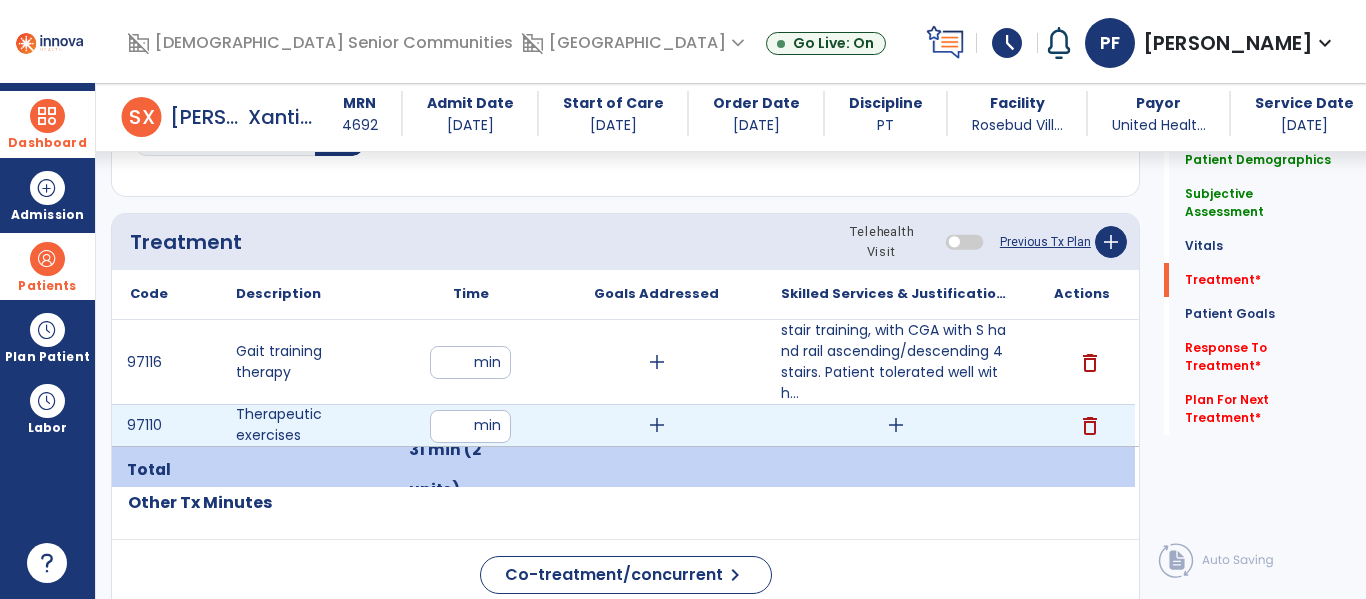 click on "add" at bounding box center [896, 425] 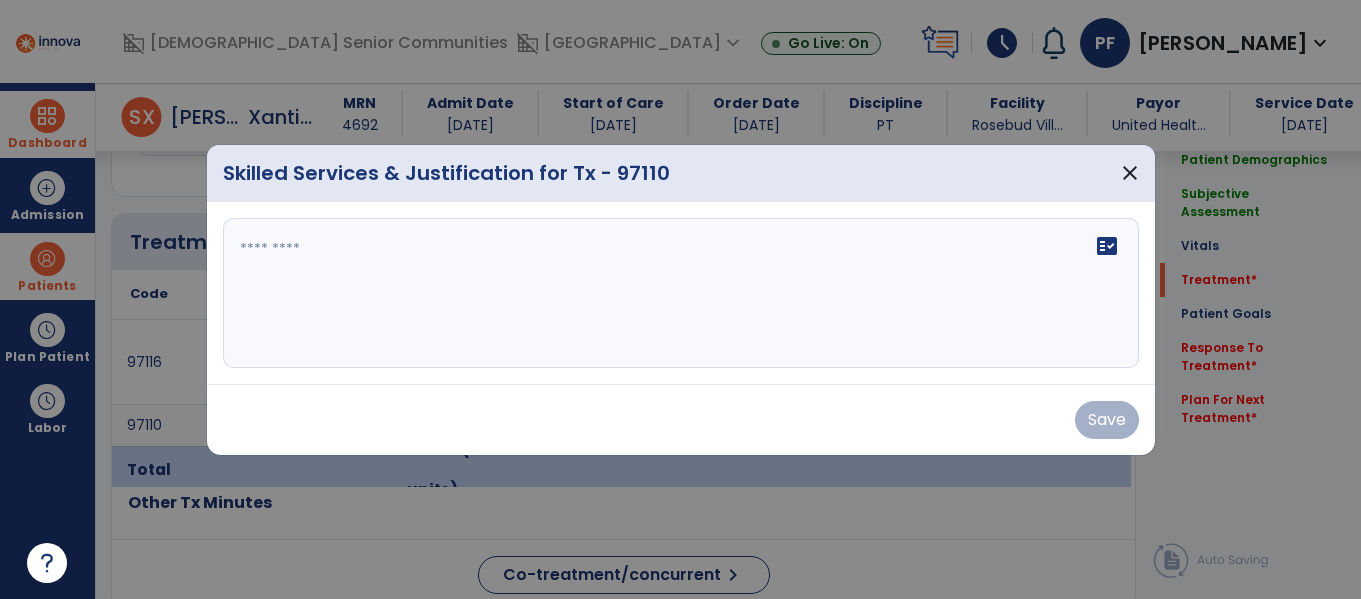scroll, scrollTop: 1076, scrollLeft: 0, axis: vertical 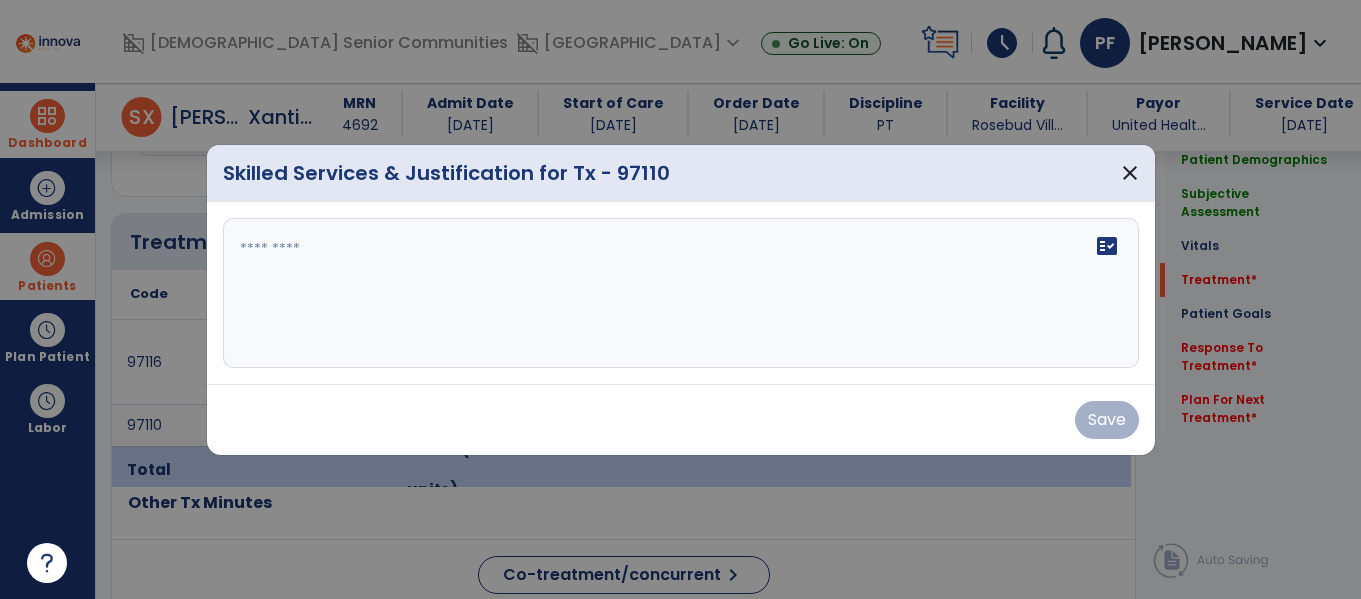 click on "fact_check" at bounding box center [681, 293] 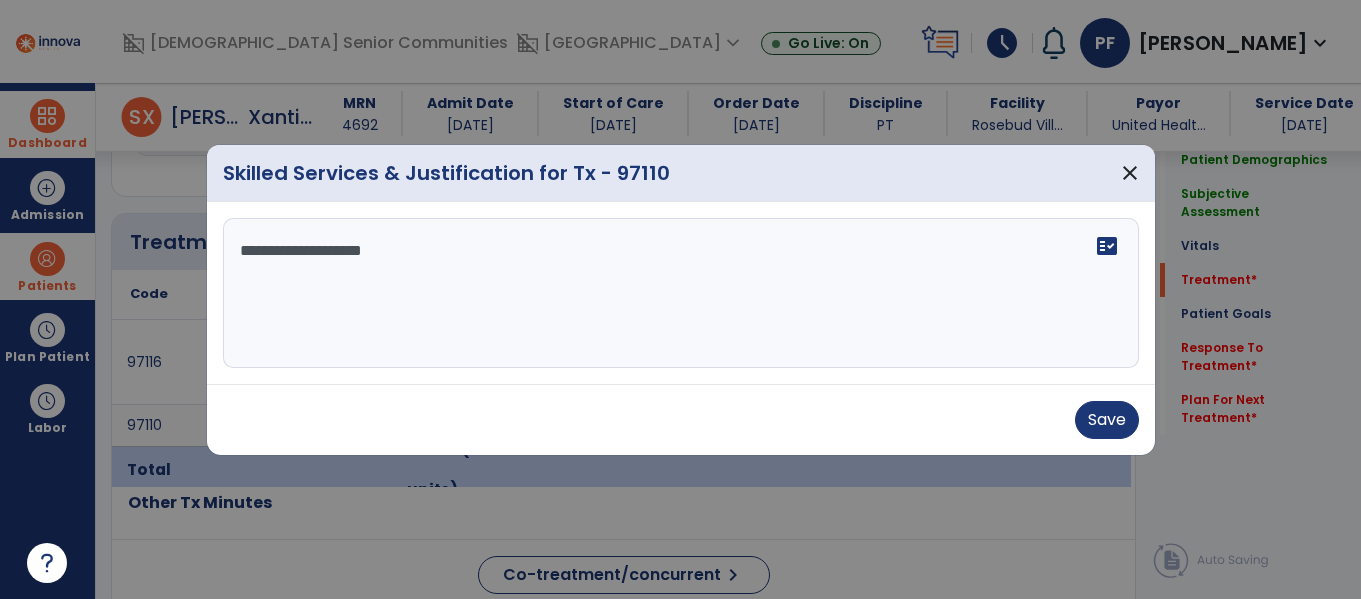 type on "**********" 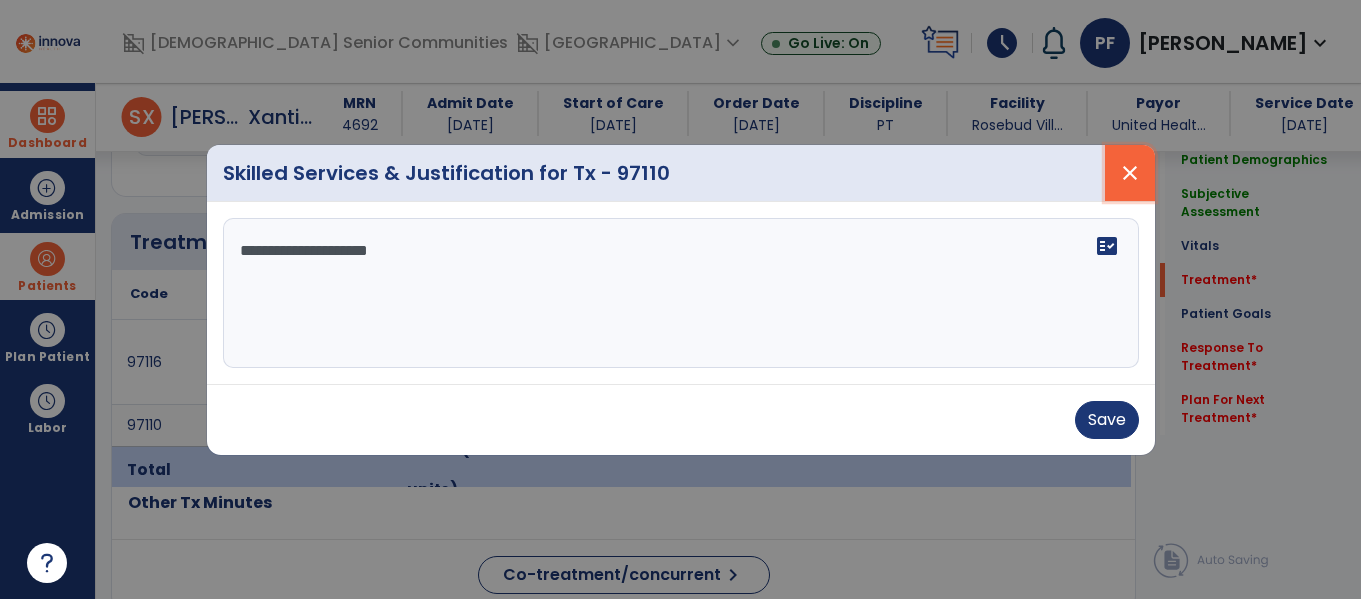 click on "close" at bounding box center (1130, 173) 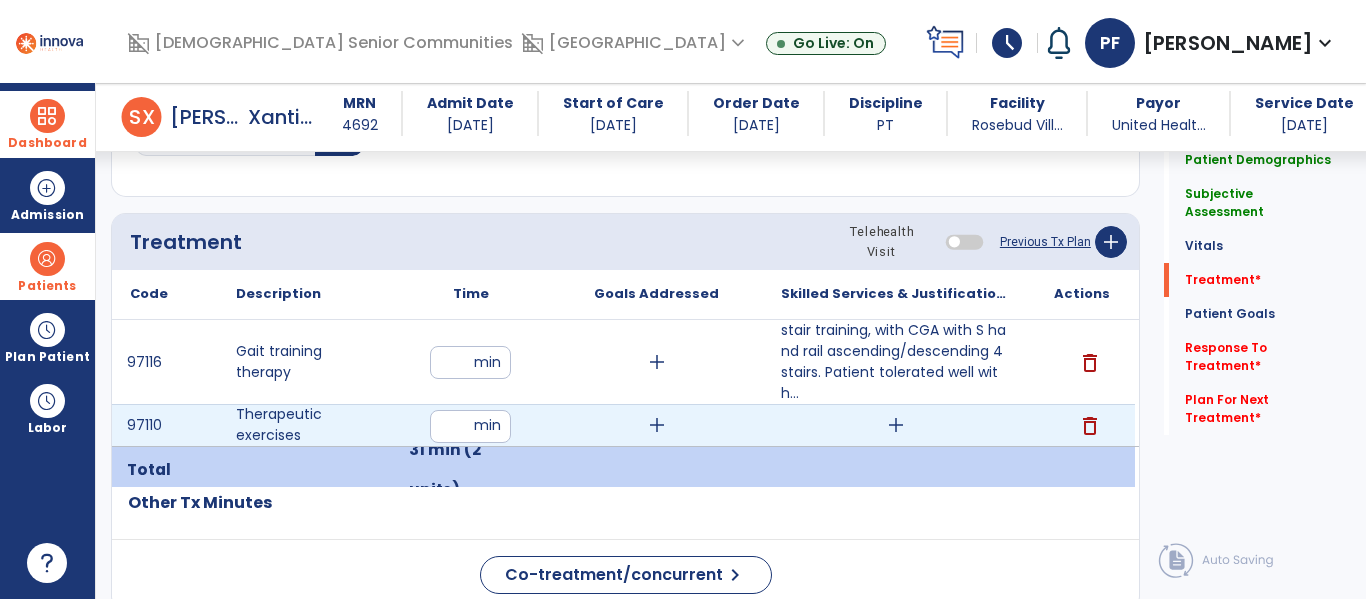 click on "delete" at bounding box center (1090, 426) 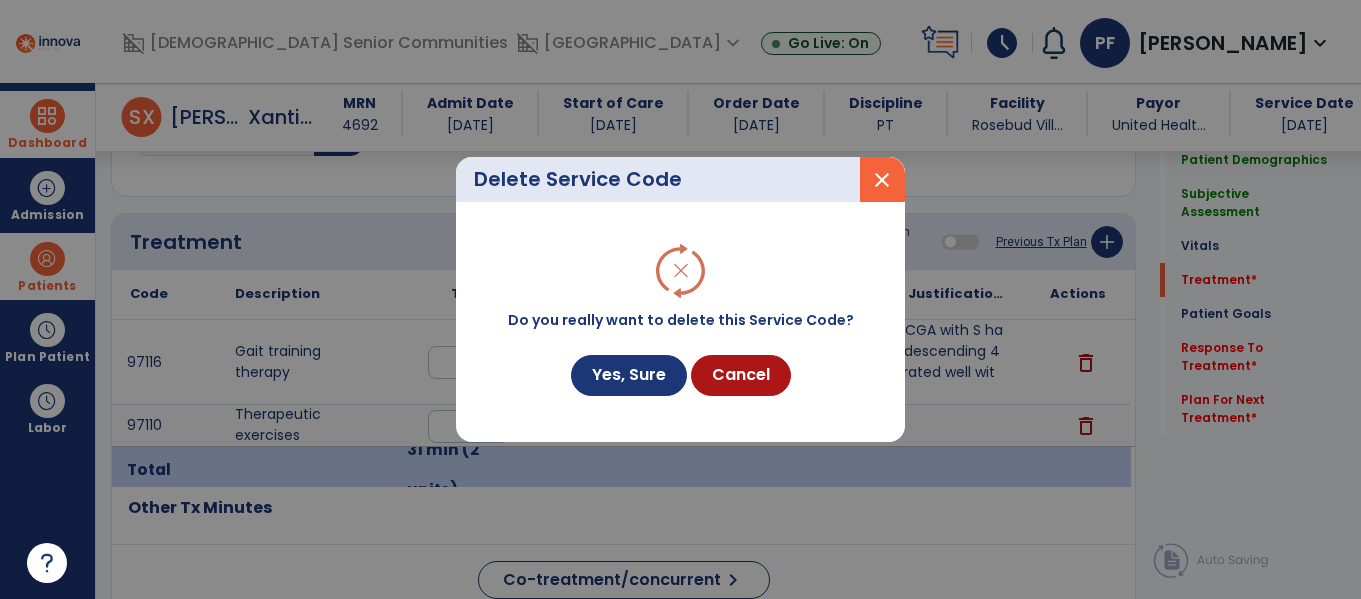 scroll, scrollTop: 1076, scrollLeft: 0, axis: vertical 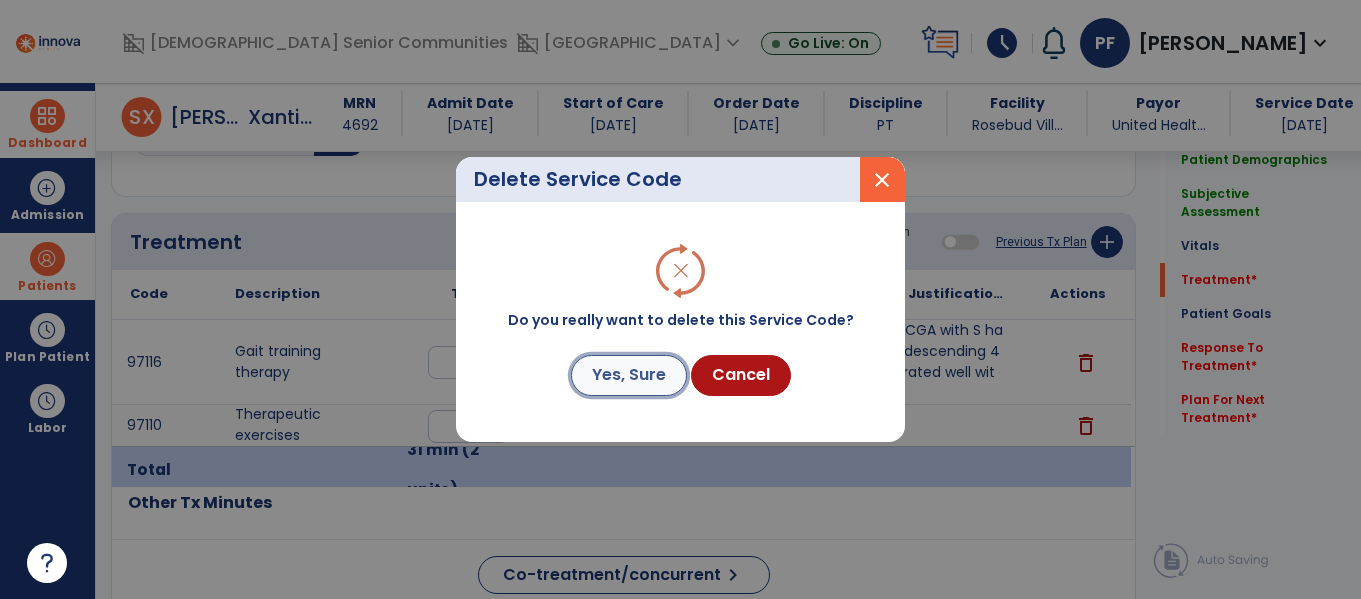 click on "Yes, Sure" at bounding box center (629, 375) 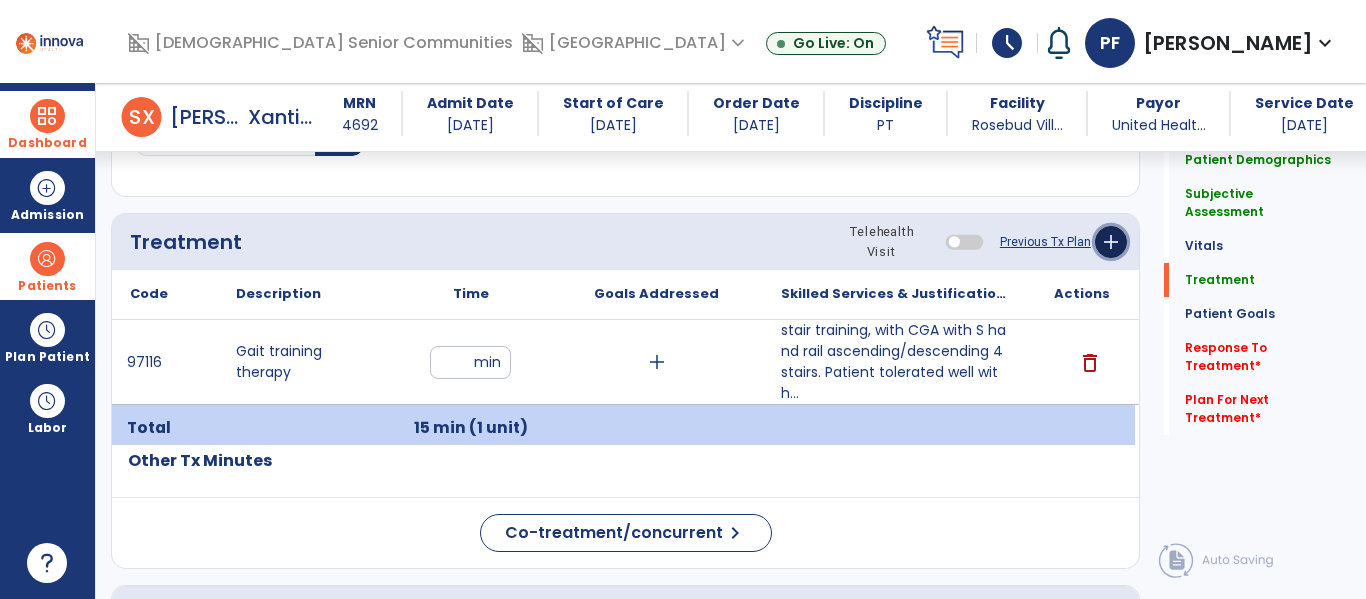click on "add" 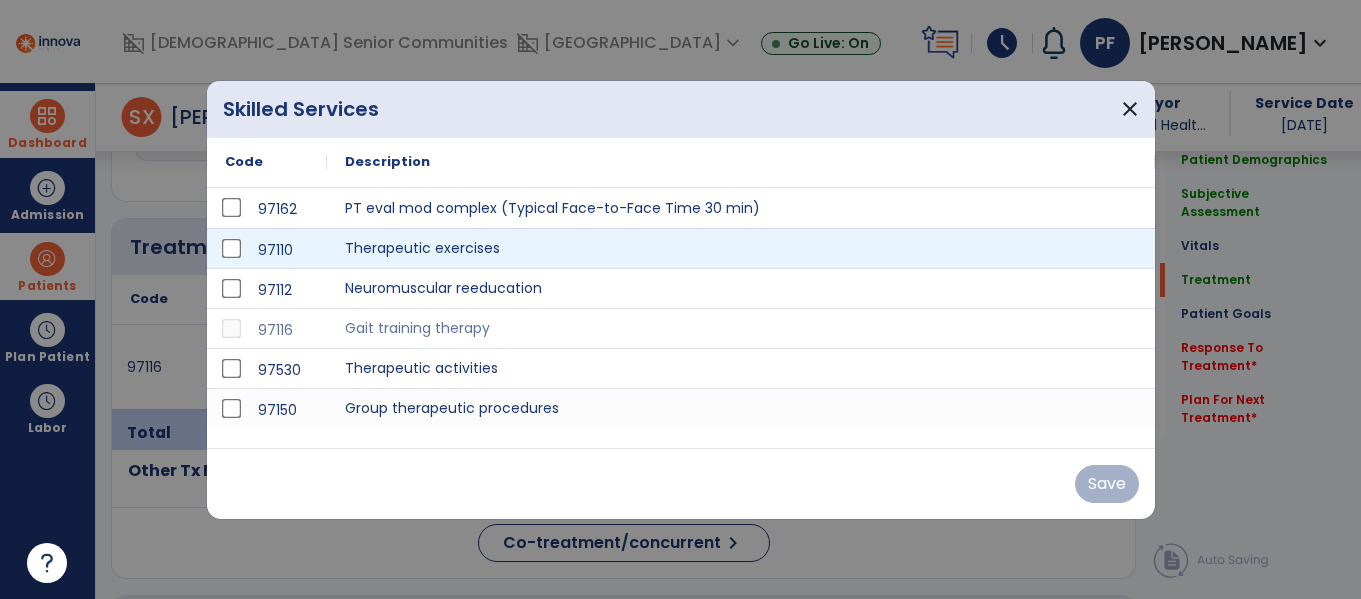 scroll, scrollTop: 1076, scrollLeft: 0, axis: vertical 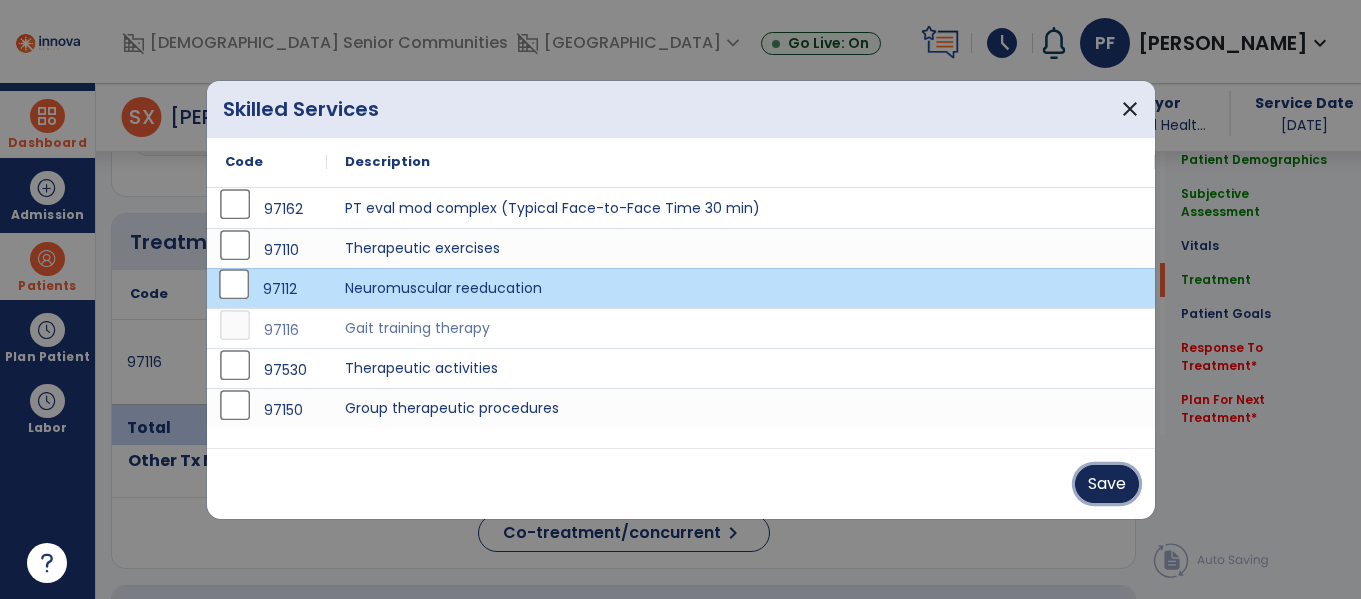 click on "Save" at bounding box center (1107, 484) 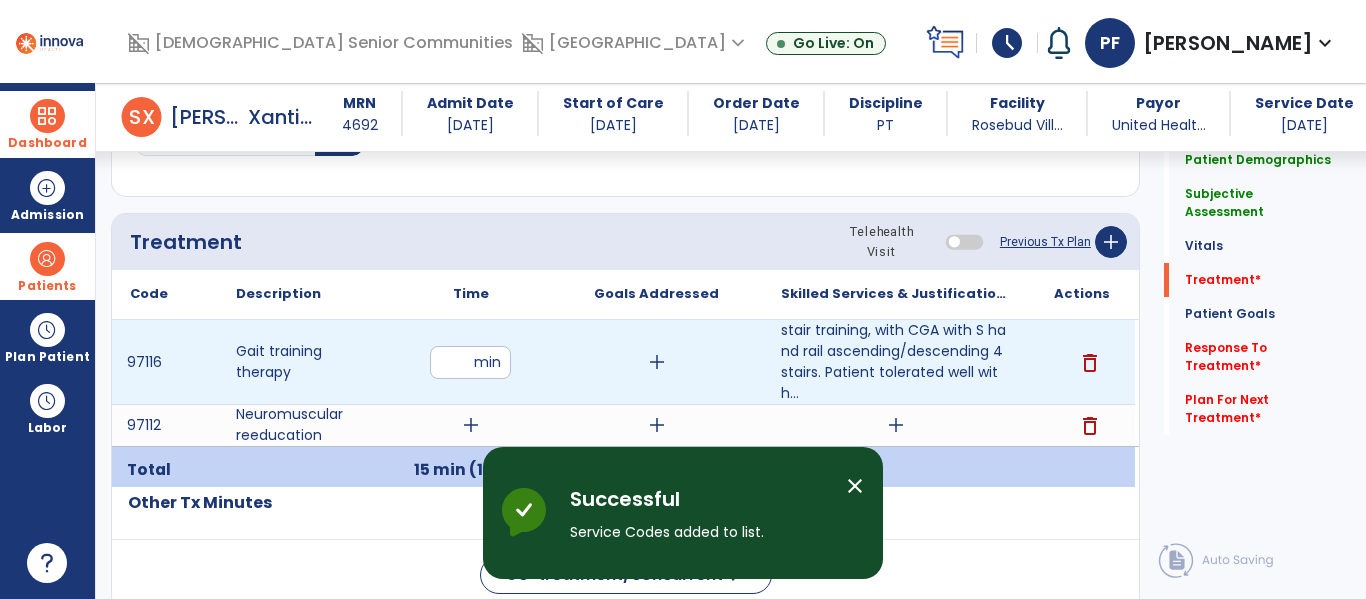 drag, startPoint x: 463, startPoint y: 360, endPoint x: 442, endPoint y: 359, distance: 21.023796 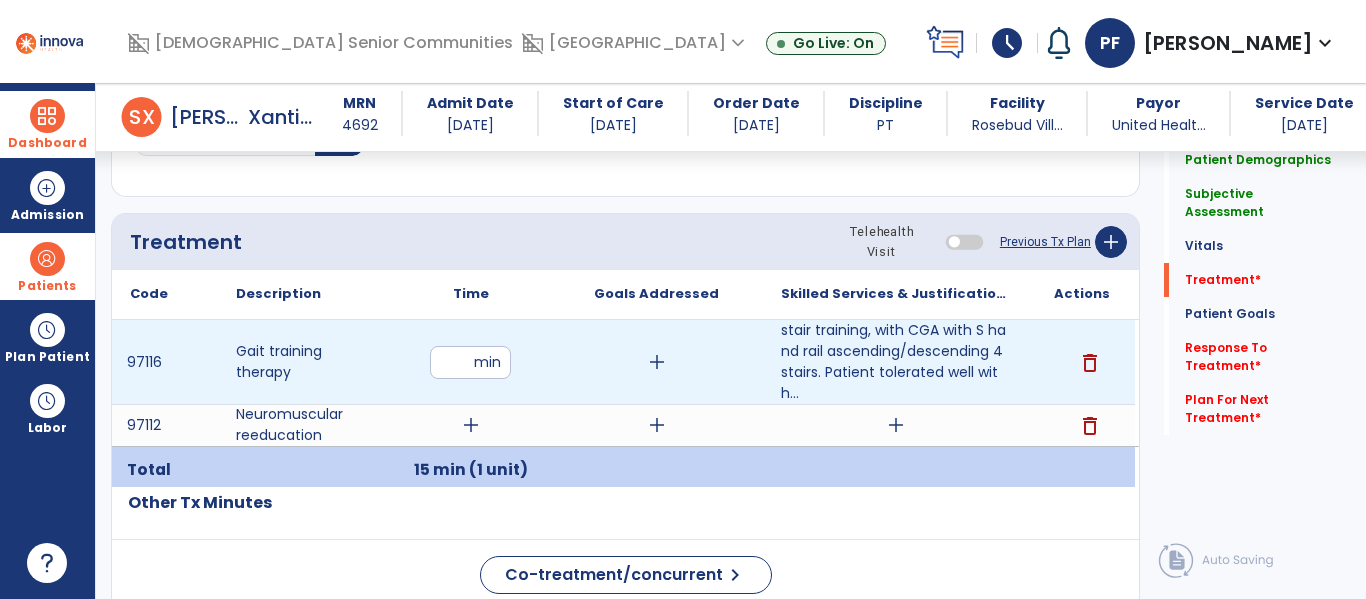 type on "**" 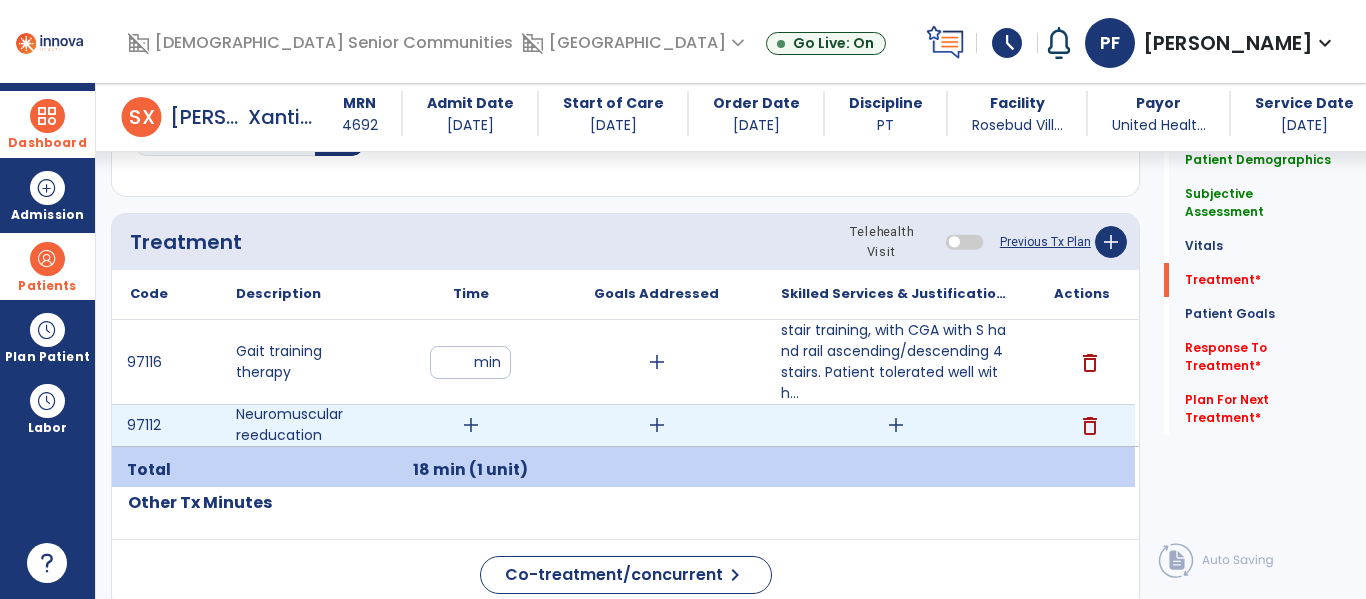click on "add" at bounding box center (471, 425) 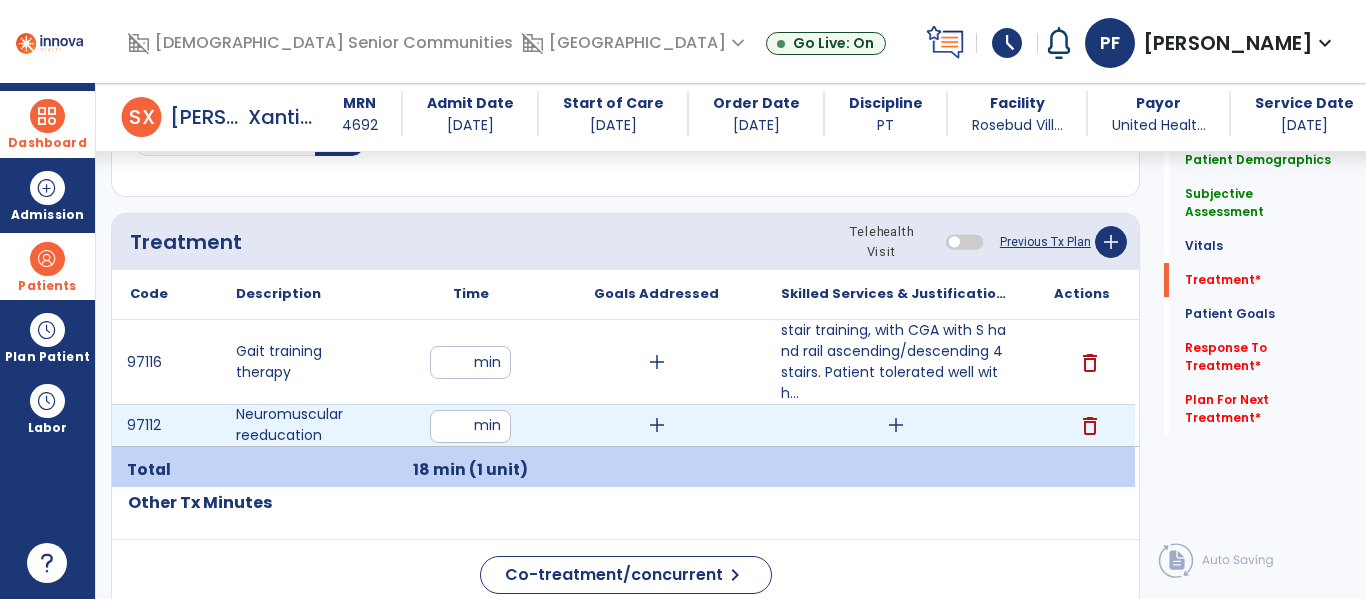 type on "**" 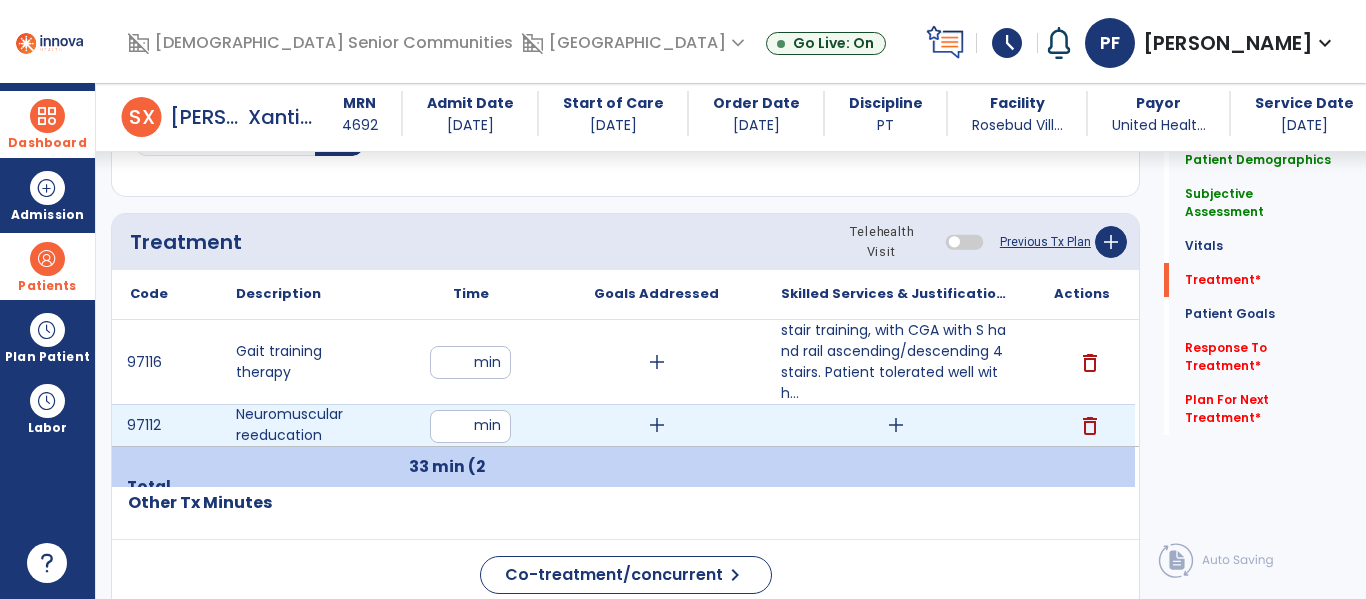 click on "add" at bounding box center (896, 425) 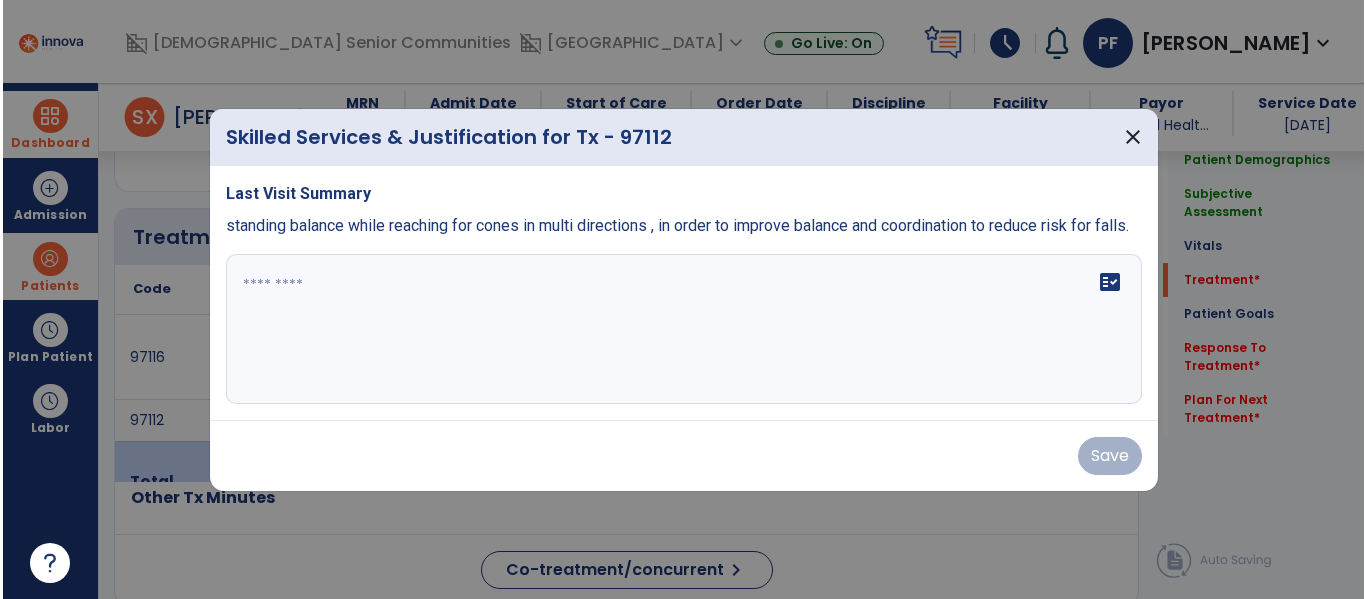 scroll, scrollTop: 1076, scrollLeft: 0, axis: vertical 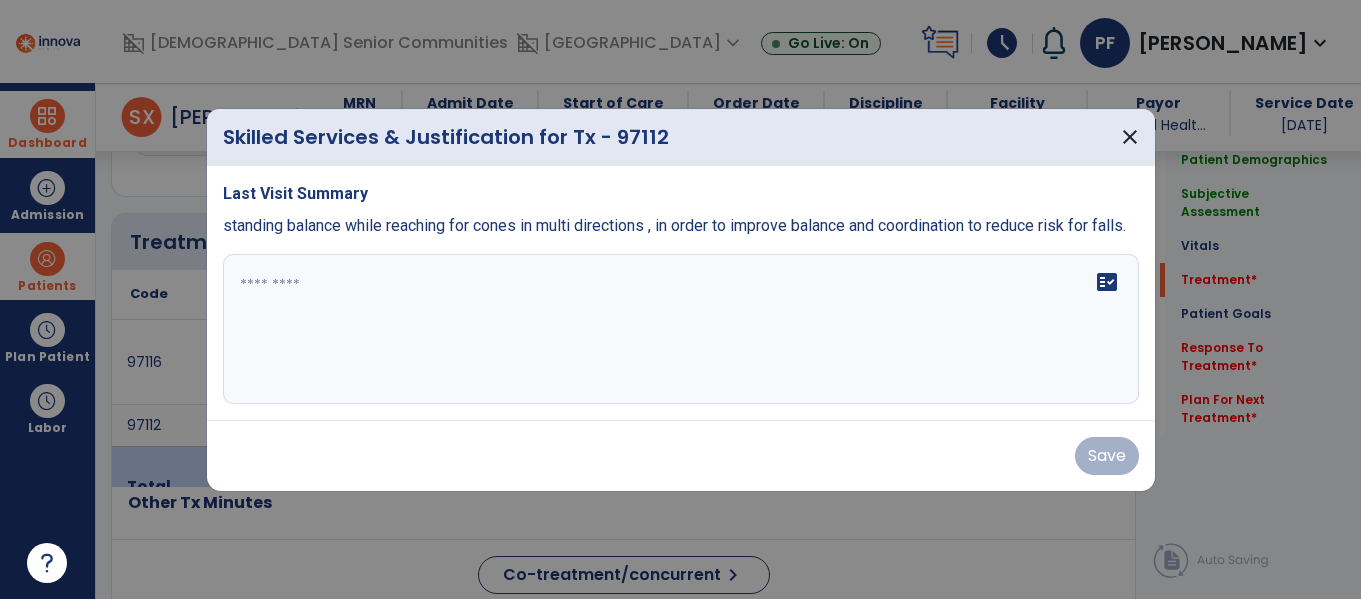 click on "fact_check" at bounding box center (681, 329) 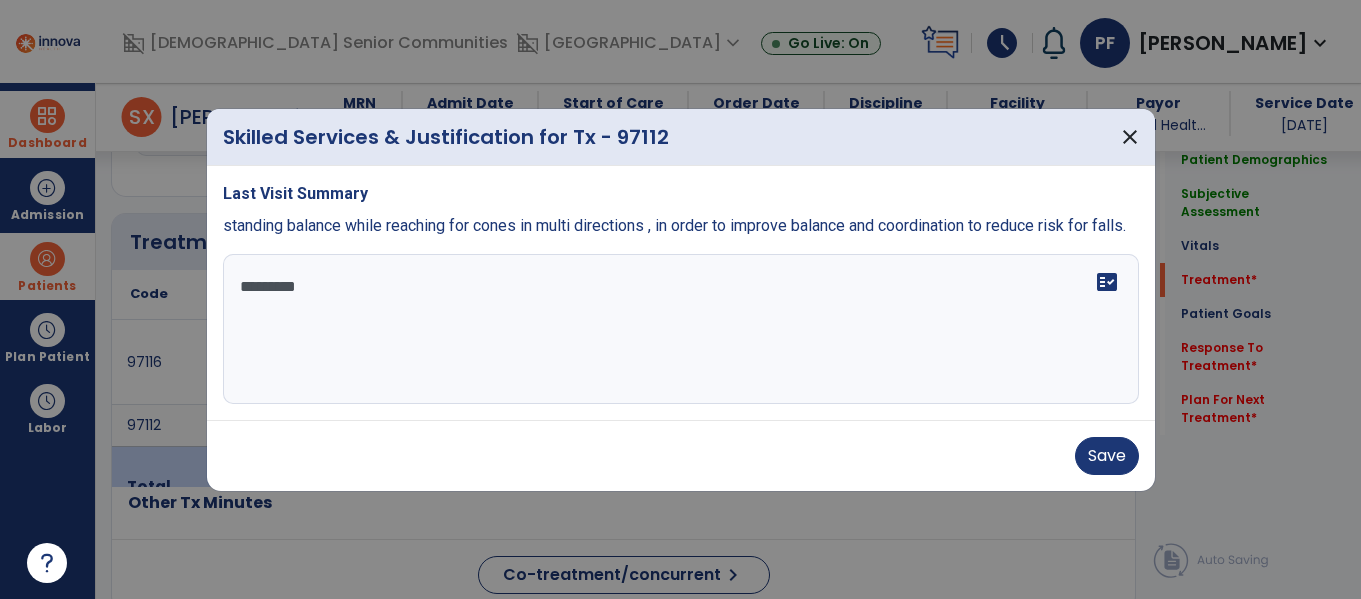 type on "**********" 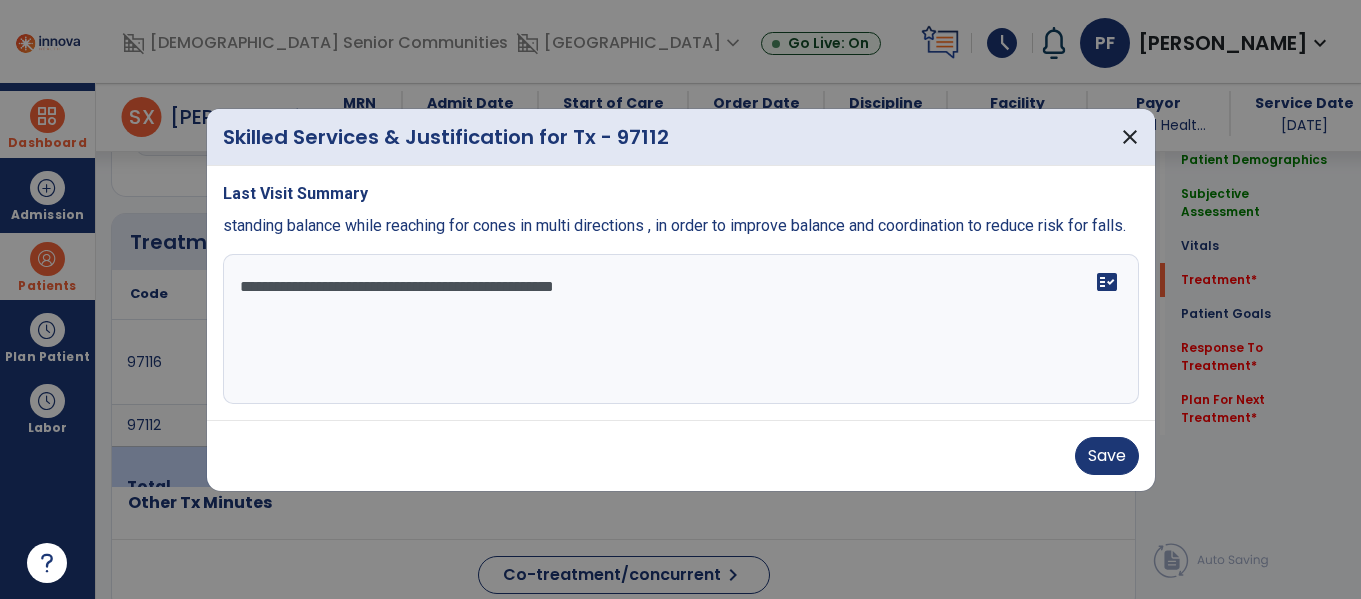 click on "**********" at bounding box center [681, 329] 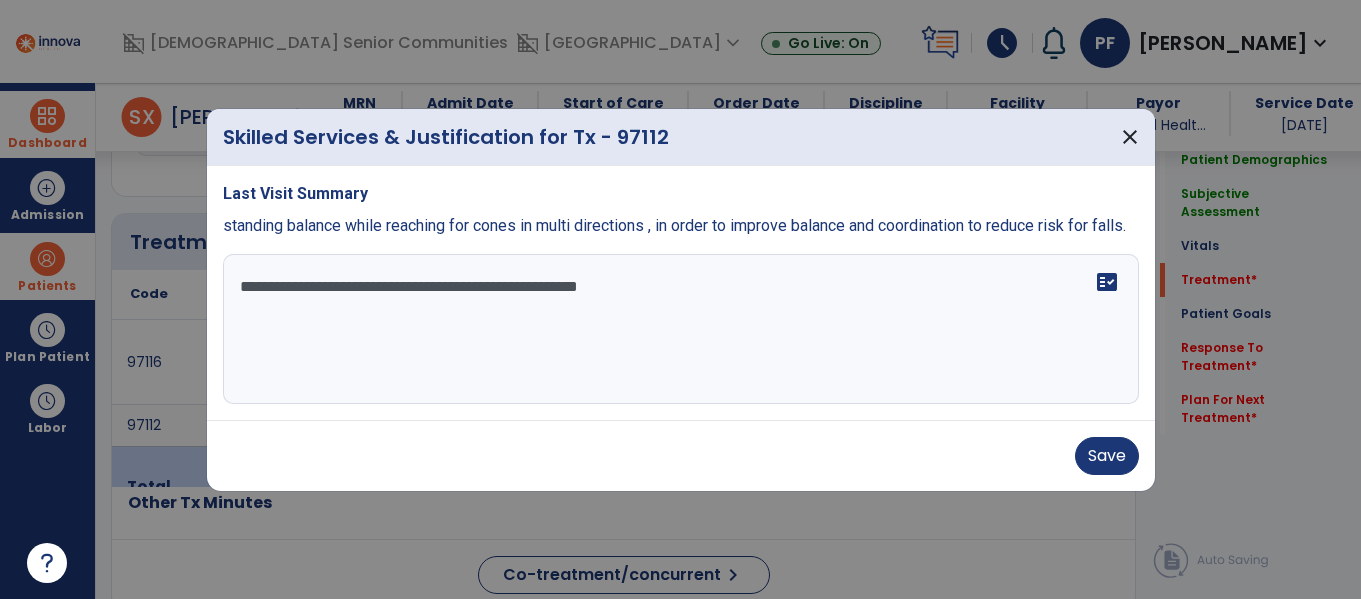 click on "**********" at bounding box center (681, 329) 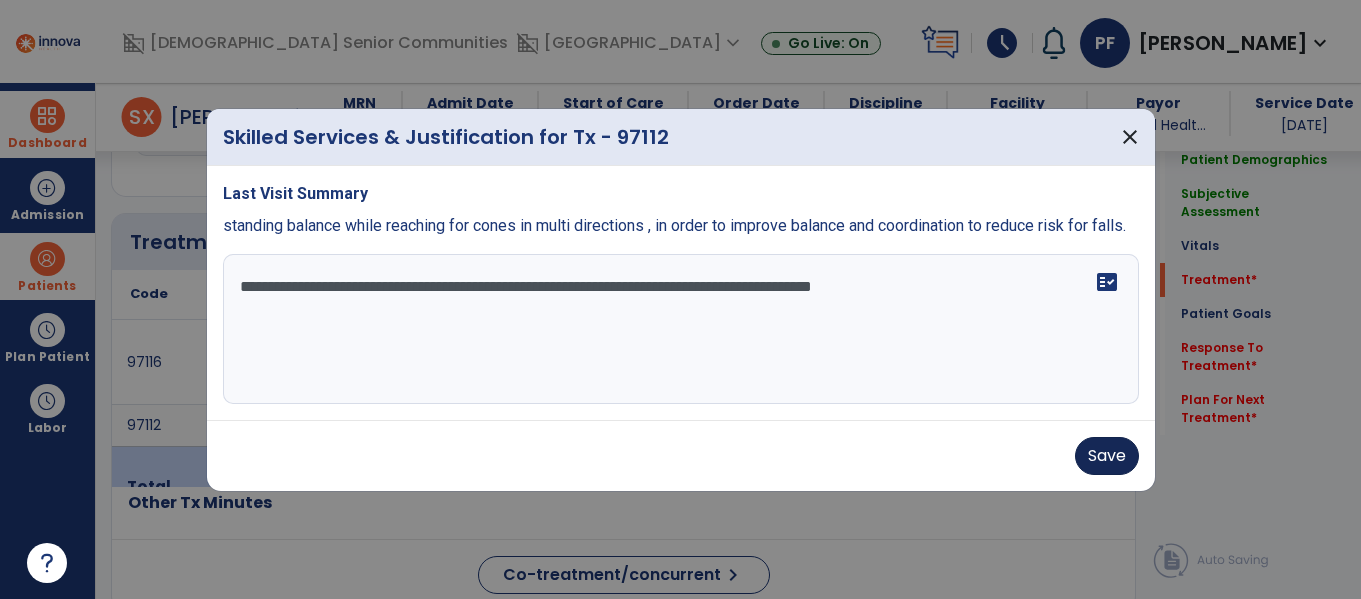 type on "**********" 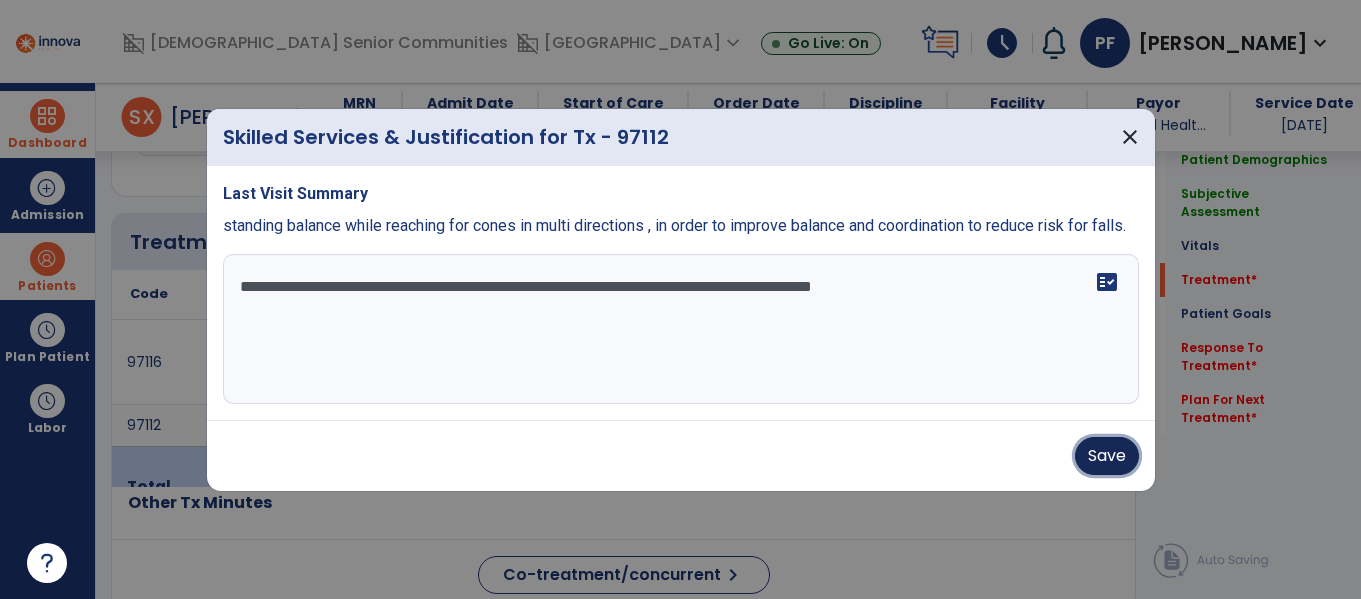 click on "Save" at bounding box center (1107, 456) 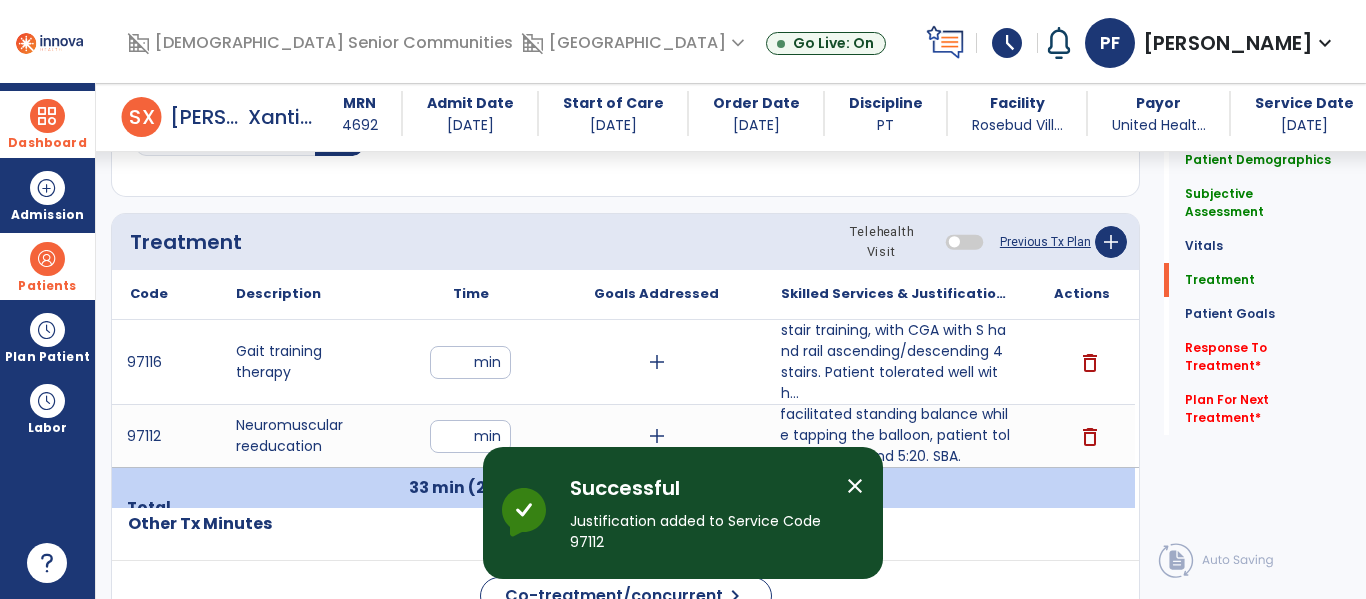 click on "close" at bounding box center [855, 486] 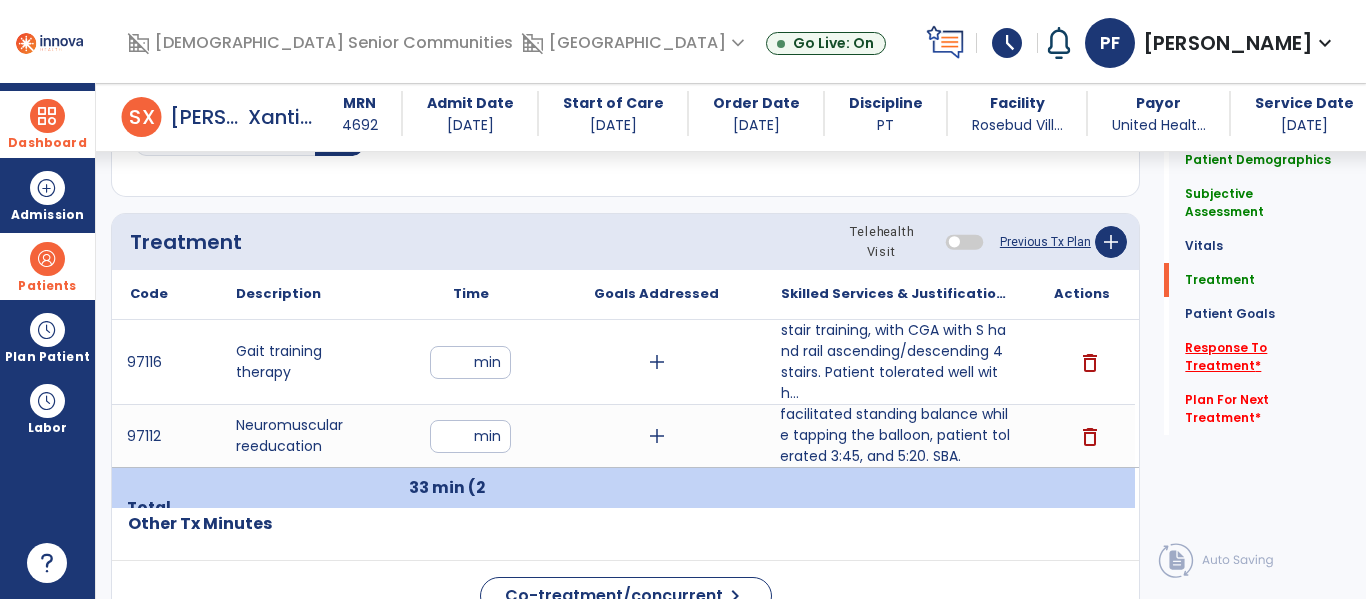 click on "Response To Treatment   *" 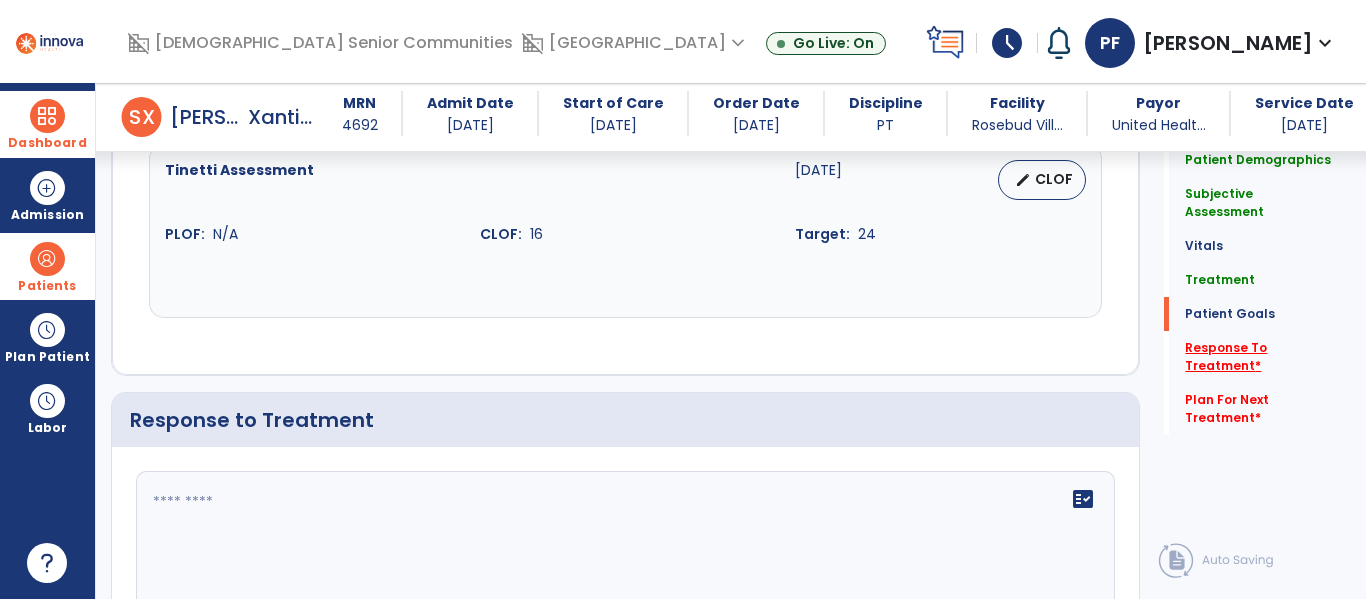 scroll, scrollTop: 2941, scrollLeft: 0, axis: vertical 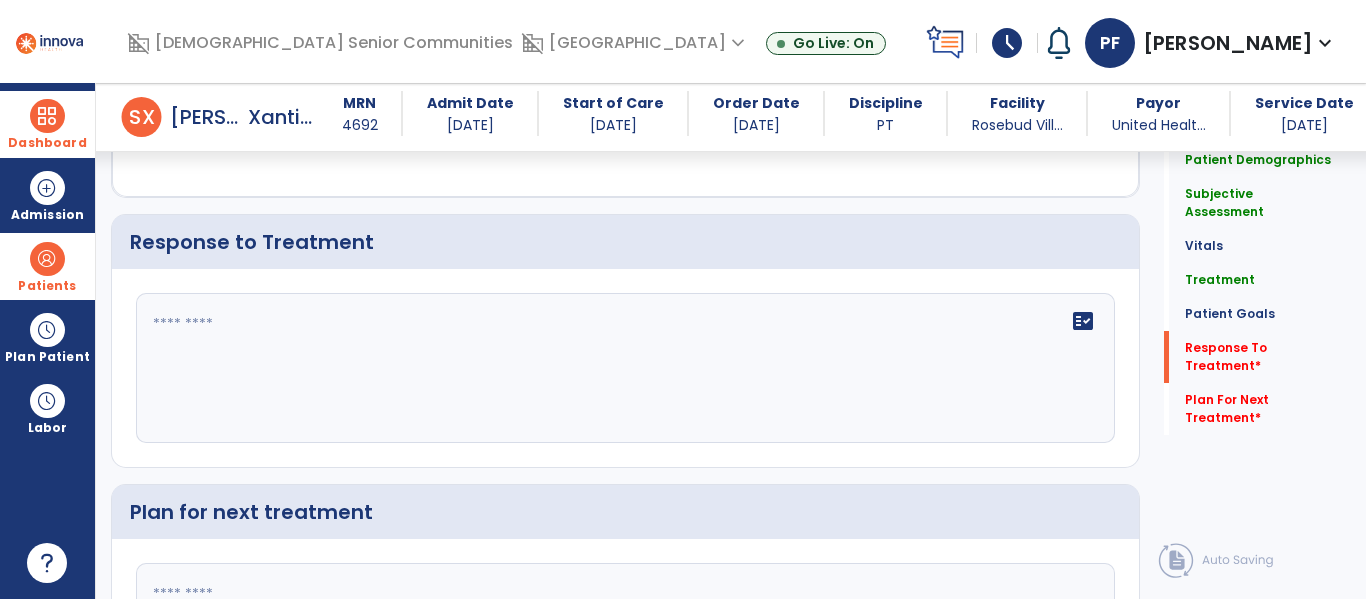 click on "fact_check" 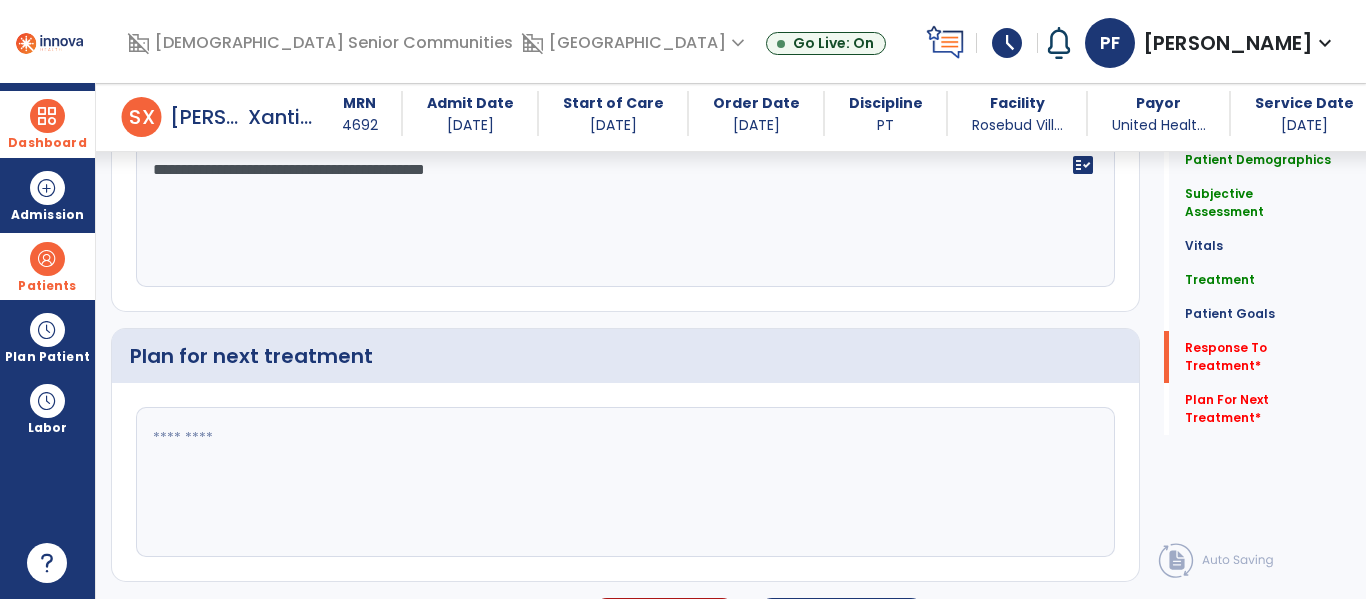 scroll, scrollTop: 3097, scrollLeft: 0, axis: vertical 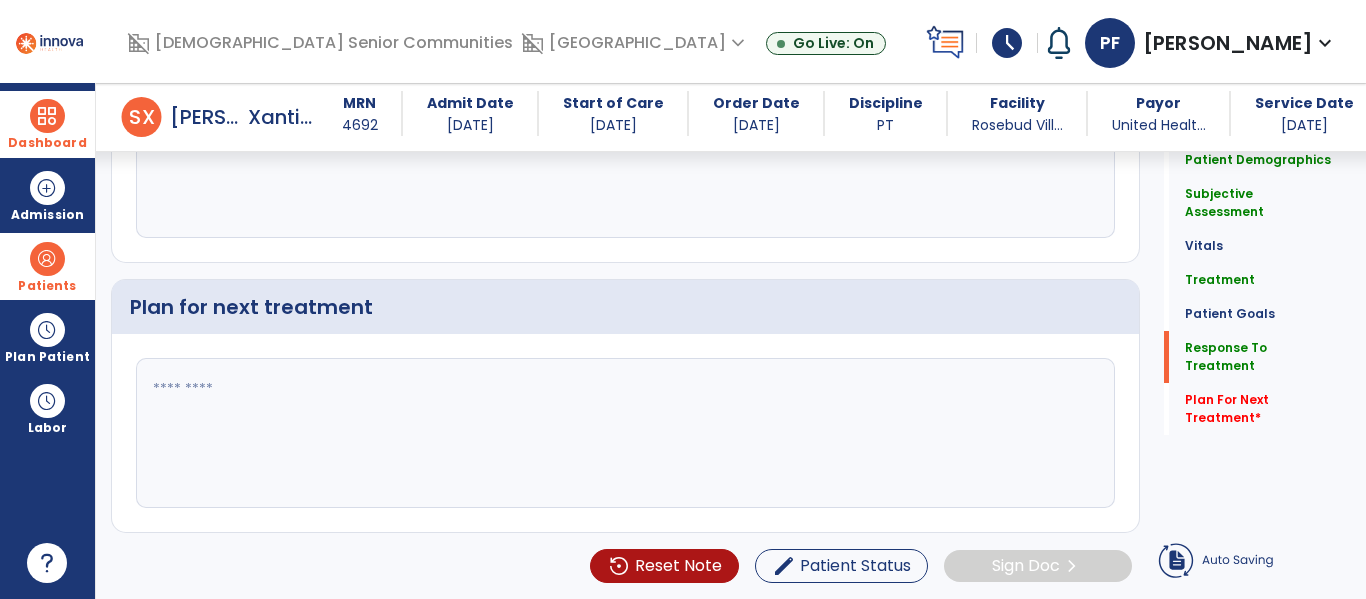 type on "**********" 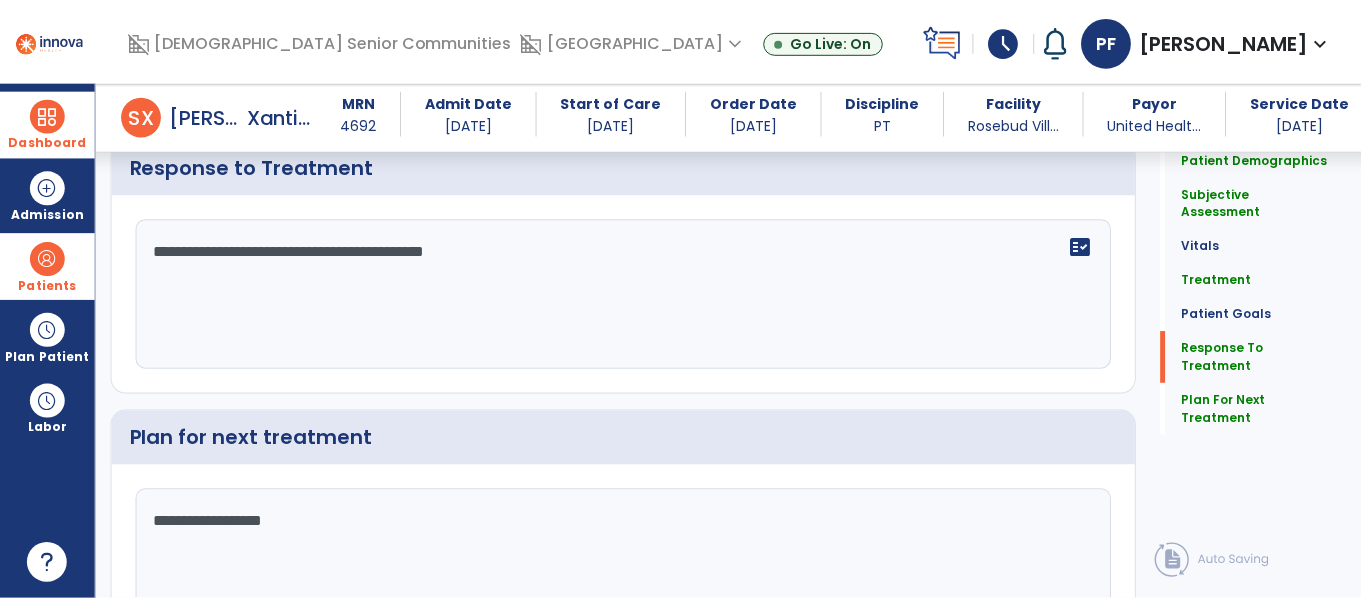 scroll, scrollTop: 3146, scrollLeft: 0, axis: vertical 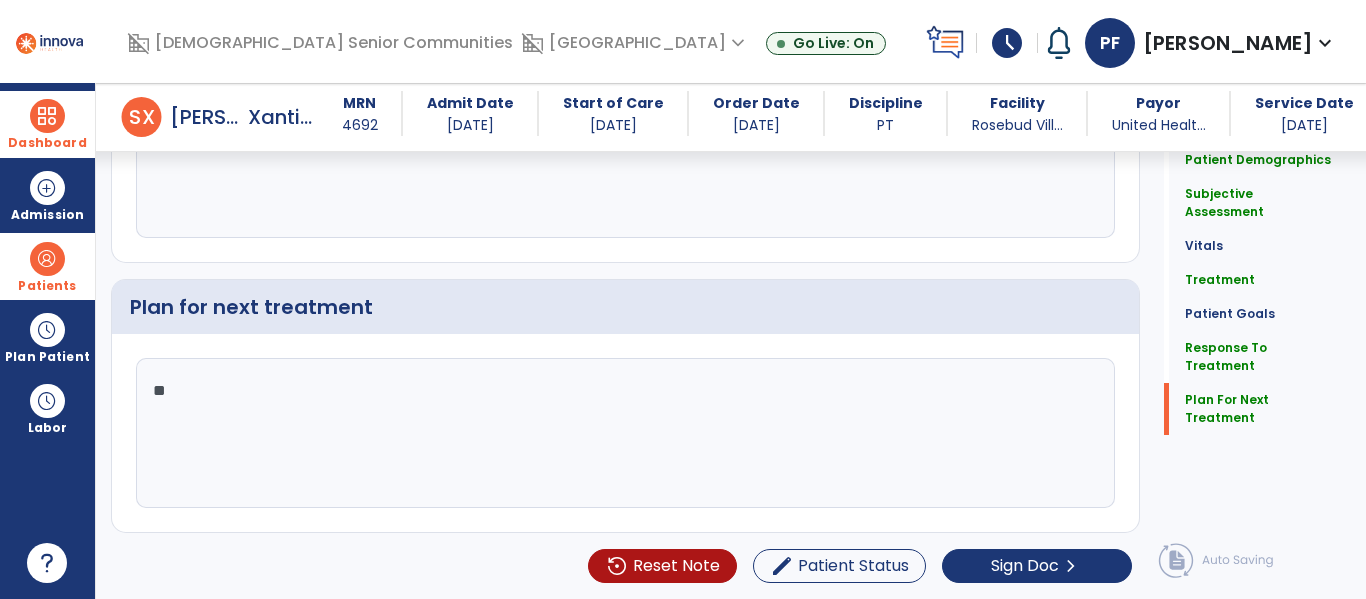 type on "*" 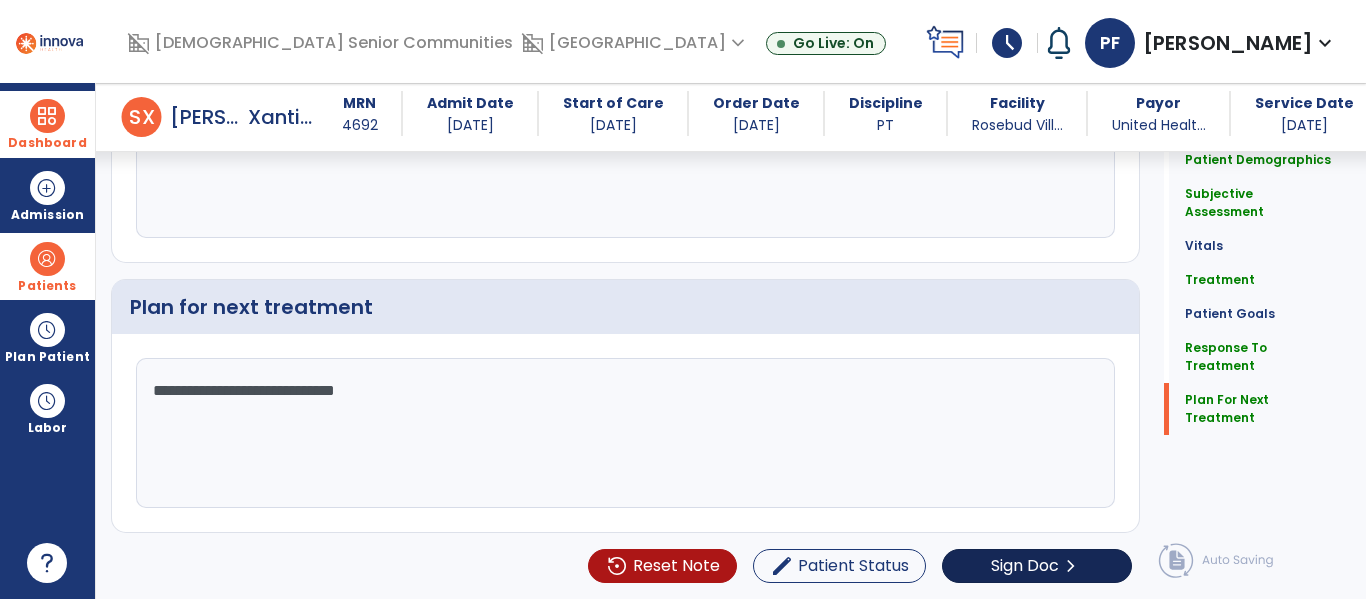 type on "**********" 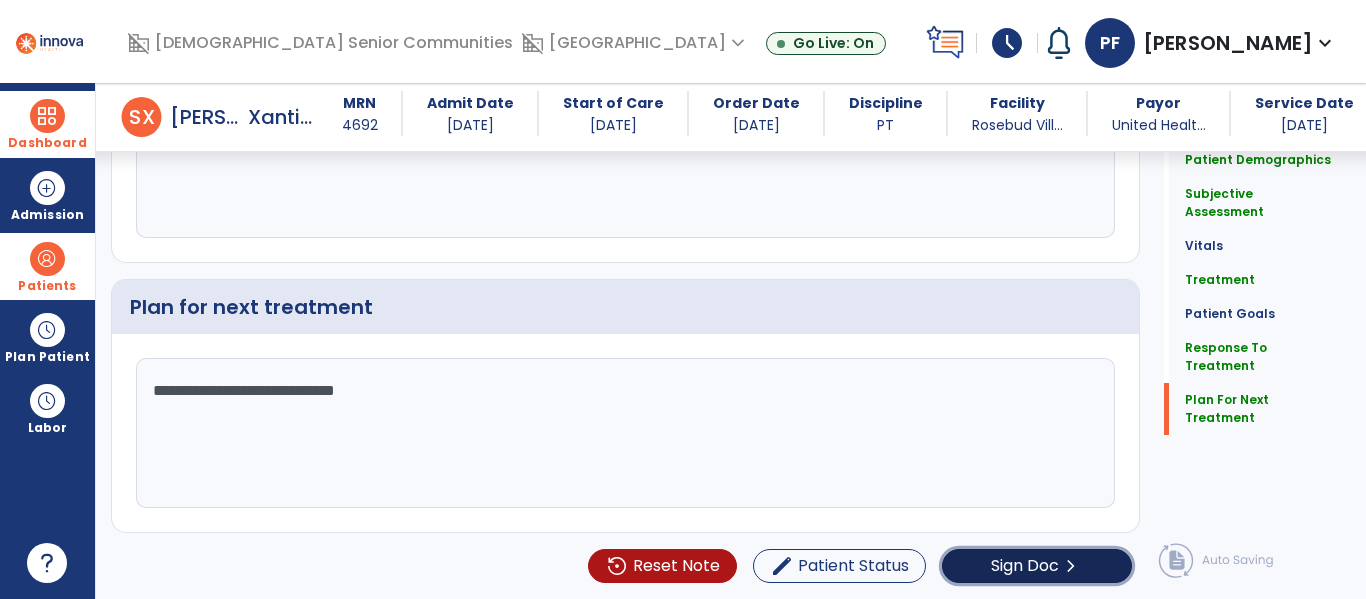 click on "Sign Doc  chevron_right" 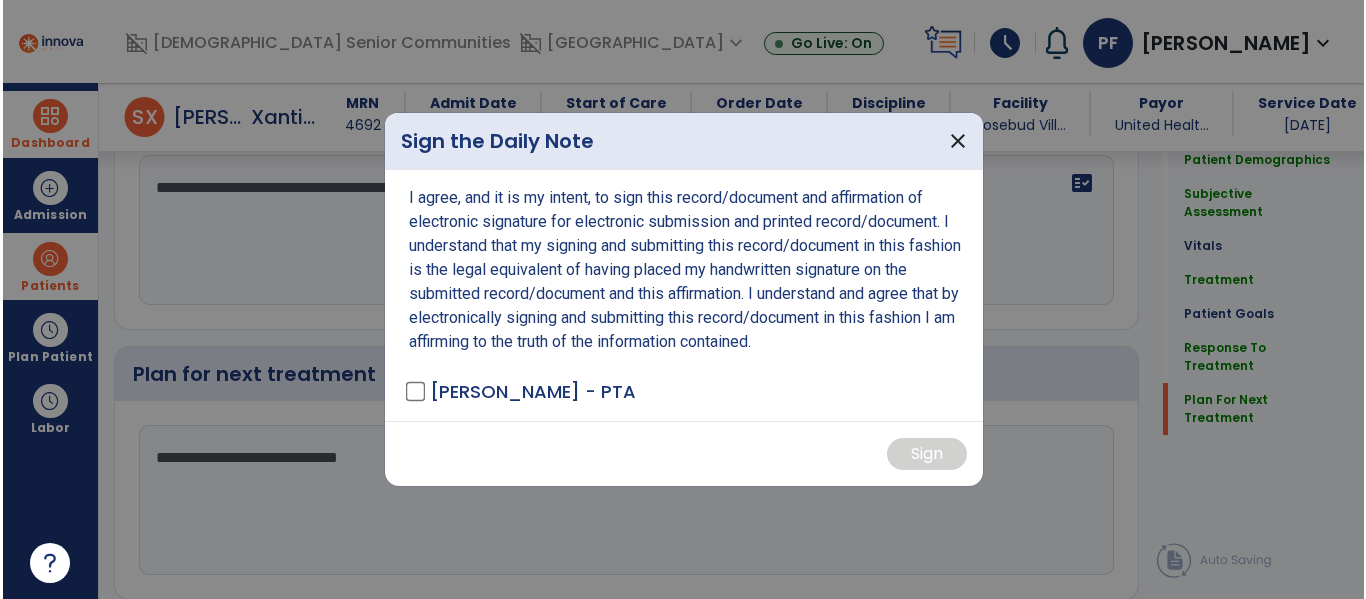 scroll, scrollTop: 3146, scrollLeft: 0, axis: vertical 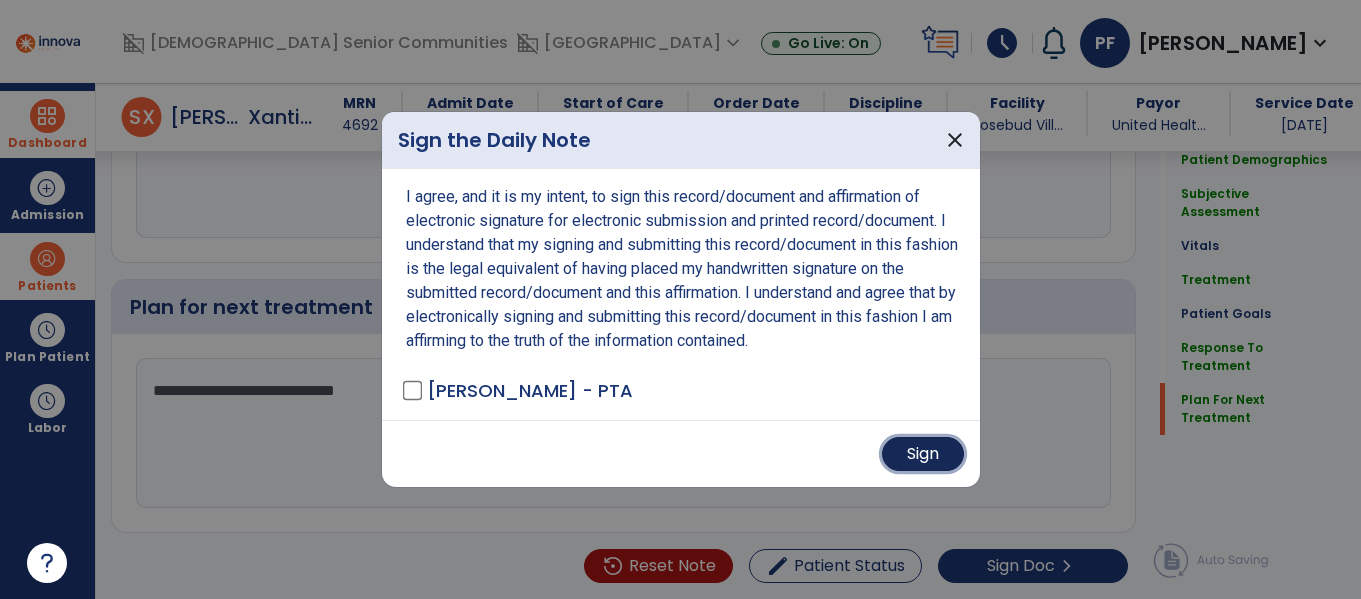 click on "Sign" at bounding box center (923, 454) 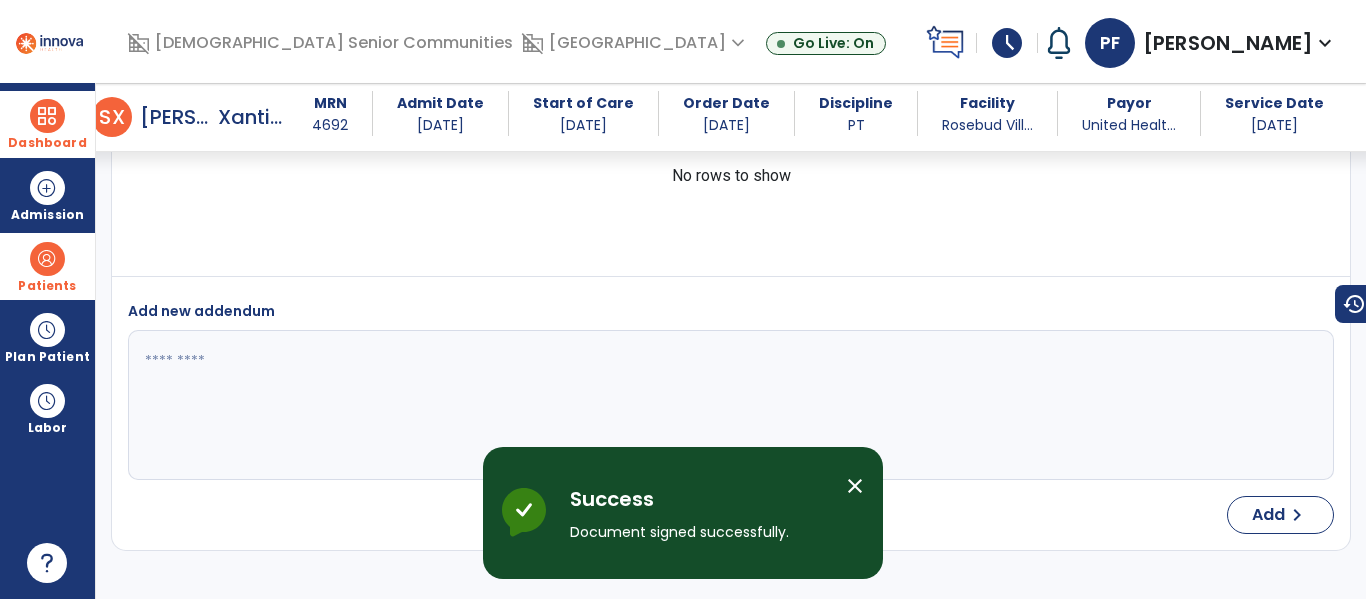 click on "Dashboard" at bounding box center (47, 143) 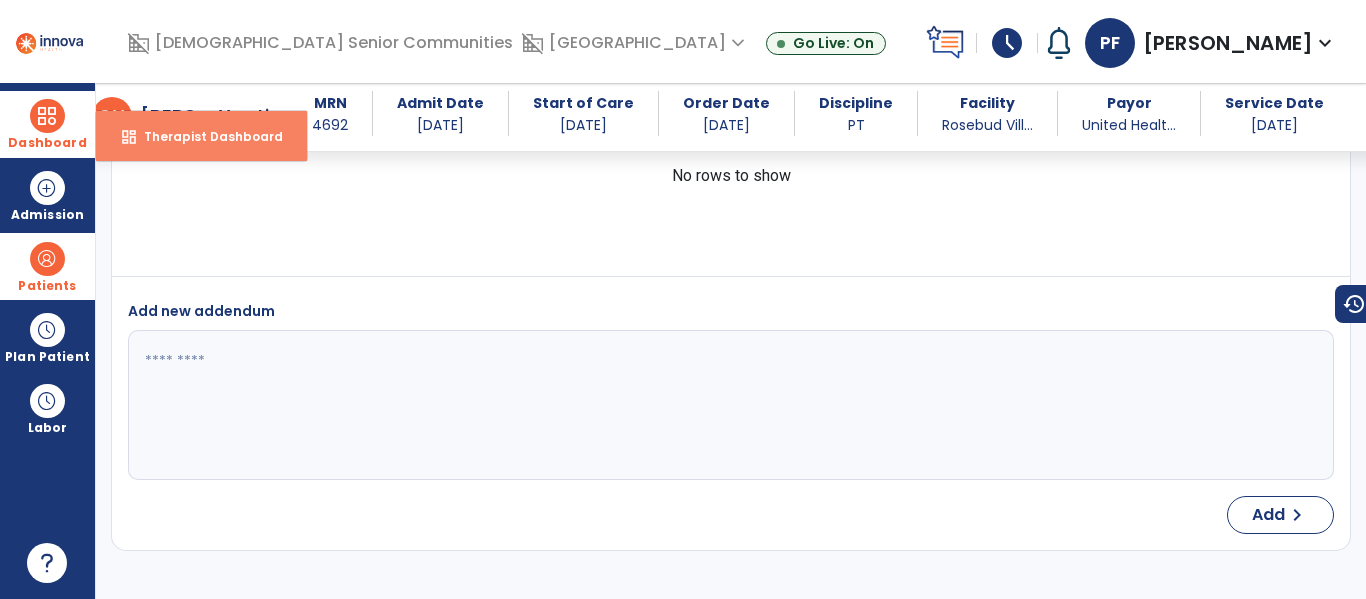 click on "Therapist Dashboard" at bounding box center [205, 136] 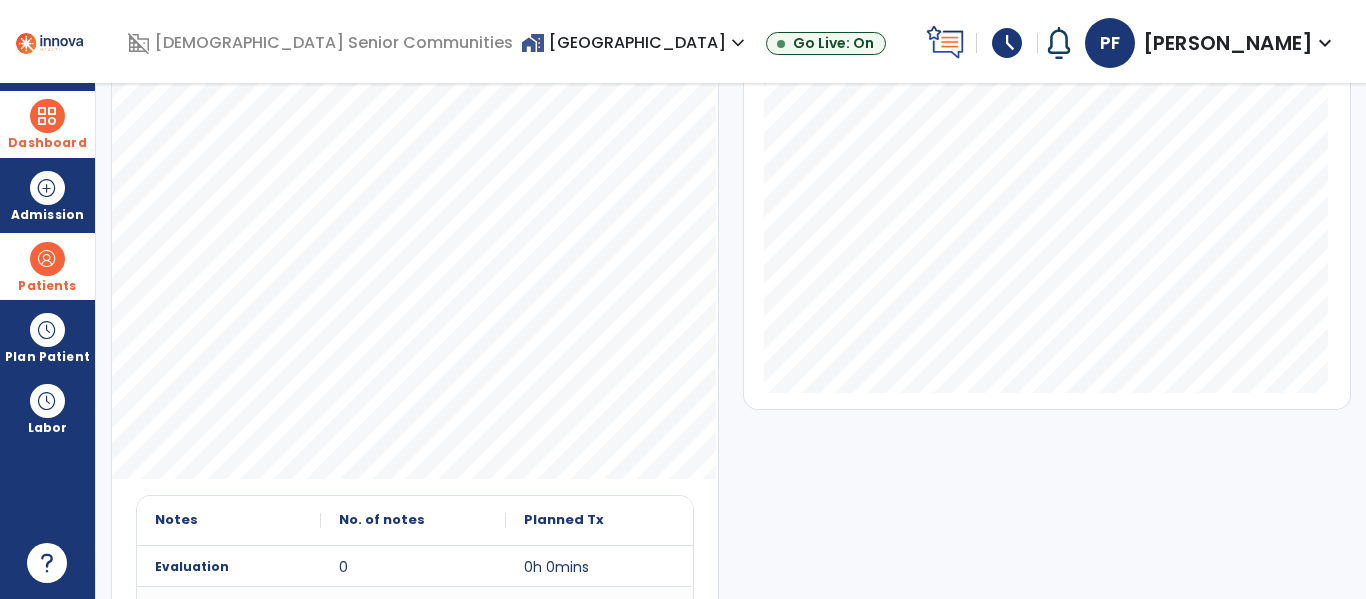 scroll, scrollTop: 192, scrollLeft: 0, axis: vertical 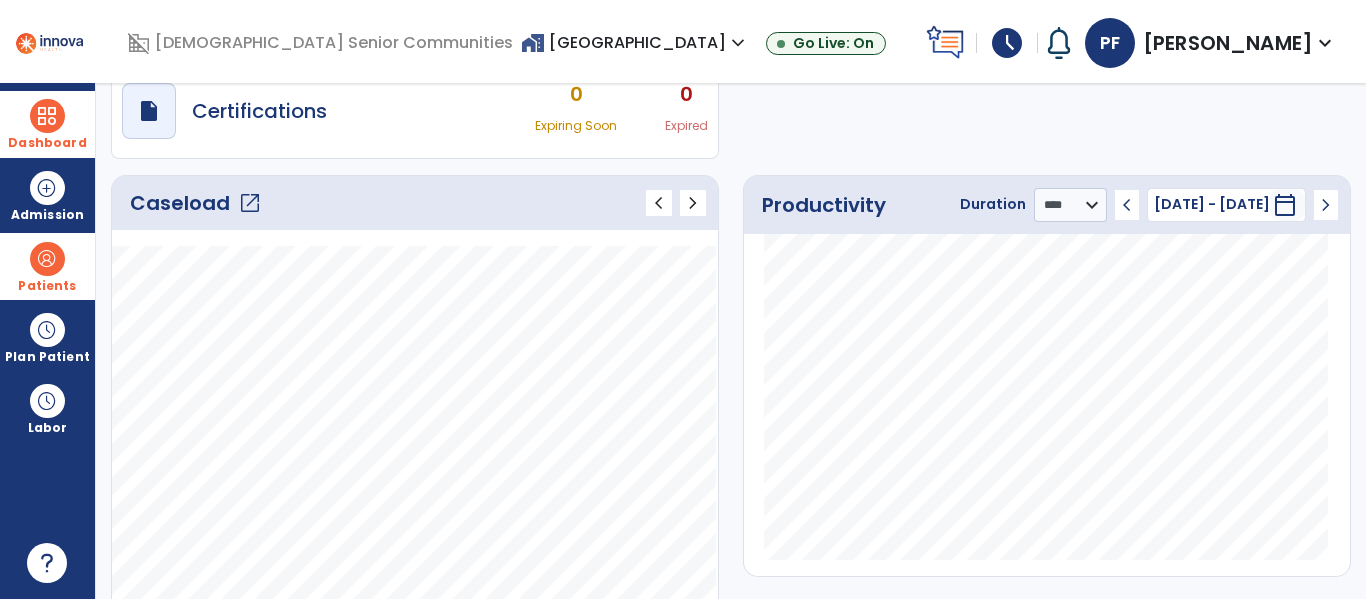 click on "open_in_new" 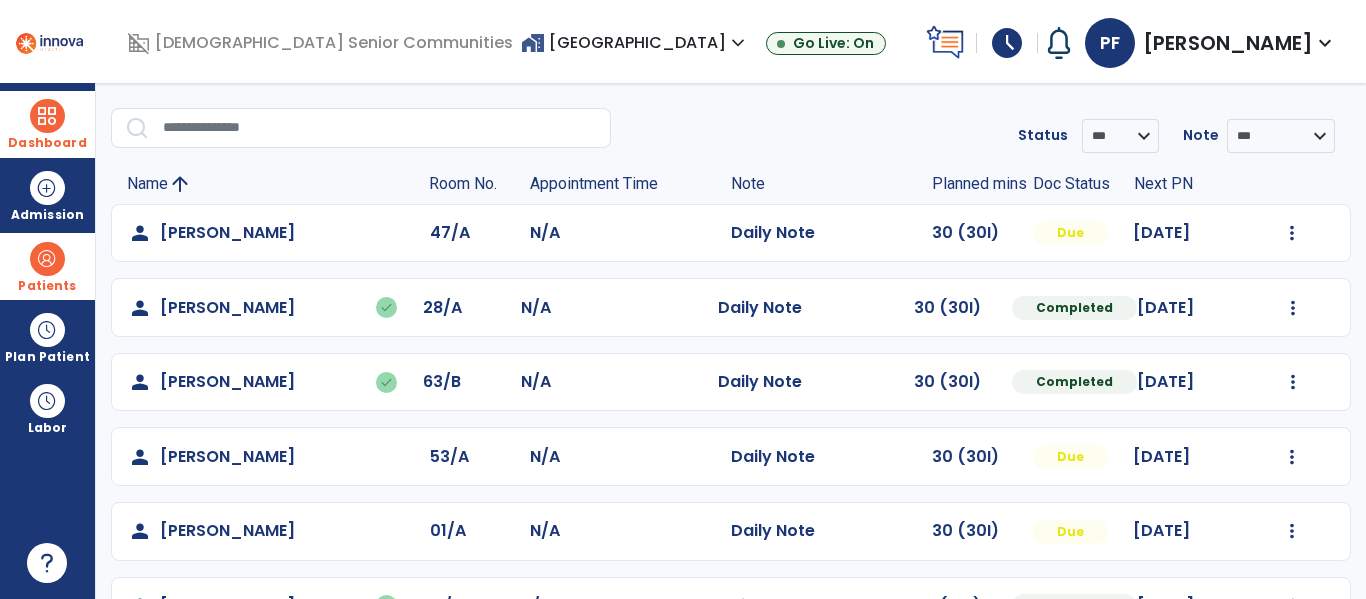 scroll, scrollTop: 0, scrollLeft: 0, axis: both 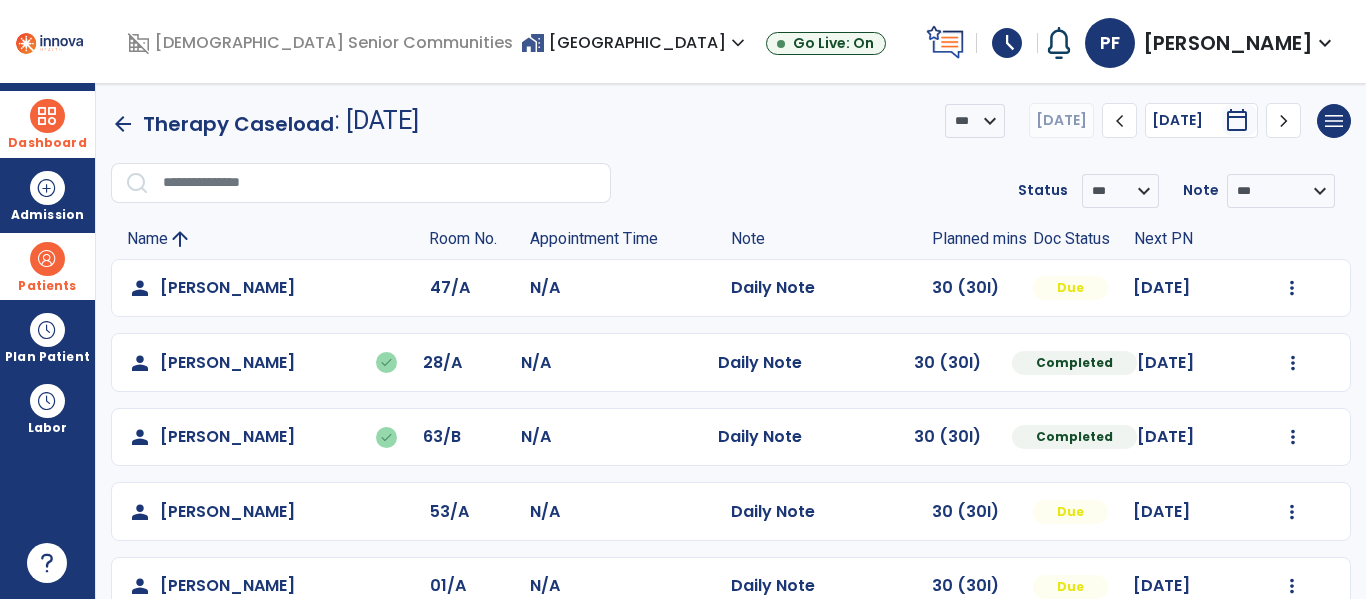 click 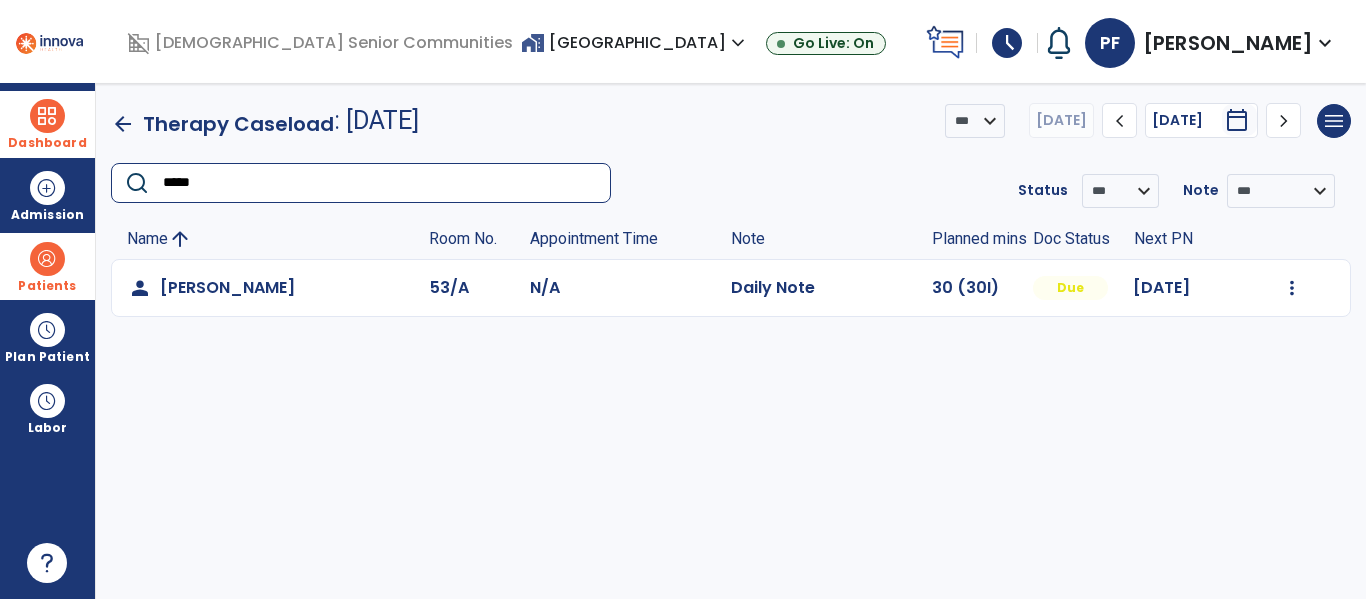 type on "*****" 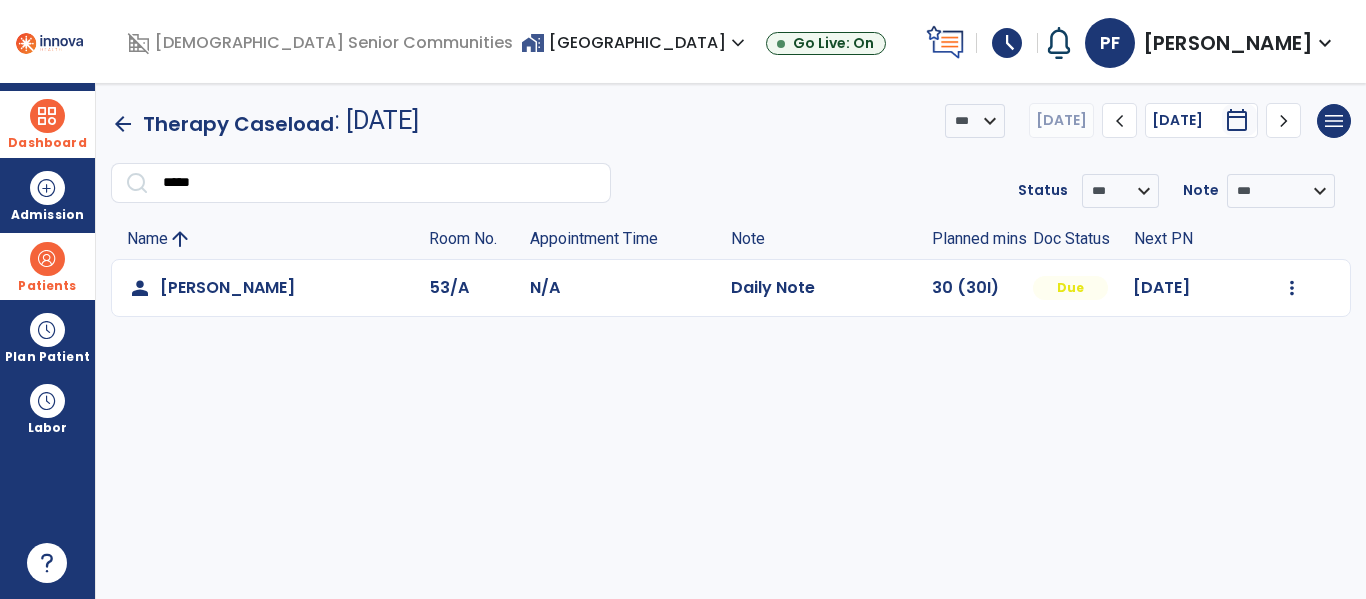 click on "Patients" at bounding box center [47, 266] 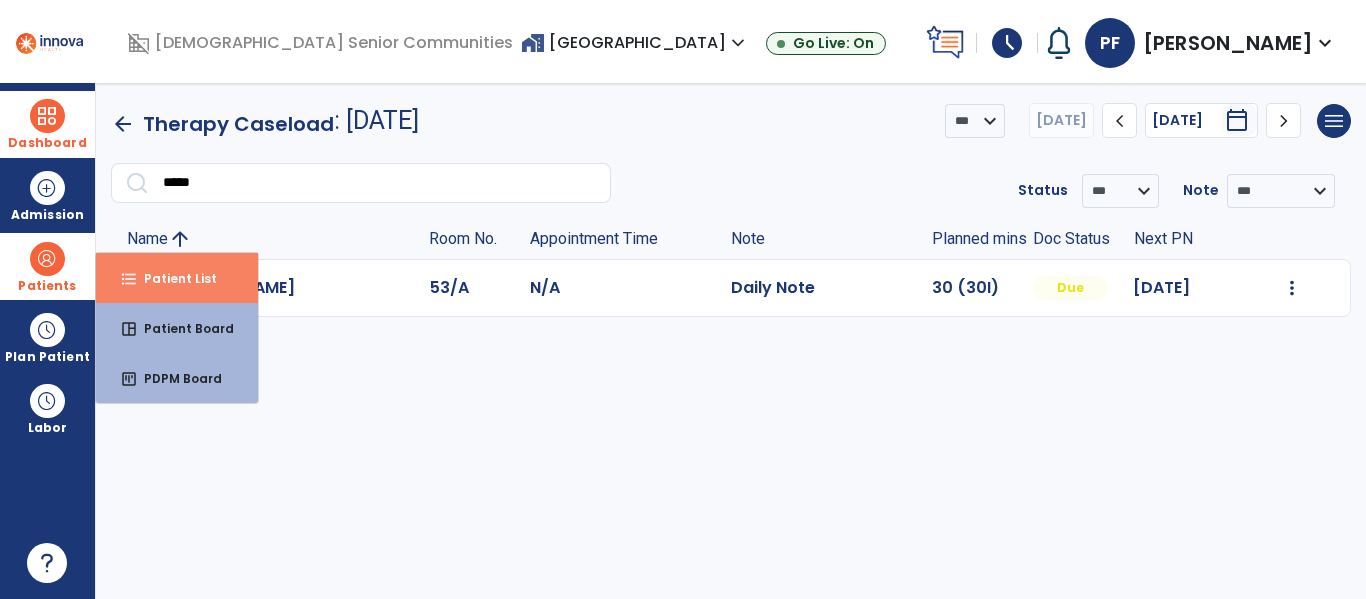 click on "Patient List" at bounding box center (172, 278) 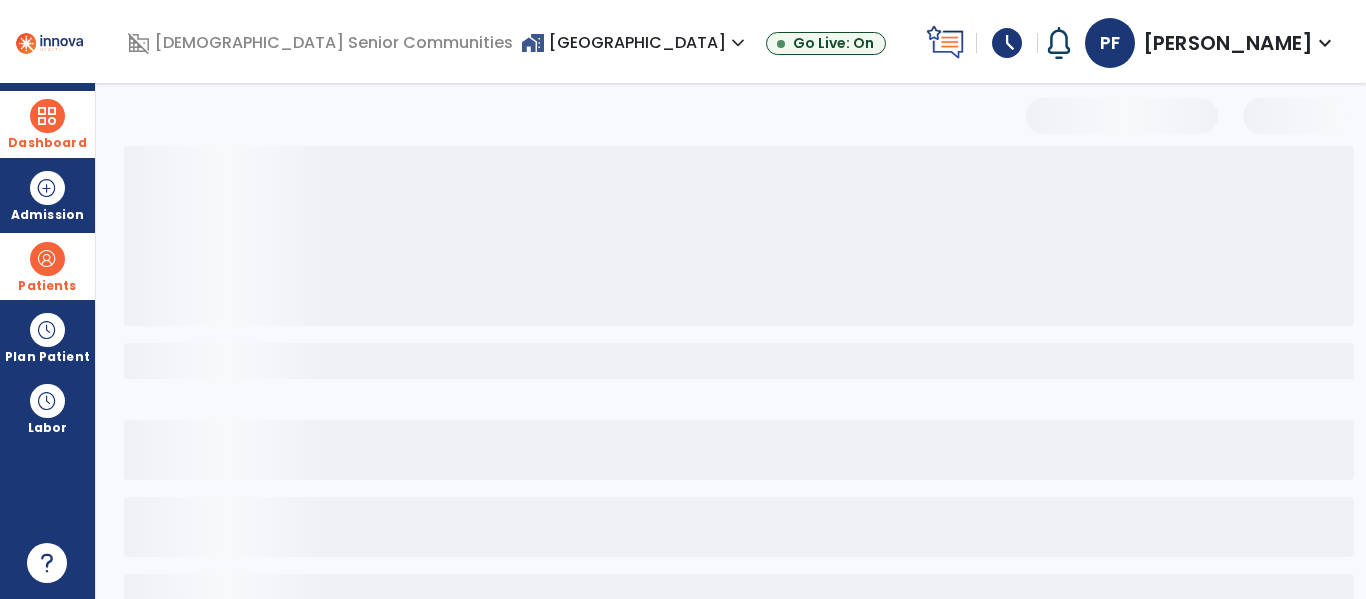 select on "***" 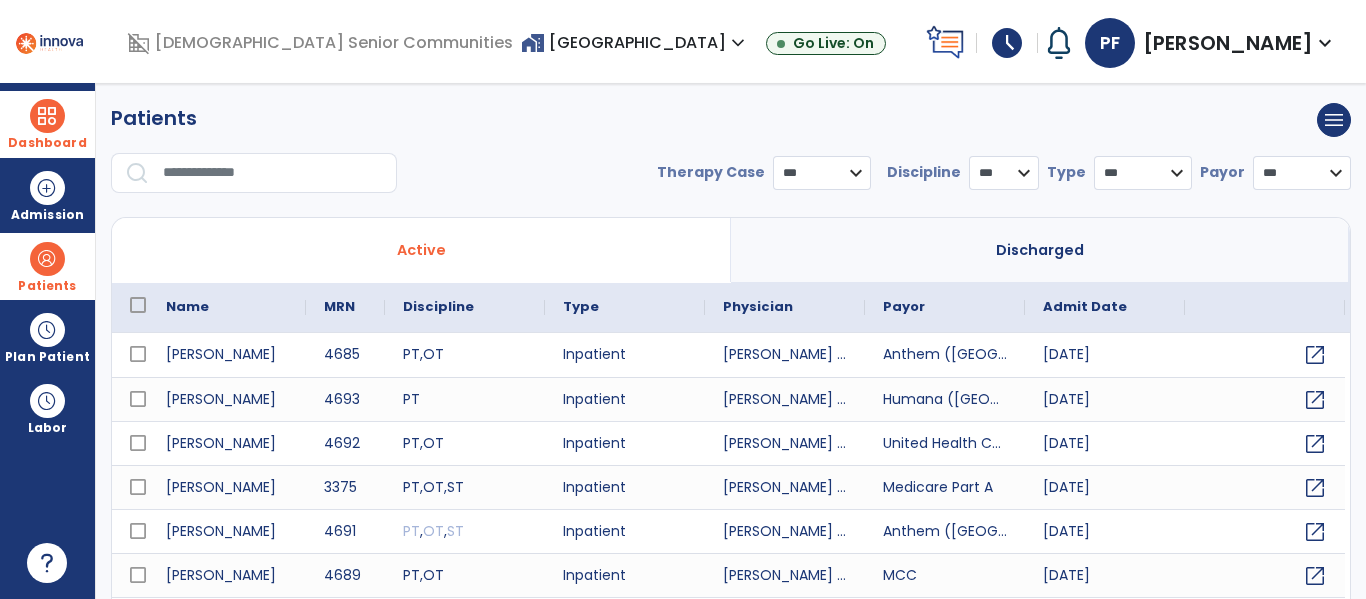 click at bounding box center [273, 173] 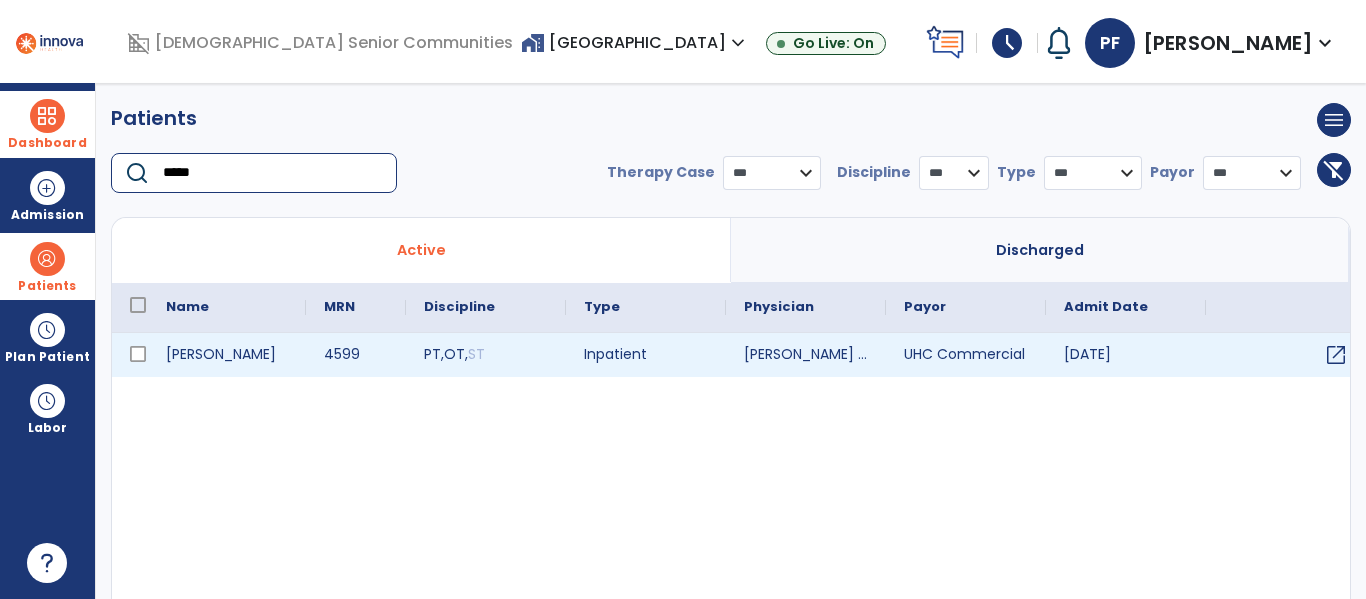 type on "*****" 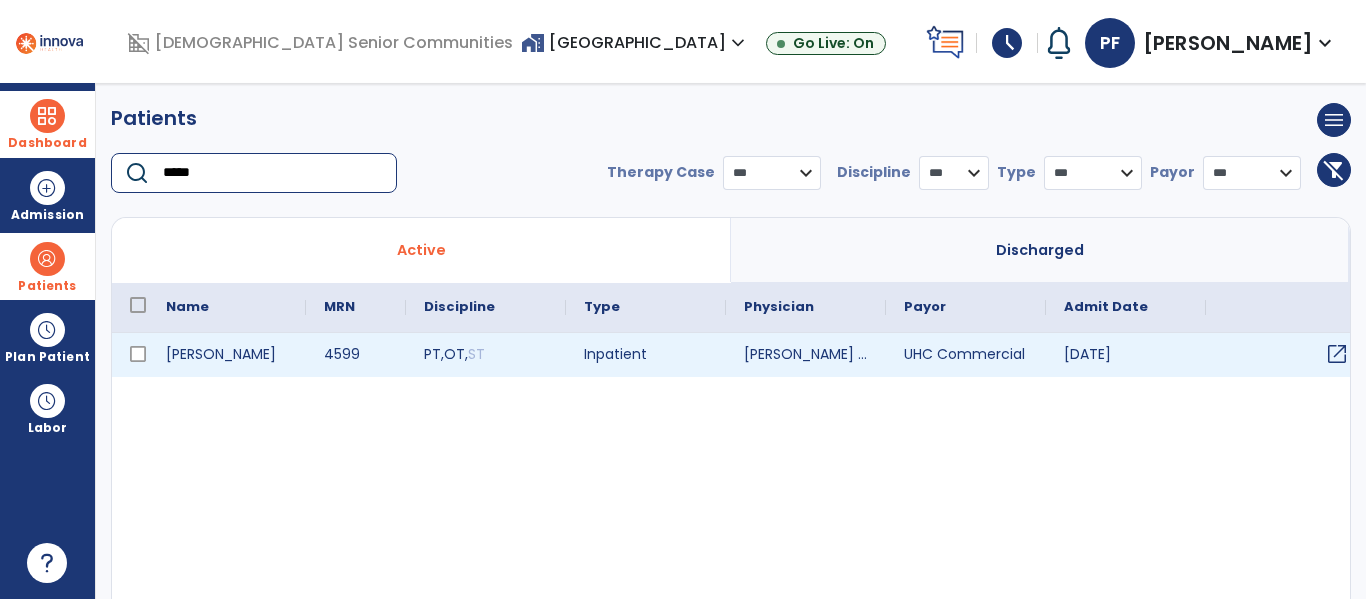 click on "open_in_new" at bounding box center (1337, 354) 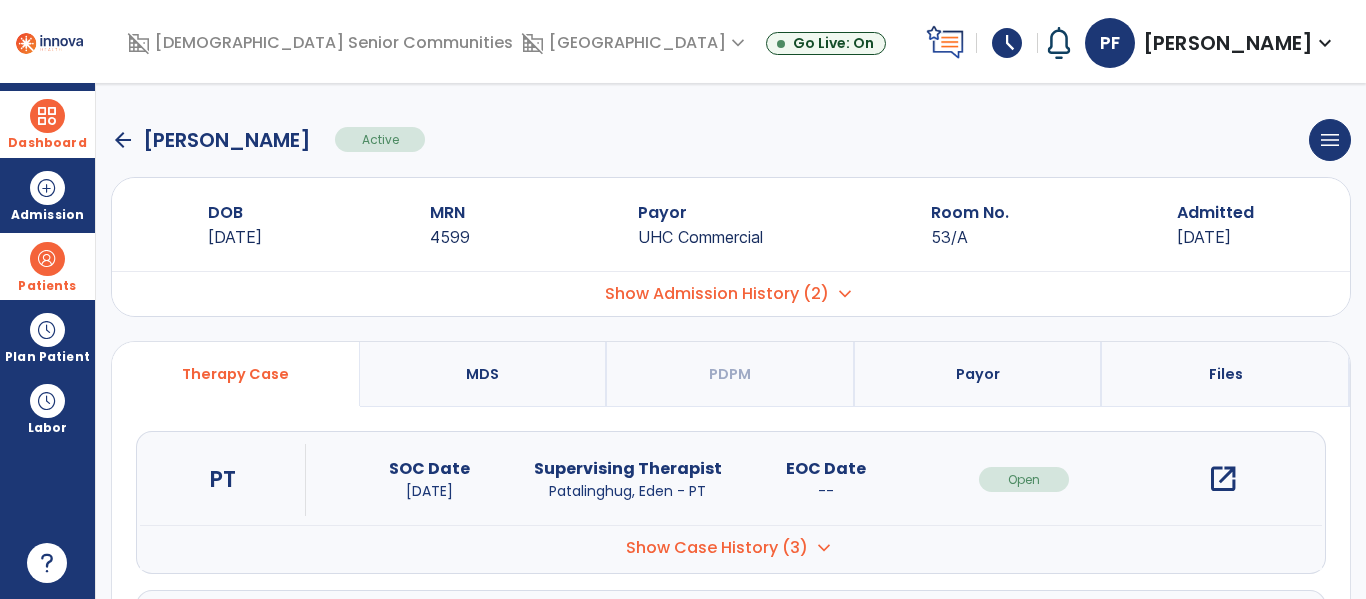 click on "open_in_new" at bounding box center (1223, 479) 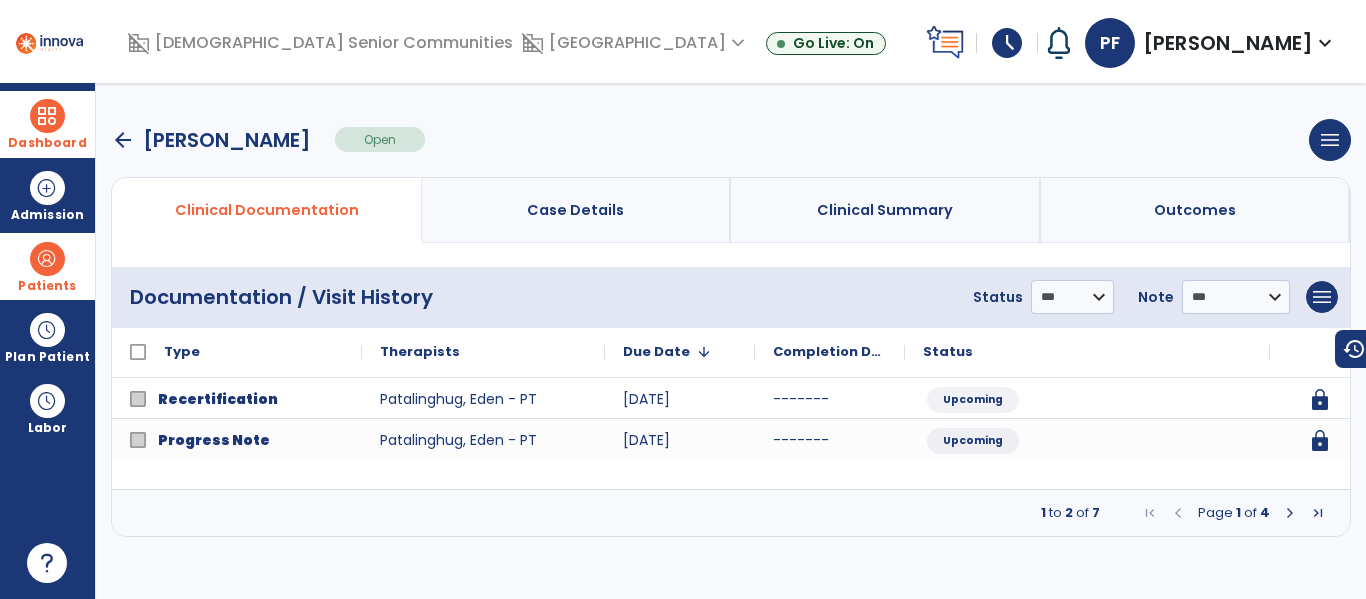 click at bounding box center [1290, 513] 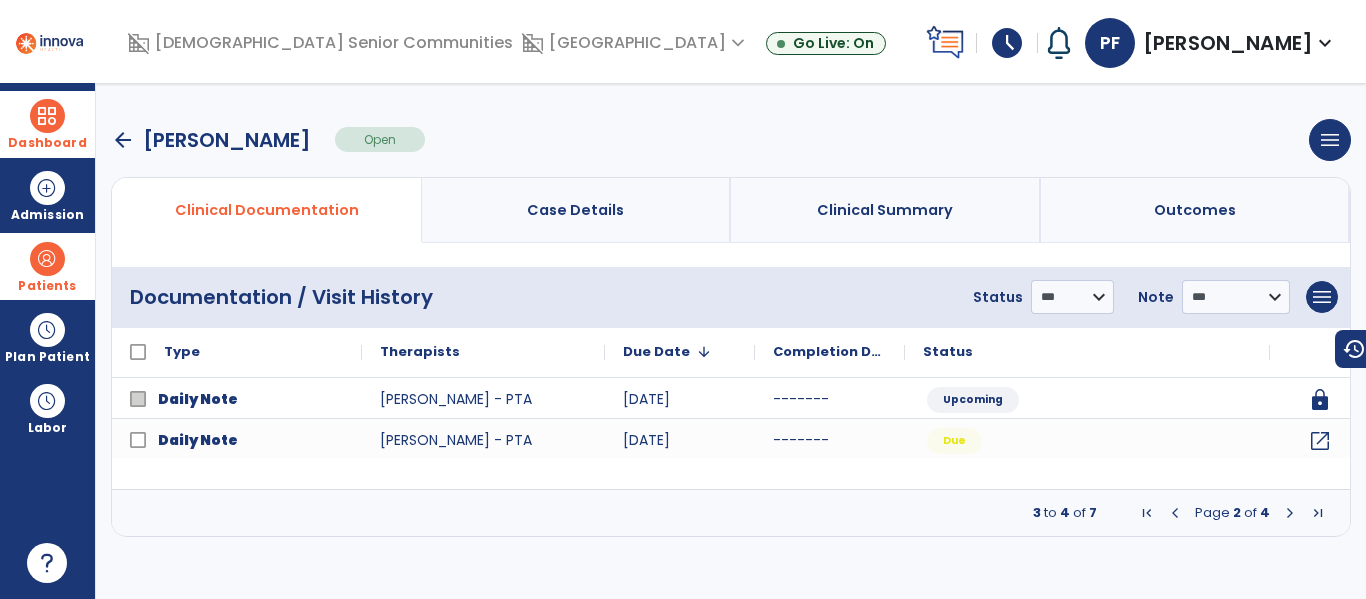 click at bounding box center (1290, 513) 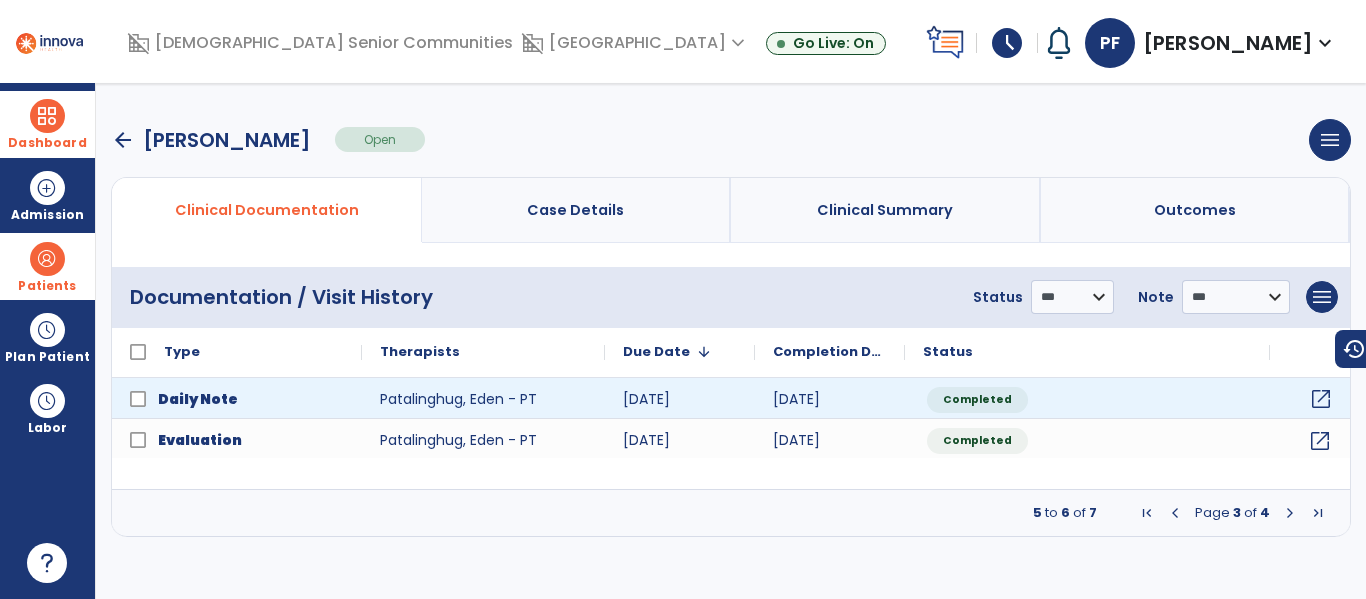 click on "open_in_new" 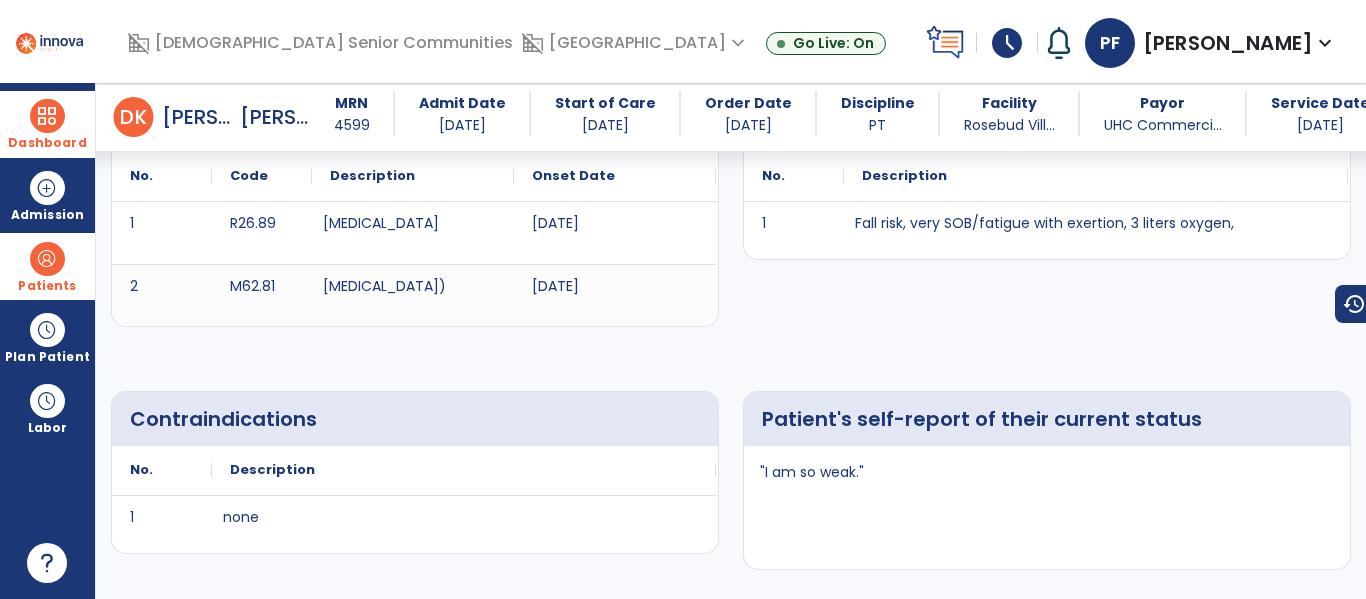 scroll, scrollTop: 629, scrollLeft: 0, axis: vertical 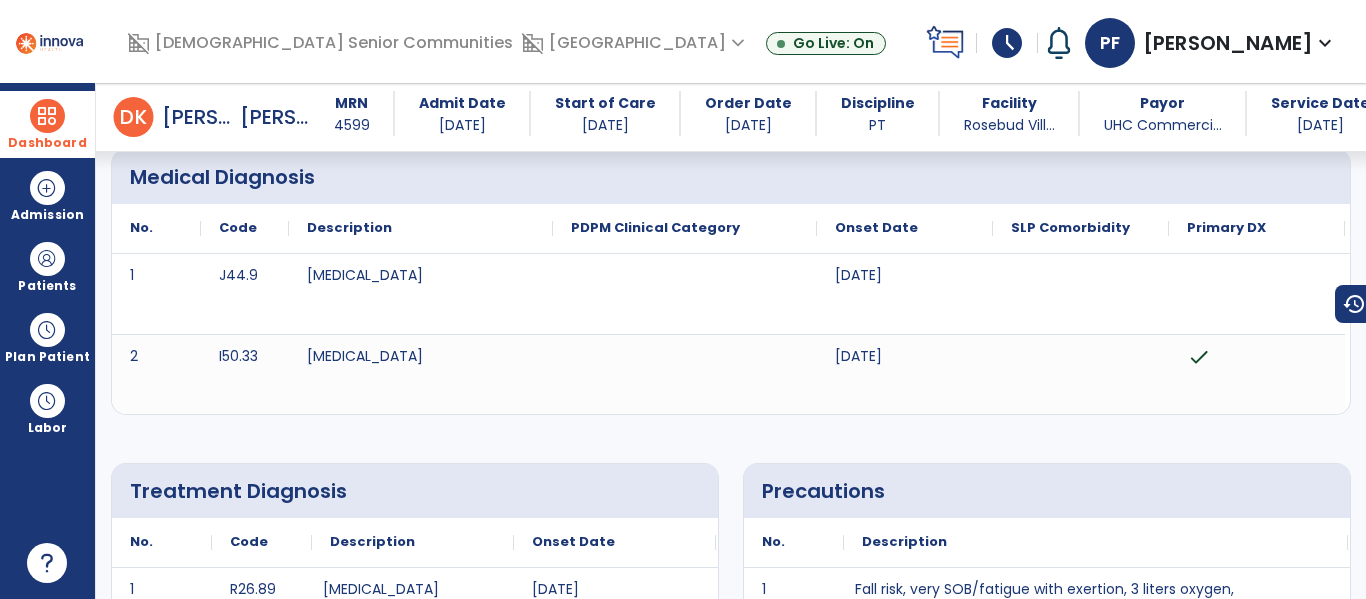 click on "Dashboard  dashboard  Therapist Dashboard" at bounding box center [47, 124] 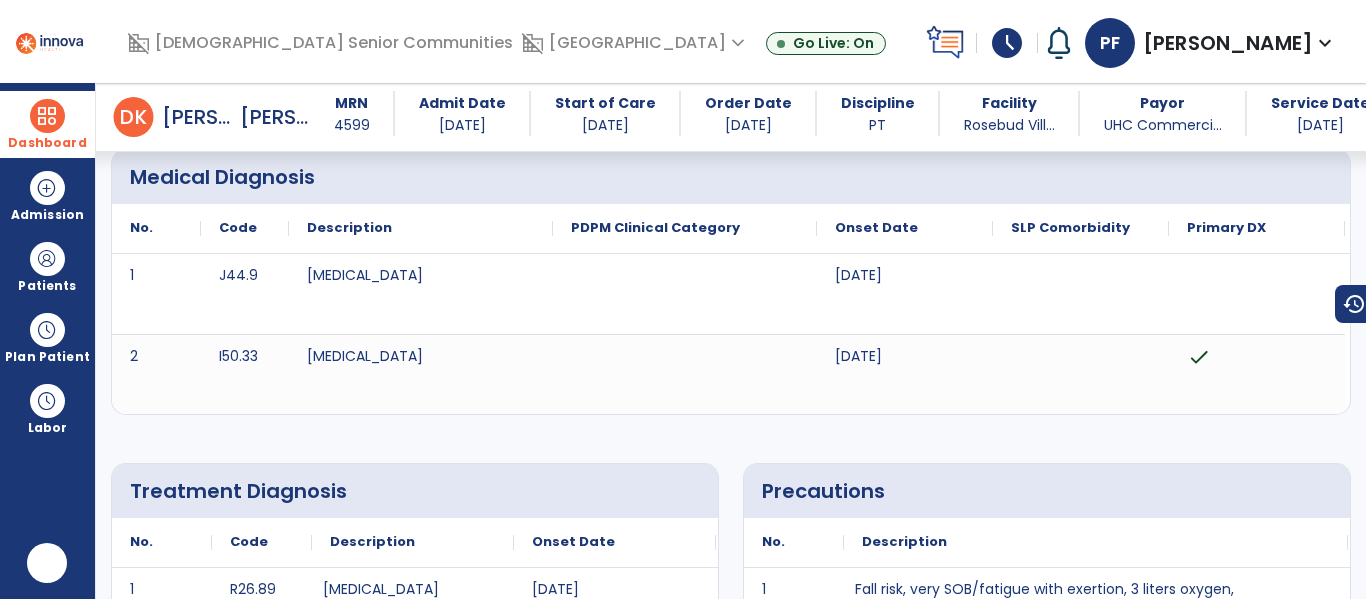 scroll, scrollTop: 0, scrollLeft: 0, axis: both 